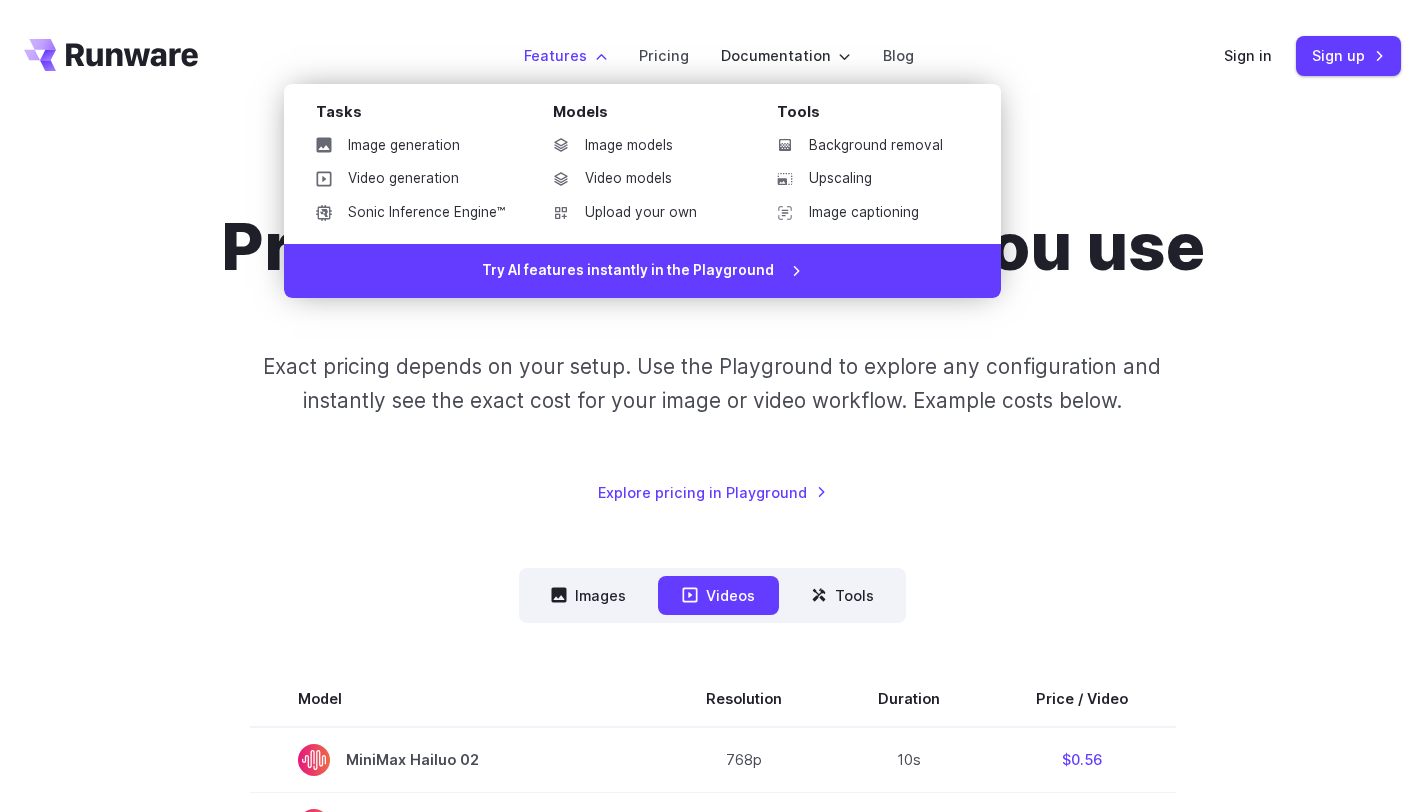 scroll, scrollTop: 0, scrollLeft: 0, axis: both 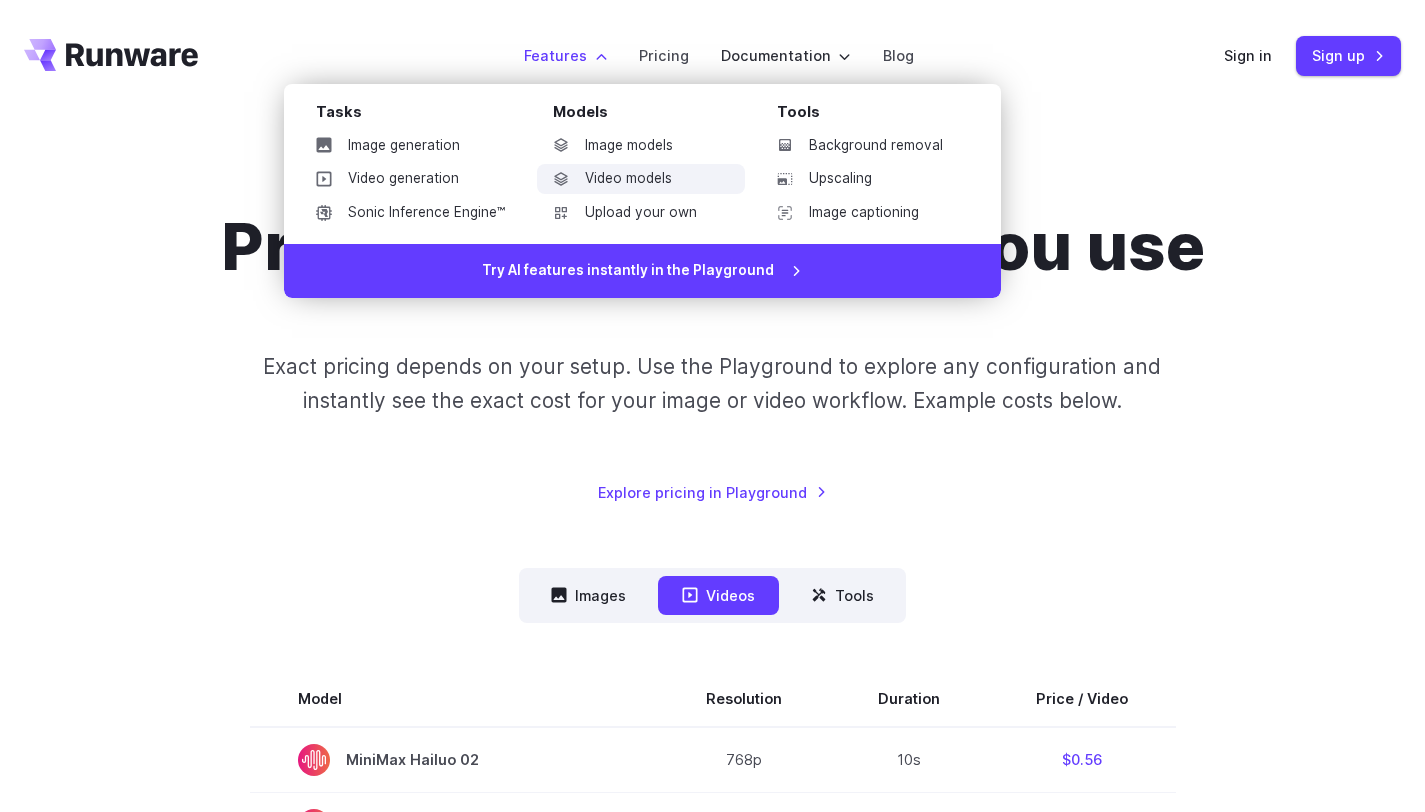 click on "Video models" at bounding box center (641, 179) 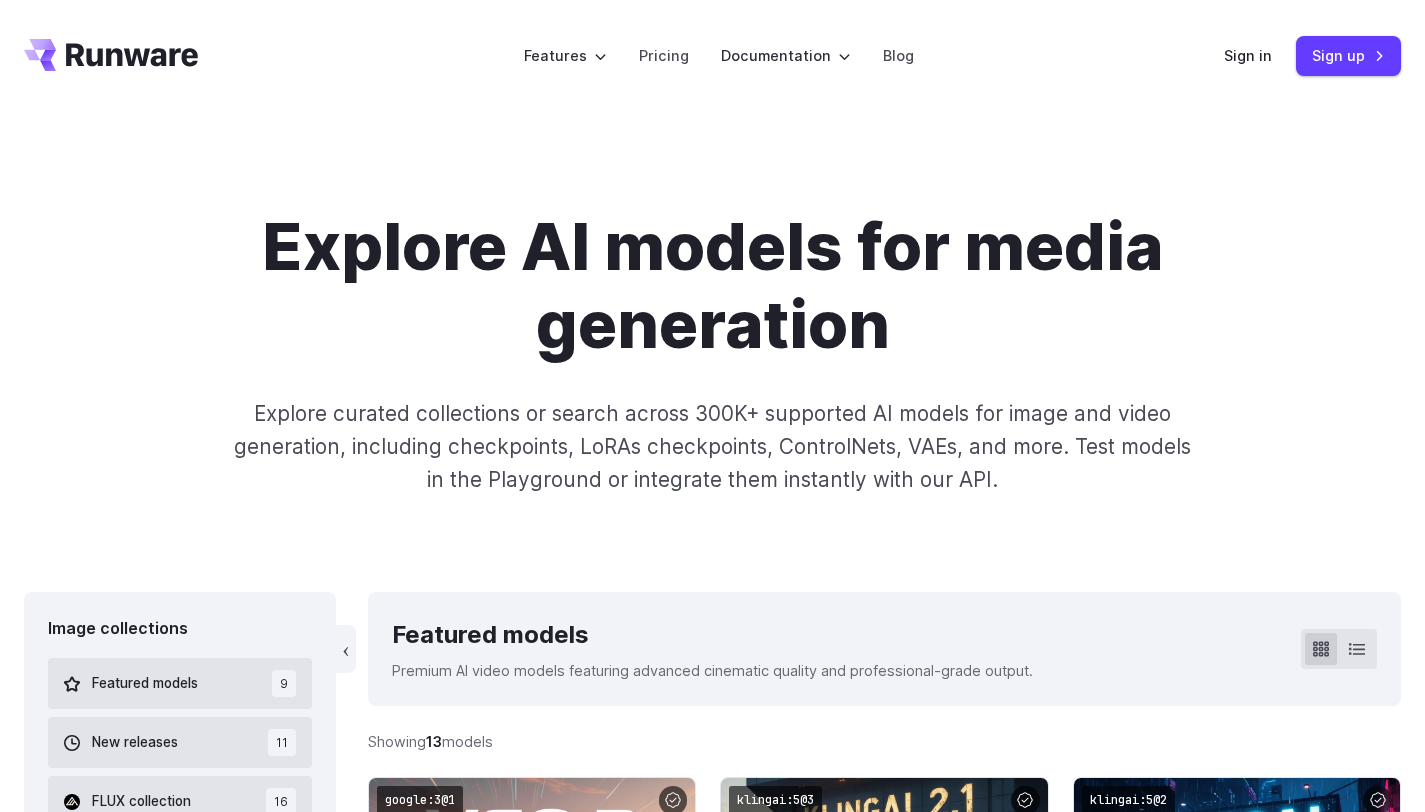scroll, scrollTop: 0, scrollLeft: 0, axis: both 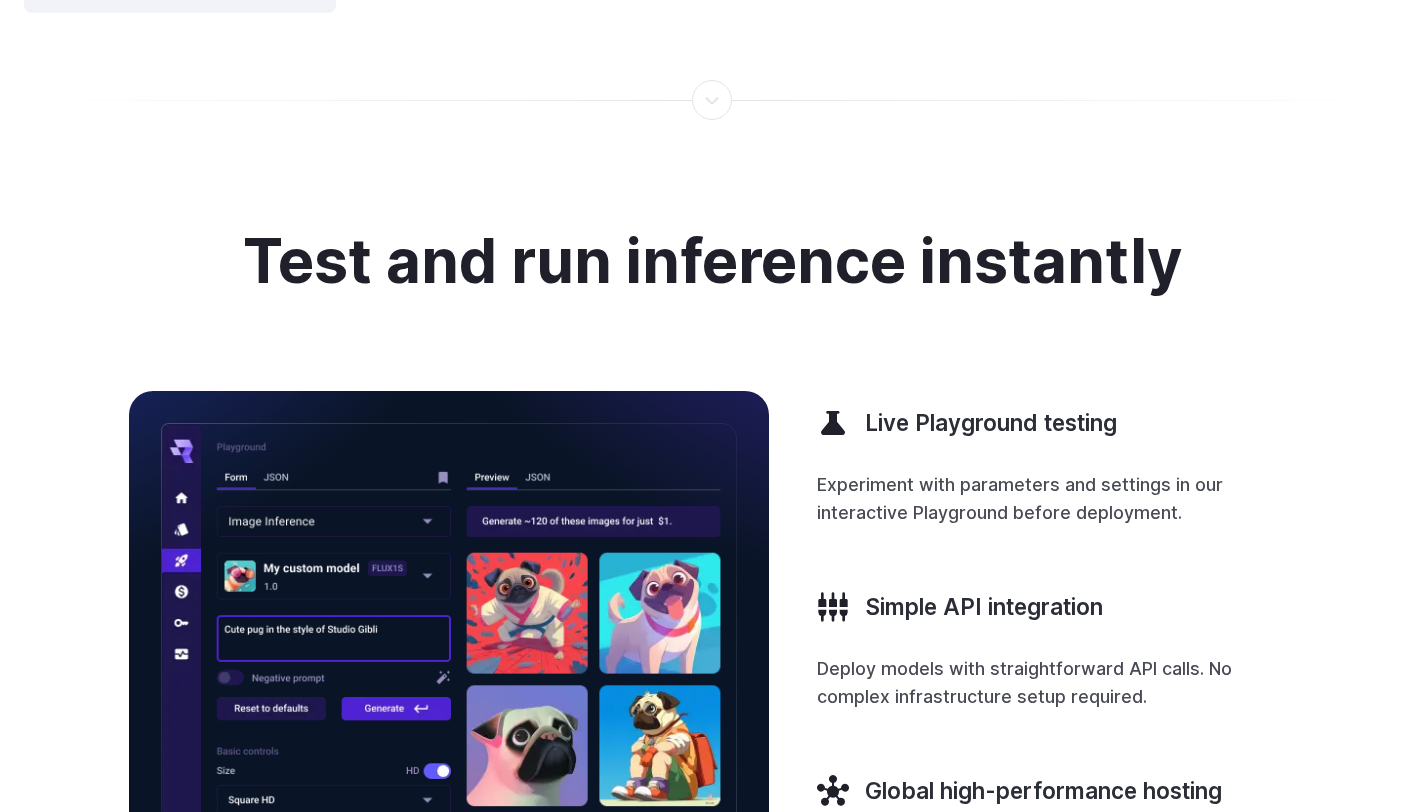 click on "google:3@1                   Checkpoint       13.8K       Google Veo 3 Fast      Optimized version of Veo 3 offering faster generation speed with minimal quality loss. Supports native audio with dialogue, sound effects, and music. Excels in realistic motion, physics accuracy, and strong prompt following.
Launch in Playground
klingai:5@3                   Checkpoint       5.7K       KlingAI 2.1 Master      Highest-end version with best-in-class coherence, photorealism, and multi-image reference capabilities for consistent character representation.
Launch in Playground
klingai:5@2                   Checkpoint       8.7K       KlingAI 2.1 Pro      Professional variant with superior prompt adherence, advanced 3D spatiotemporal attention, and cinematic video quality.
Launch in Playground
klingai:5@1                   Checkpoint       16.8K       KlingAI 2.1 Standard
Launch in Playground
bytedance:1@1                   Checkpoint" at bounding box center [884, -1326] 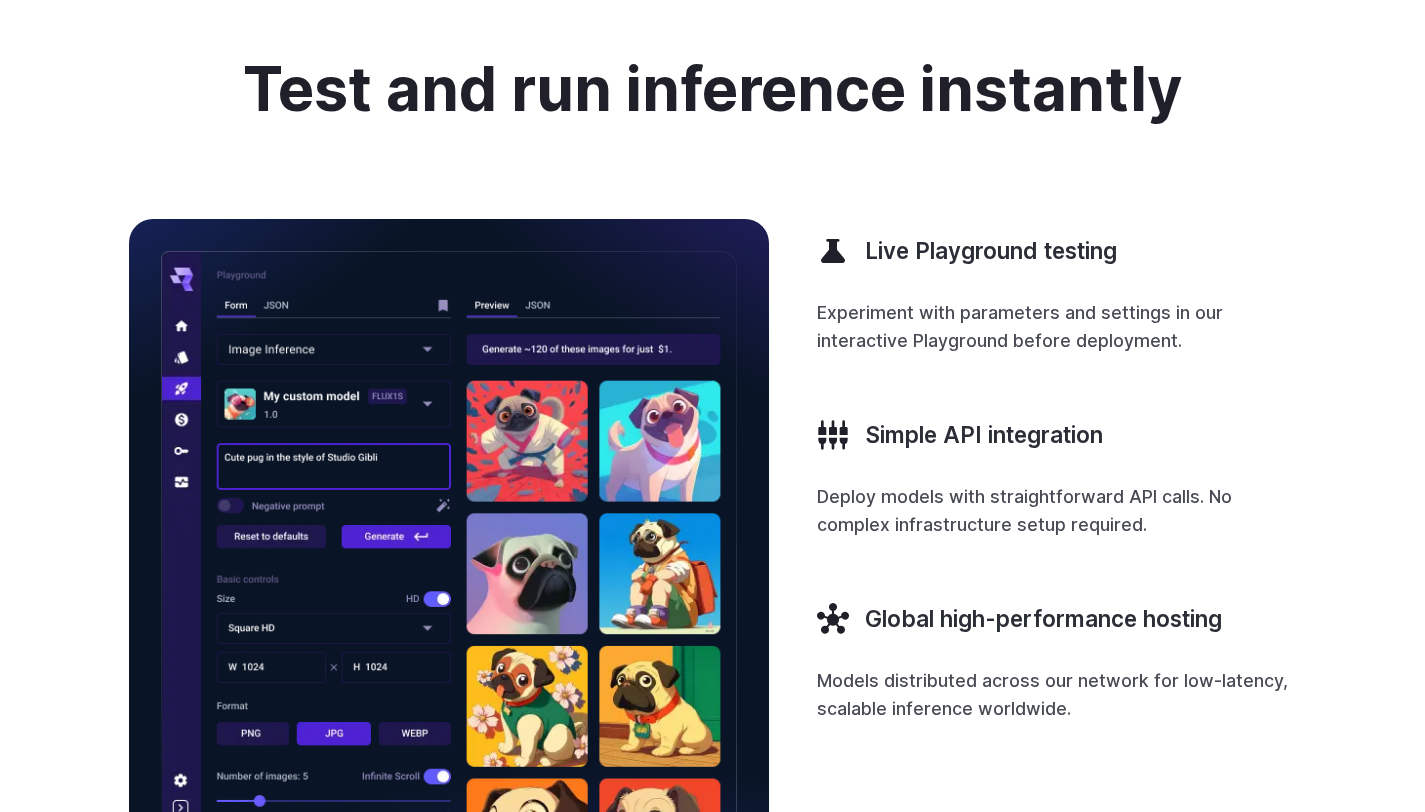 scroll, scrollTop: 3612, scrollLeft: 0, axis: vertical 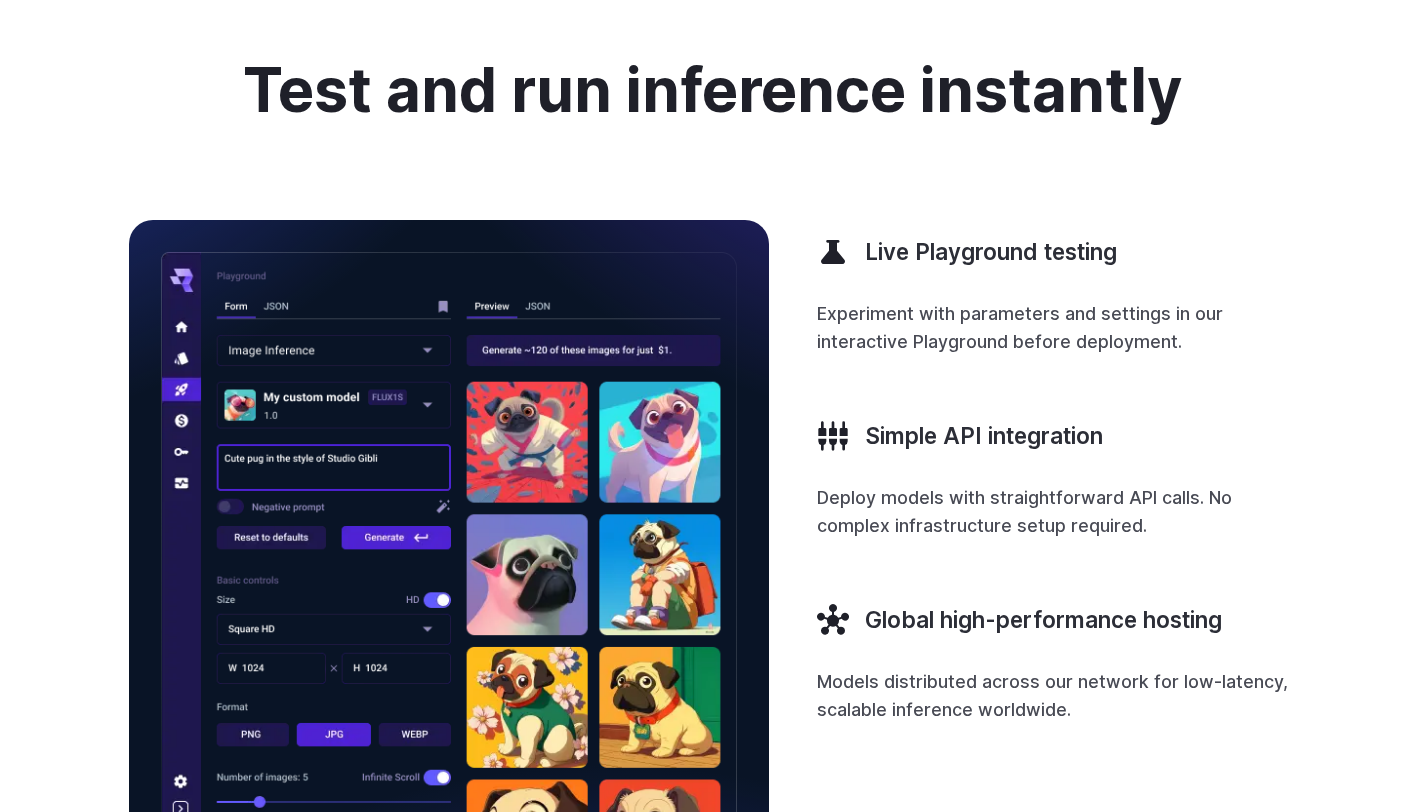 click on "Deploy models with straightforward API calls. No complex infrastructure setup required." at bounding box center (1057, 512) 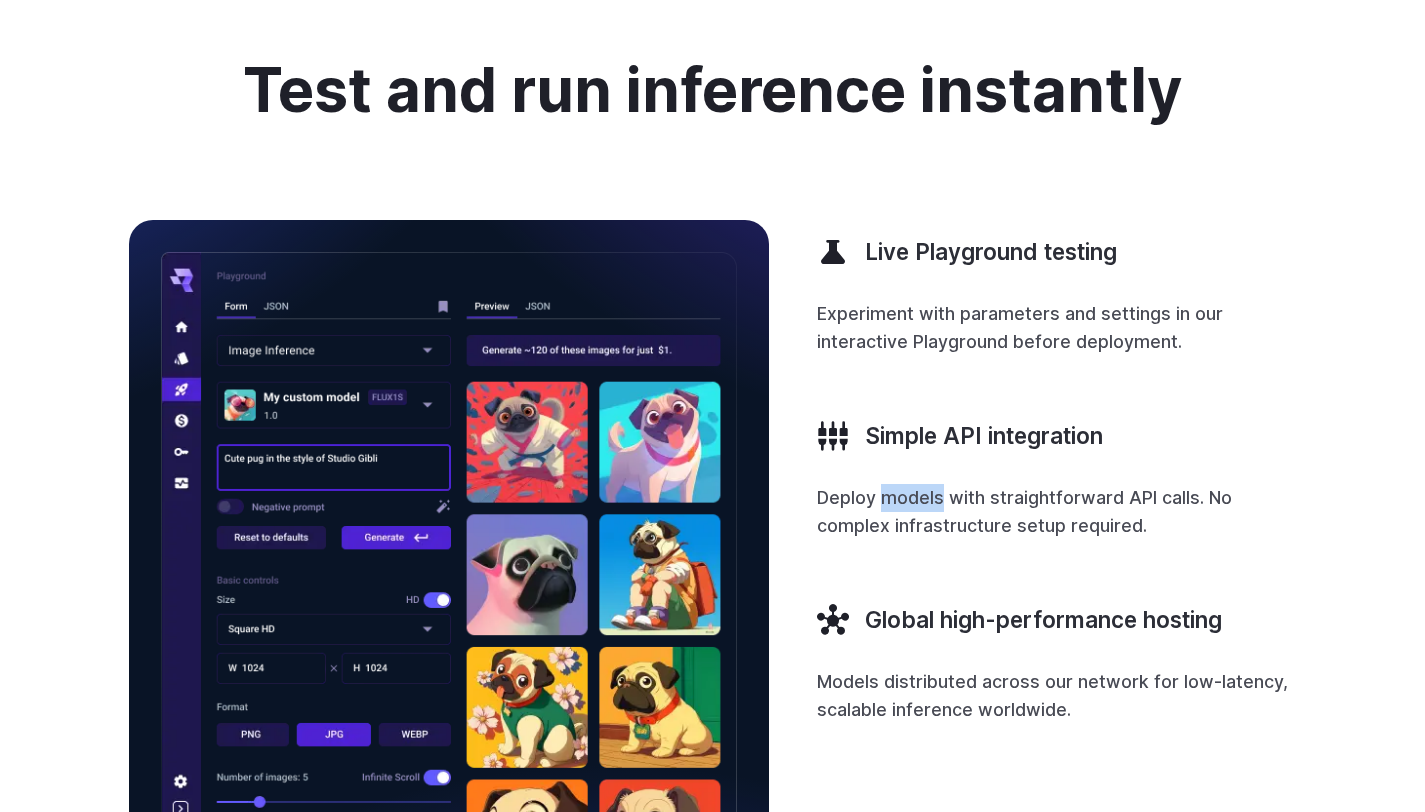 click on "Deploy models with straightforward API calls. No complex infrastructure setup required." at bounding box center (1057, 512) 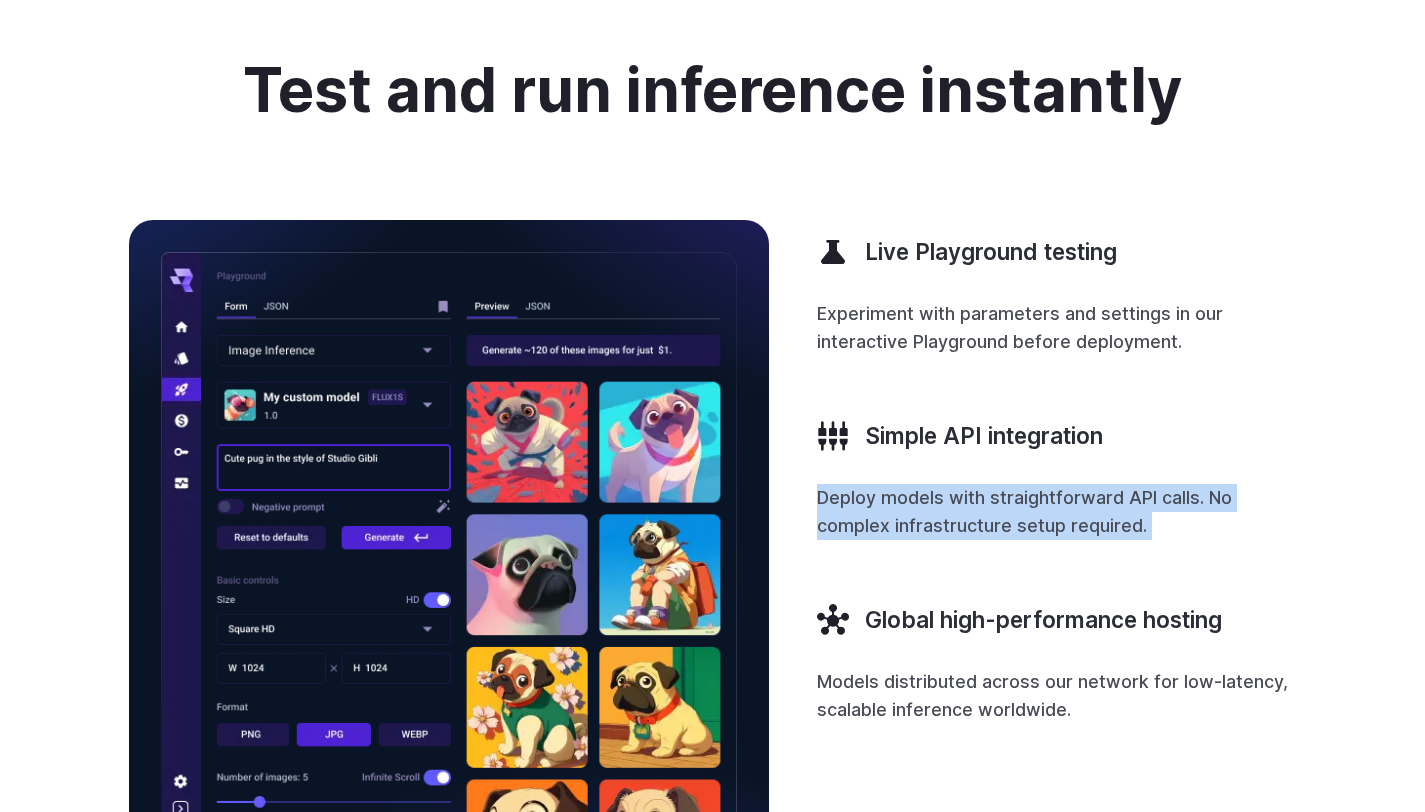 click on "Deploy models with straightforward API calls. No complex infrastructure setup required." at bounding box center [1057, 512] 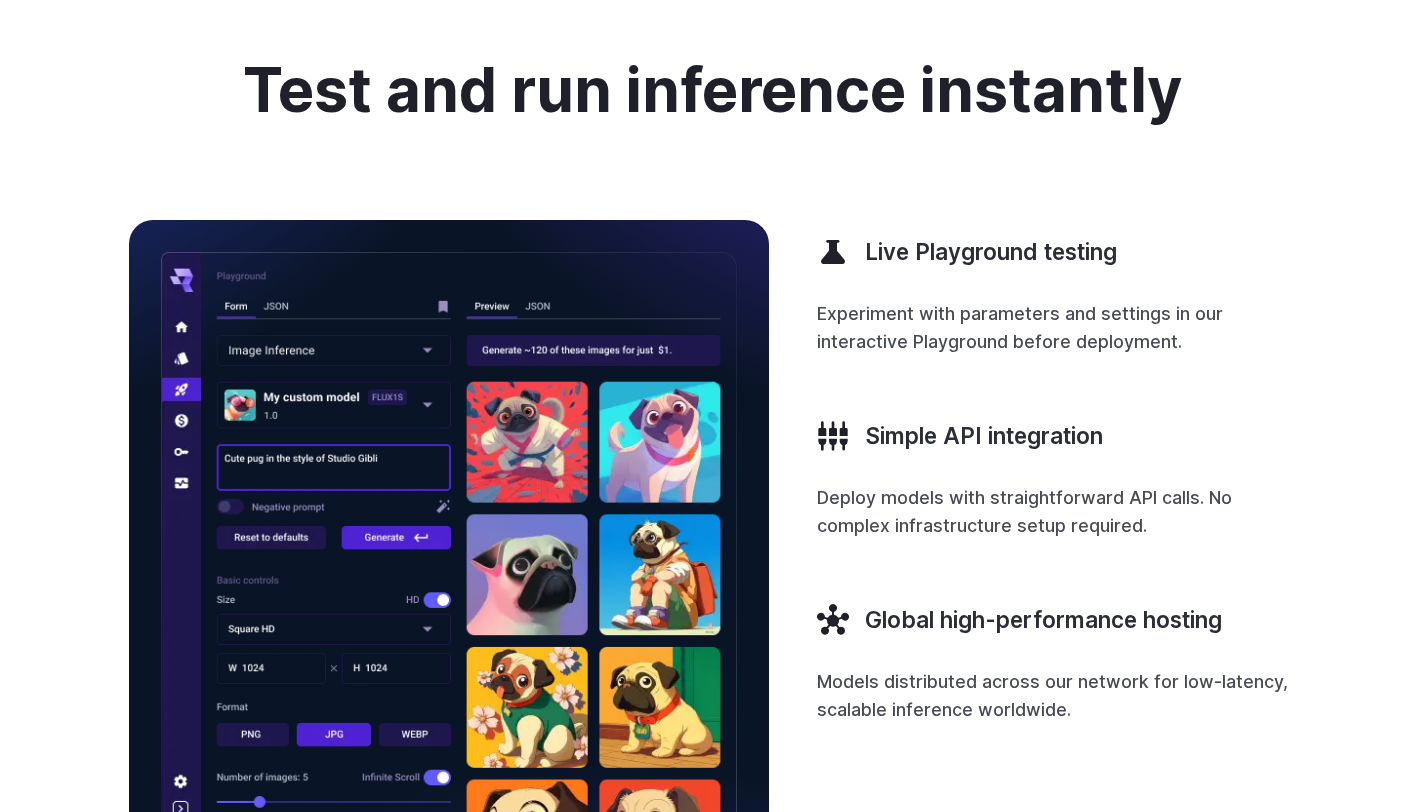 click on "Deploy models with straightforward API calls. No complex infrastructure setup required." at bounding box center (1057, 512) 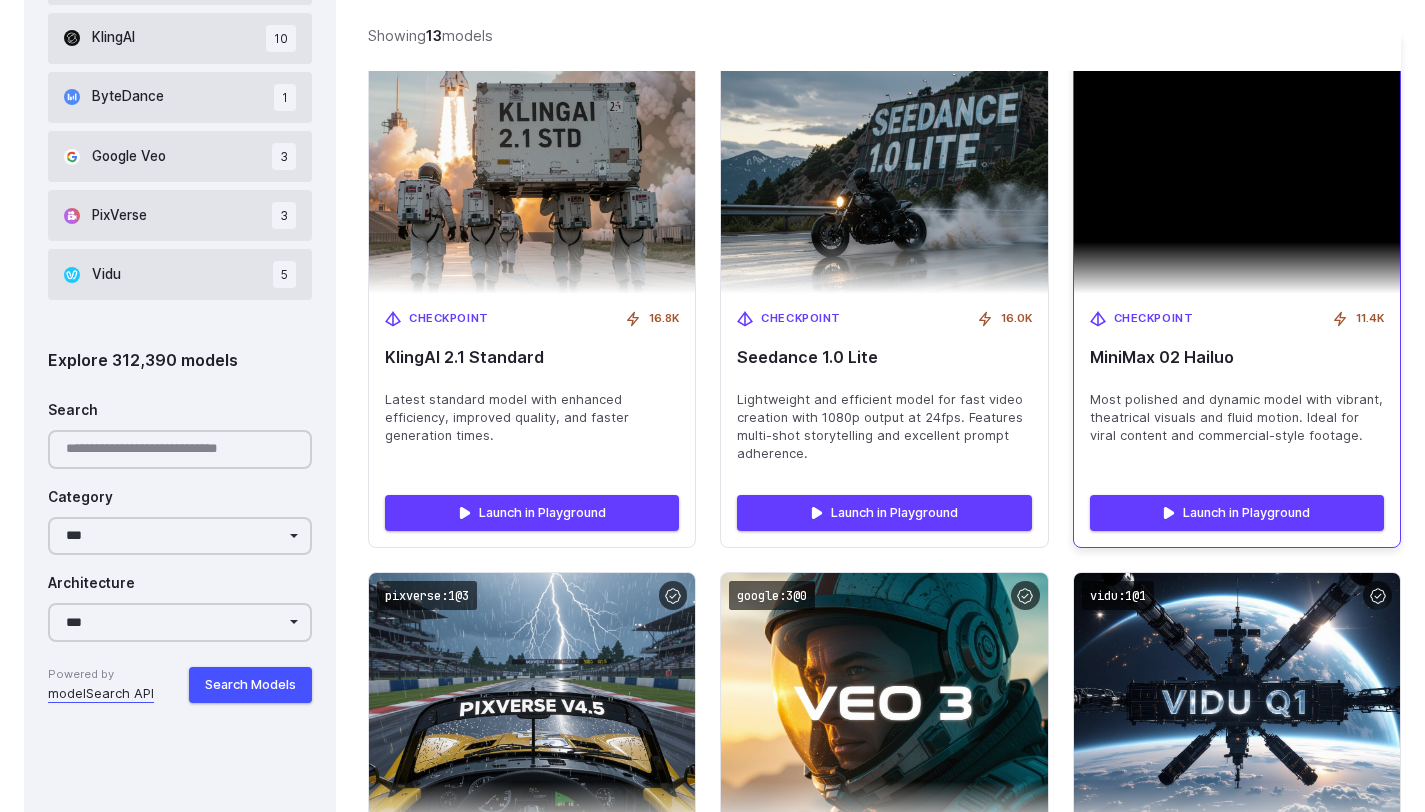 scroll, scrollTop: 1308, scrollLeft: 0, axis: vertical 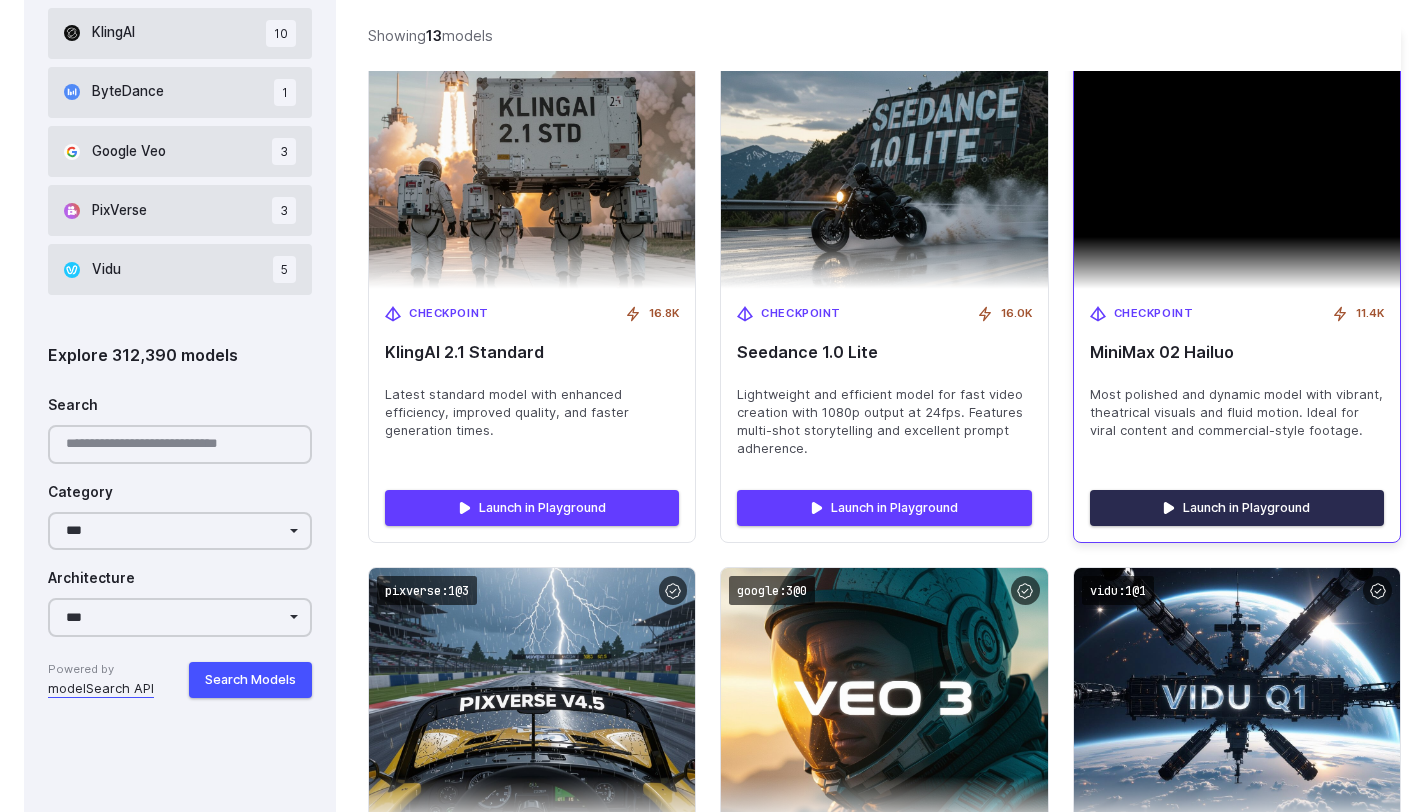 click on "Launch in Playground" at bounding box center [1237, 508] 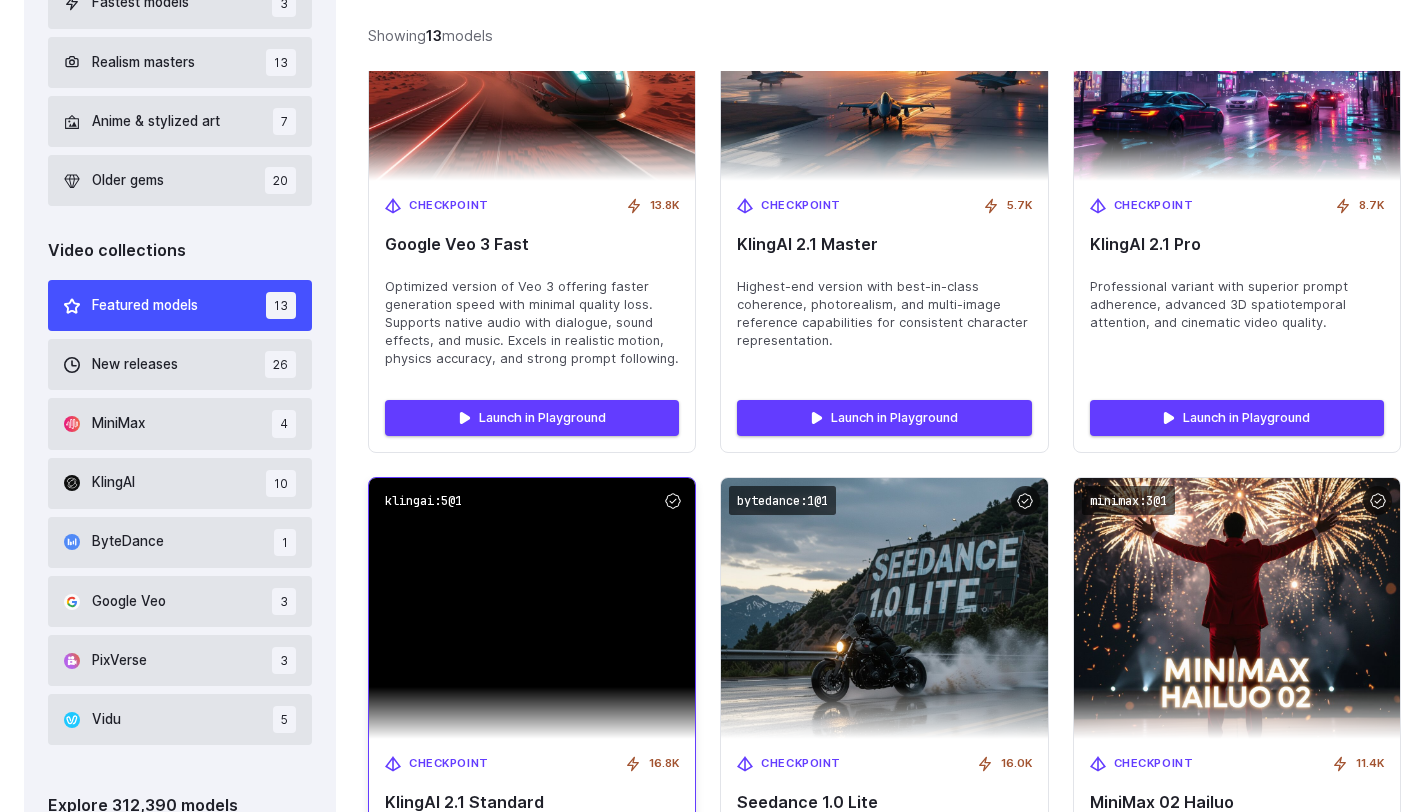 scroll, scrollTop: 851, scrollLeft: 0, axis: vertical 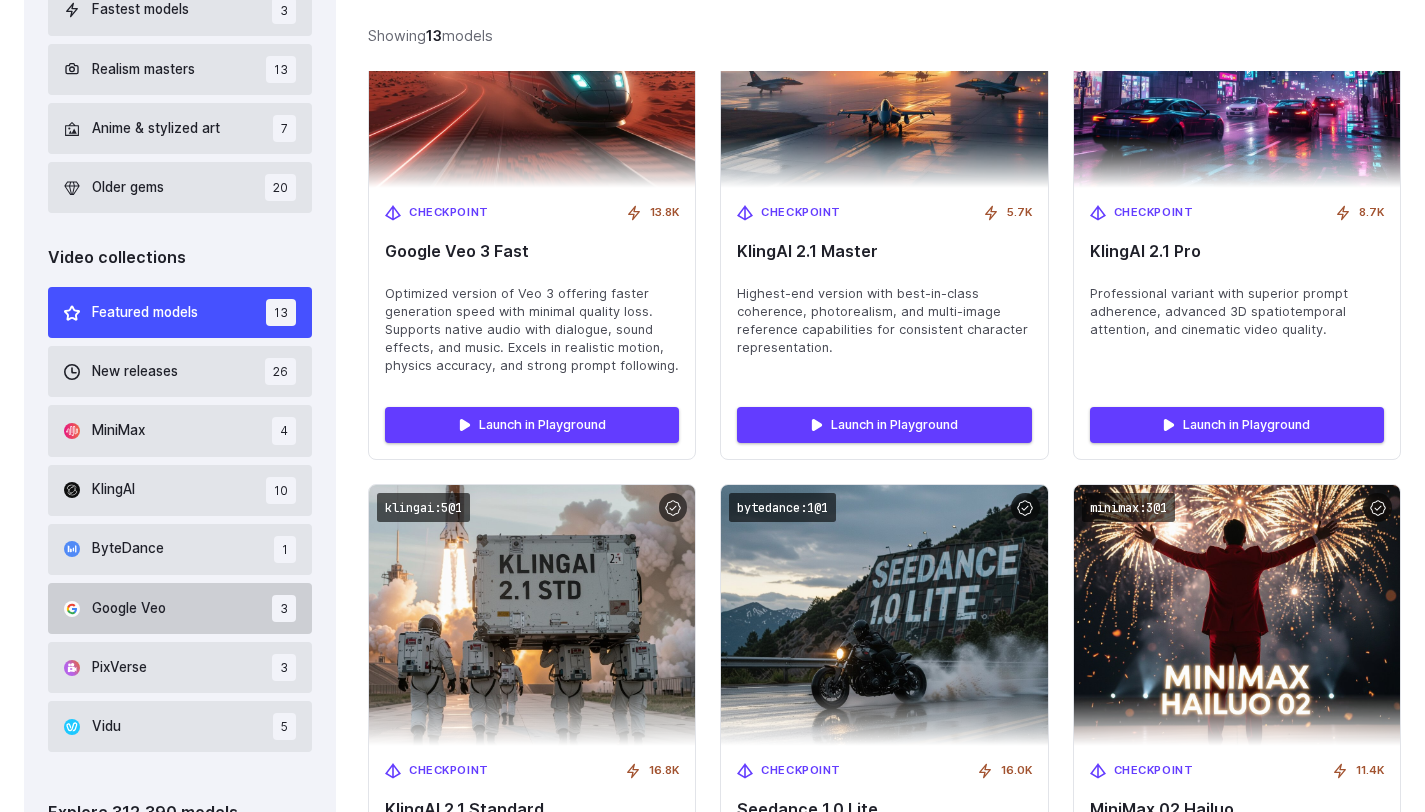 click on "Google Veo" at bounding box center (129, 609) 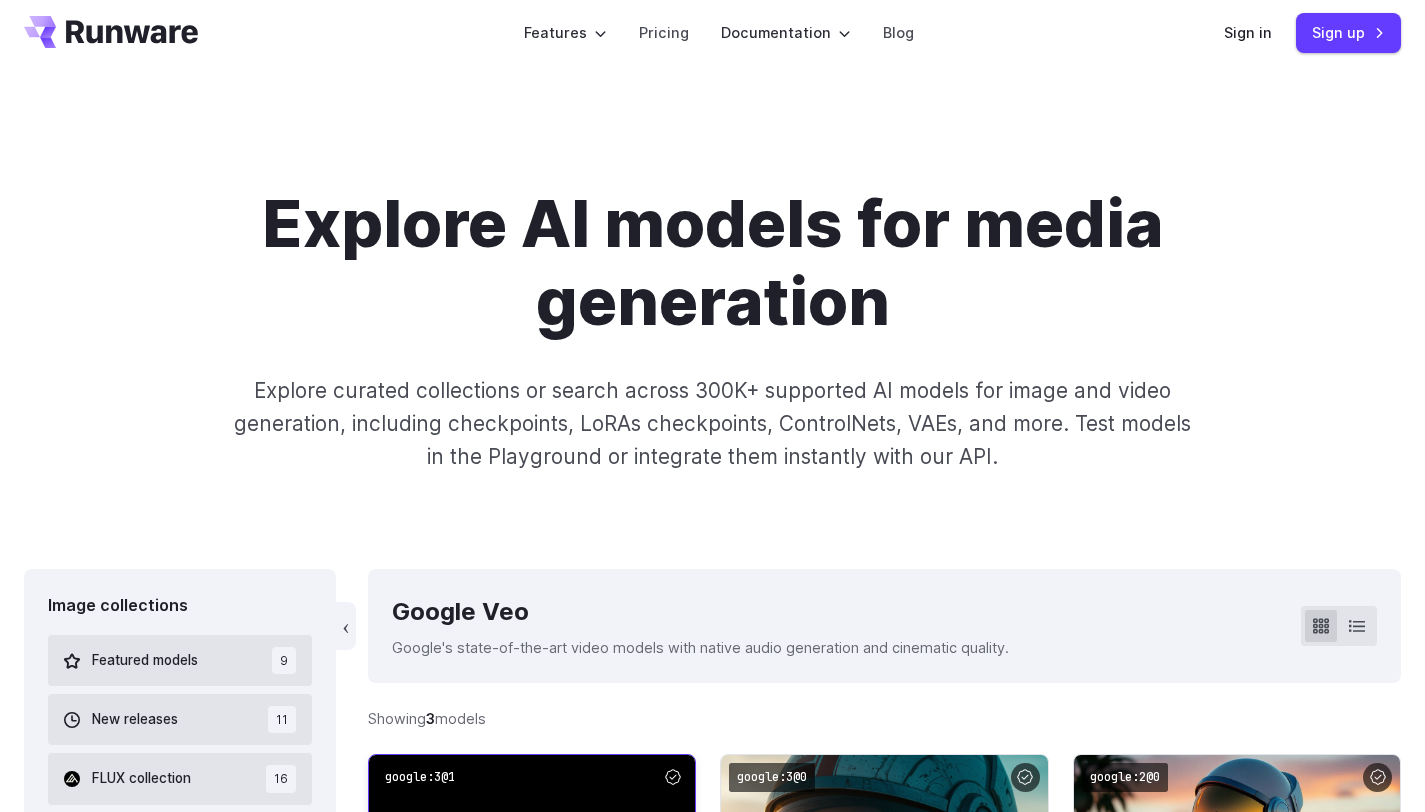 scroll, scrollTop: 0, scrollLeft: 0, axis: both 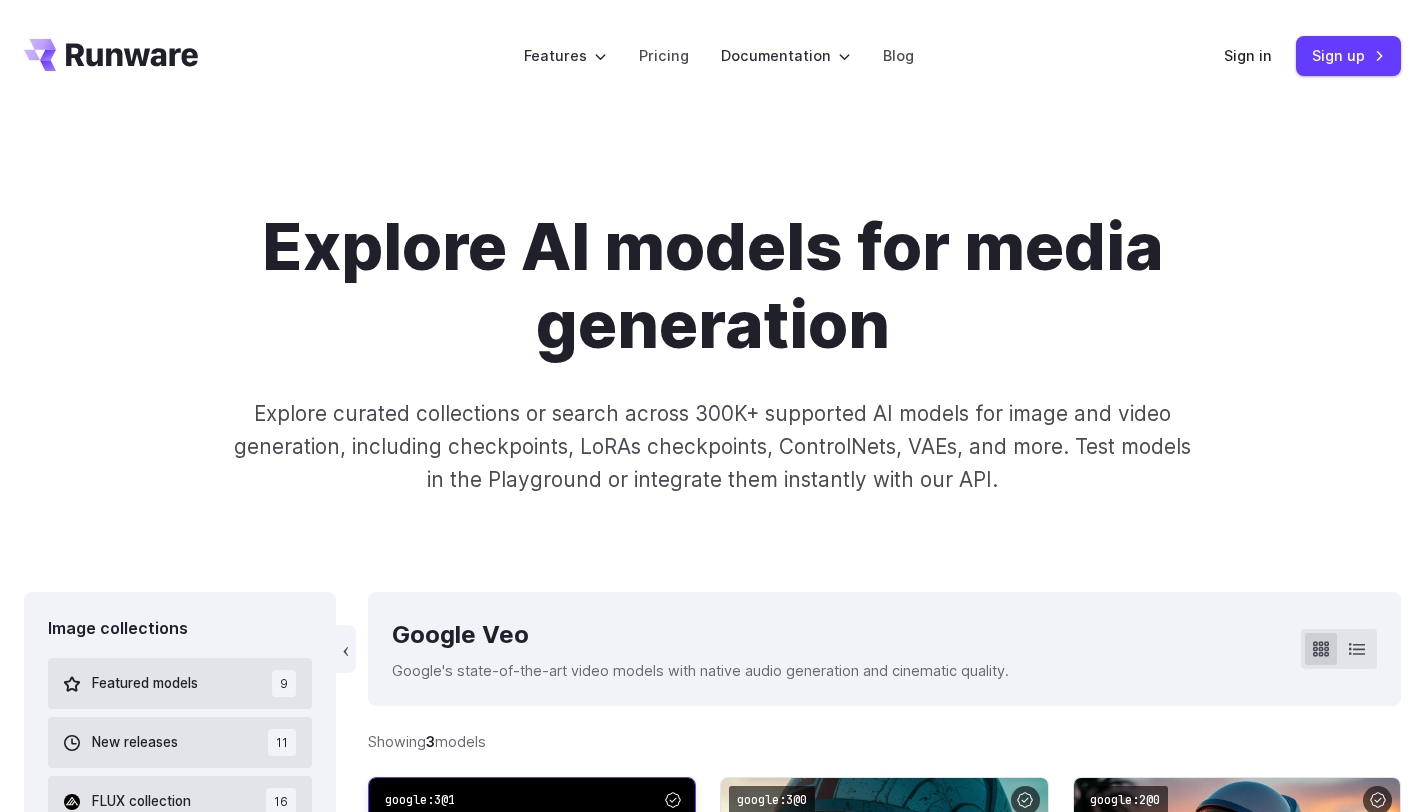 type 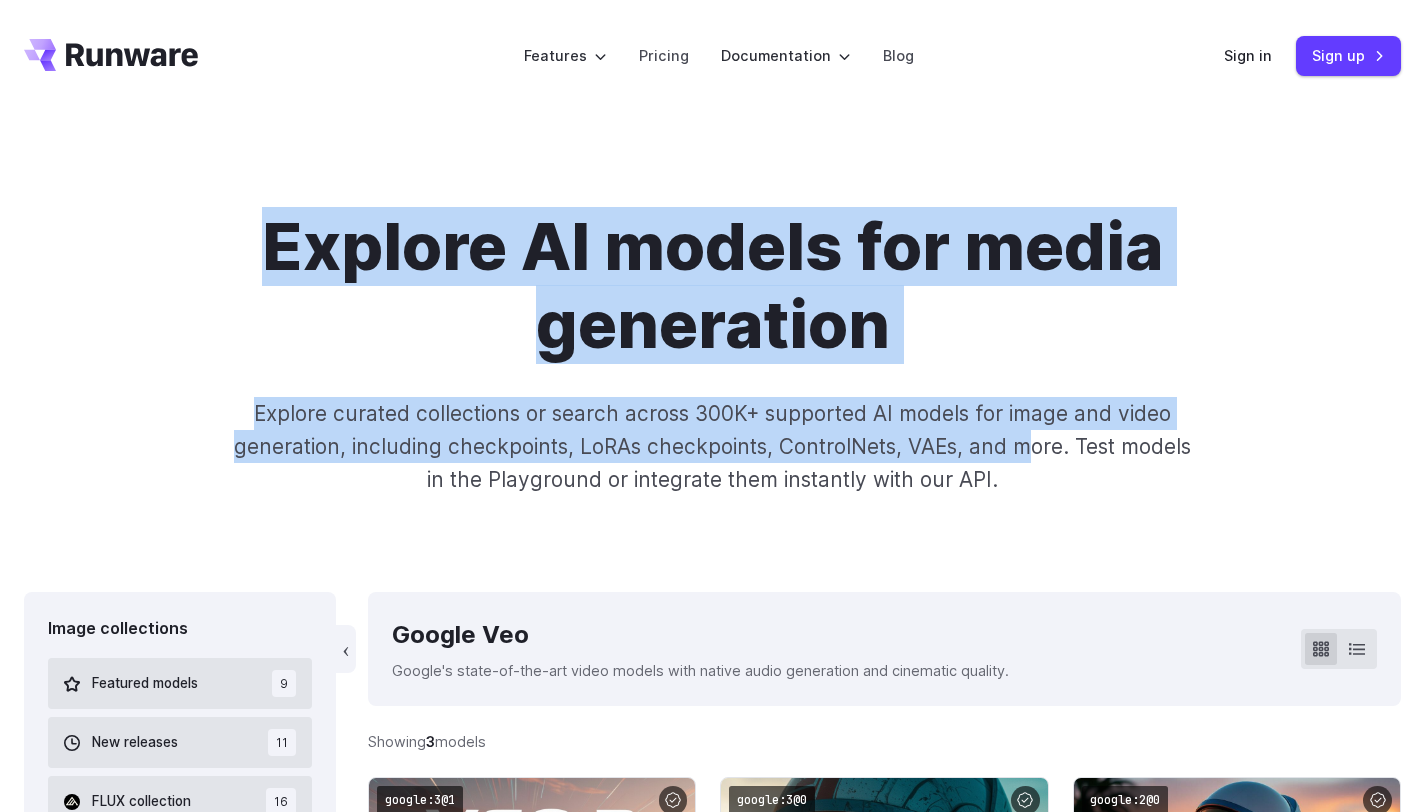 drag, startPoint x: 195, startPoint y: 230, endPoint x: 1034, endPoint y: 450, distance: 867.3644 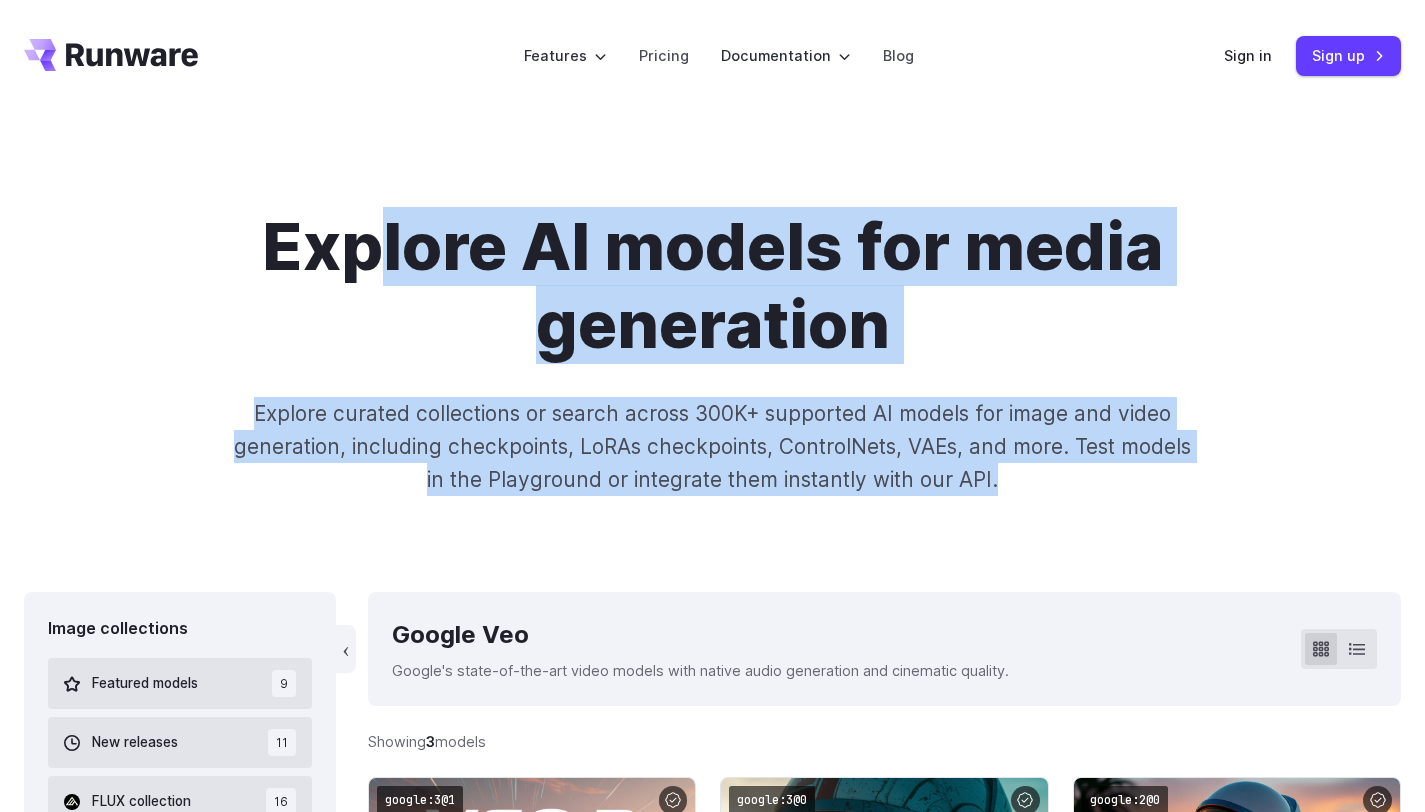drag, startPoint x: 1047, startPoint y: 467, endPoint x: 331, endPoint y: 243, distance: 750.2213 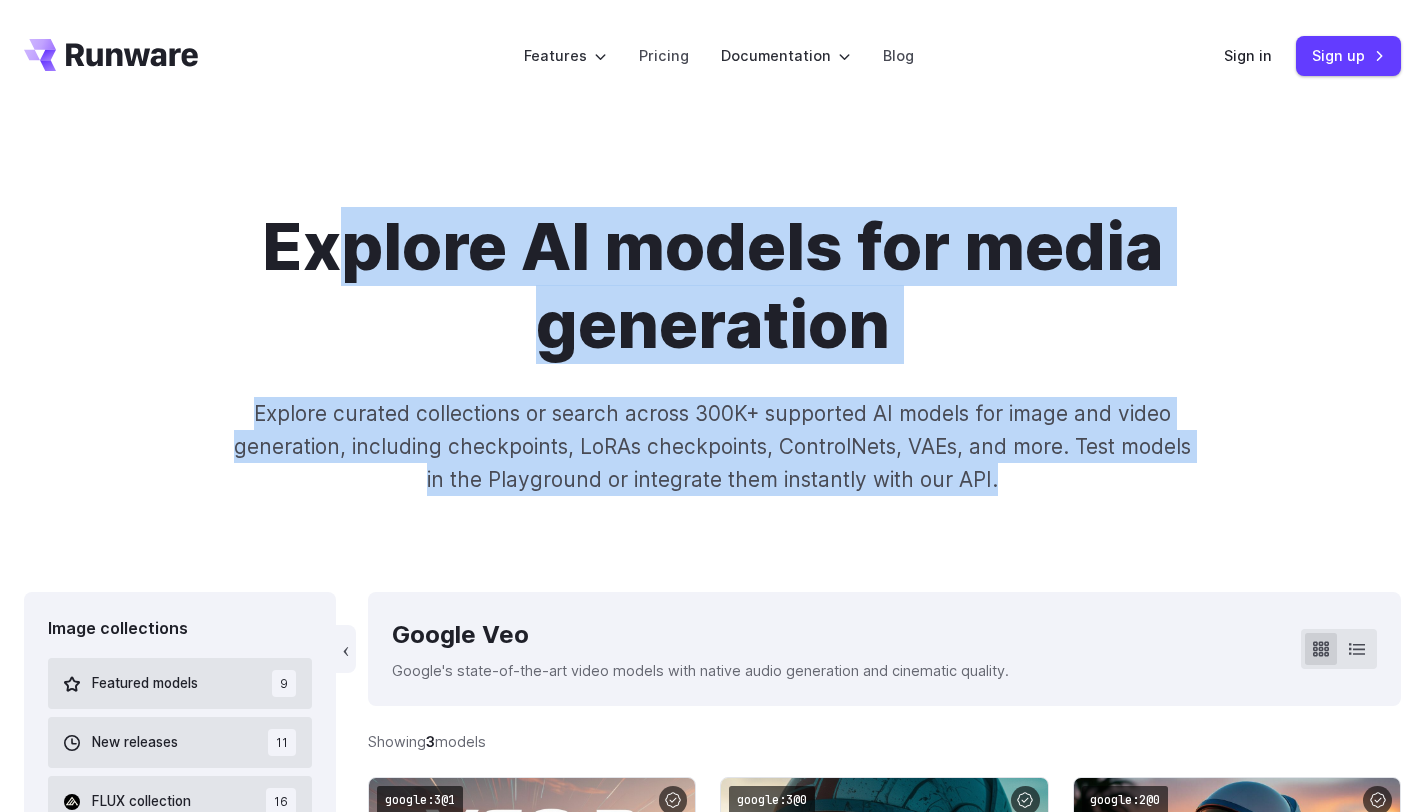click on "Explore AI models for media generation" at bounding box center (713, 286) 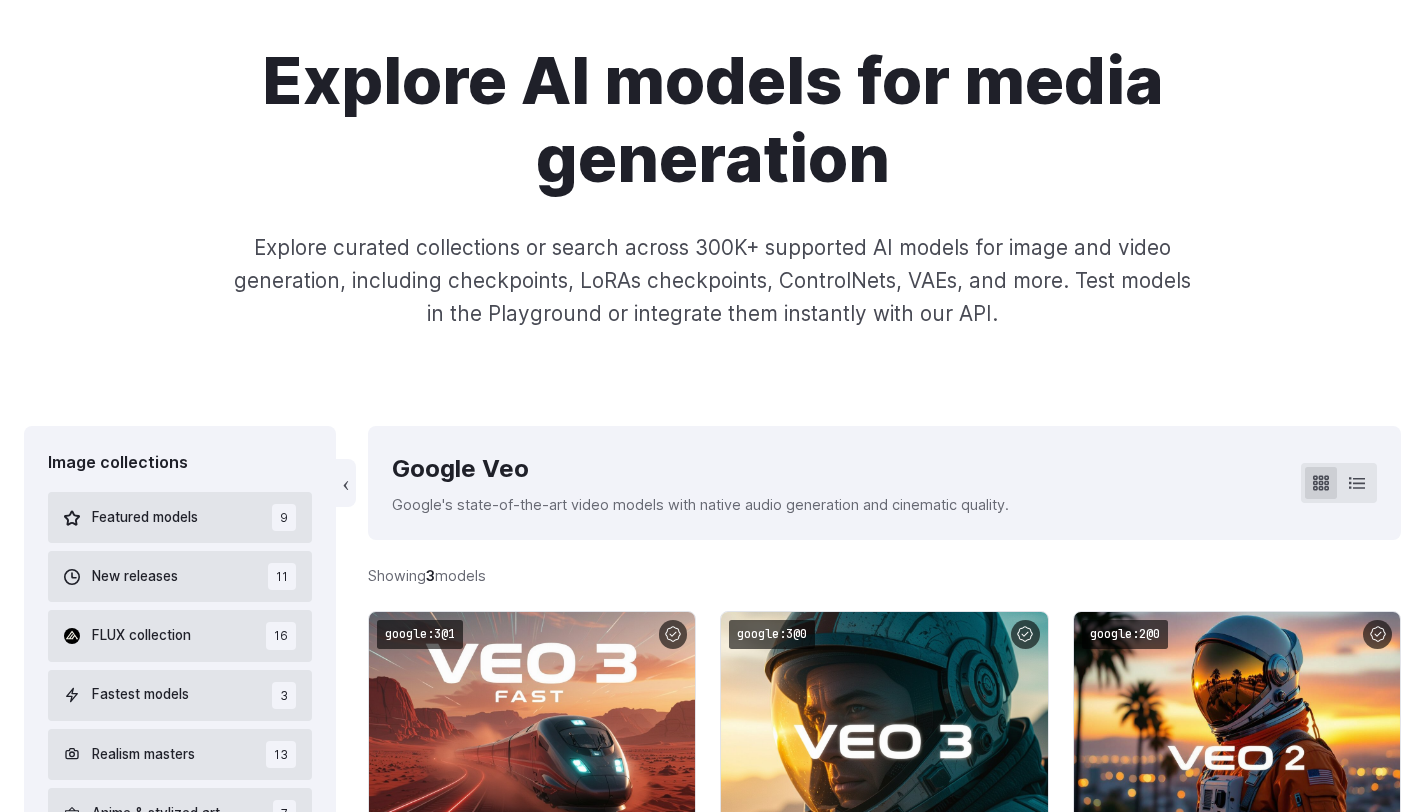 scroll, scrollTop: 0, scrollLeft: 0, axis: both 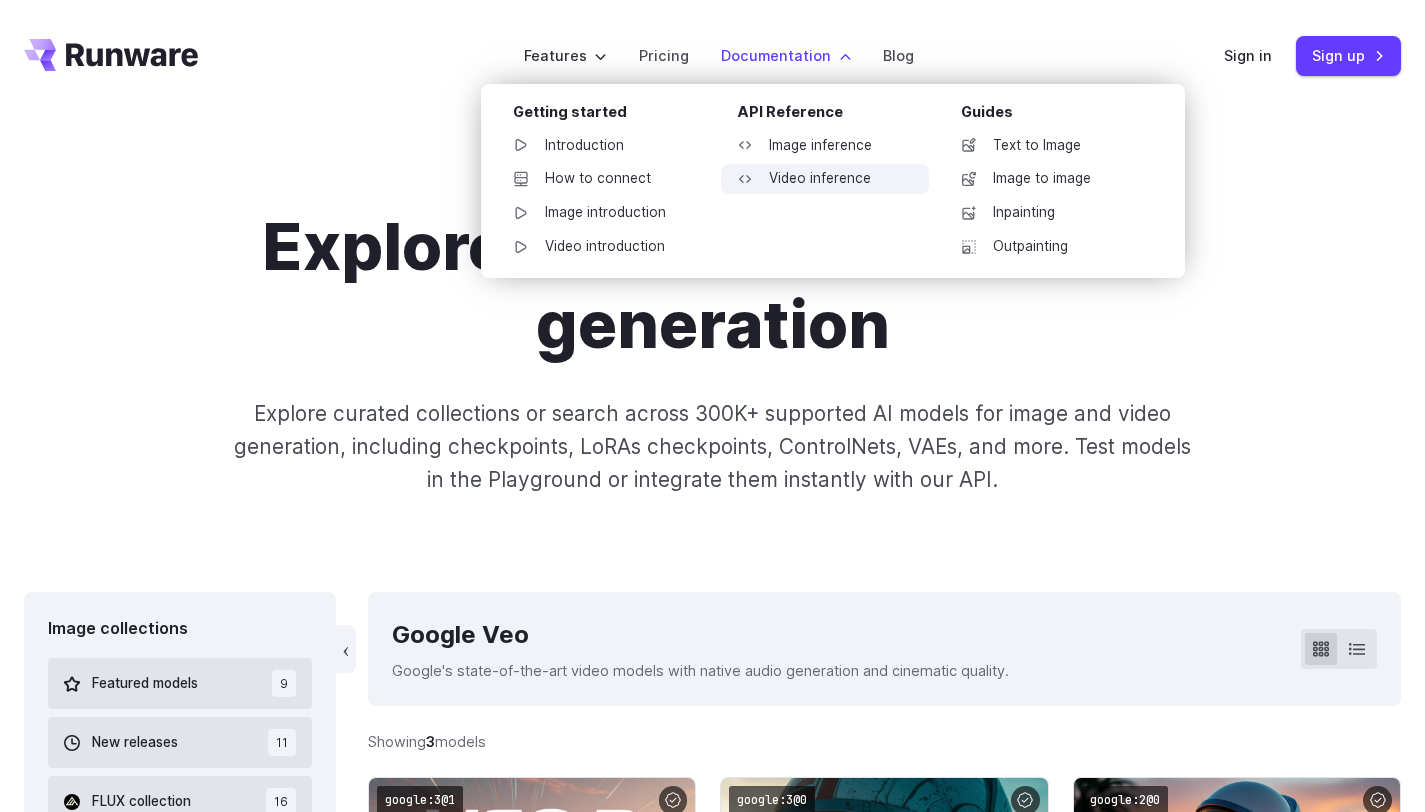 click on "Video inference" at bounding box center (825, 179) 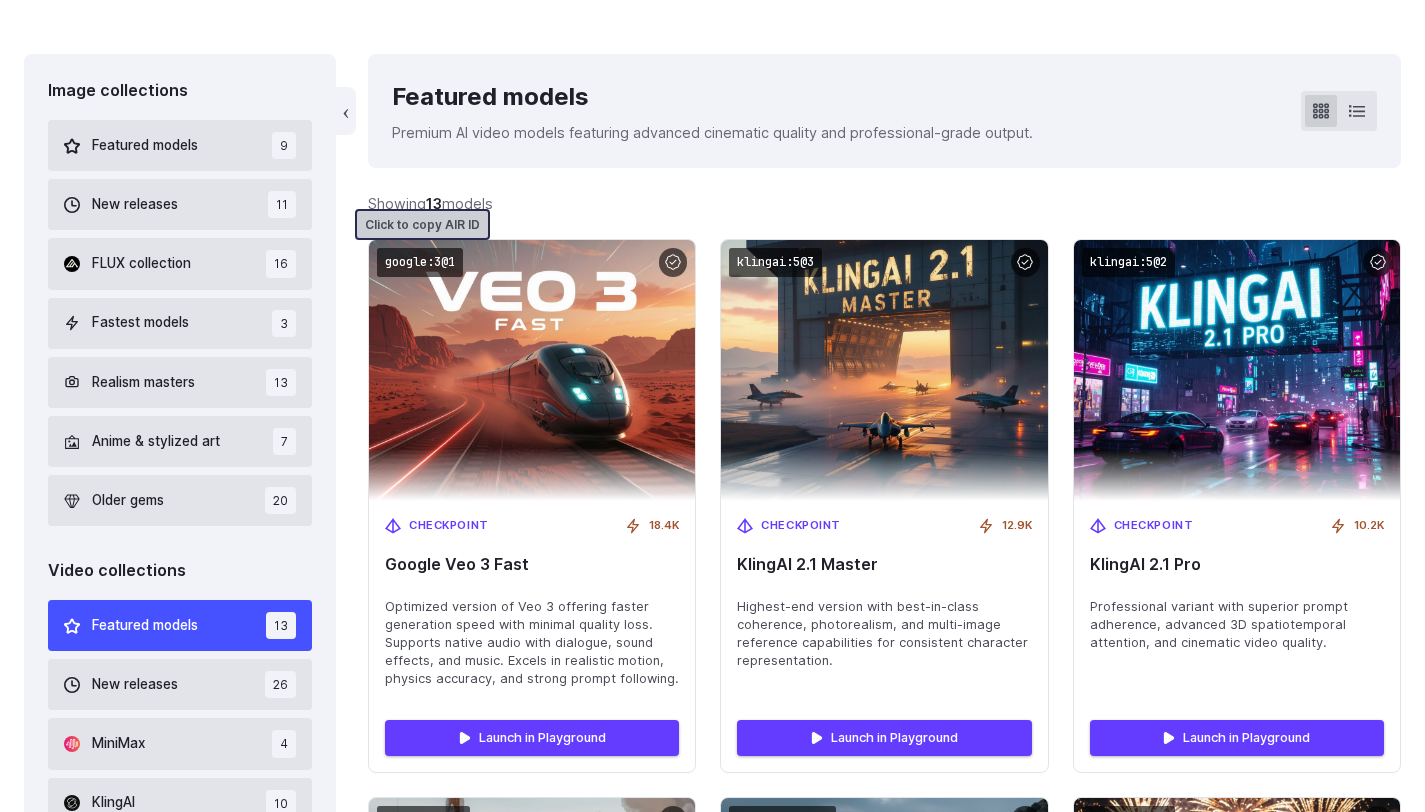 scroll, scrollTop: 556, scrollLeft: 0, axis: vertical 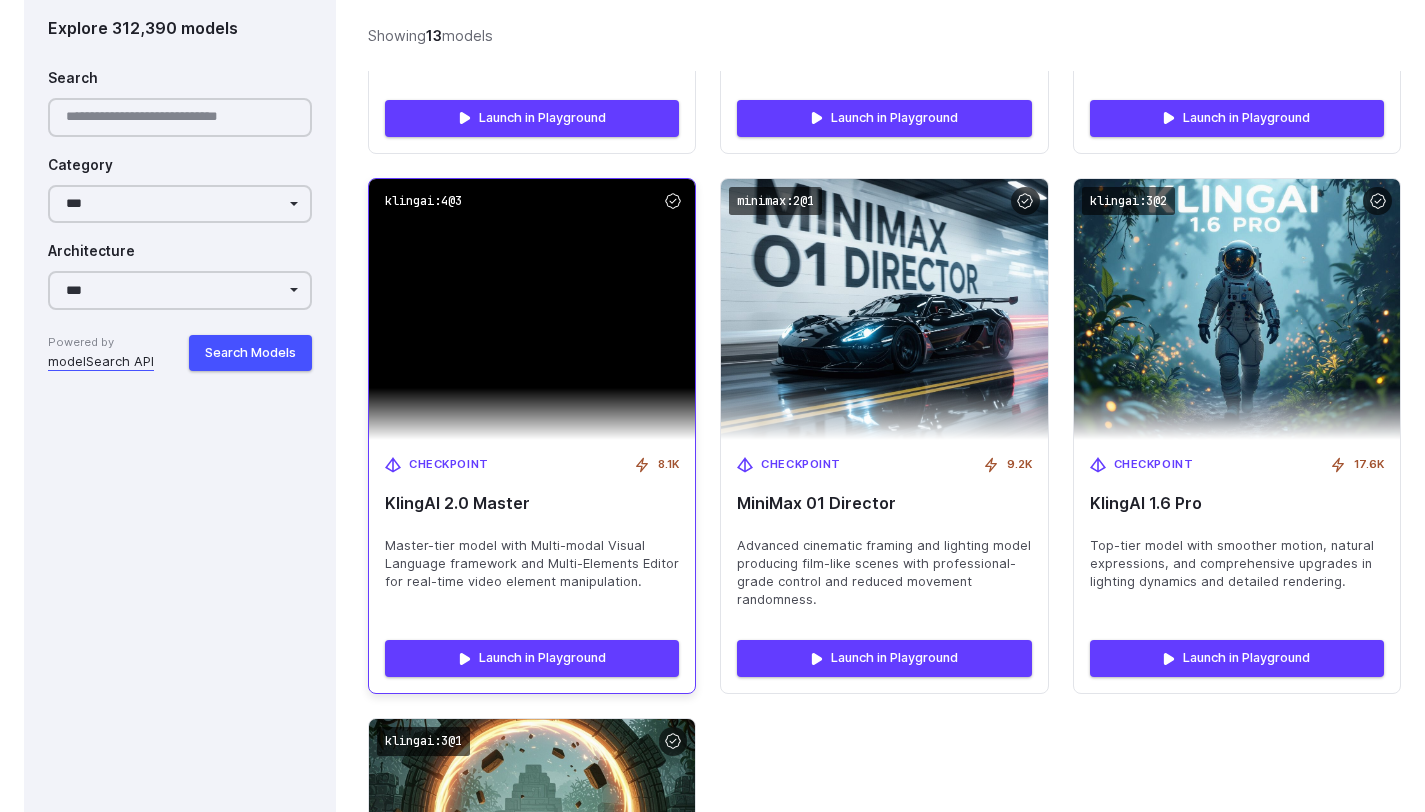 click at bounding box center [532, 309] 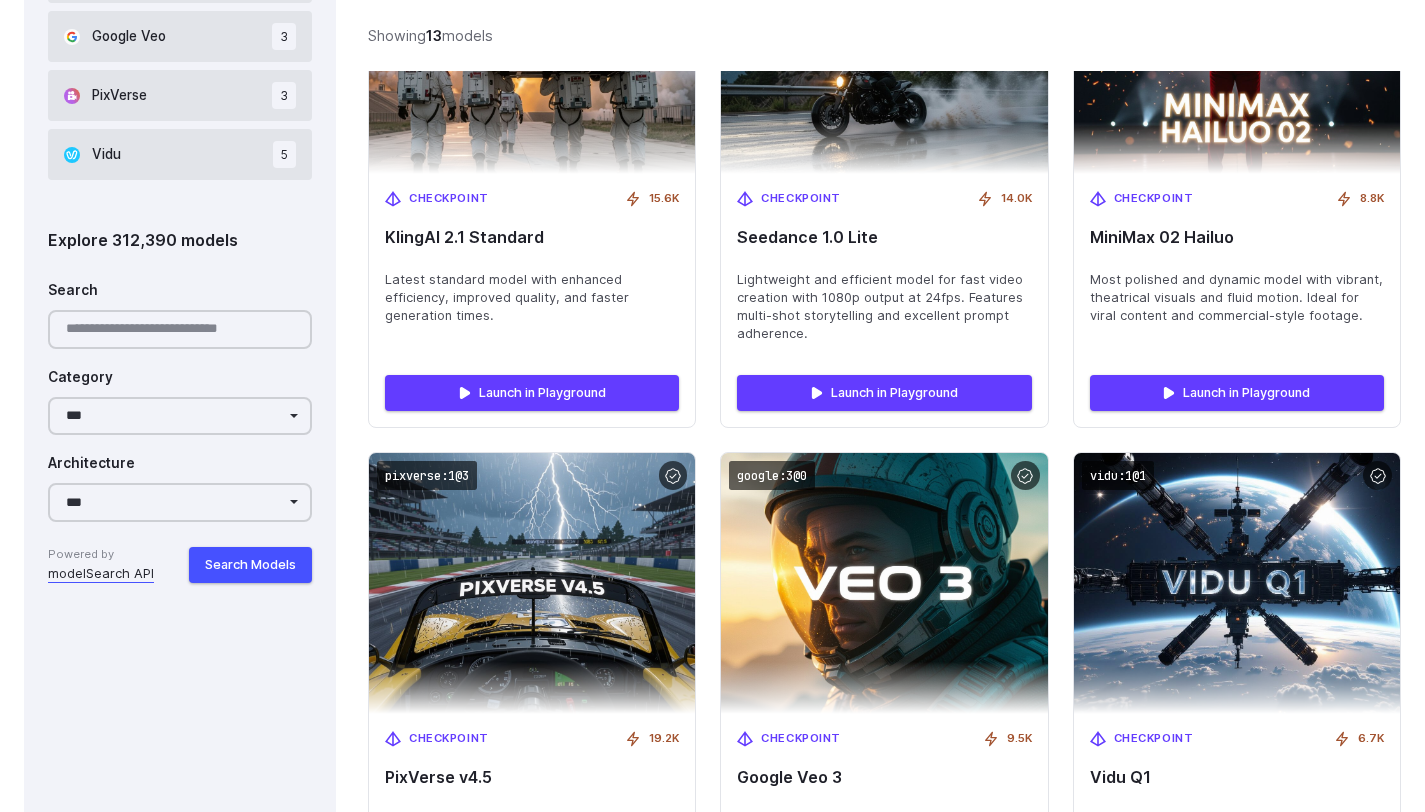scroll, scrollTop: 1053, scrollLeft: 0, axis: vertical 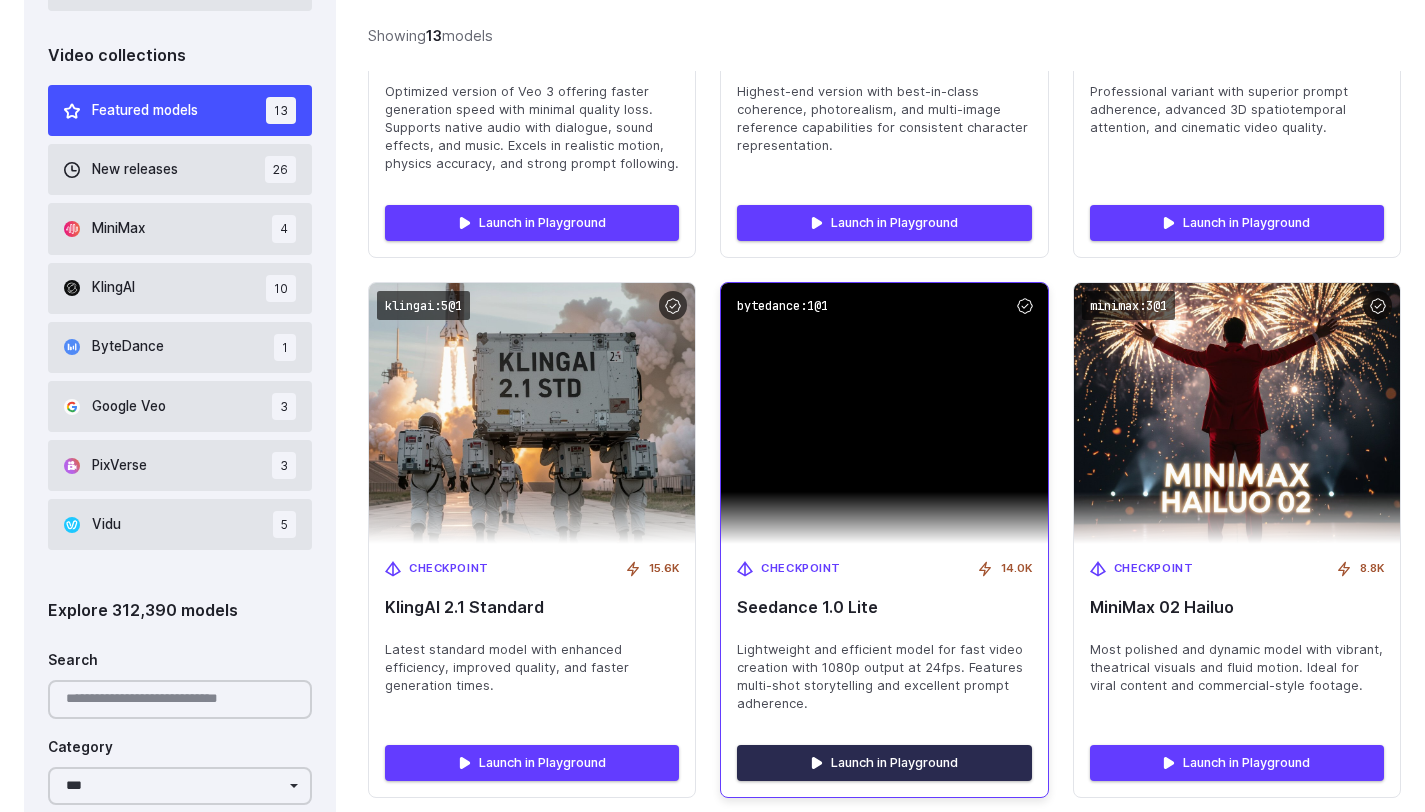 click on "Launch in Playground" at bounding box center (884, 763) 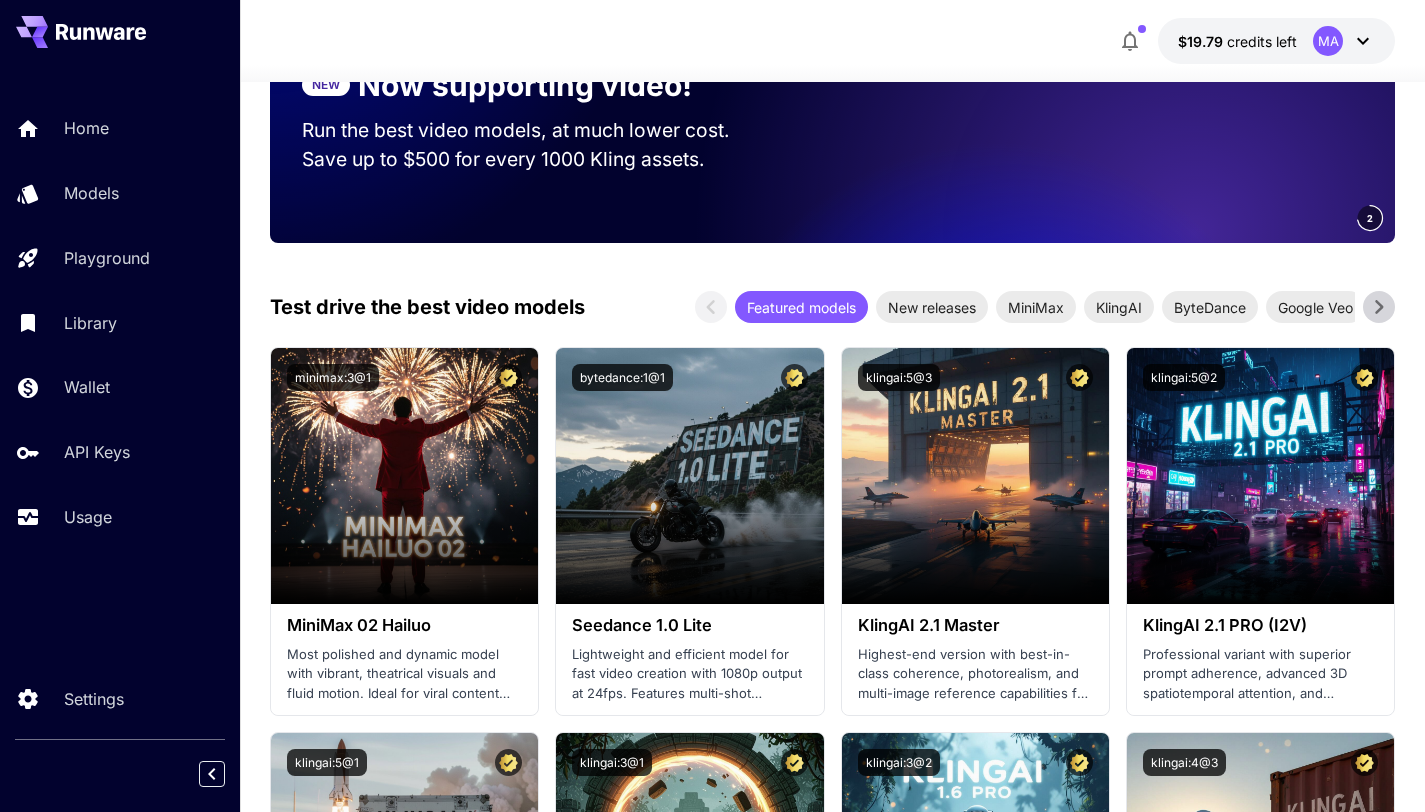 scroll, scrollTop: 0, scrollLeft: 0, axis: both 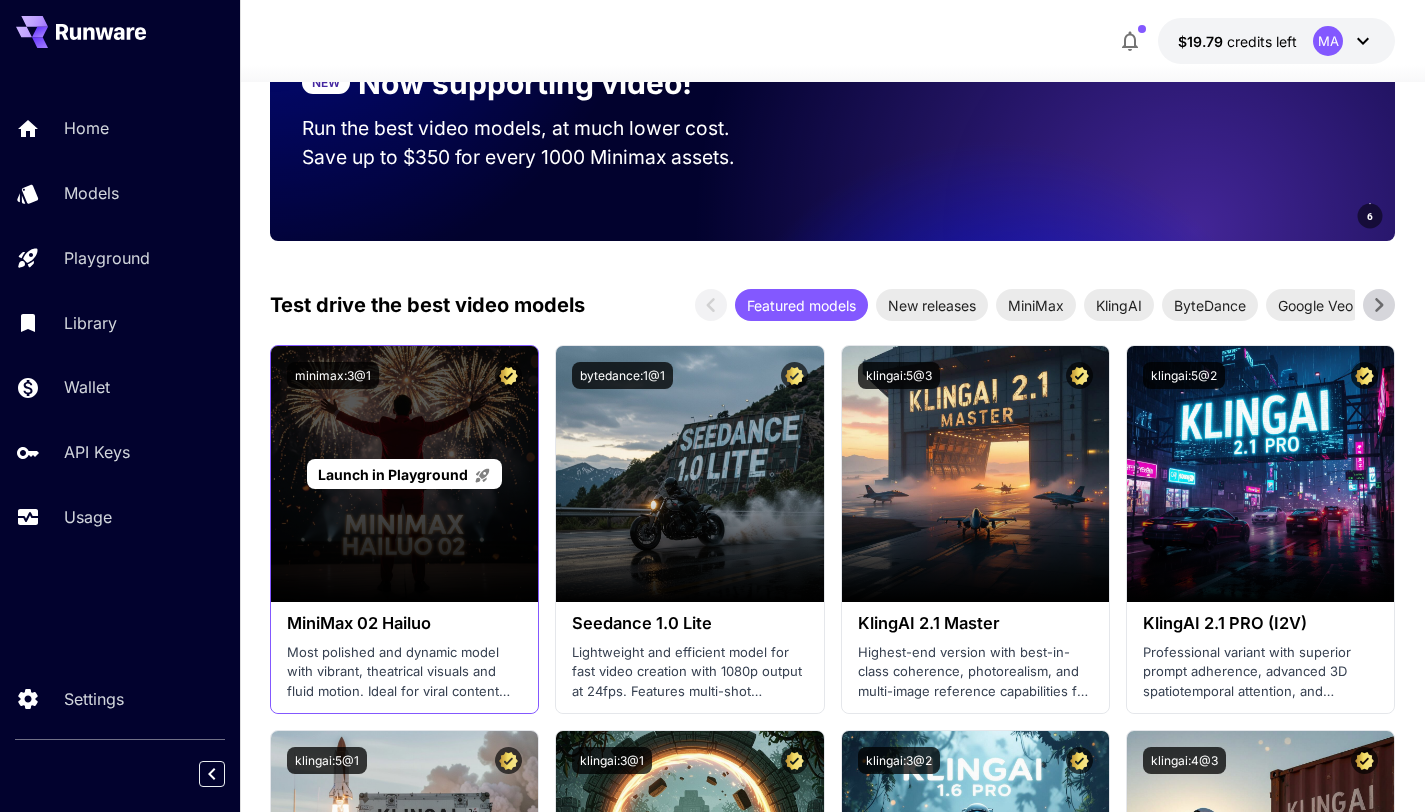 click on "Launch in Playground" at bounding box center [393, 474] 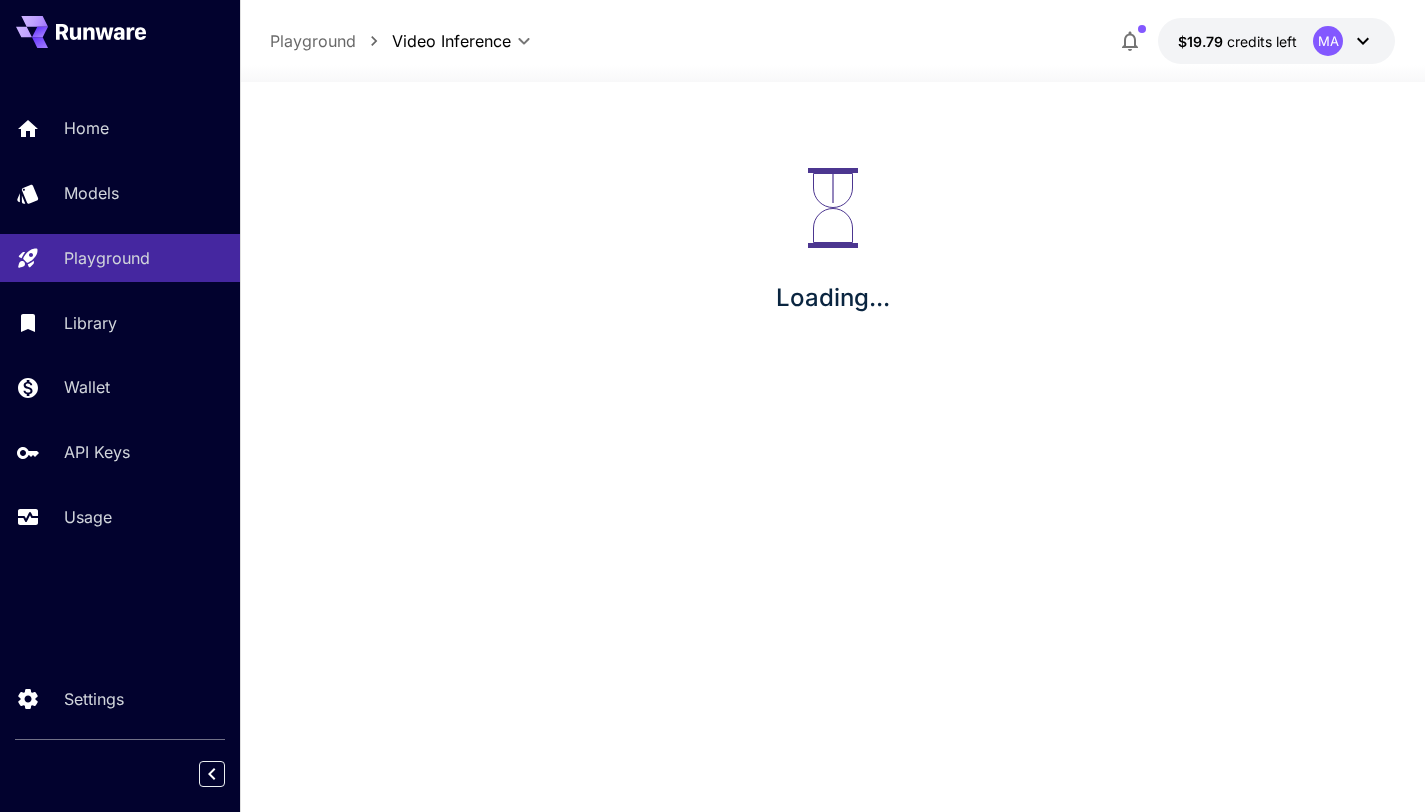 scroll, scrollTop: 0, scrollLeft: 0, axis: both 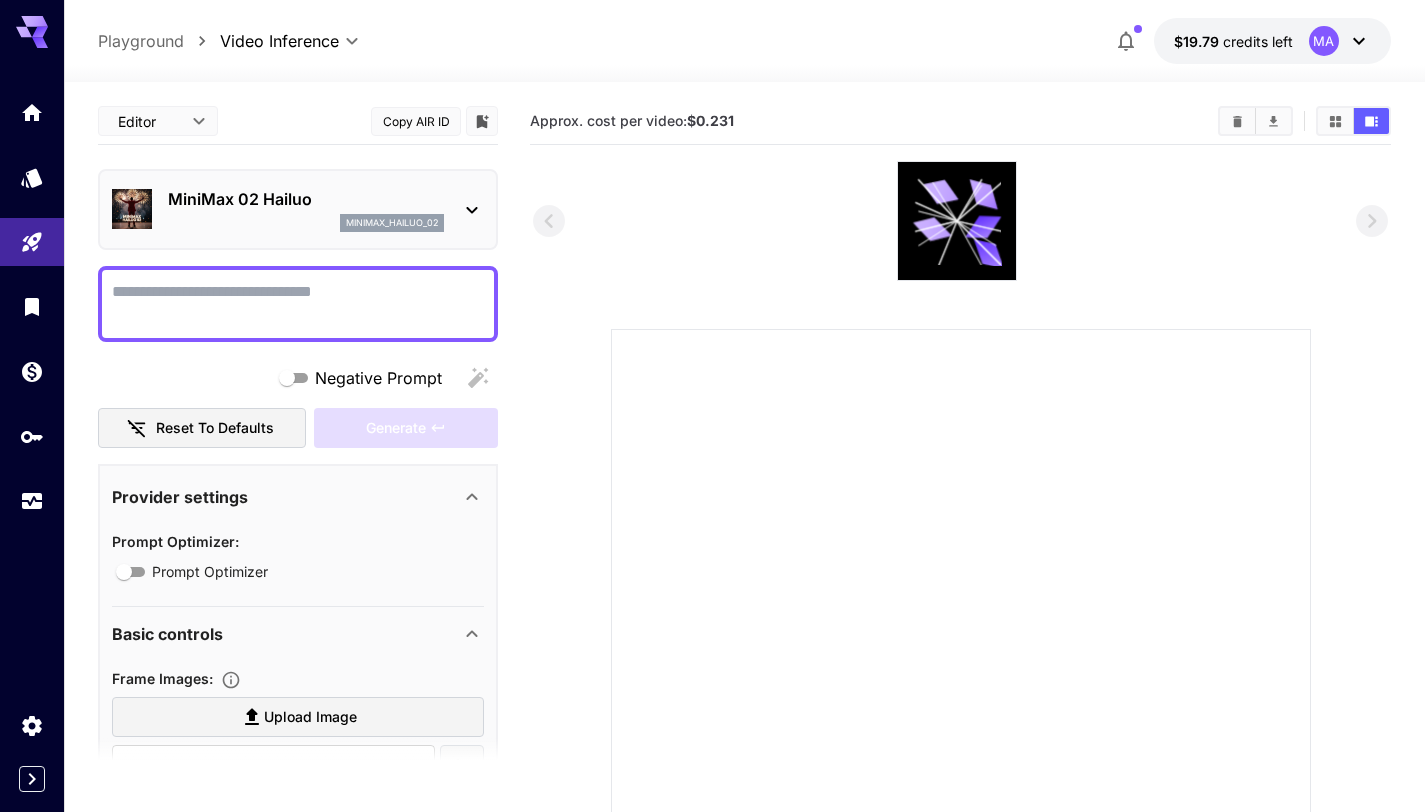 click on "Negative Prompt" at bounding box center [298, 304] 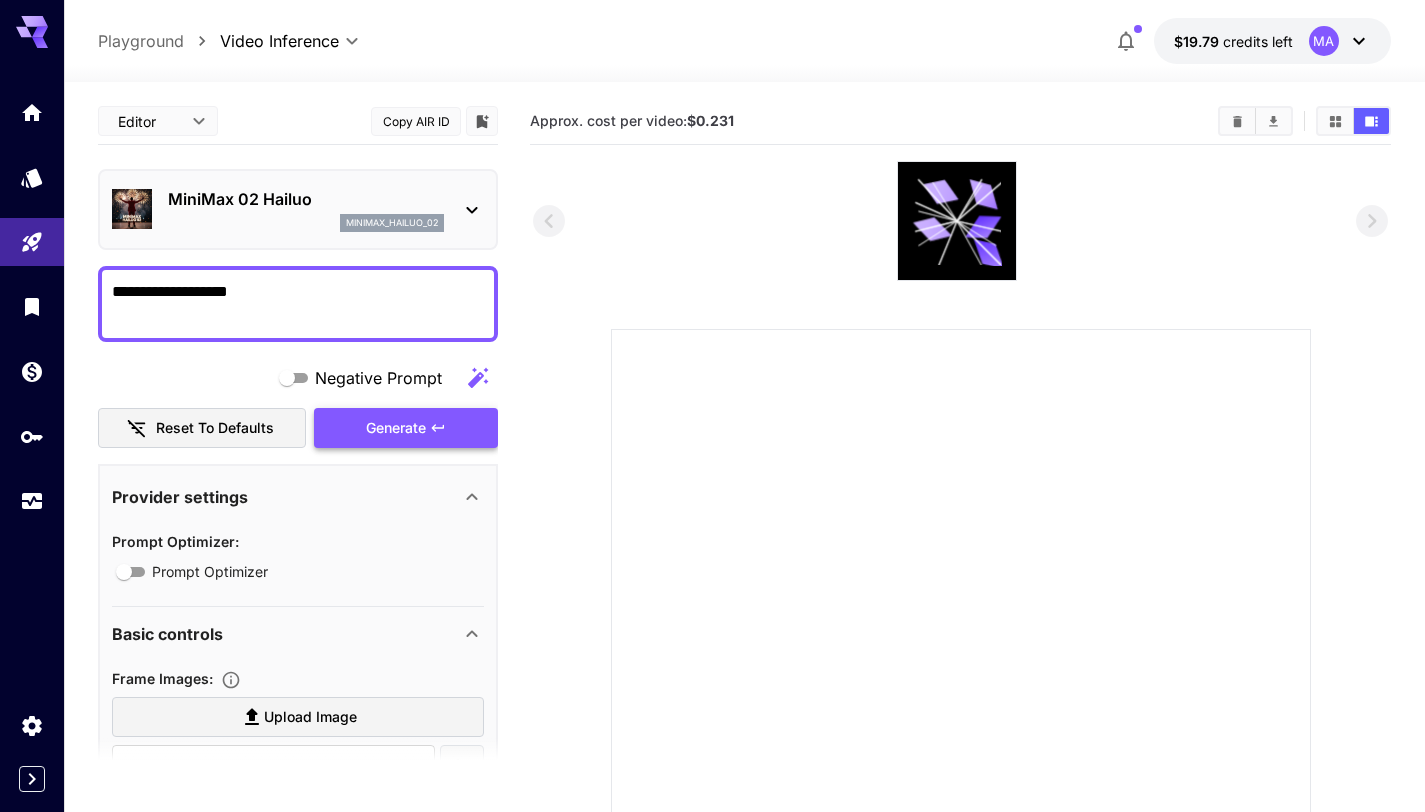 type on "**********" 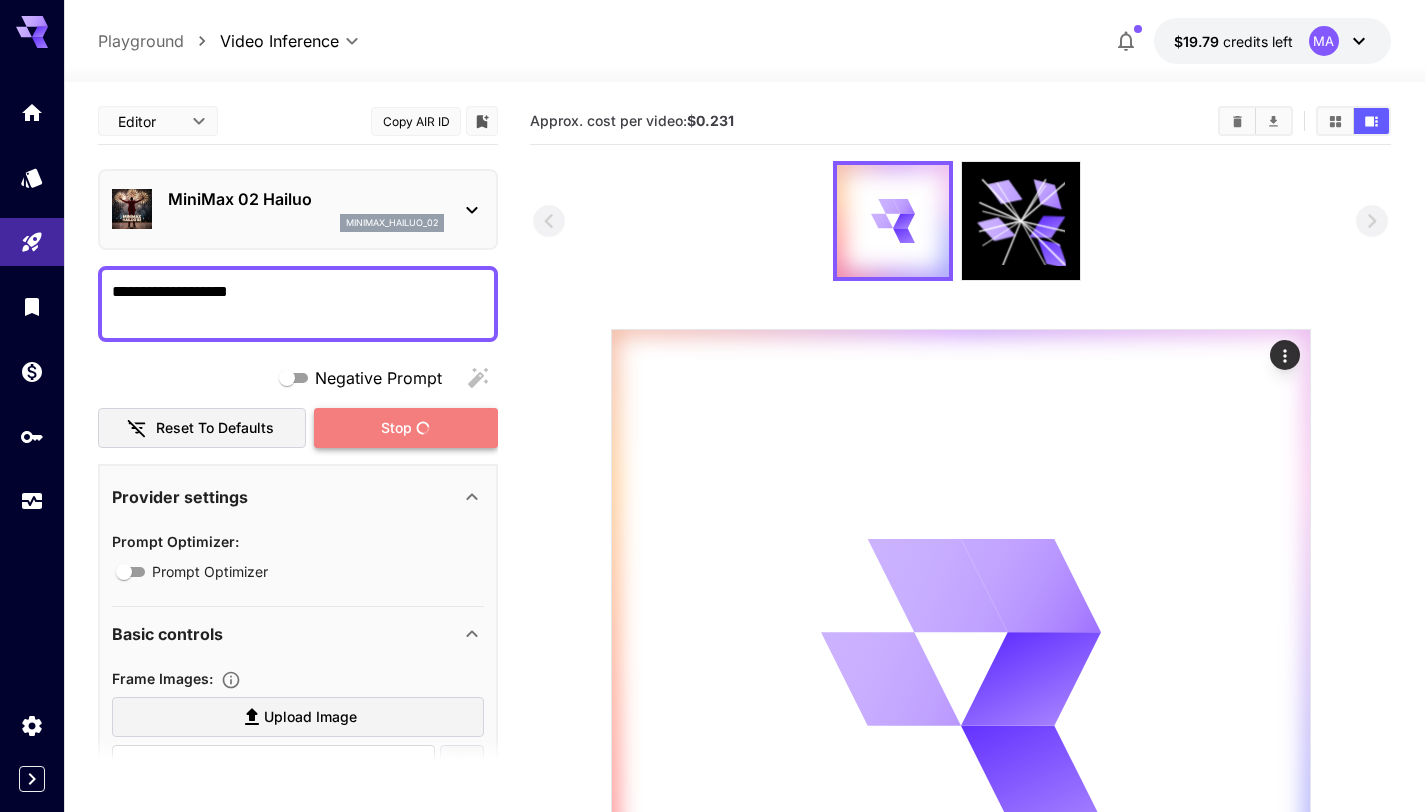click on "Stop" at bounding box center (396, 428) 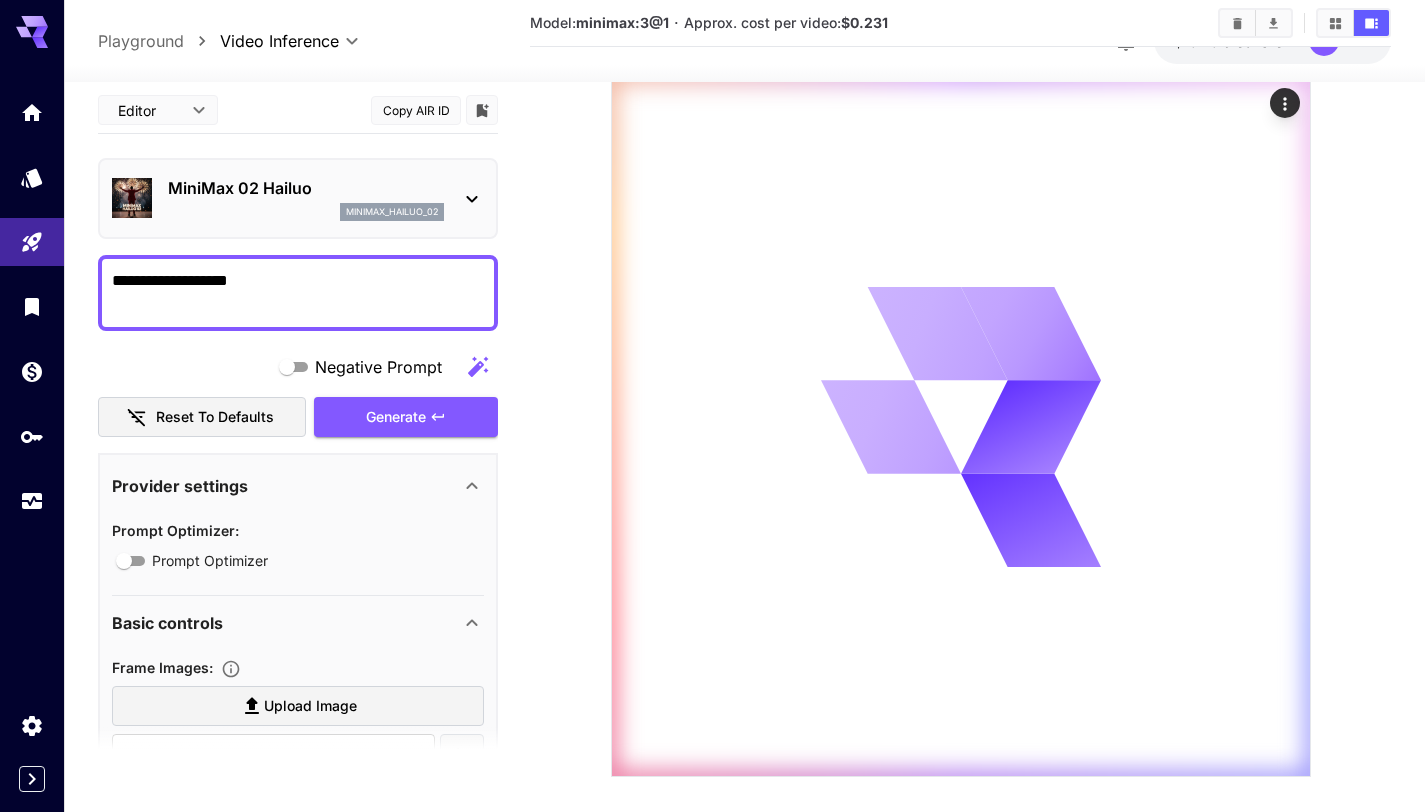 scroll, scrollTop: 277, scrollLeft: 0, axis: vertical 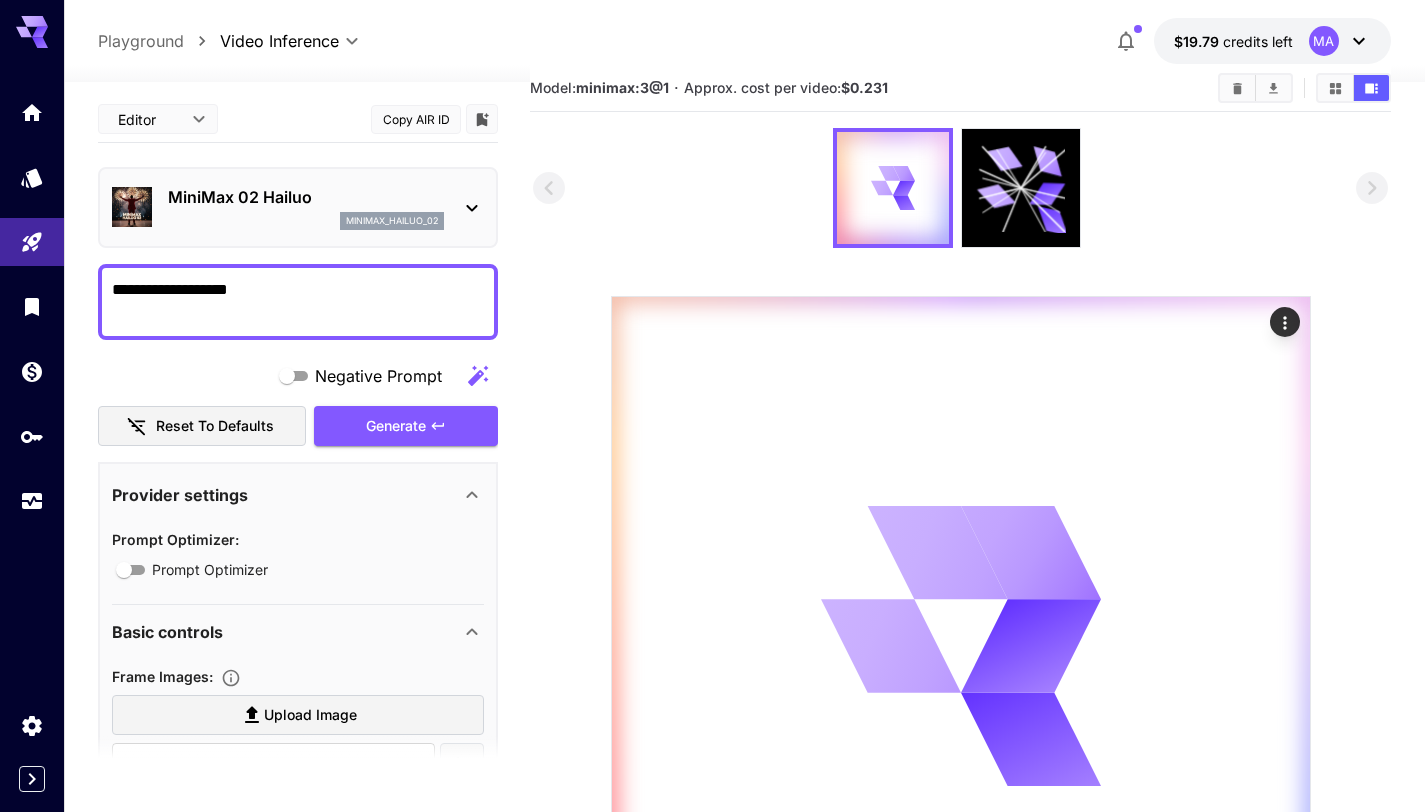 click on "Negative Prompt" at bounding box center [298, 376] 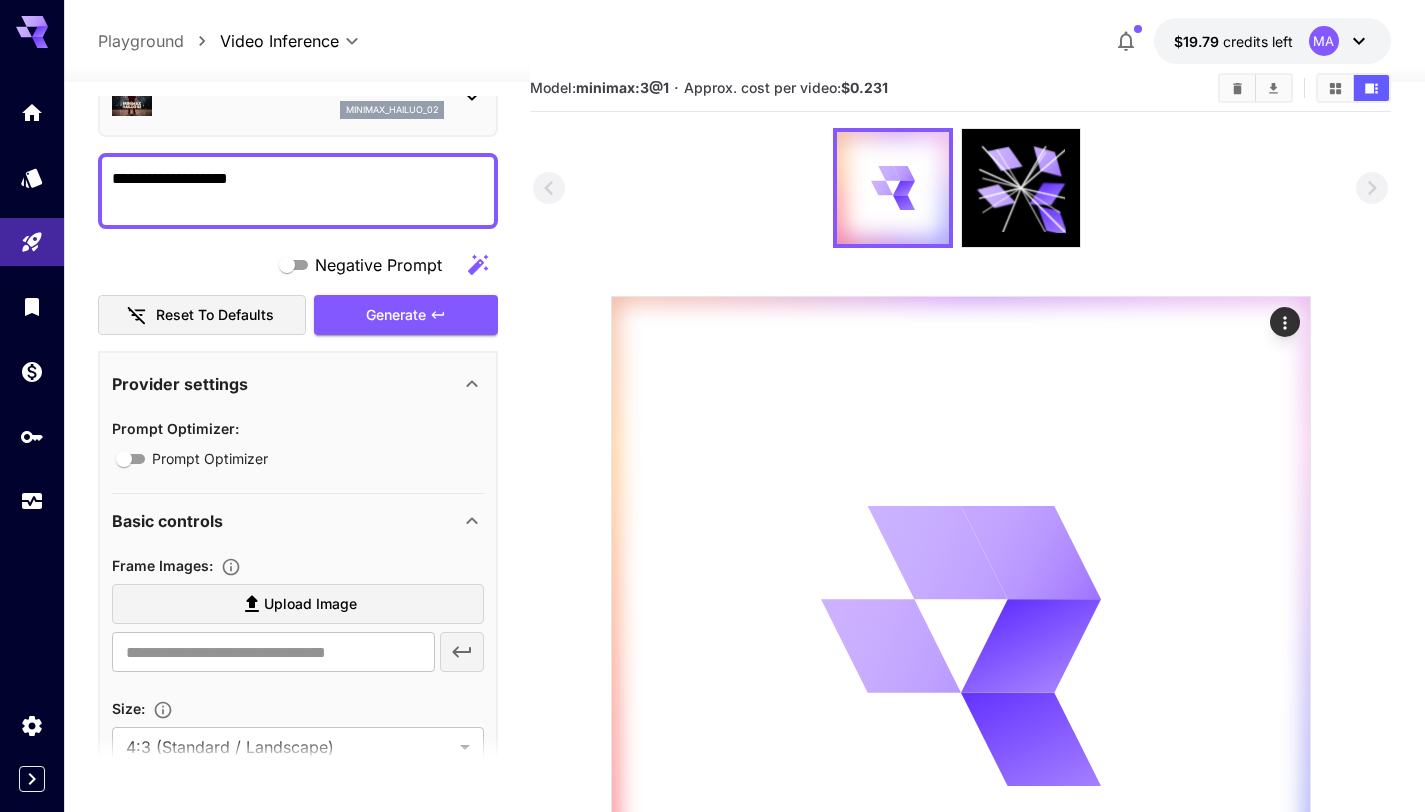scroll, scrollTop: 0, scrollLeft: 0, axis: both 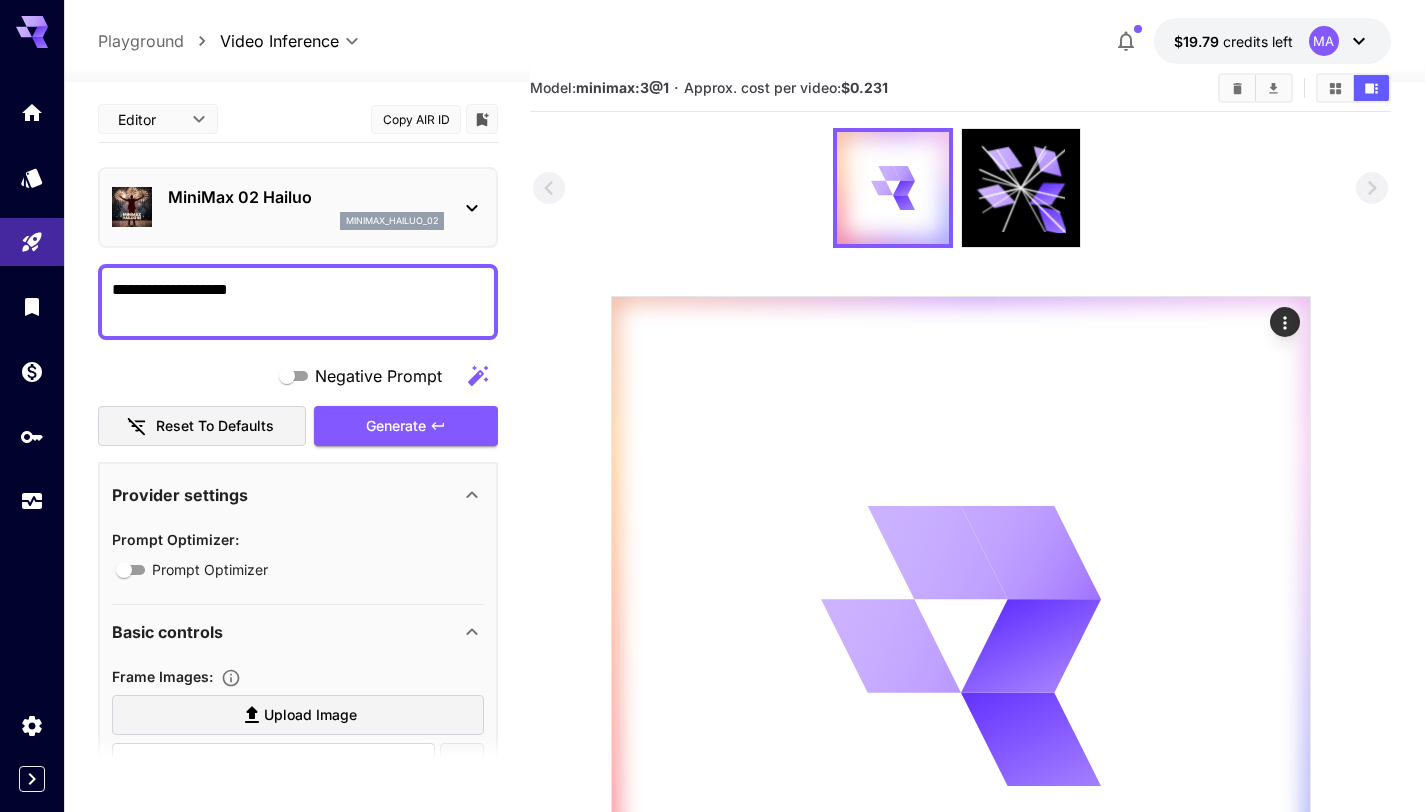 click at bounding box center [960, 562] 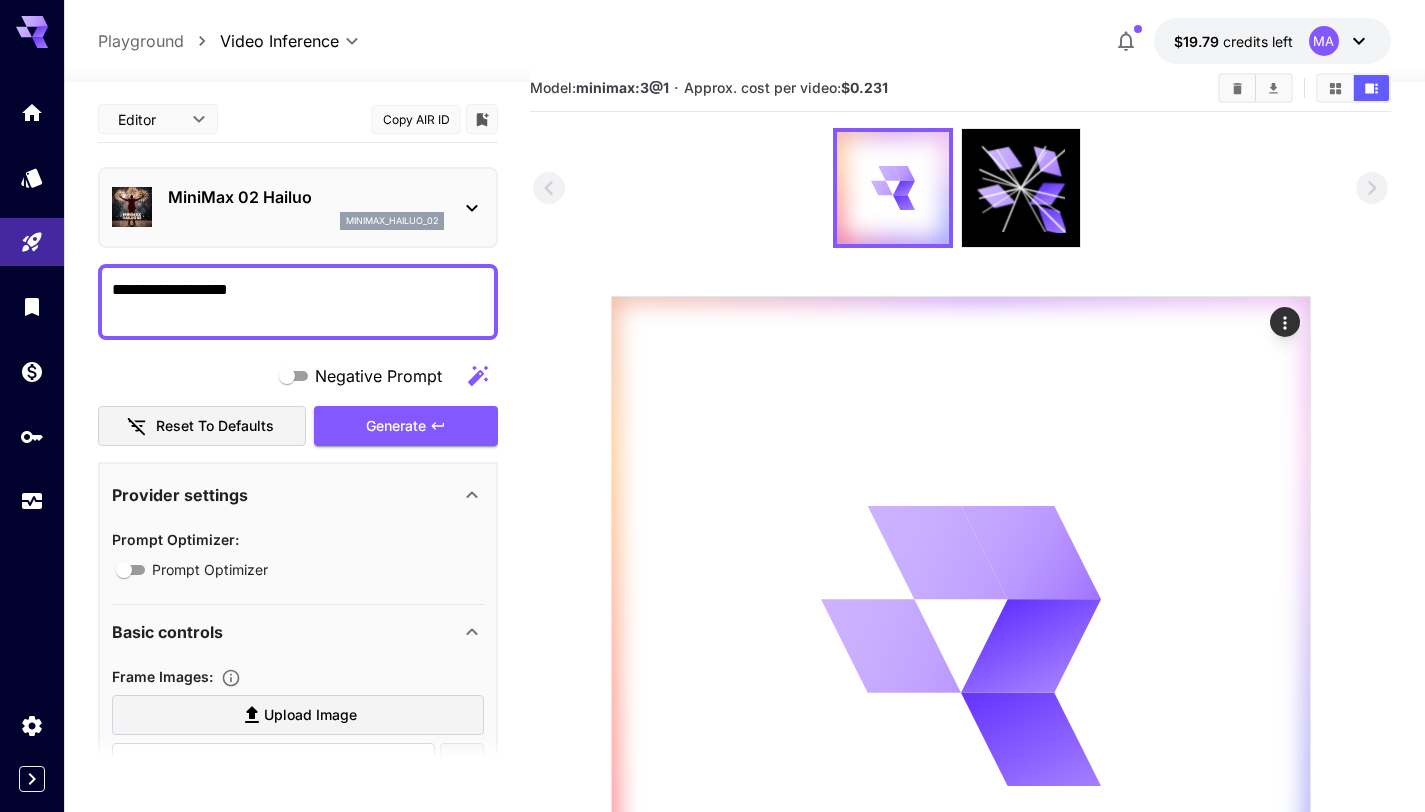 scroll, scrollTop: 0, scrollLeft: 0, axis: both 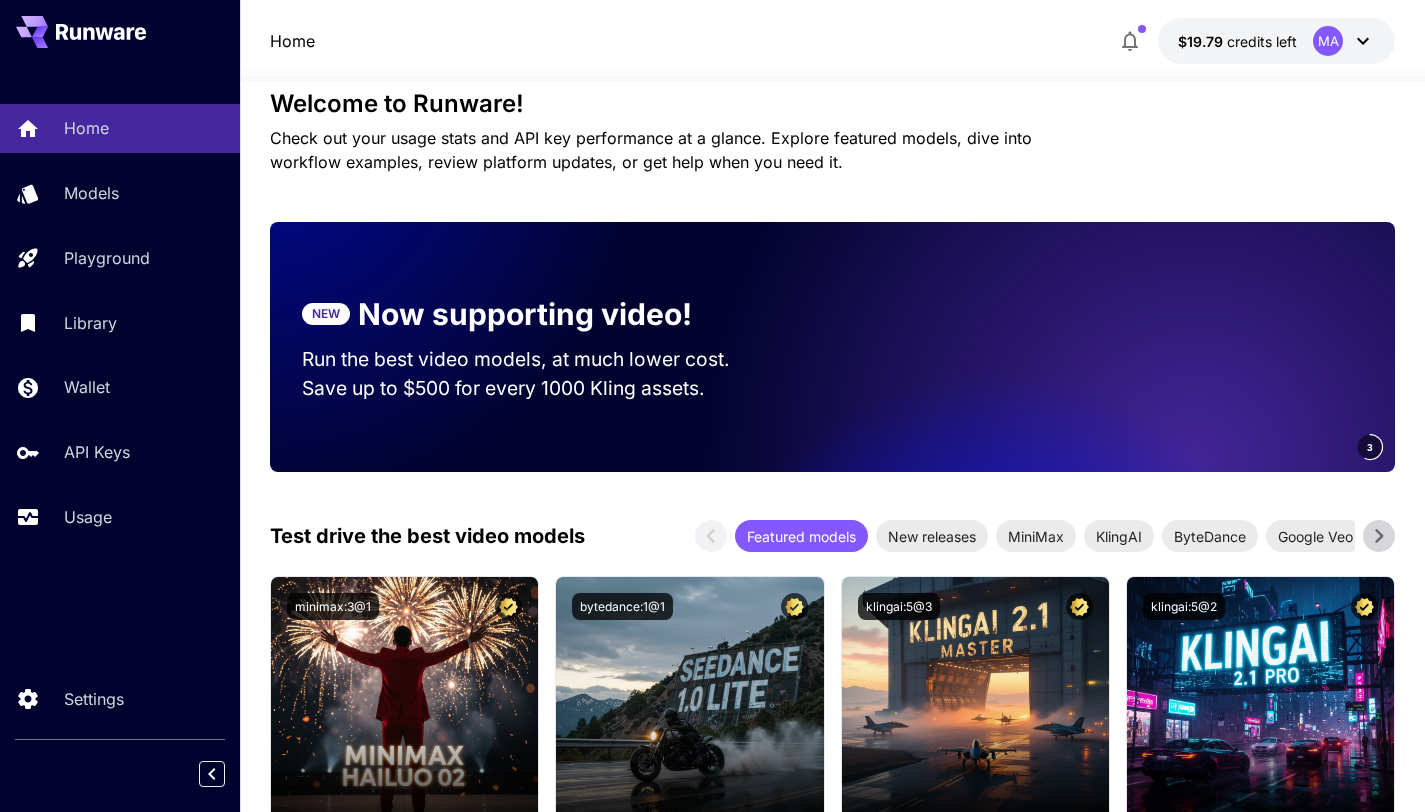 click at bounding box center [1115, 347] 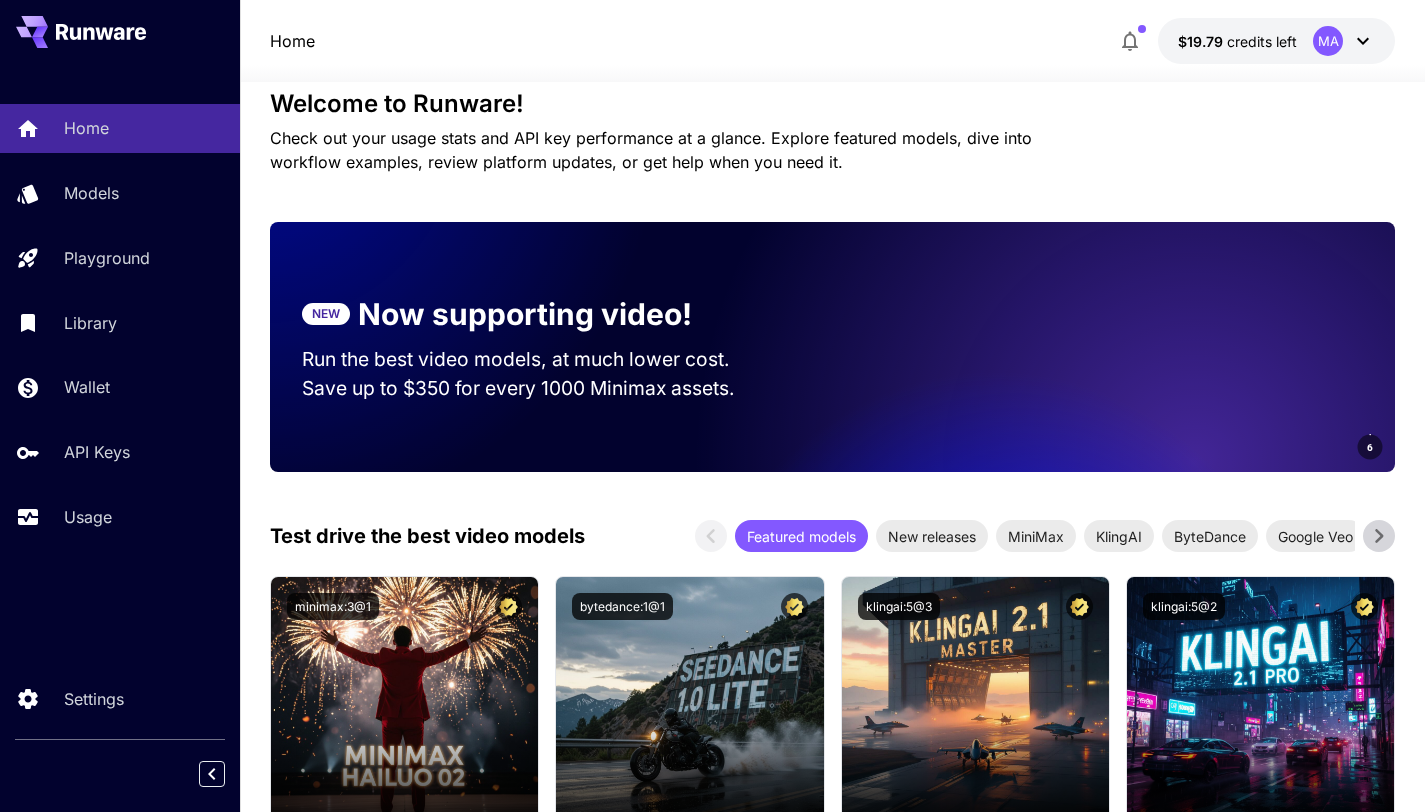 click on "Now supporting video!" at bounding box center [525, 314] 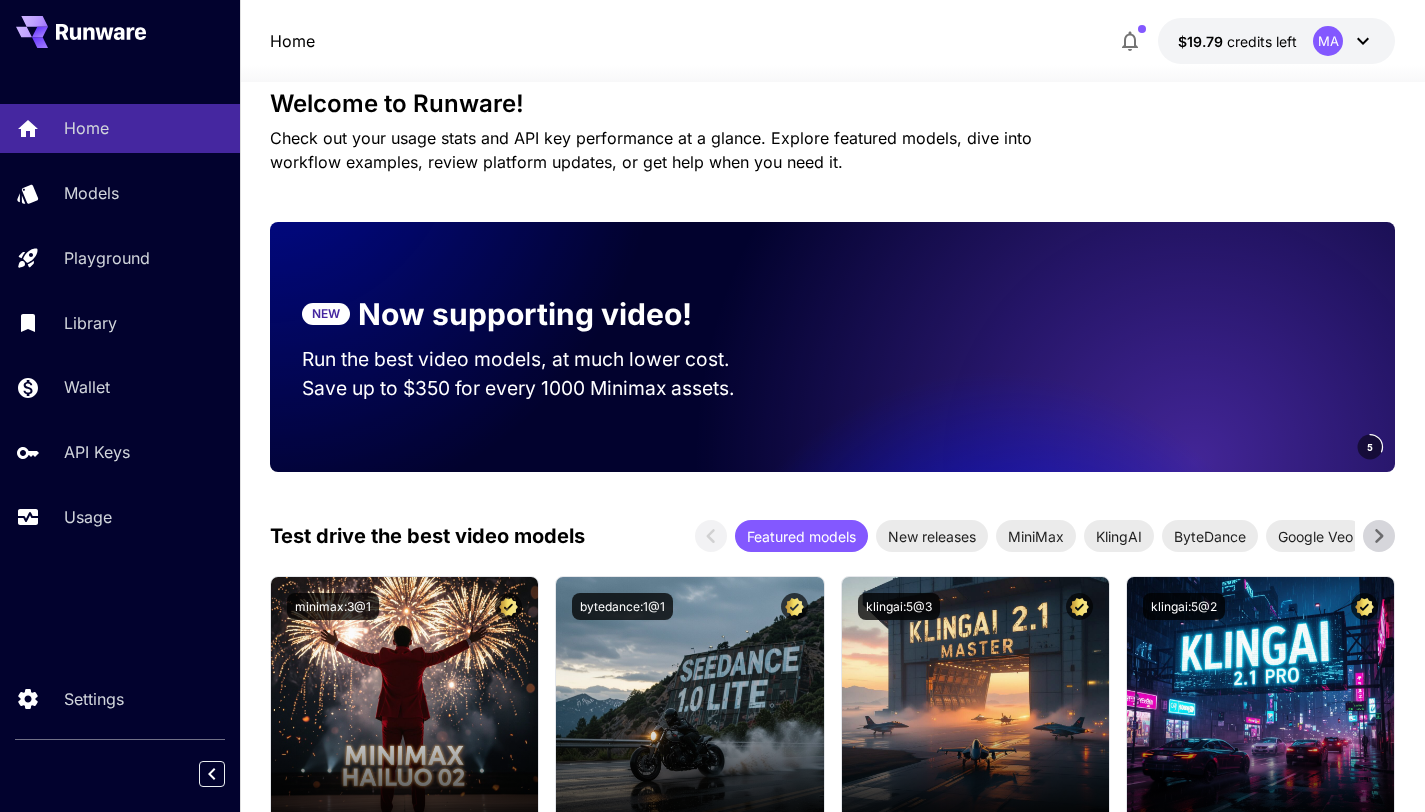 drag, startPoint x: 1273, startPoint y: 392, endPoint x: 799, endPoint y: 409, distance: 474.30475 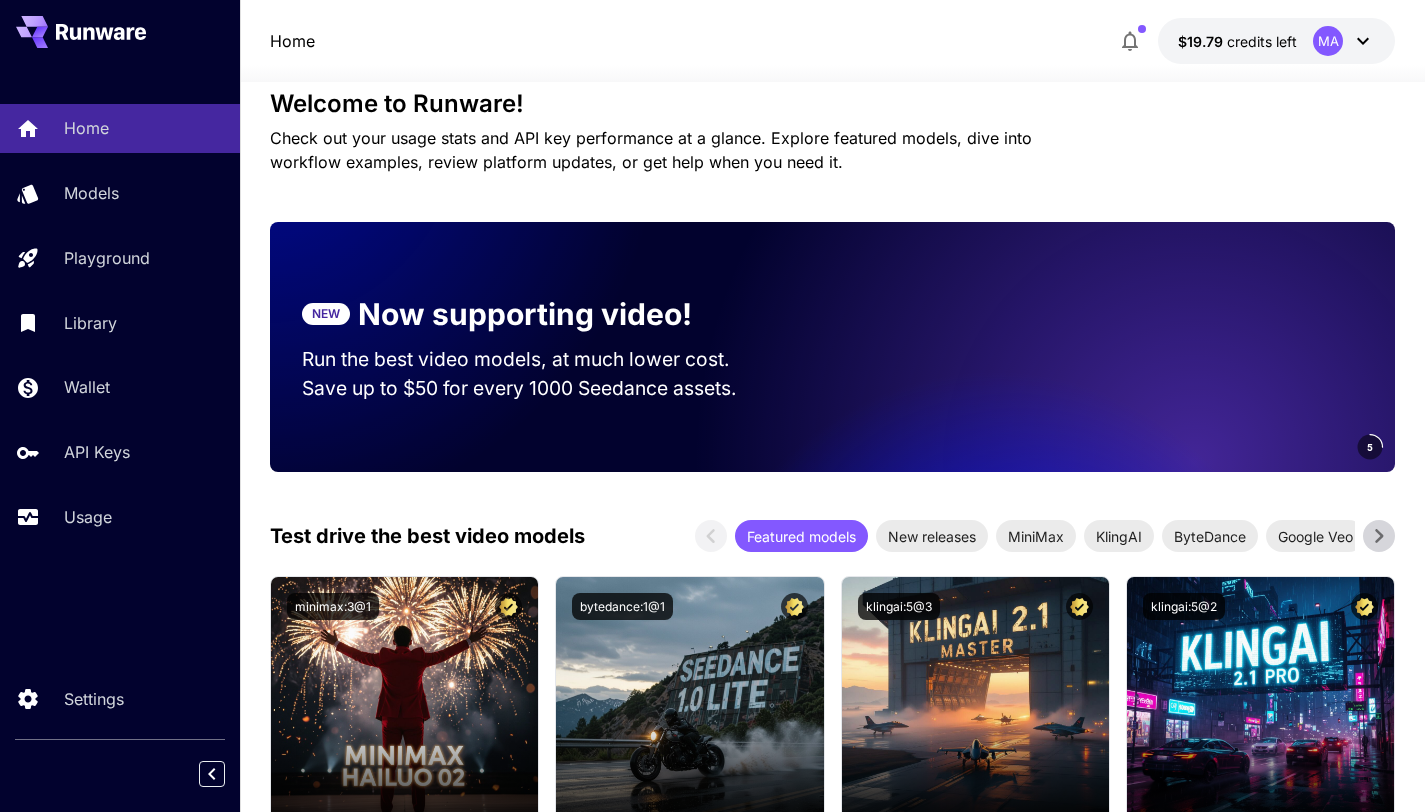 drag, startPoint x: 1200, startPoint y: 379, endPoint x: 897, endPoint y: 397, distance: 303.53418 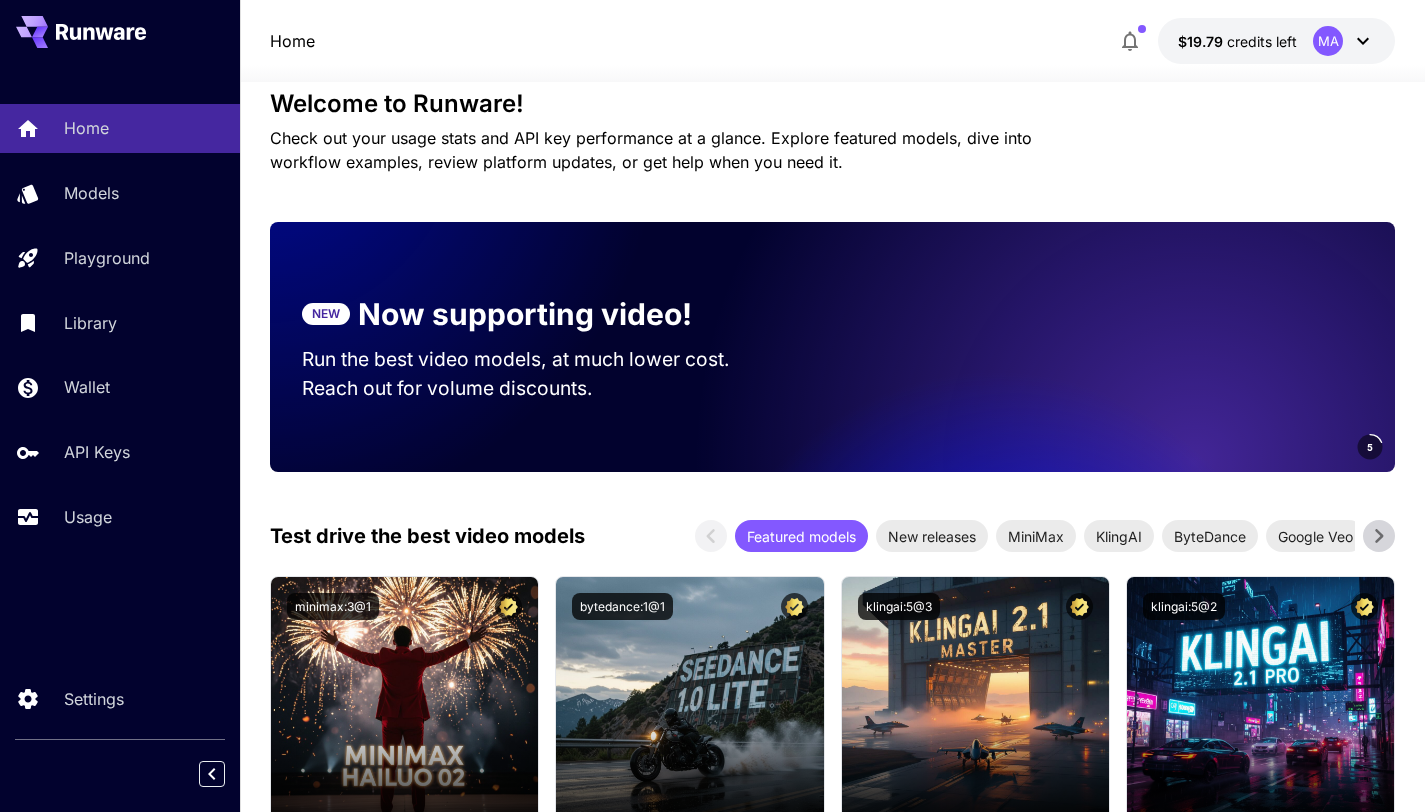 drag, startPoint x: 1263, startPoint y: 384, endPoint x: 970, endPoint y: 425, distance: 295.8547 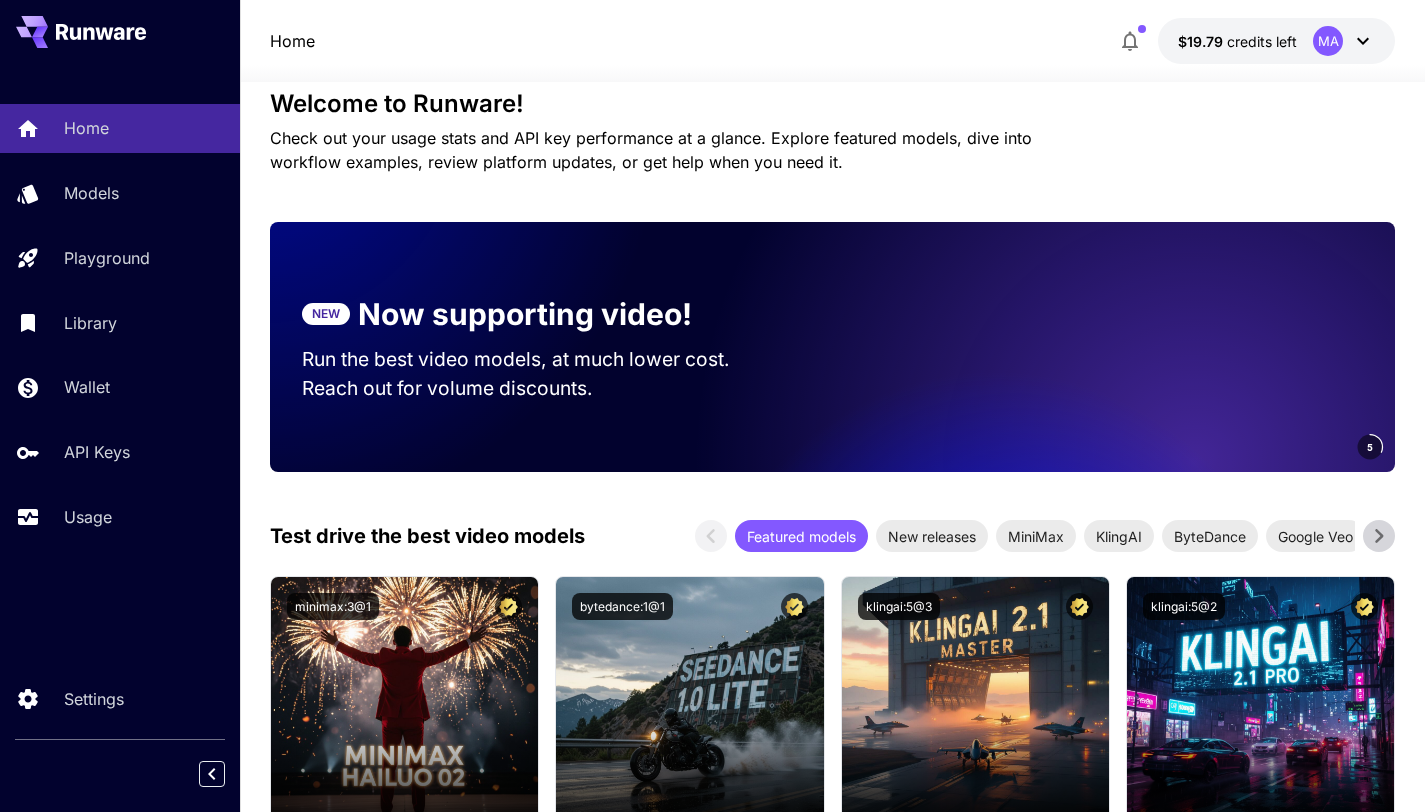 drag, startPoint x: 1414, startPoint y: 429, endPoint x: 1197, endPoint y: 383, distance: 221.822 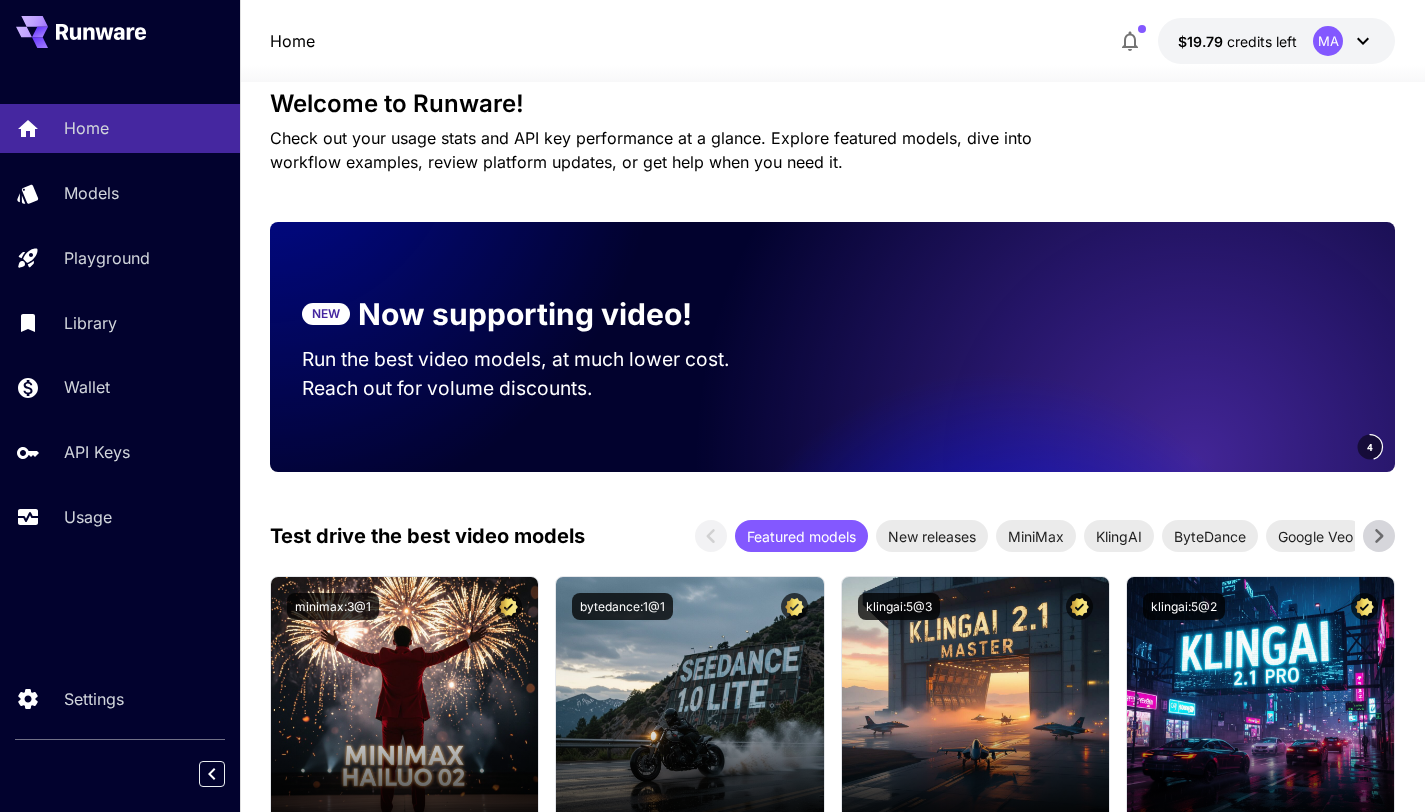 drag, startPoint x: 1270, startPoint y: 352, endPoint x: 897, endPoint y: 392, distance: 375.13864 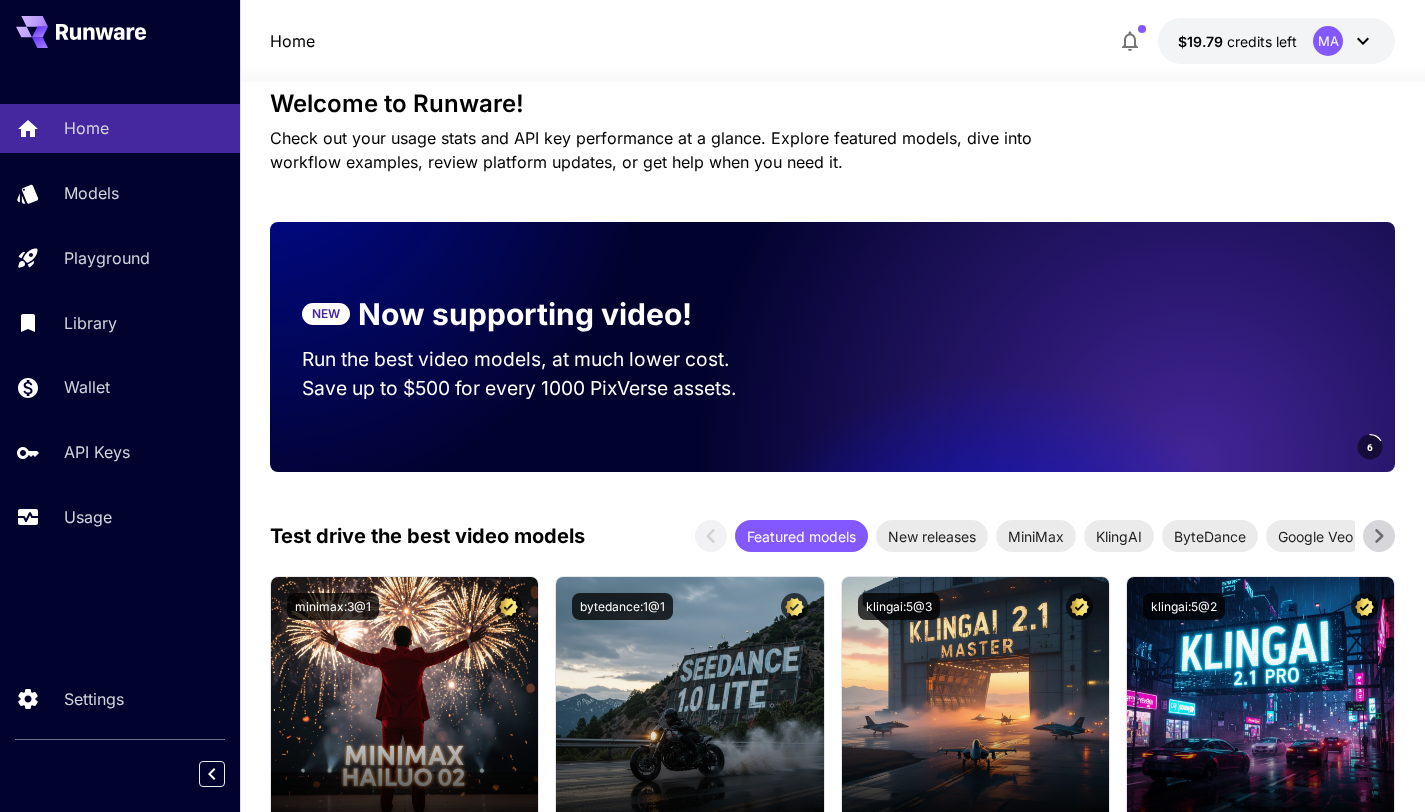 drag, startPoint x: 1237, startPoint y: 410, endPoint x: 812, endPoint y: 435, distance: 425.73465 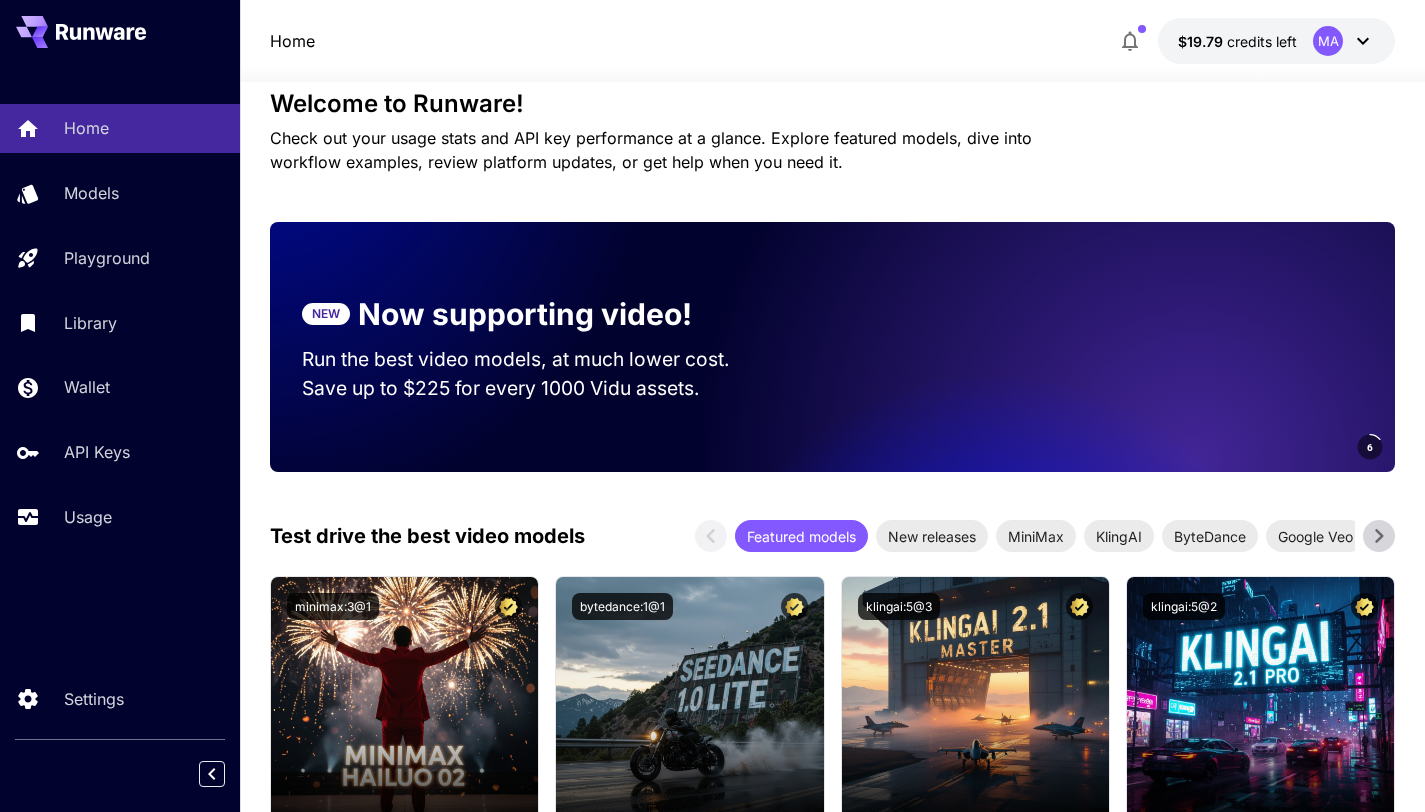 drag, startPoint x: 1164, startPoint y: 392, endPoint x: 766, endPoint y: 470, distance: 405.5712 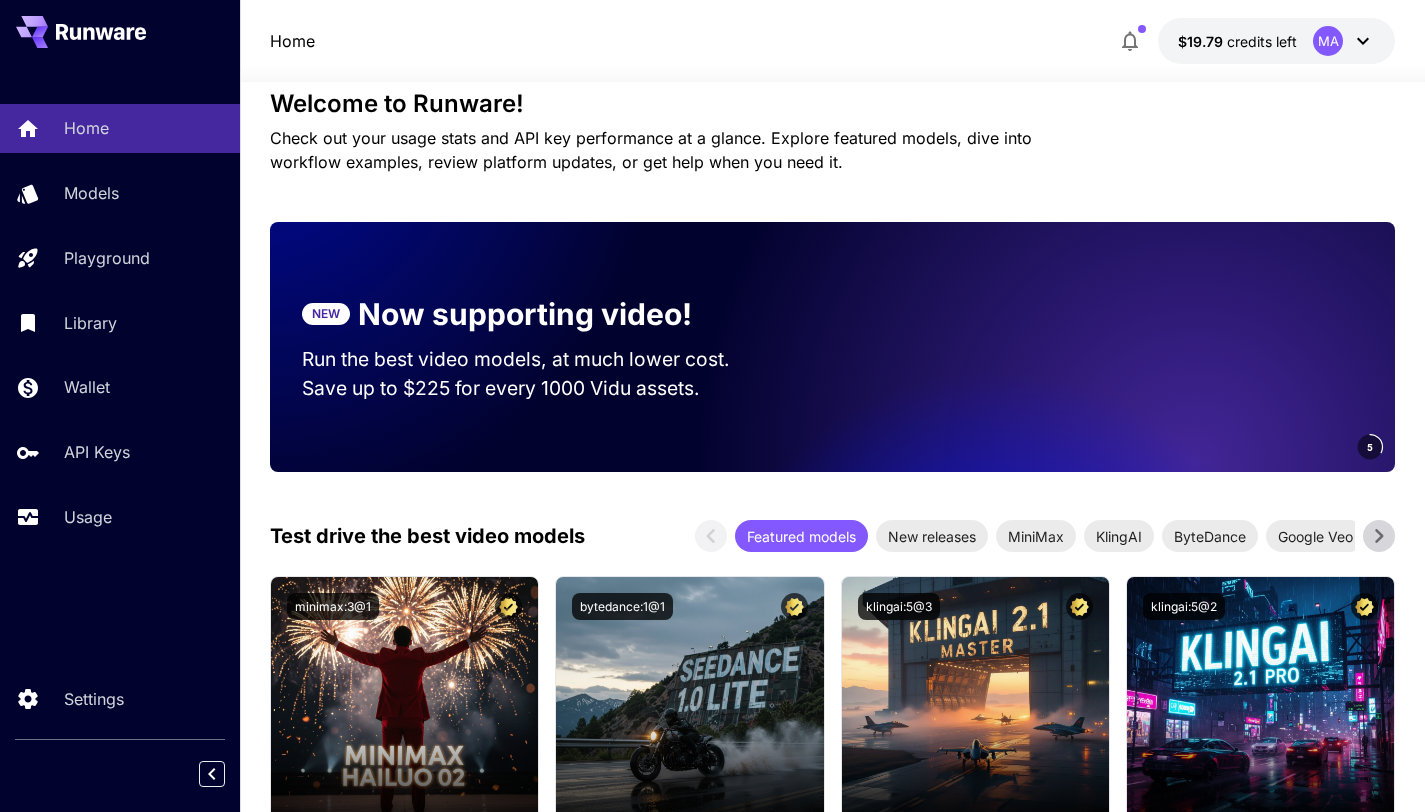 drag, startPoint x: 1246, startPoint y: 357, endPoint x: 671, endPoint y: 389, distance: 575.8898 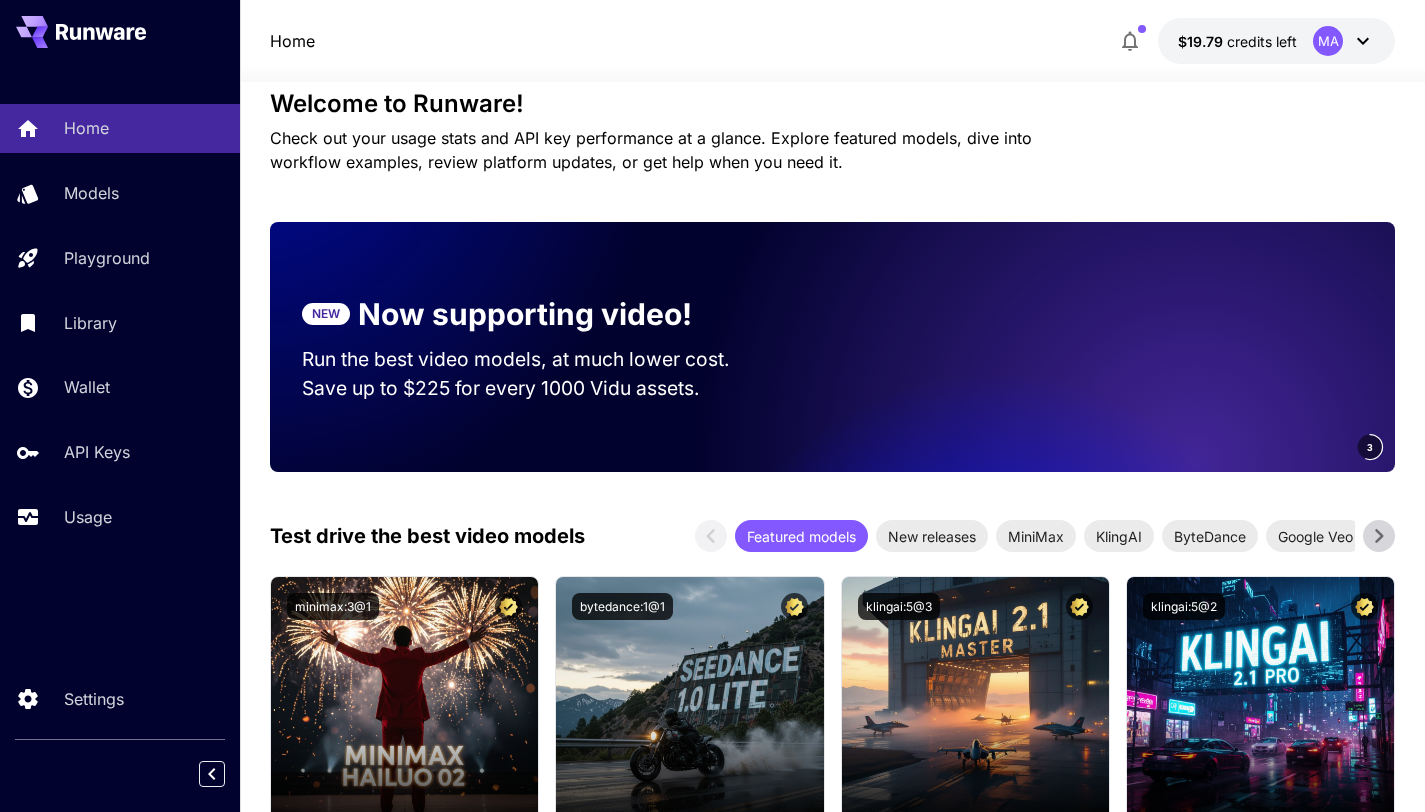 click on "Save up to $225 for every 1000 Vidu assets." at bounding box center (535, 388) 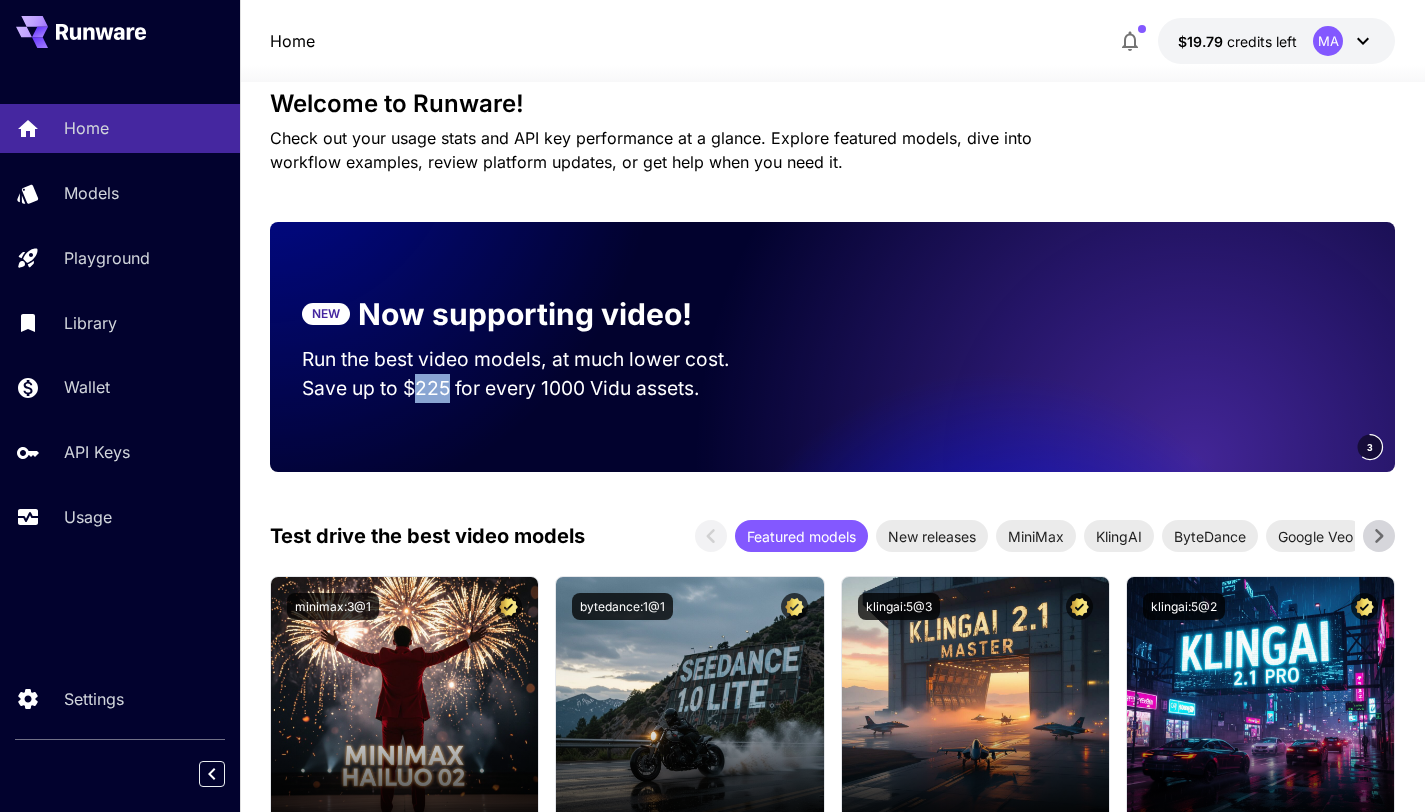 click on "Save up to $225 for every 1000 Vidu assets." at bounding box center (535, 388) 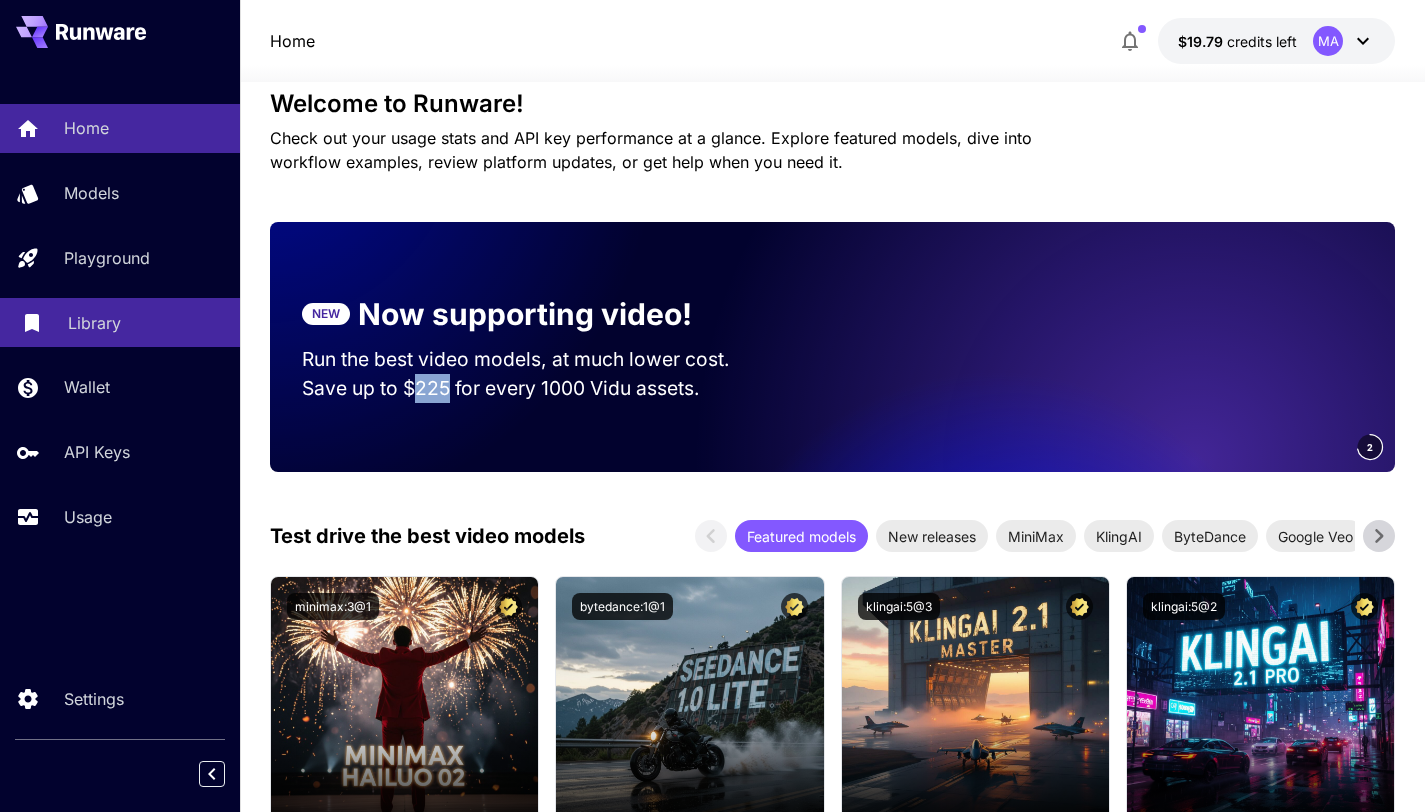 click on "Library" at bounding box center [120, 322] 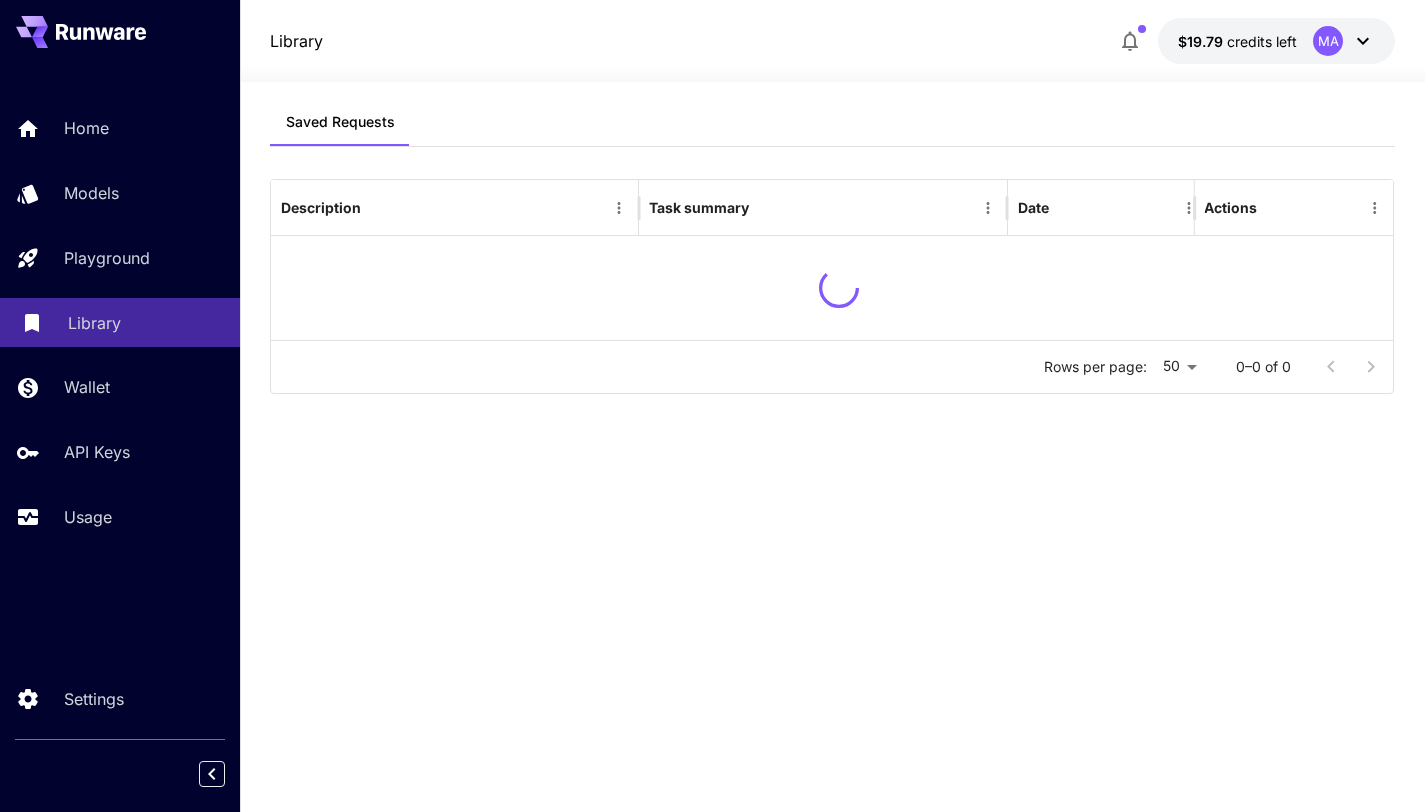 scroll, scrollTop: 0, scrollLeft: 0, axis: both 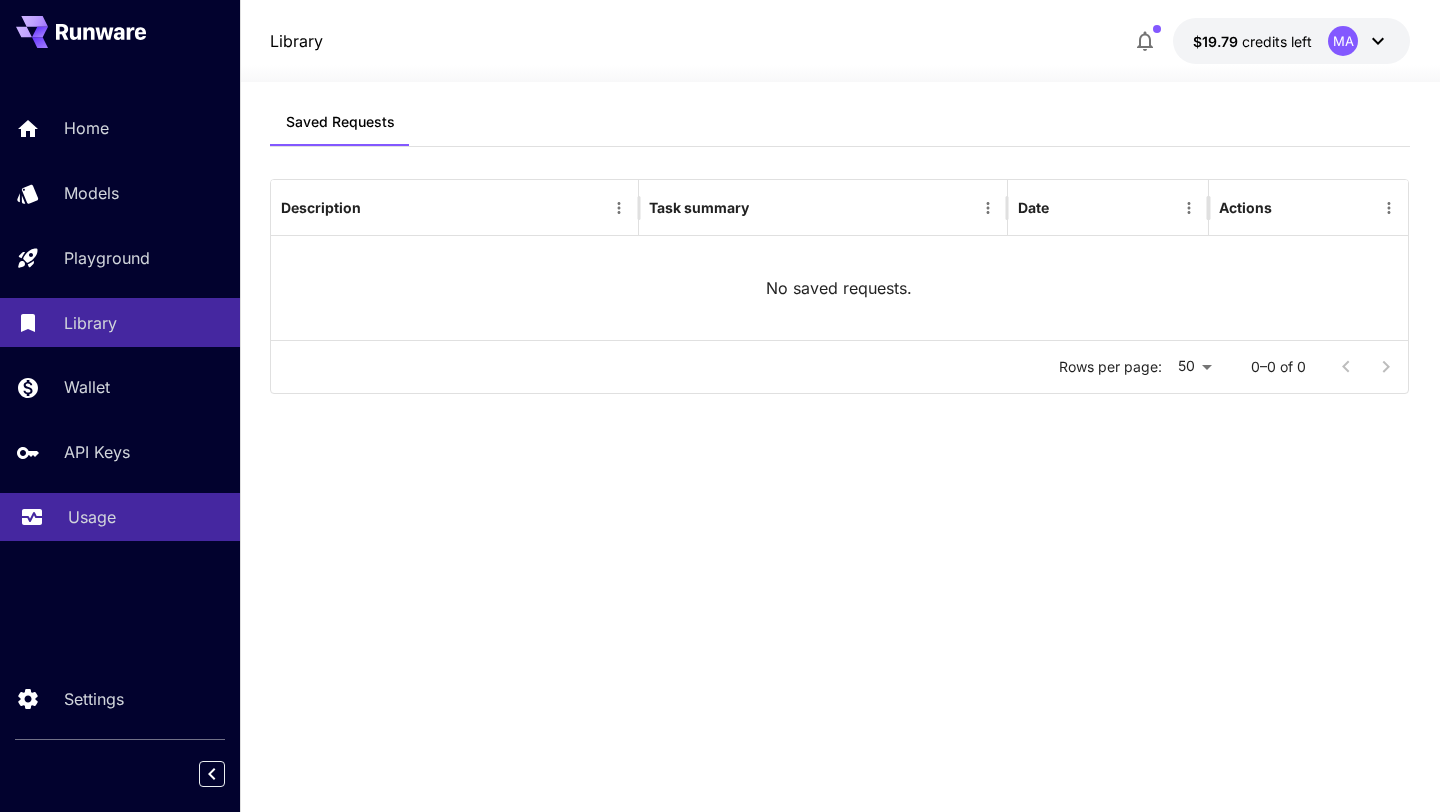click on "Usage" at bounding box center (120, 517) 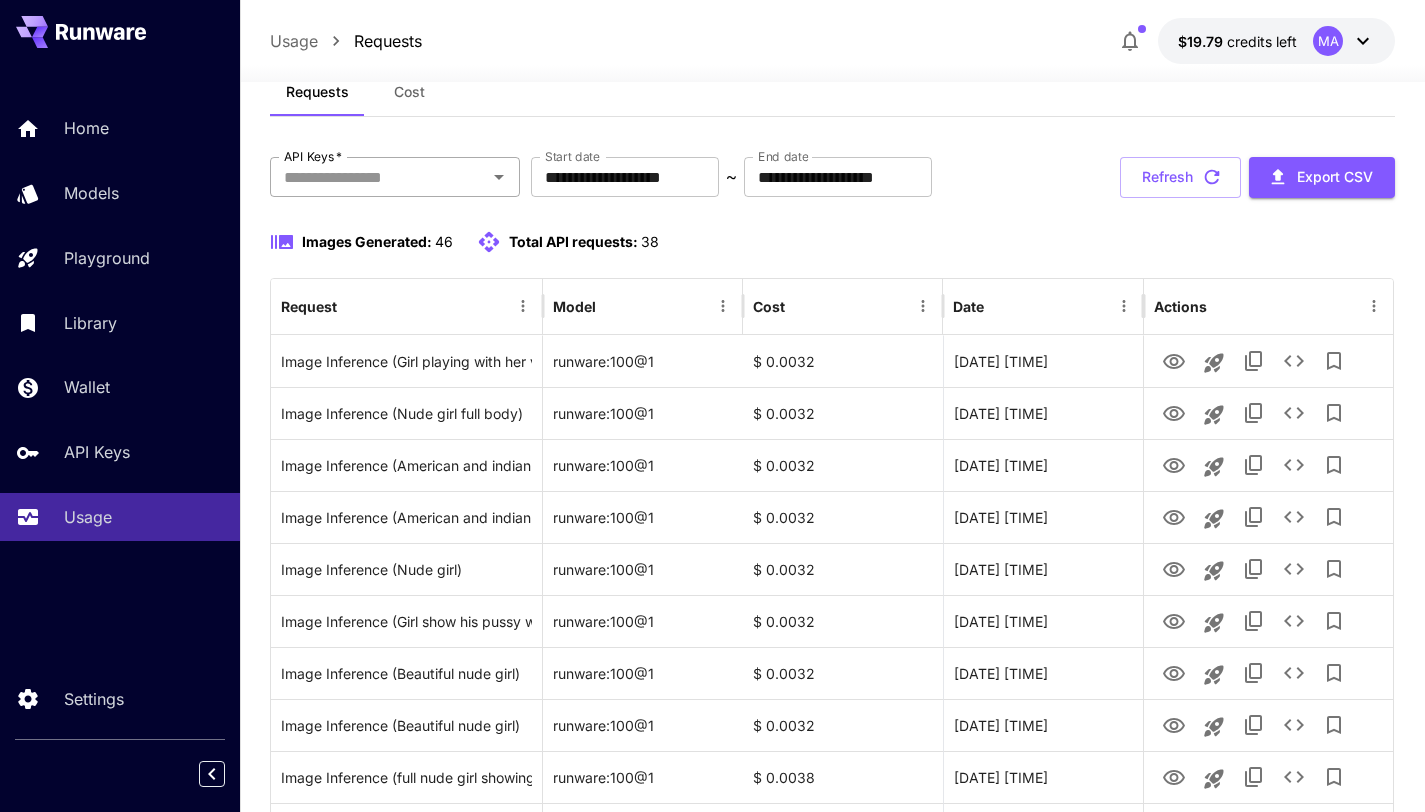 scroll, scrollTop: 60, scrollLeft: 0, axis: vertical 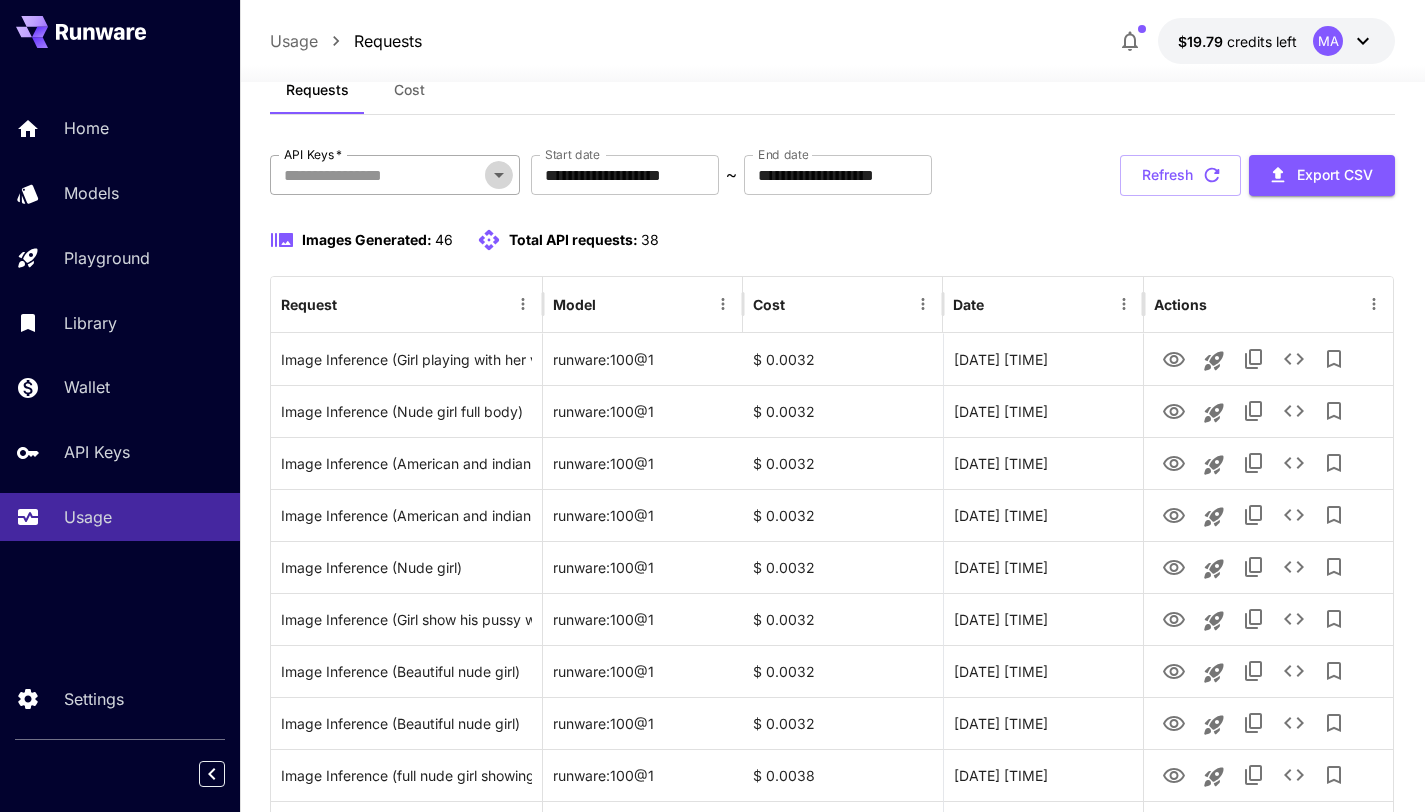 click 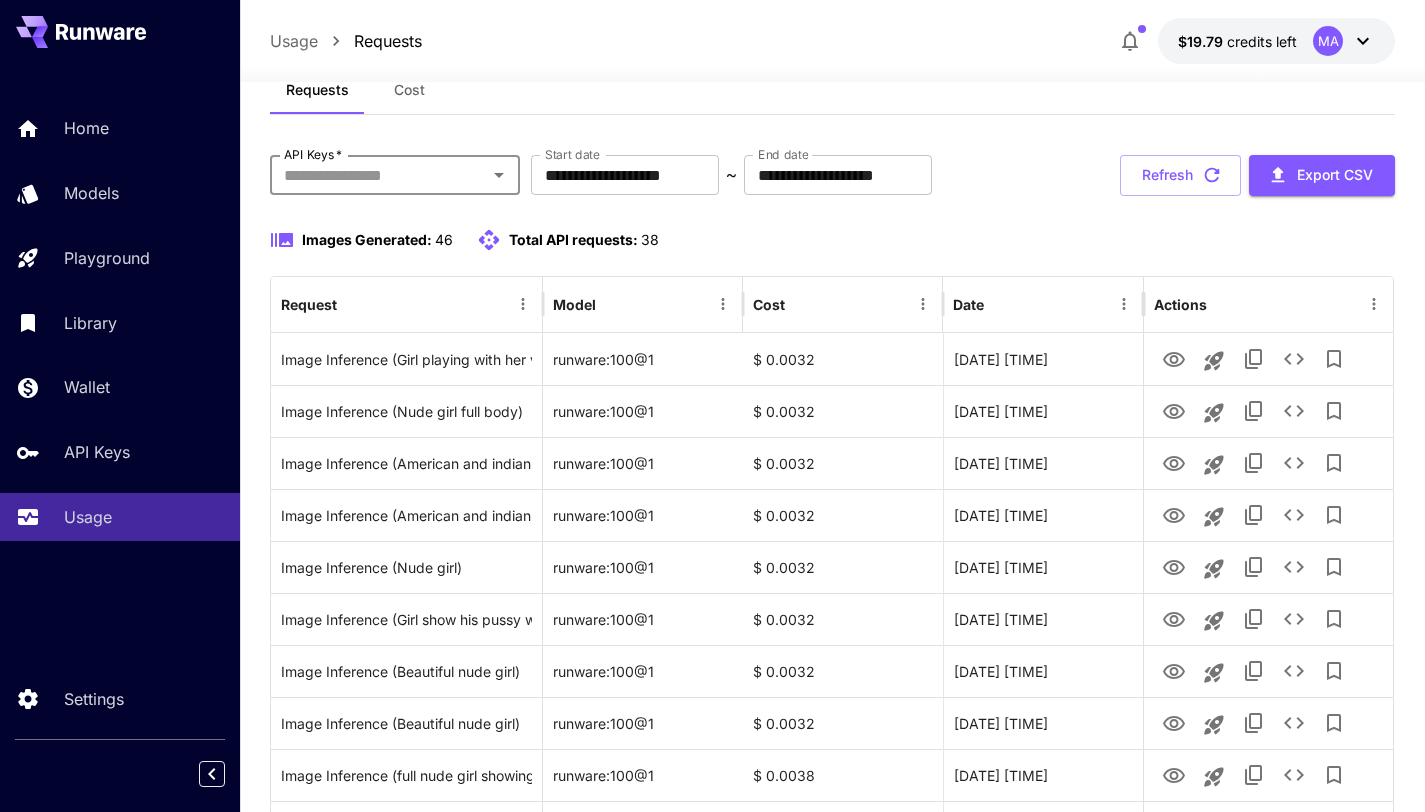 click on "API Keys   *" at bounding box center (378, 175) 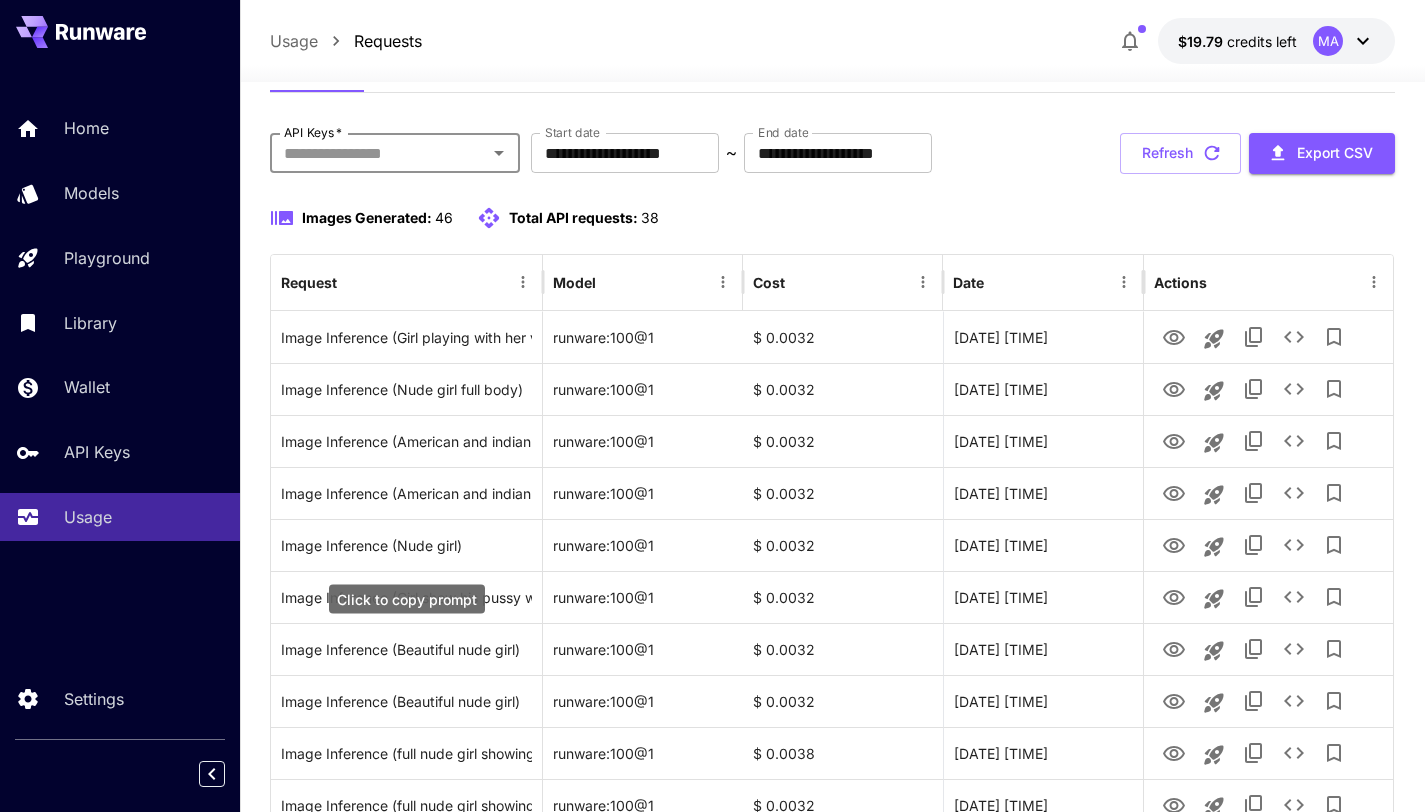 scroll, scrollTop: 79, scrollLeft: 0, axis: vertical 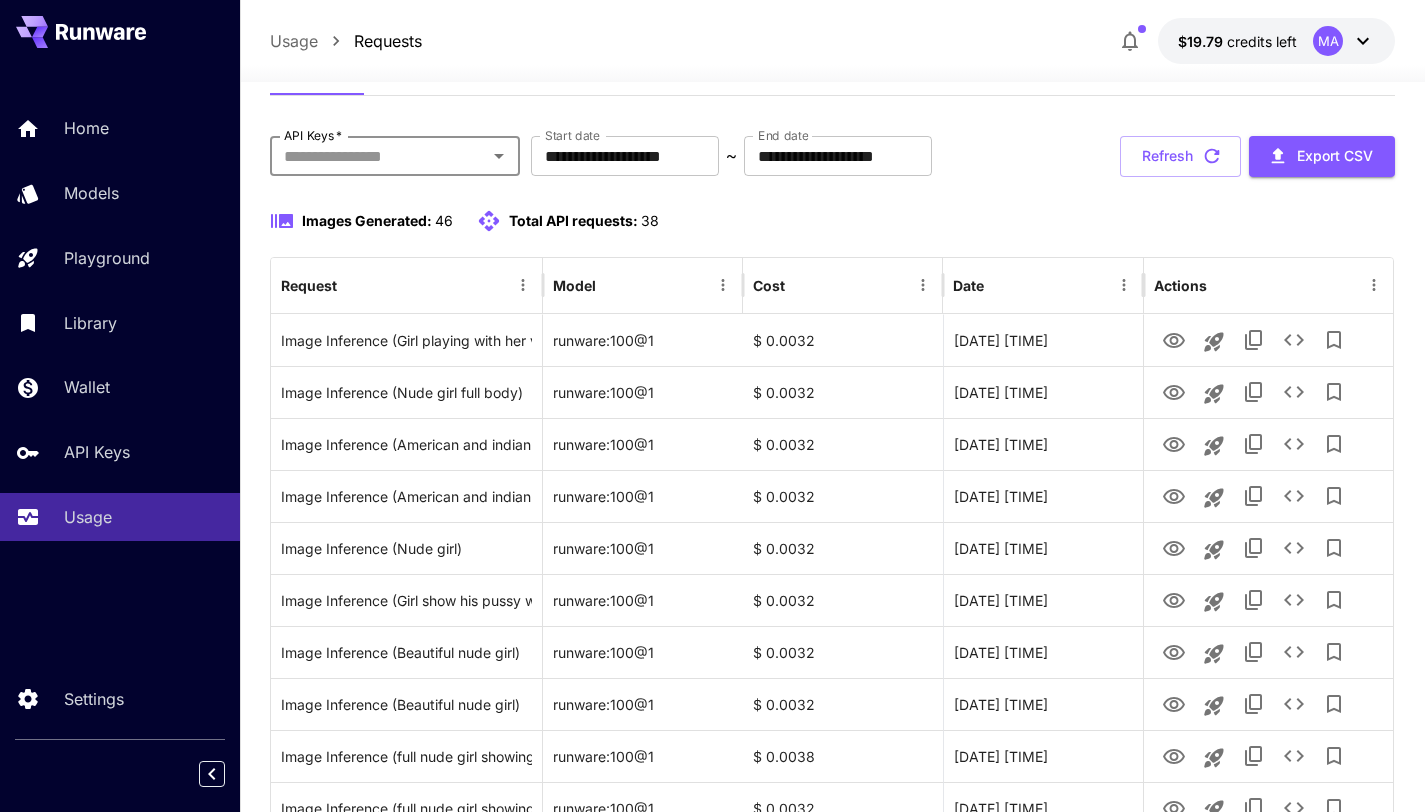 click on "API Keys   *" at bounding box center (378, 156) 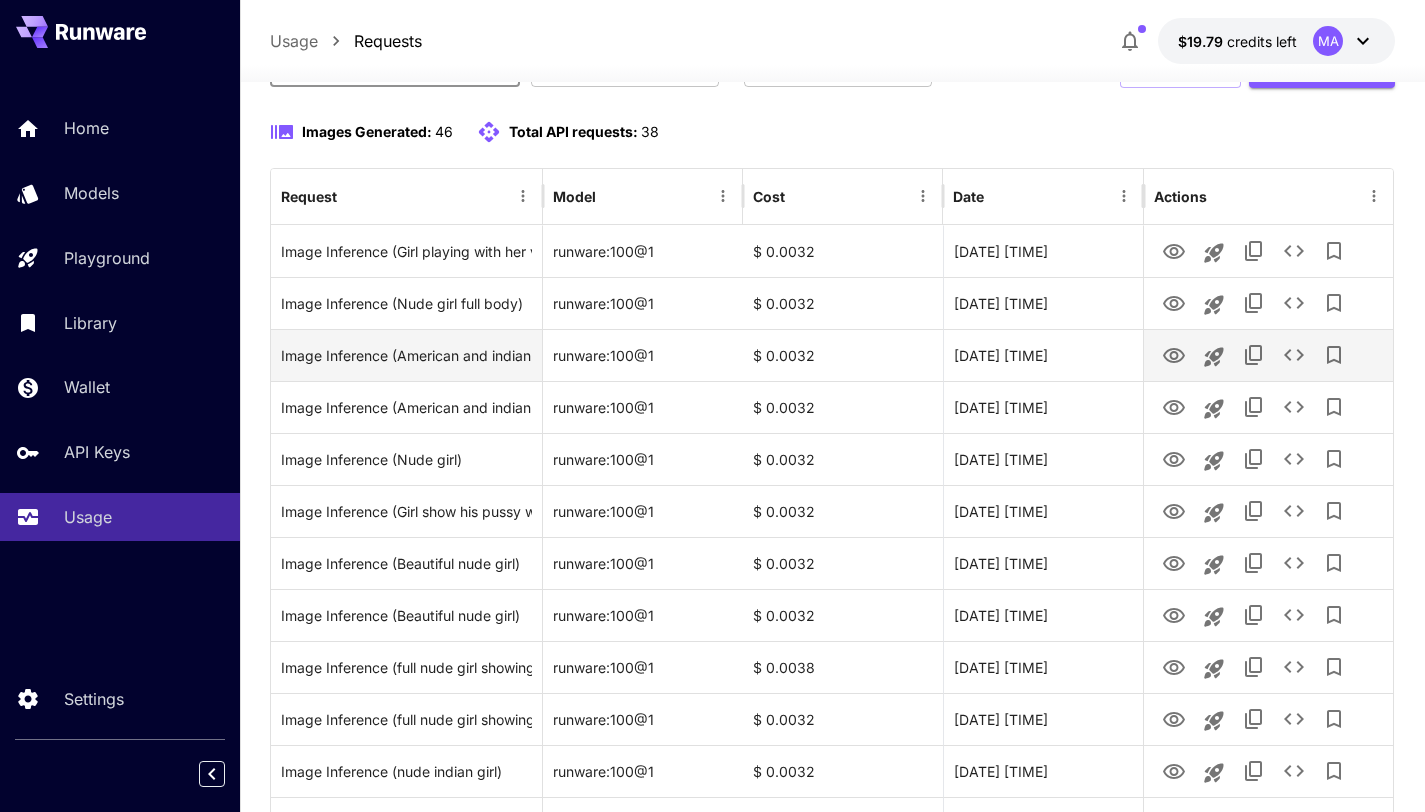 scroll, scrollTop: 0, scrollLeft: 0, axis: both 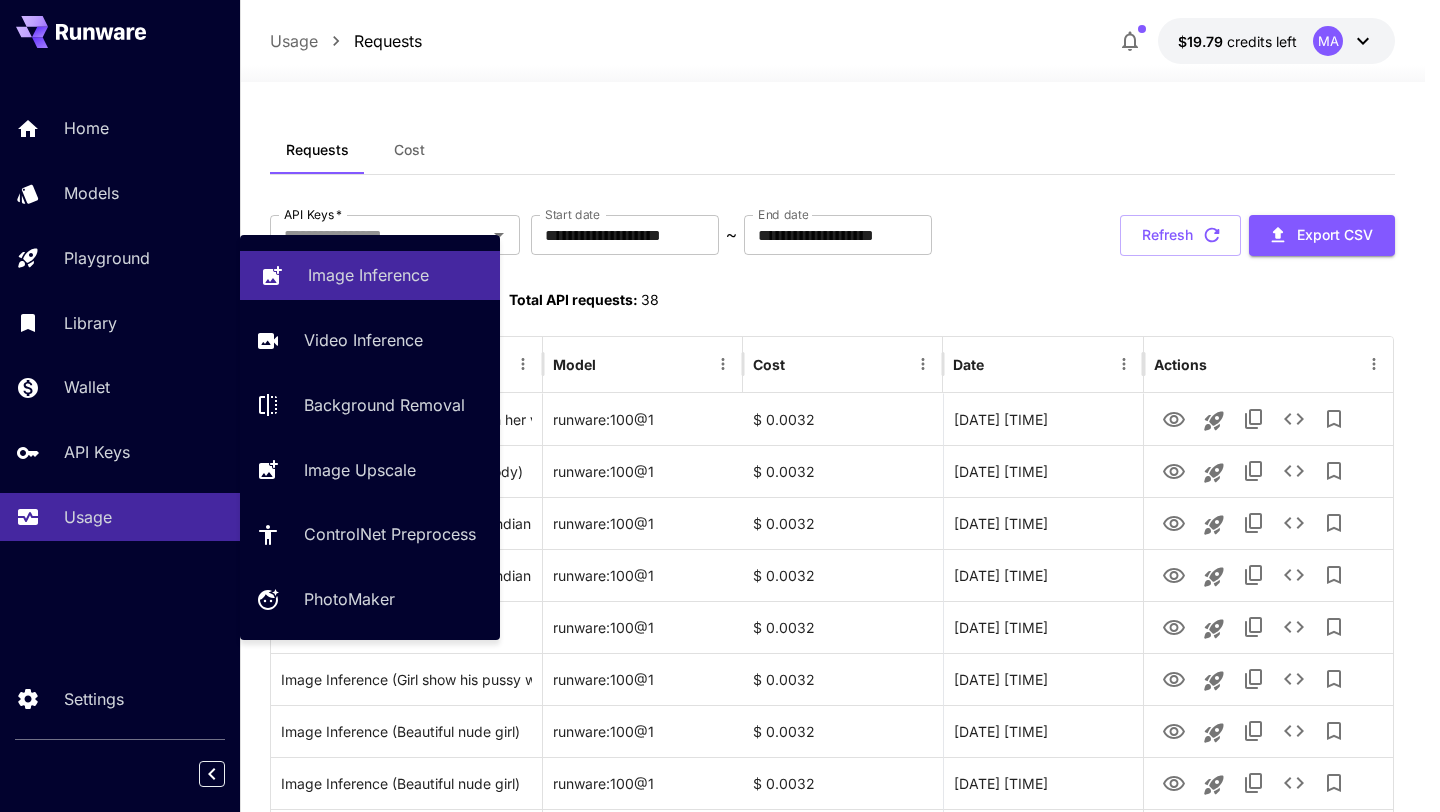 click on "Image Inference" at bounding box center (368, 275) 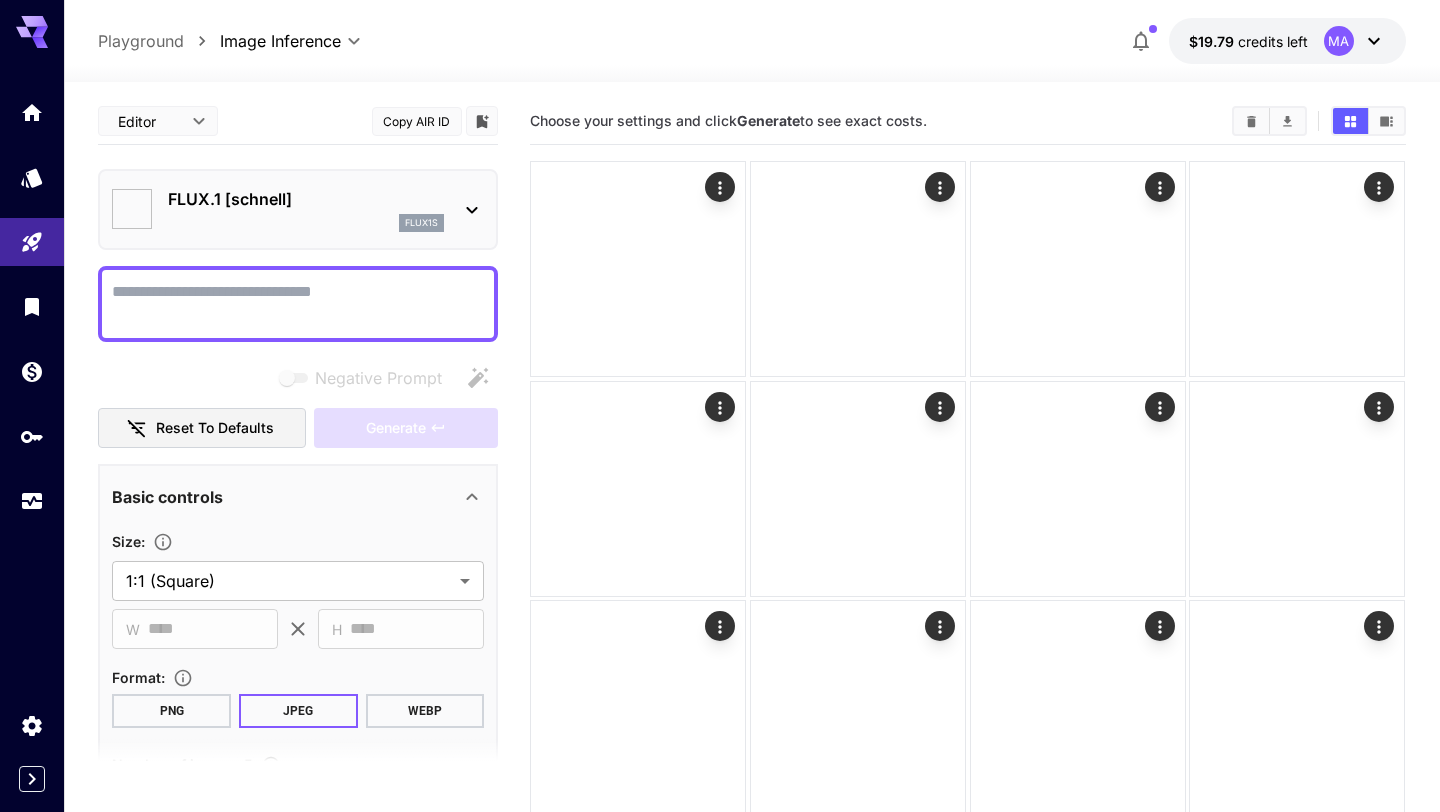 type on "**********" 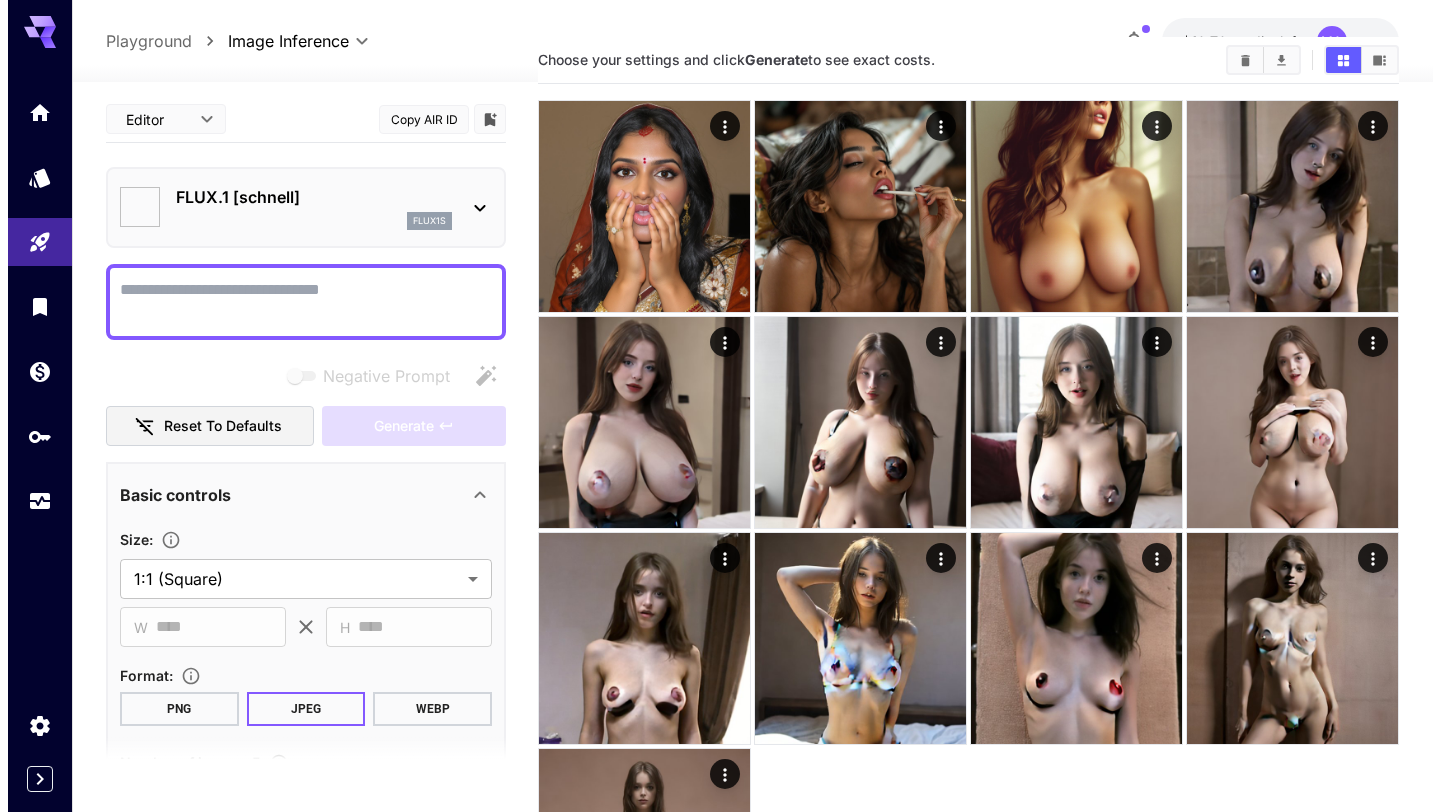 scroll, scrollTop: 56, scrollLeft: 0, axis: vertical 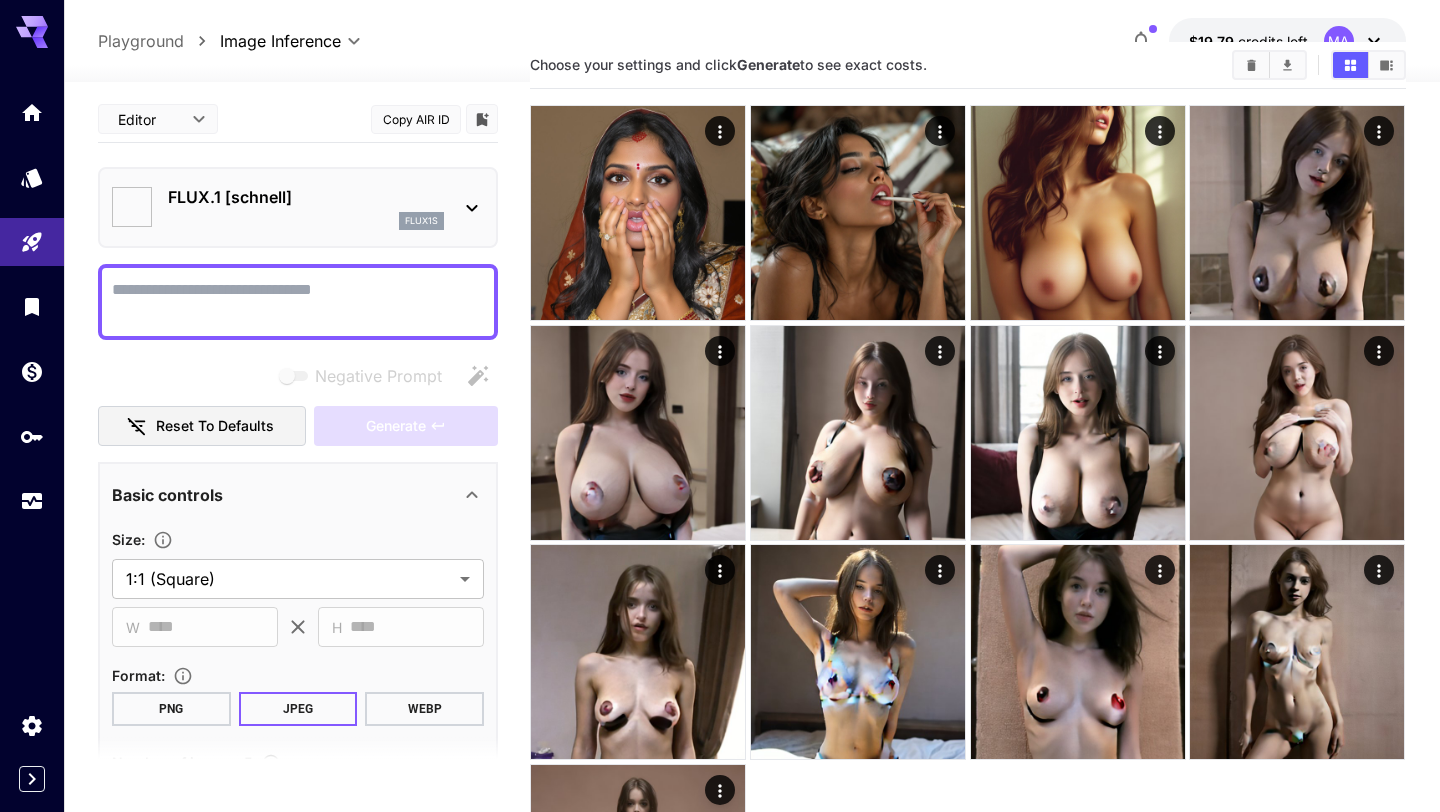 click on "**********" at bounding box center (720, 492) 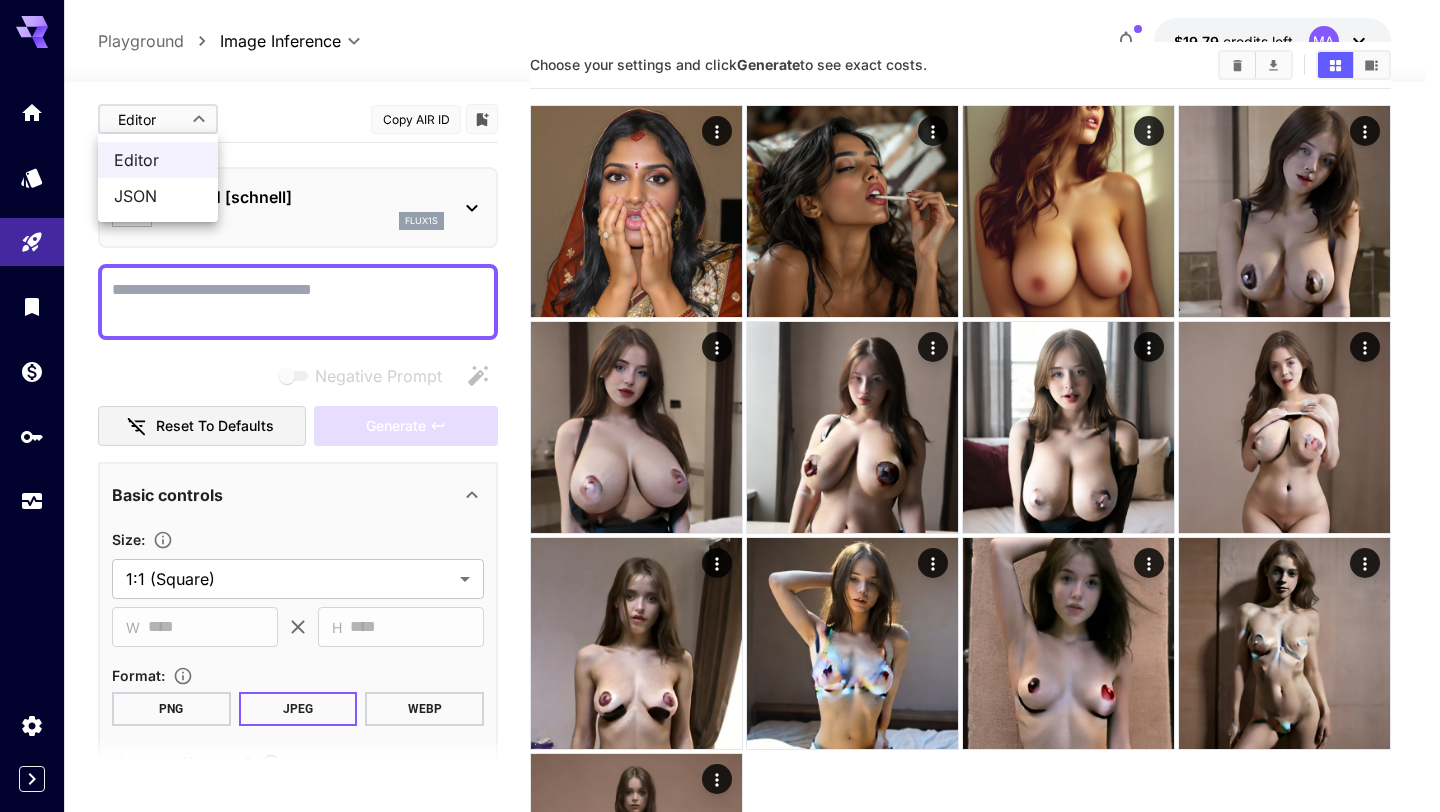 click at bounding box center [720, 406] 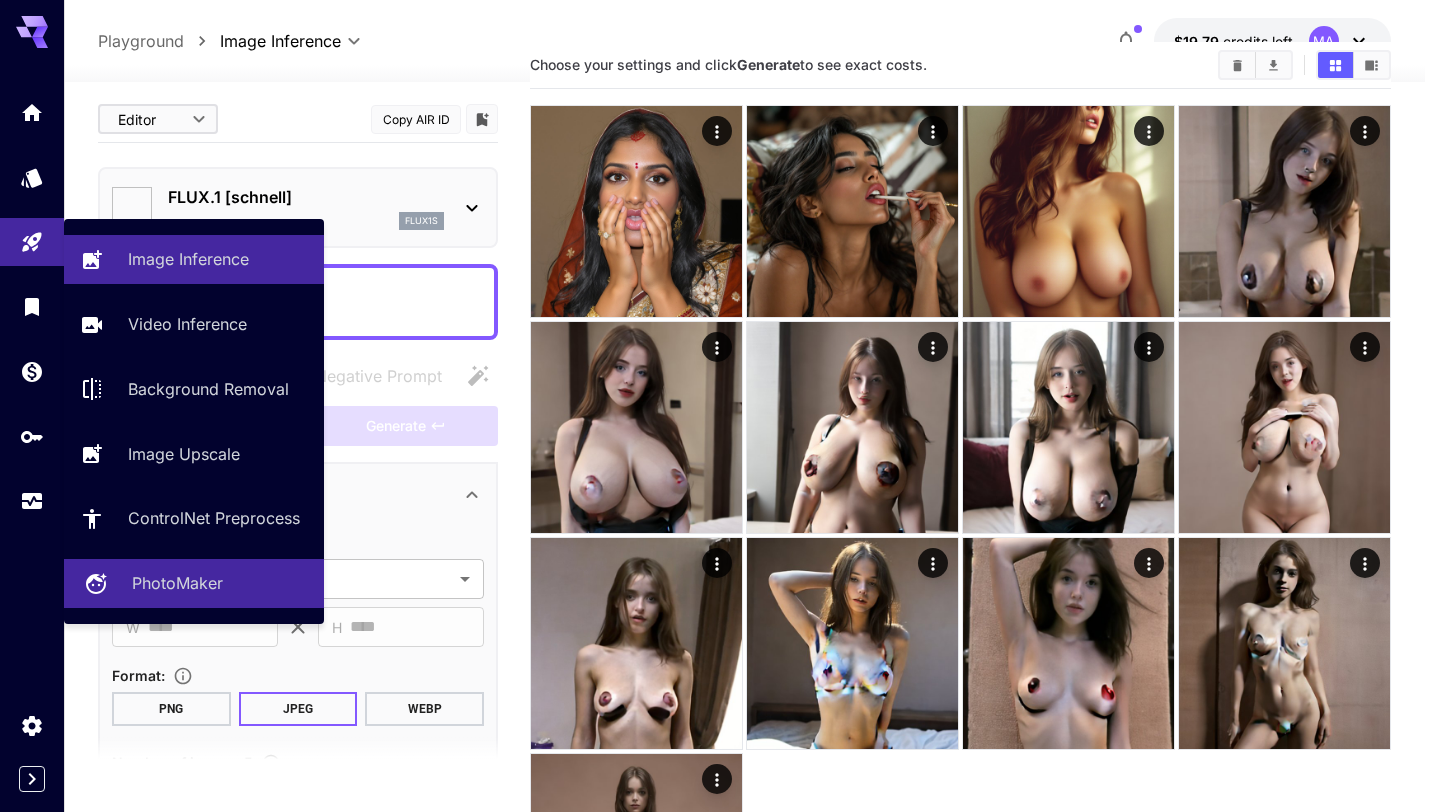 click on "PhotoMaker" at bounding box center [177, 583] 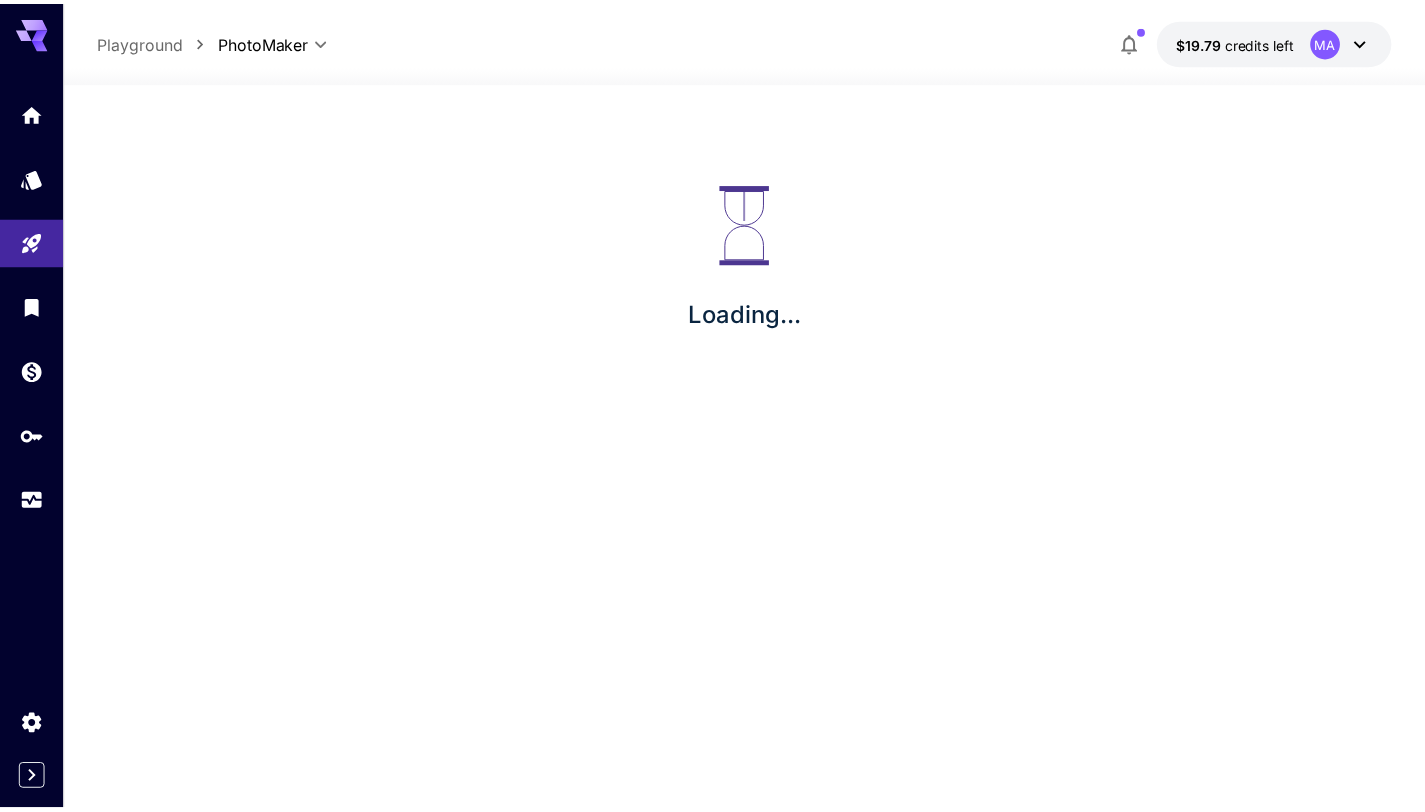 scroll, scrollTop: 0, scrollLeft: 0, axis: both 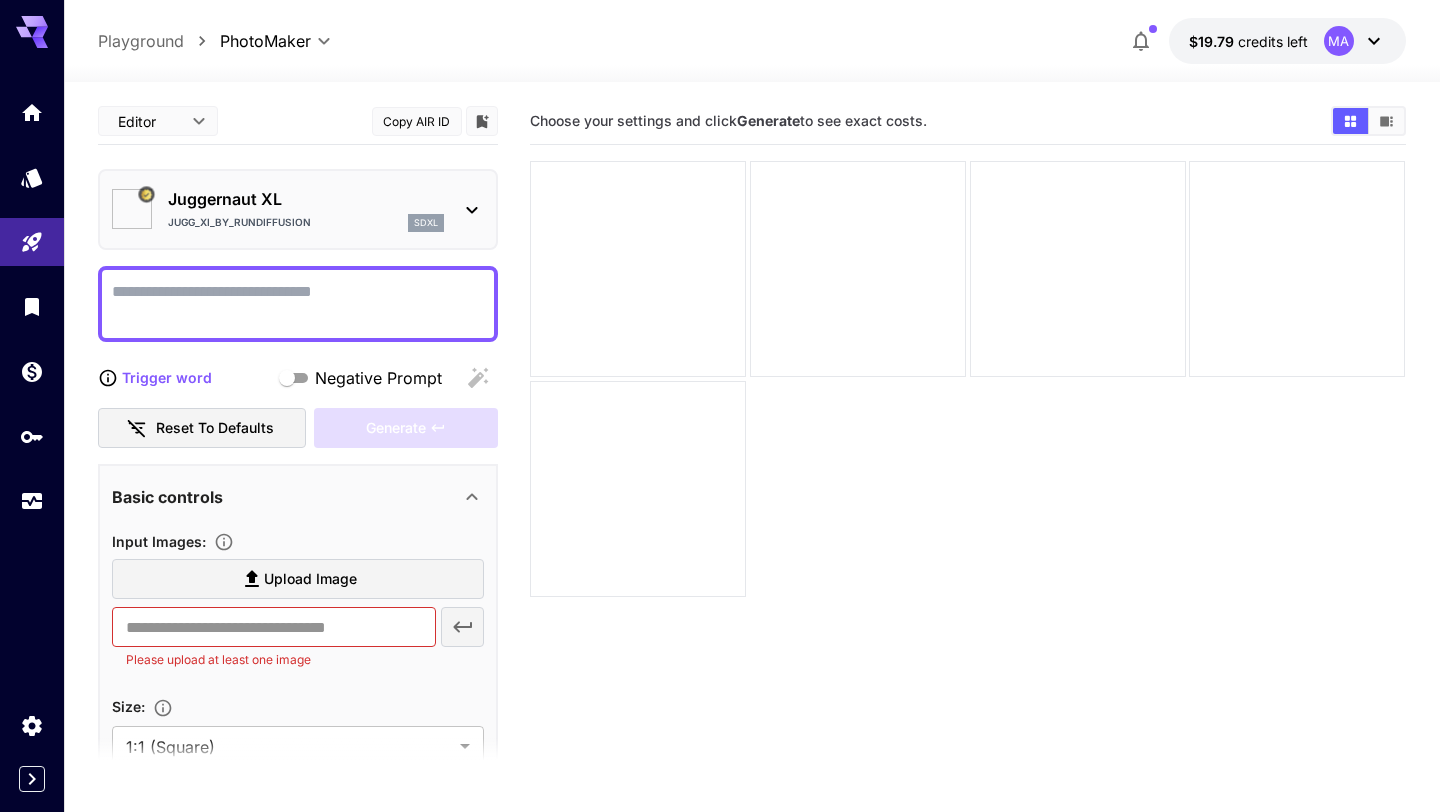type on "*********" 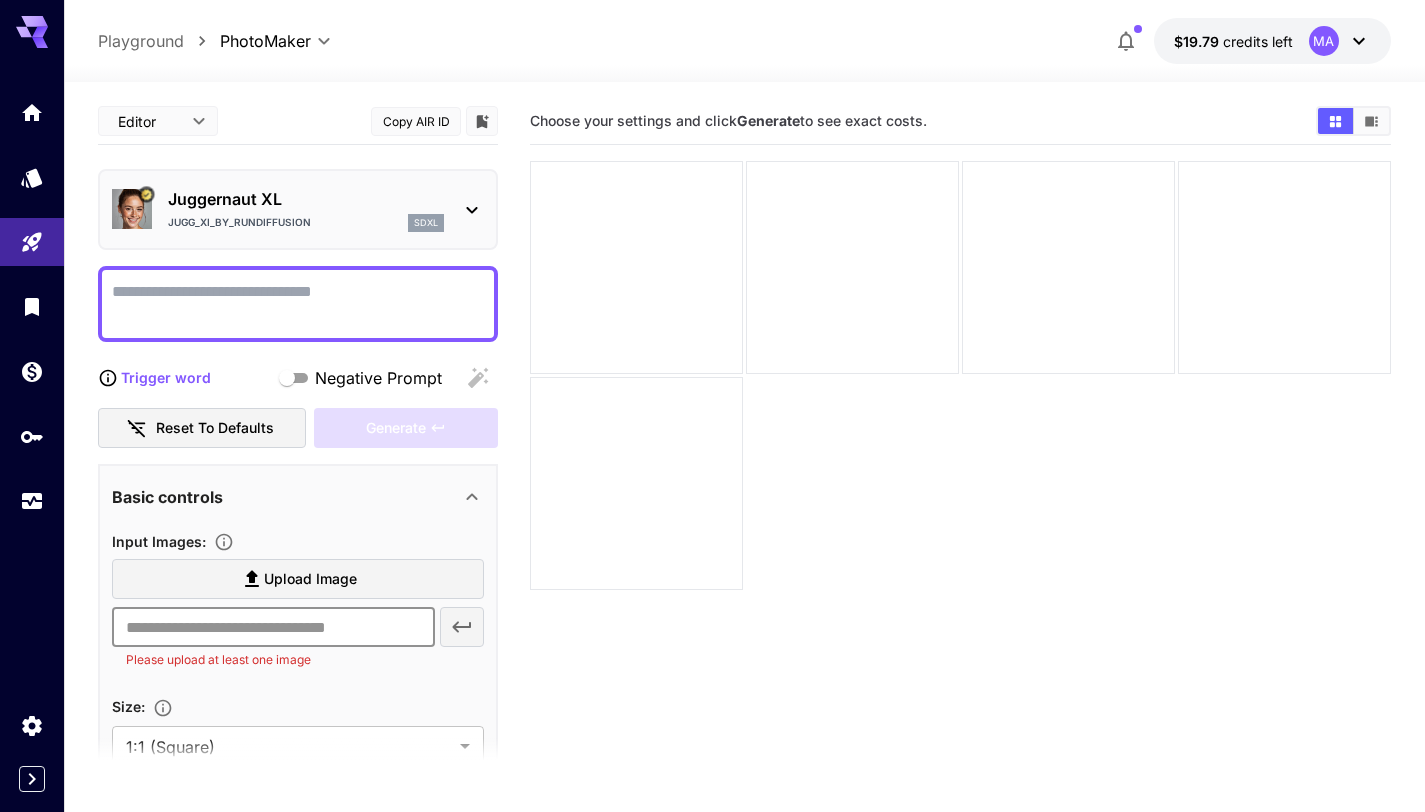 click at bounding box center [273, 627] 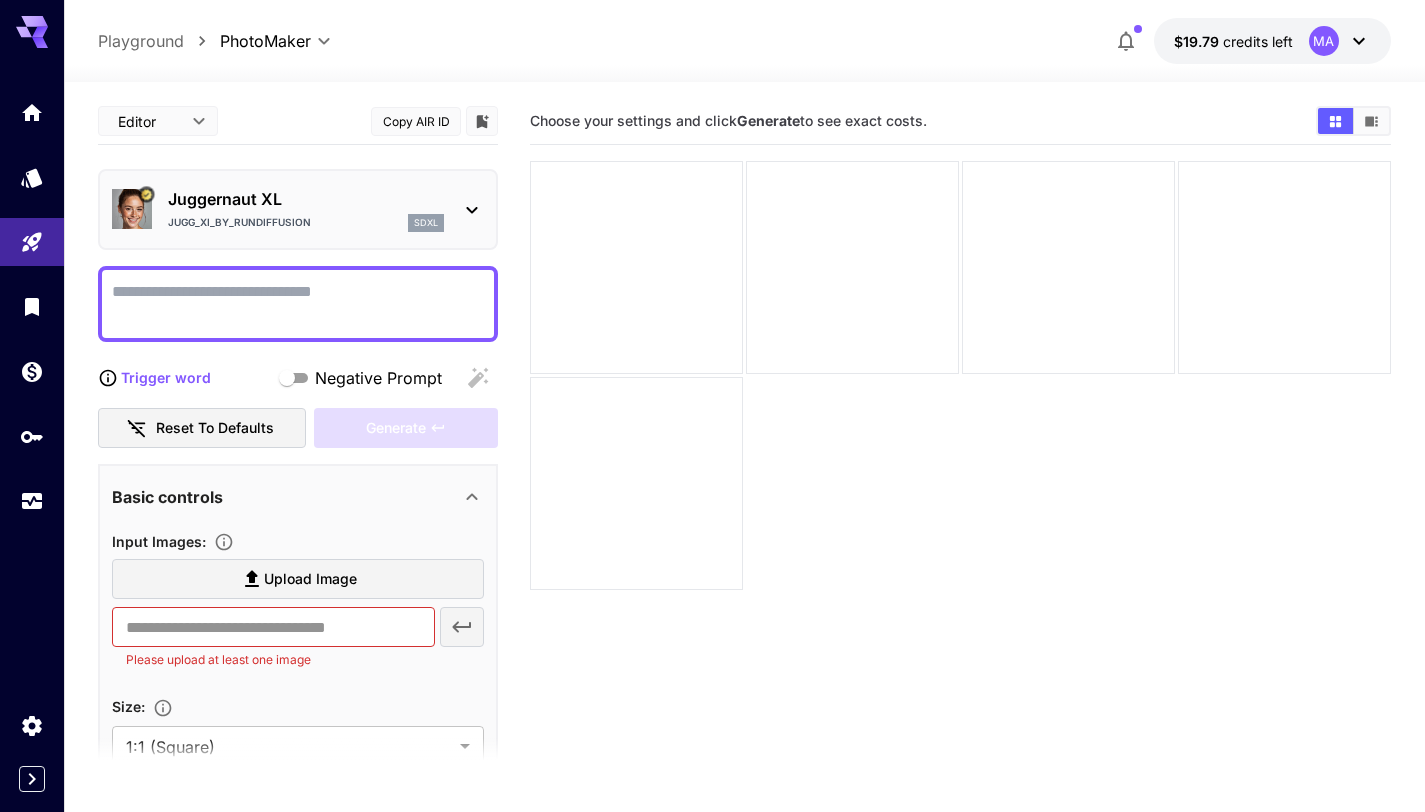 click on "**********" at bounding box center [298, 805] 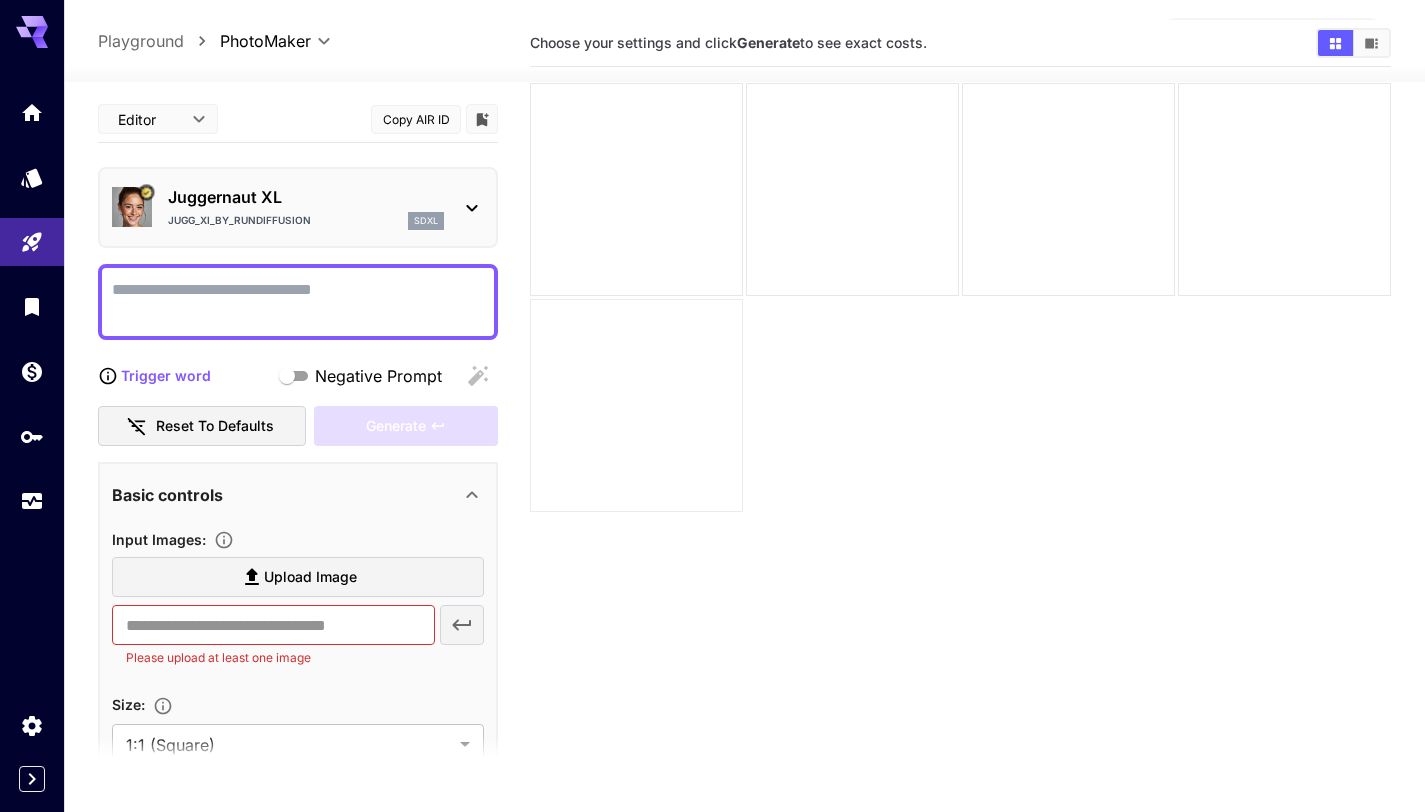 scroll, scrollTop: 0, scrollLeft: 0, axis: both 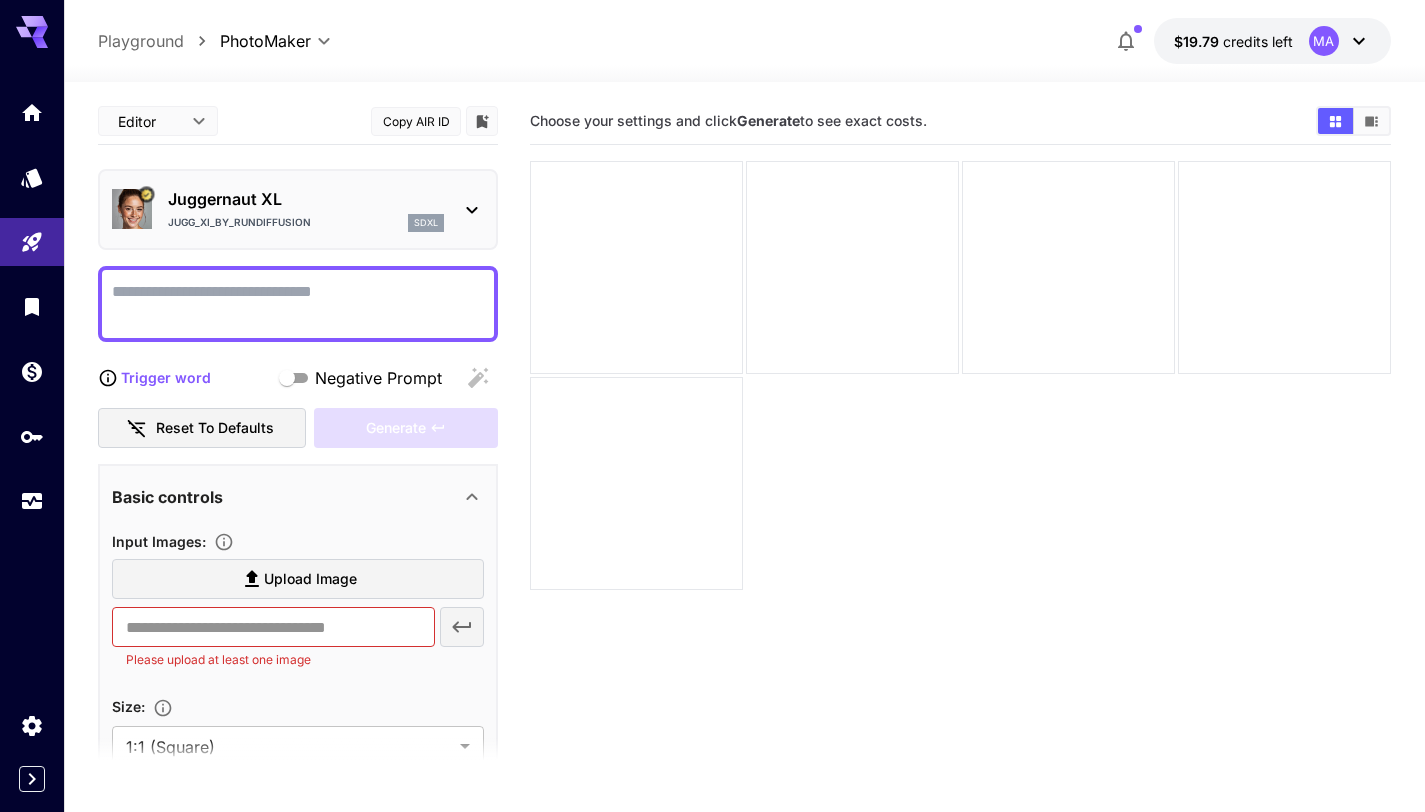 click at bounding box center (298, 304) 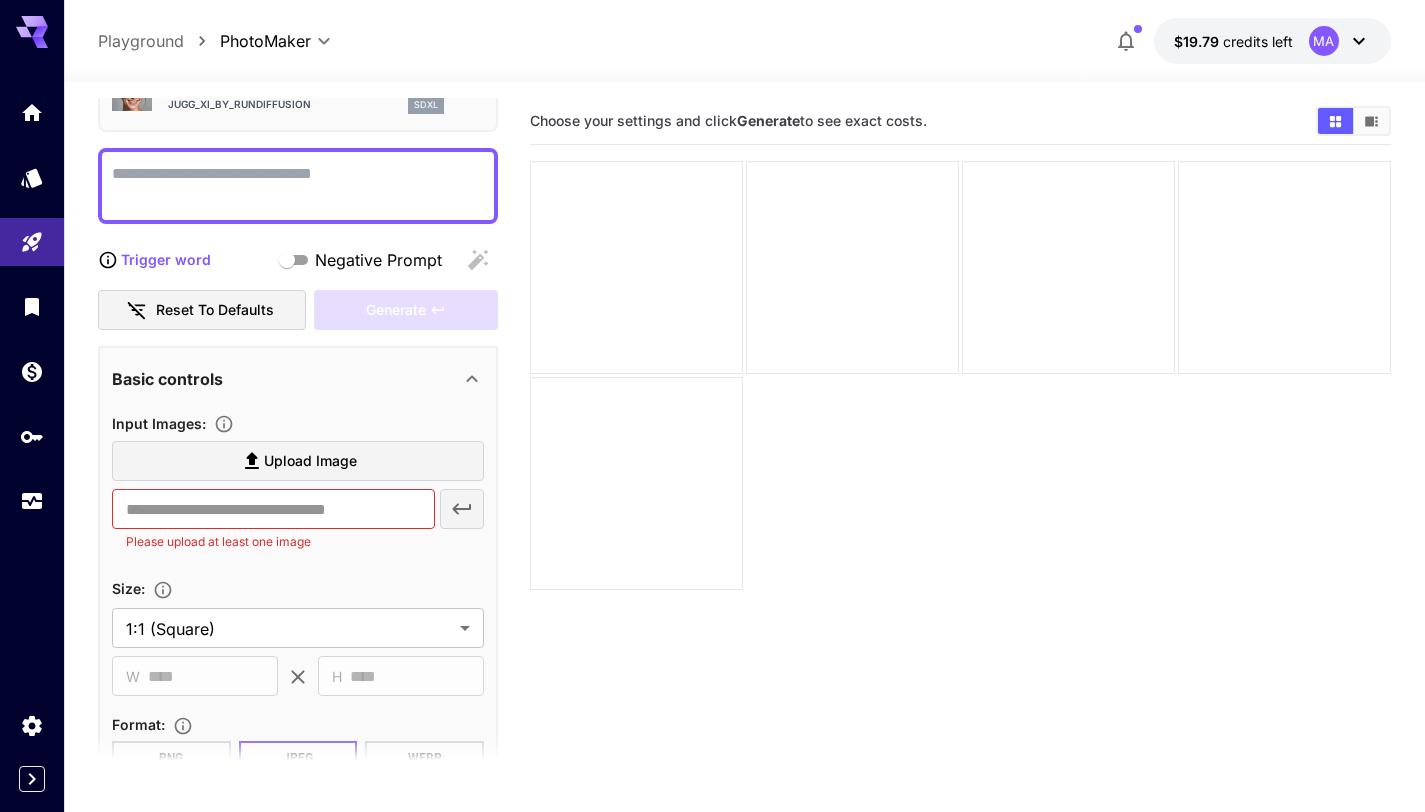 scroll, scrollTop: 0, scrollLeft: 0, axis: both 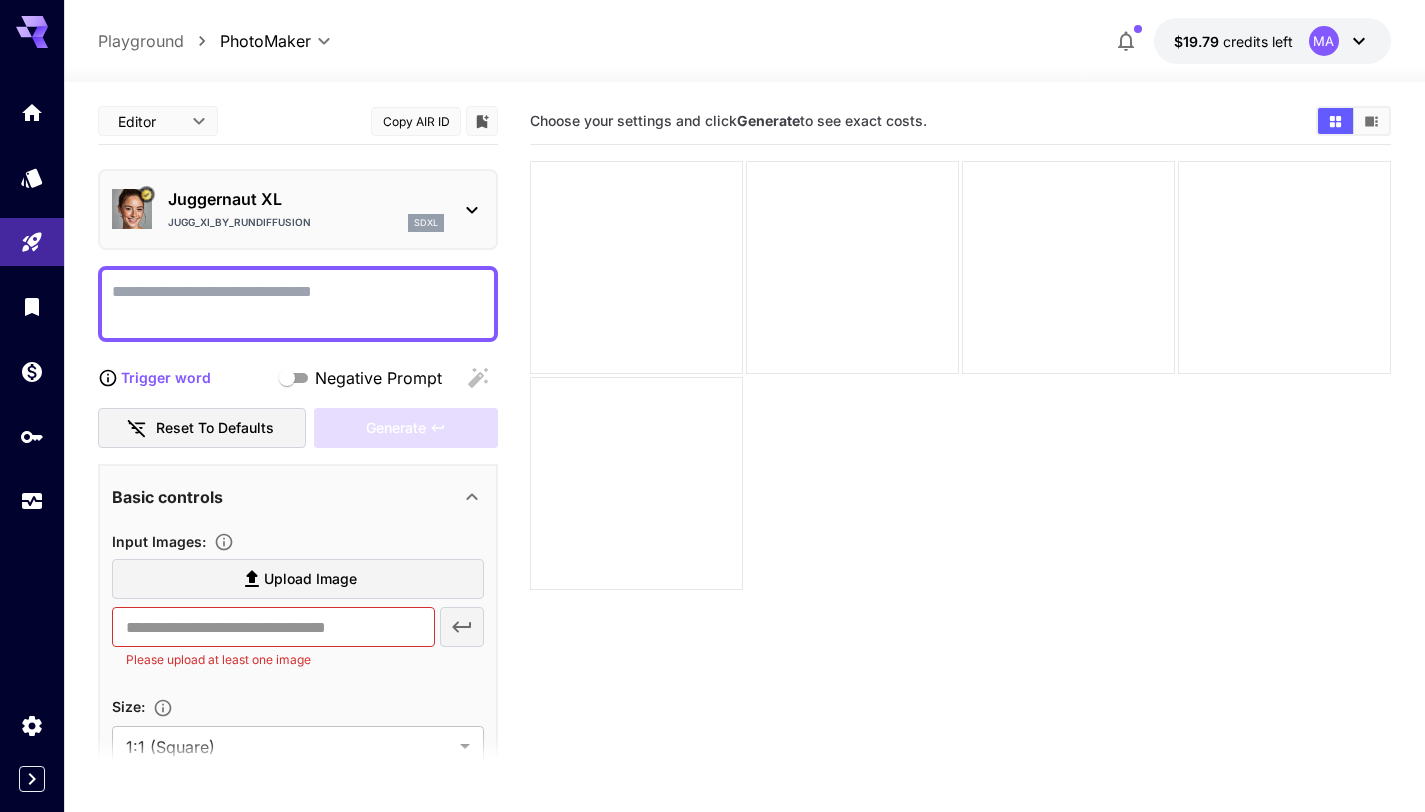click on "Negative Prompt" at bounding box center (298, 304) 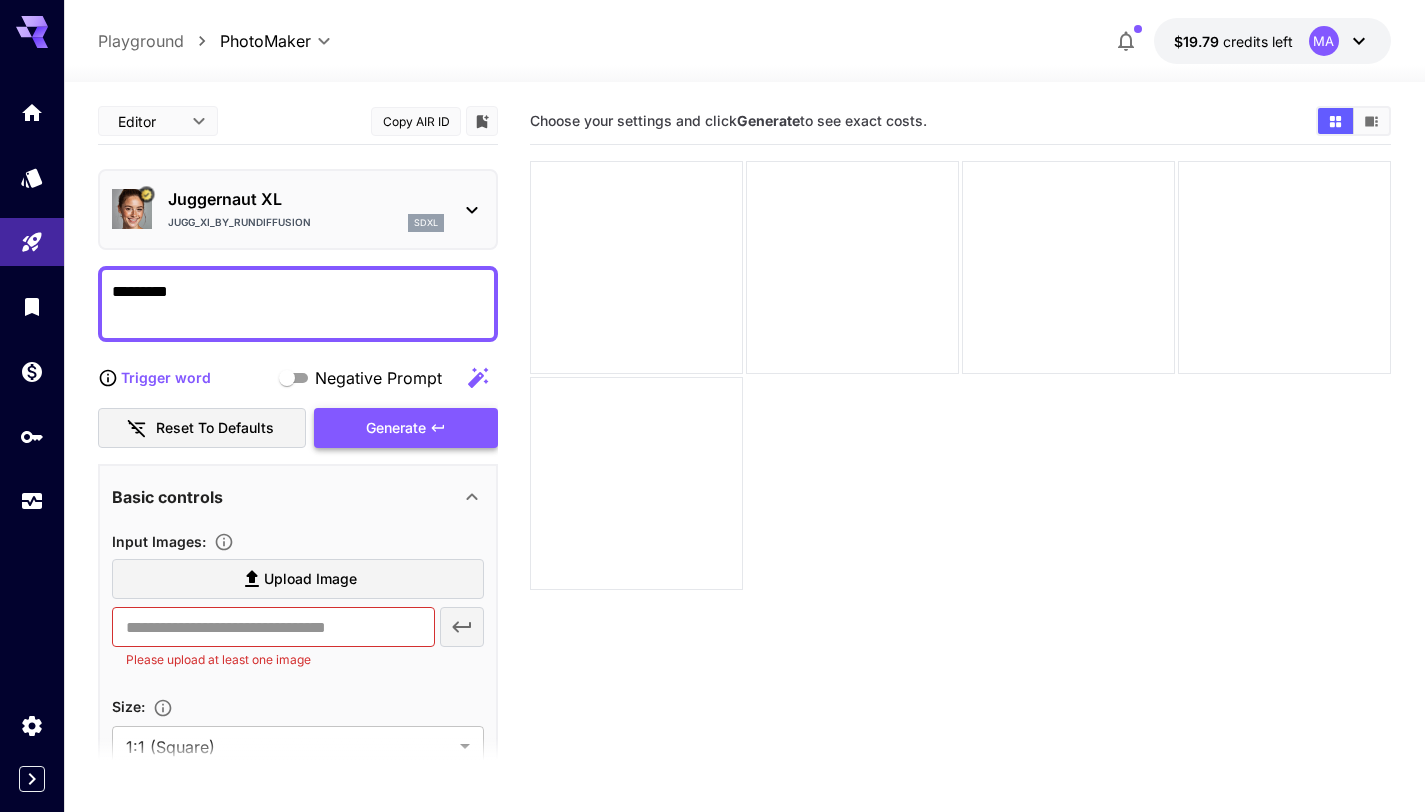 type on "*********" 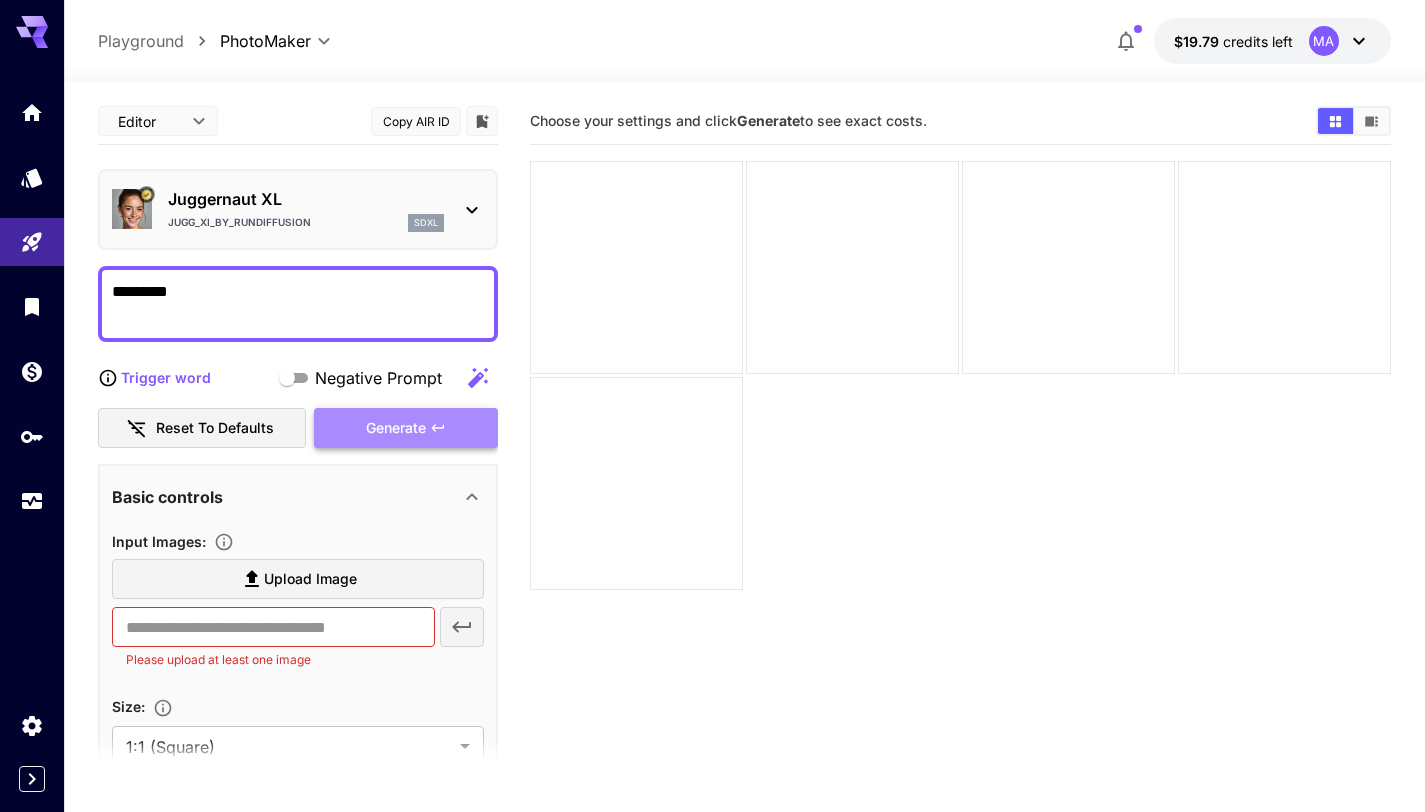 click on "Generate" at bounding box center [396, 428] 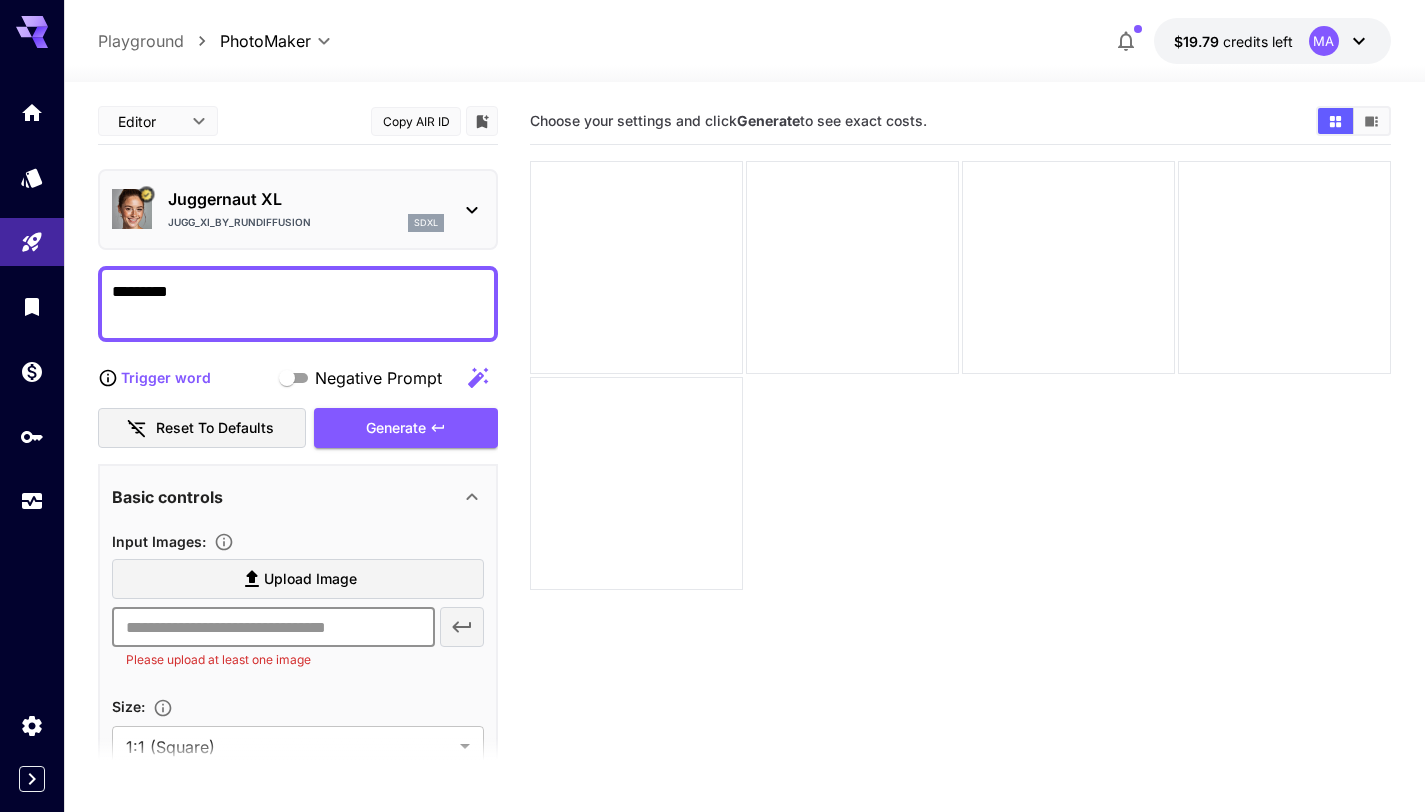 click at bounding box center [273, 627] 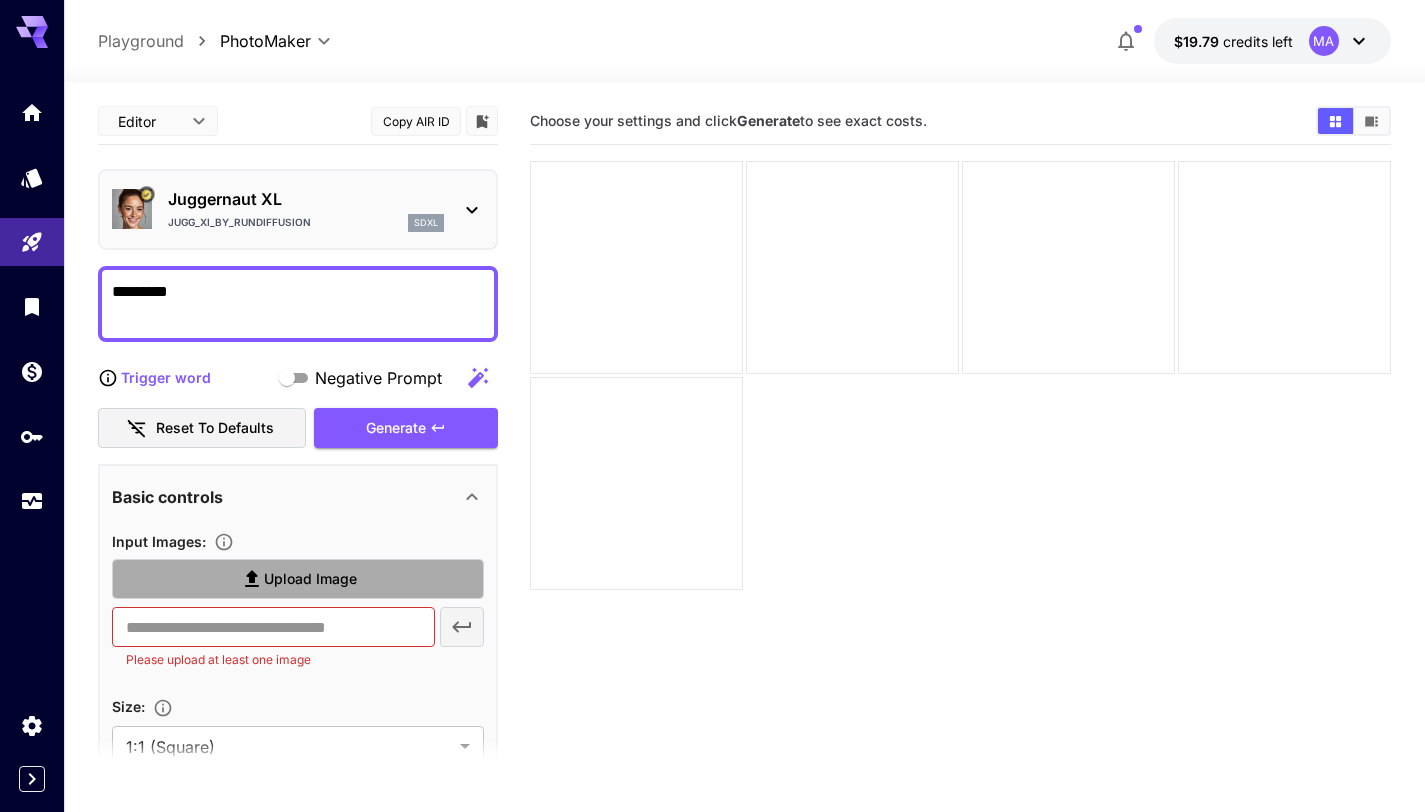click on "Upload Image" at bounding box center (298, 579) 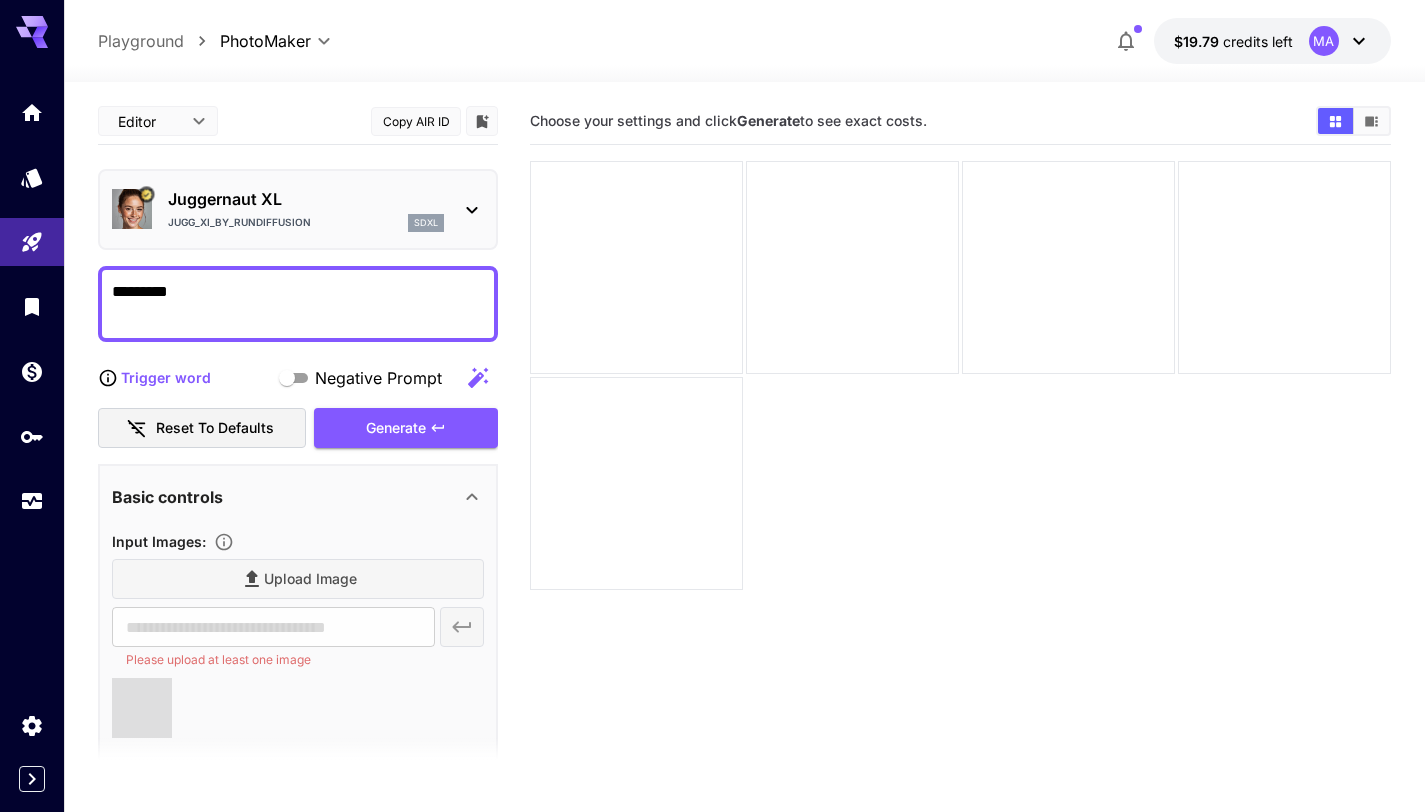 type on "**********" 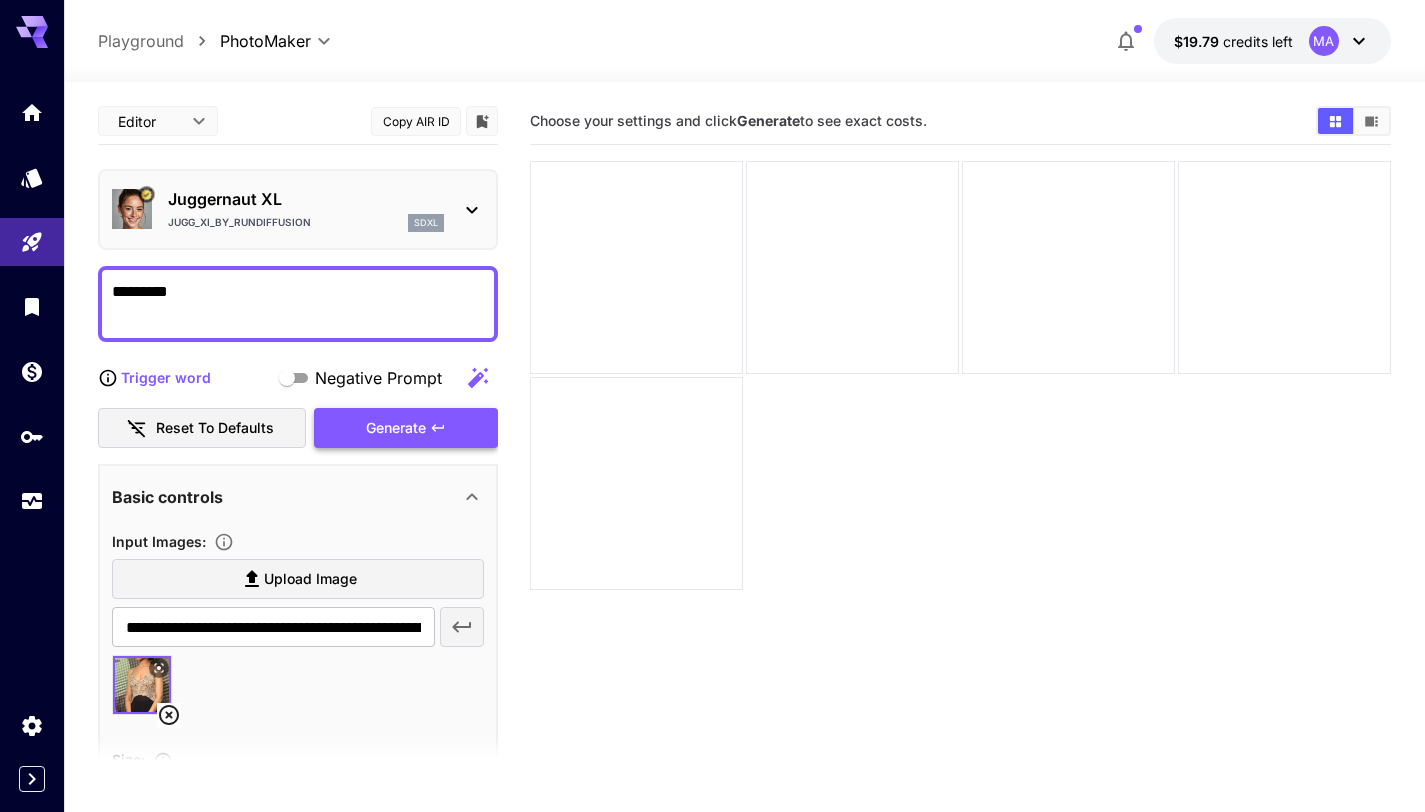 click on "Generate" at bounding box center [396, 428] 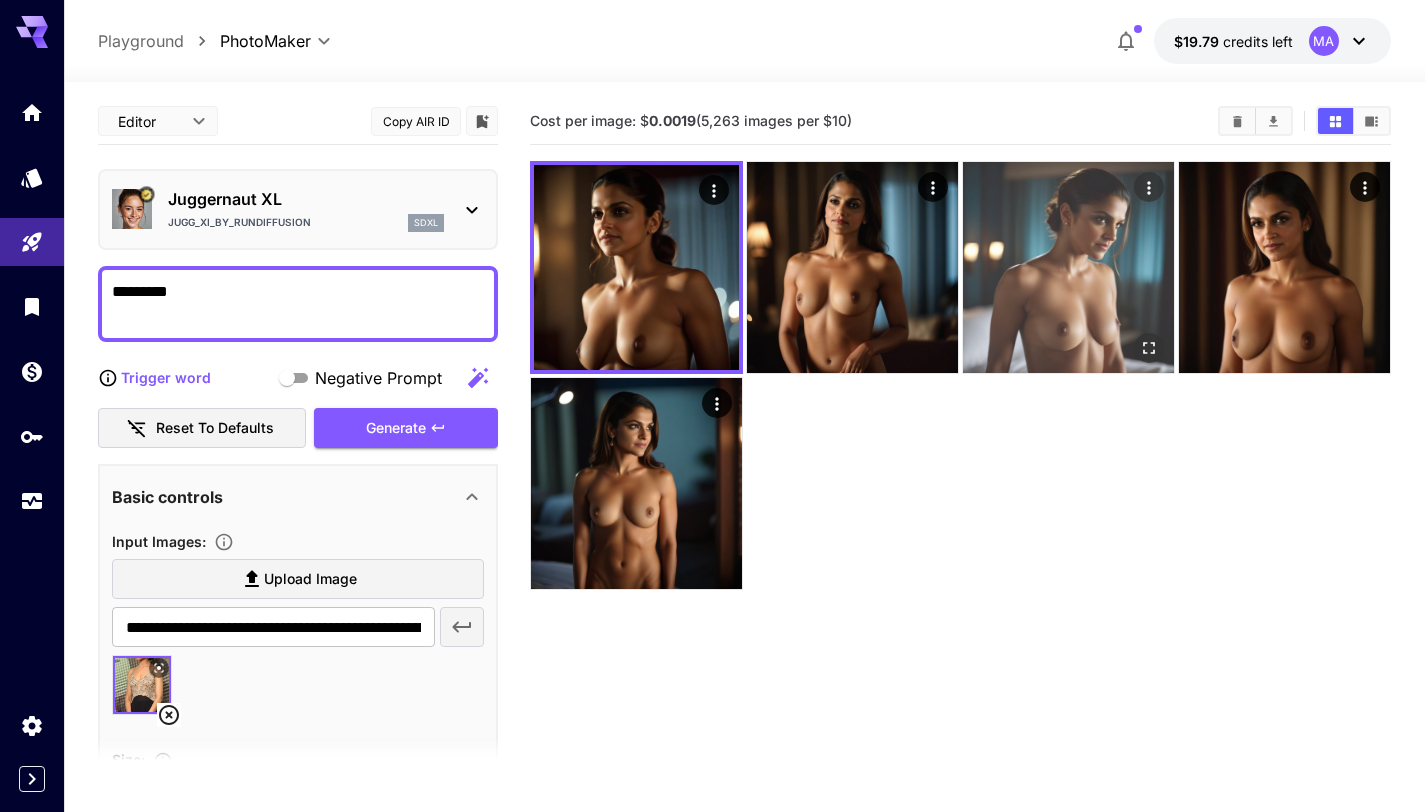 click at bounding box center (1068, 267) 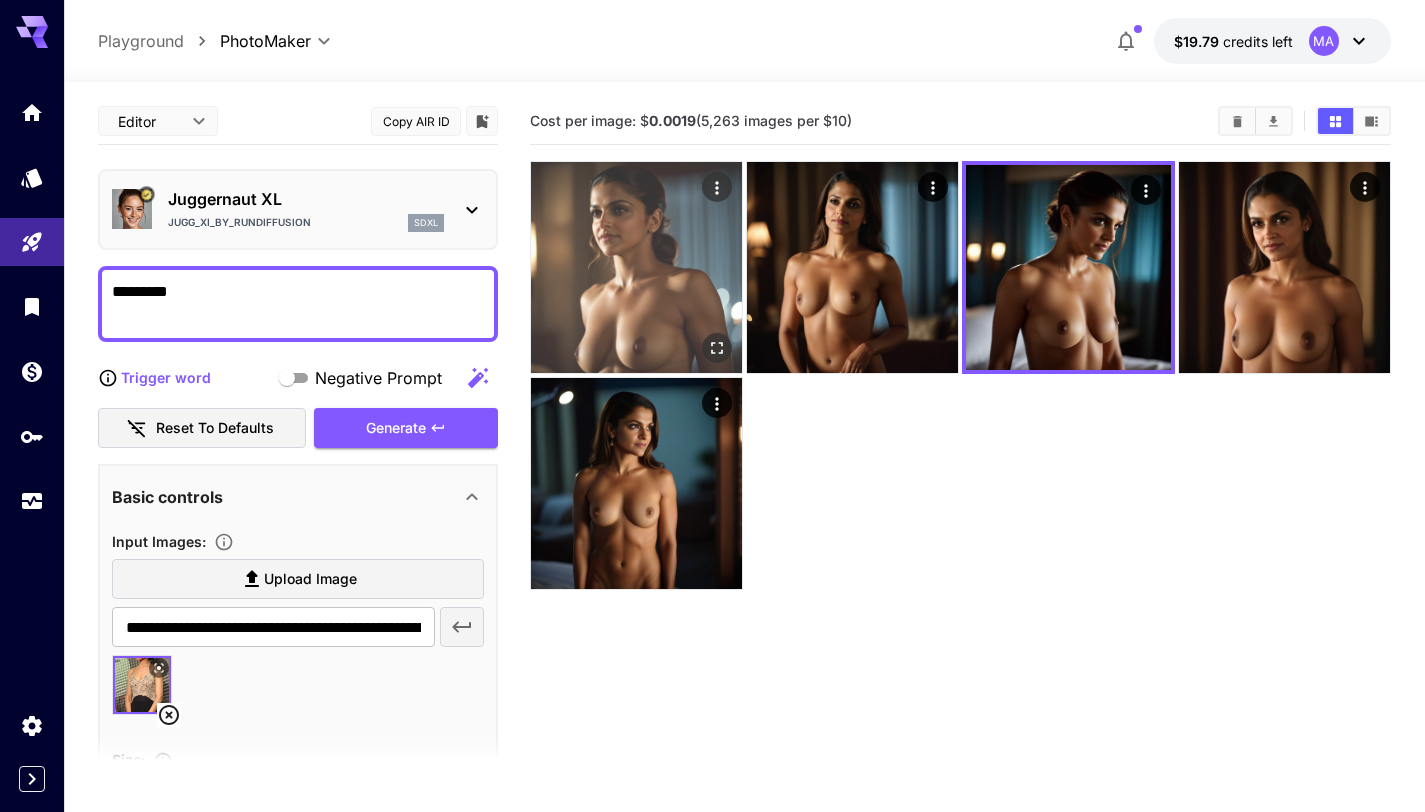 click at bounding box center (636, 267) 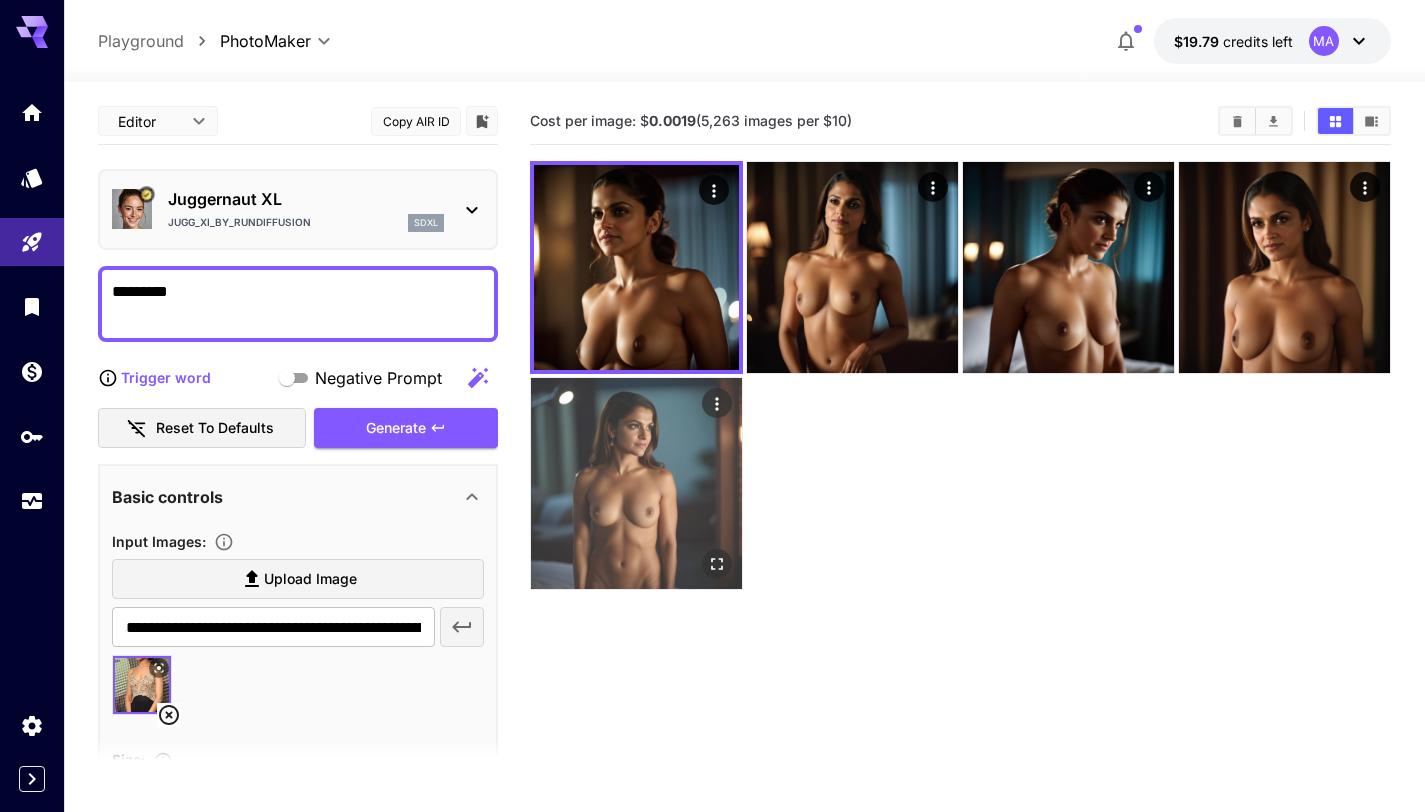 click at bounding box center [636, 483] 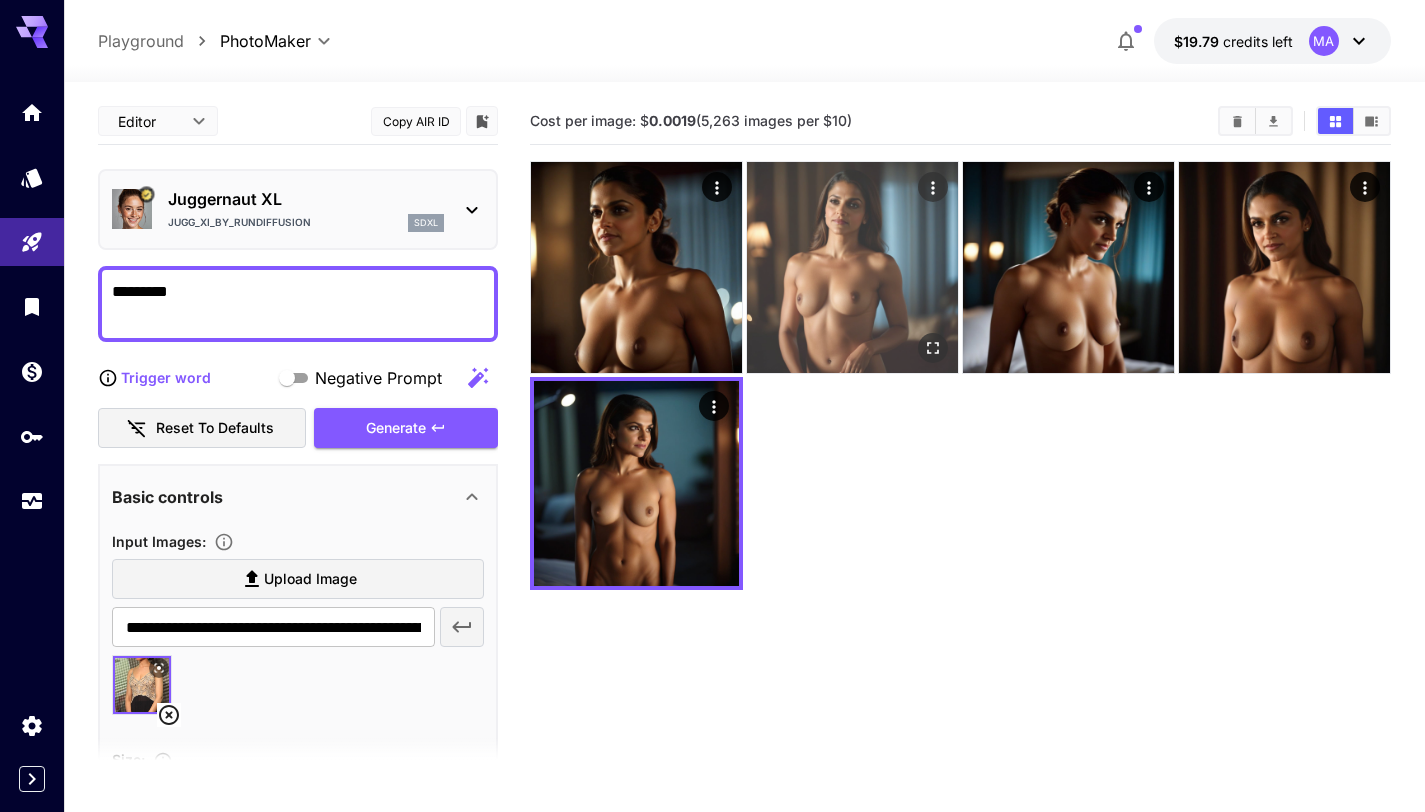 click at bounding box center [852, 267] 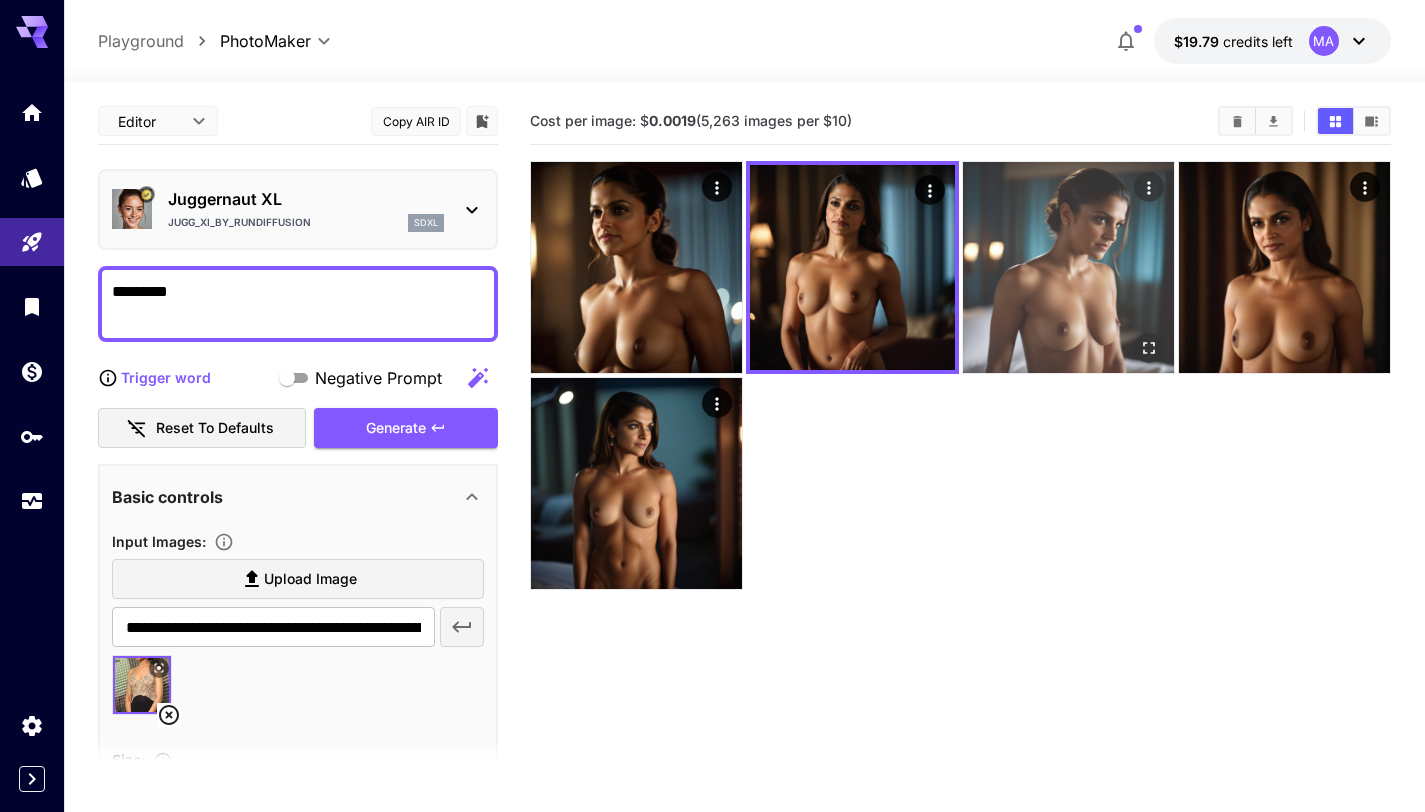 click at bounding box center [1068, 267] 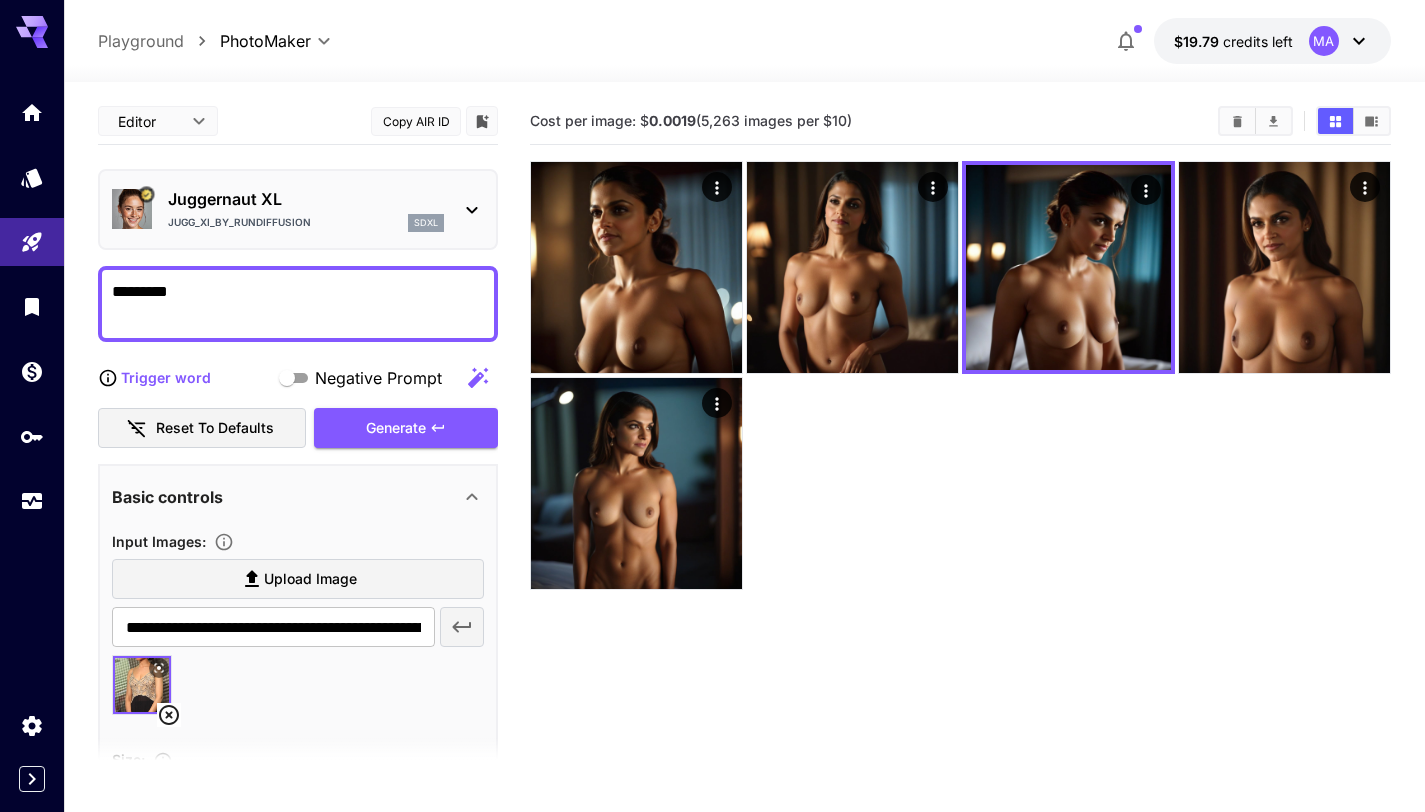click on "Upload Image" at bounding box center [298, 579] 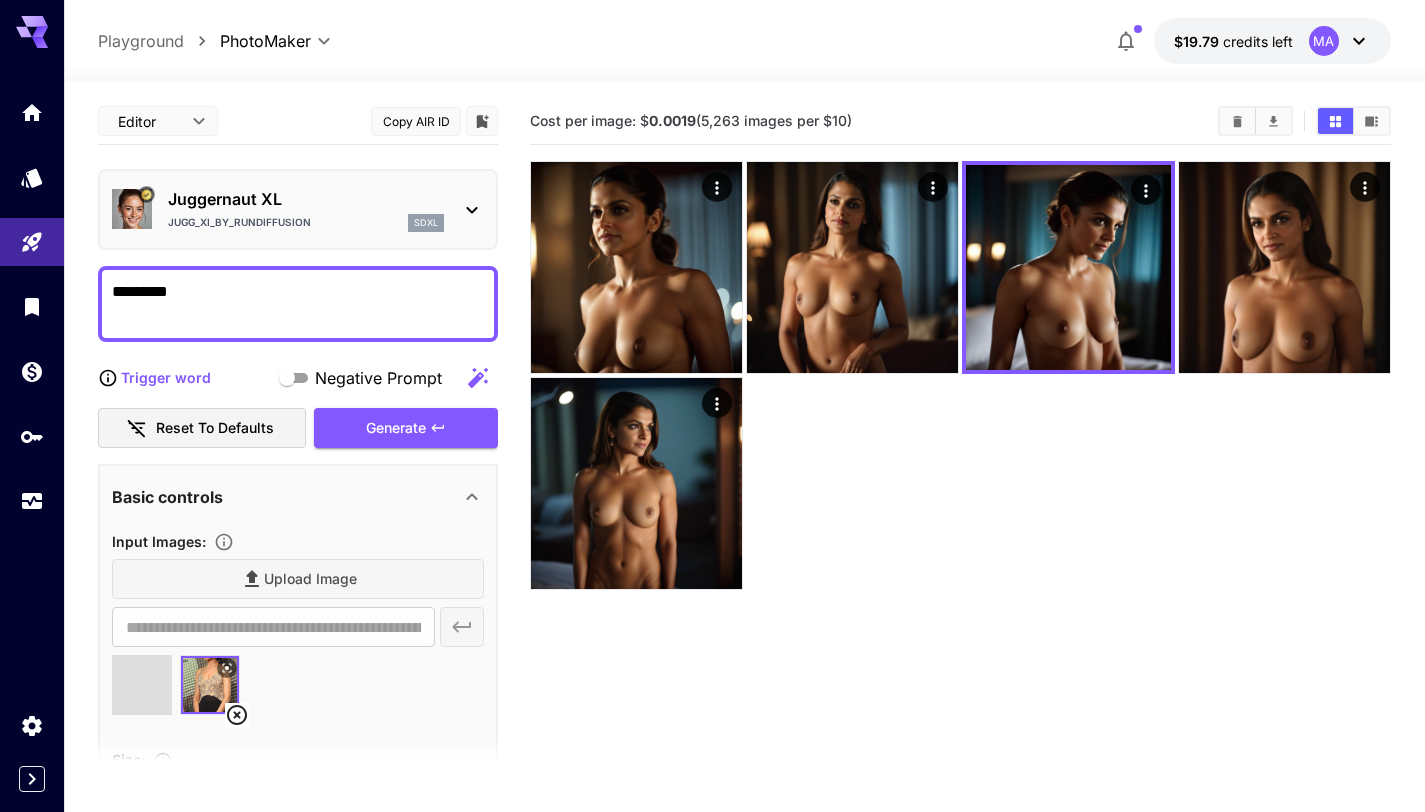 click 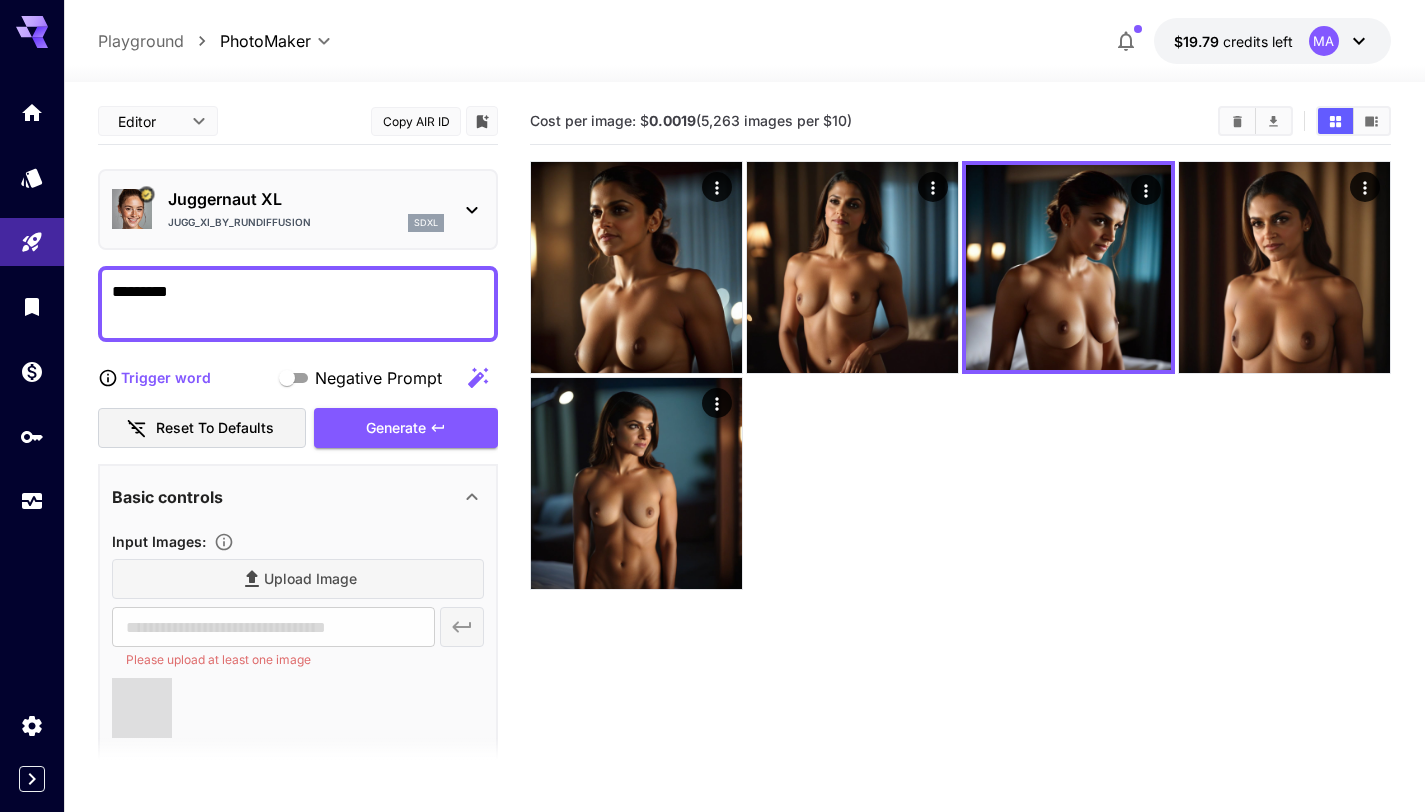 click on "*********" at bounding box center (298, 304) 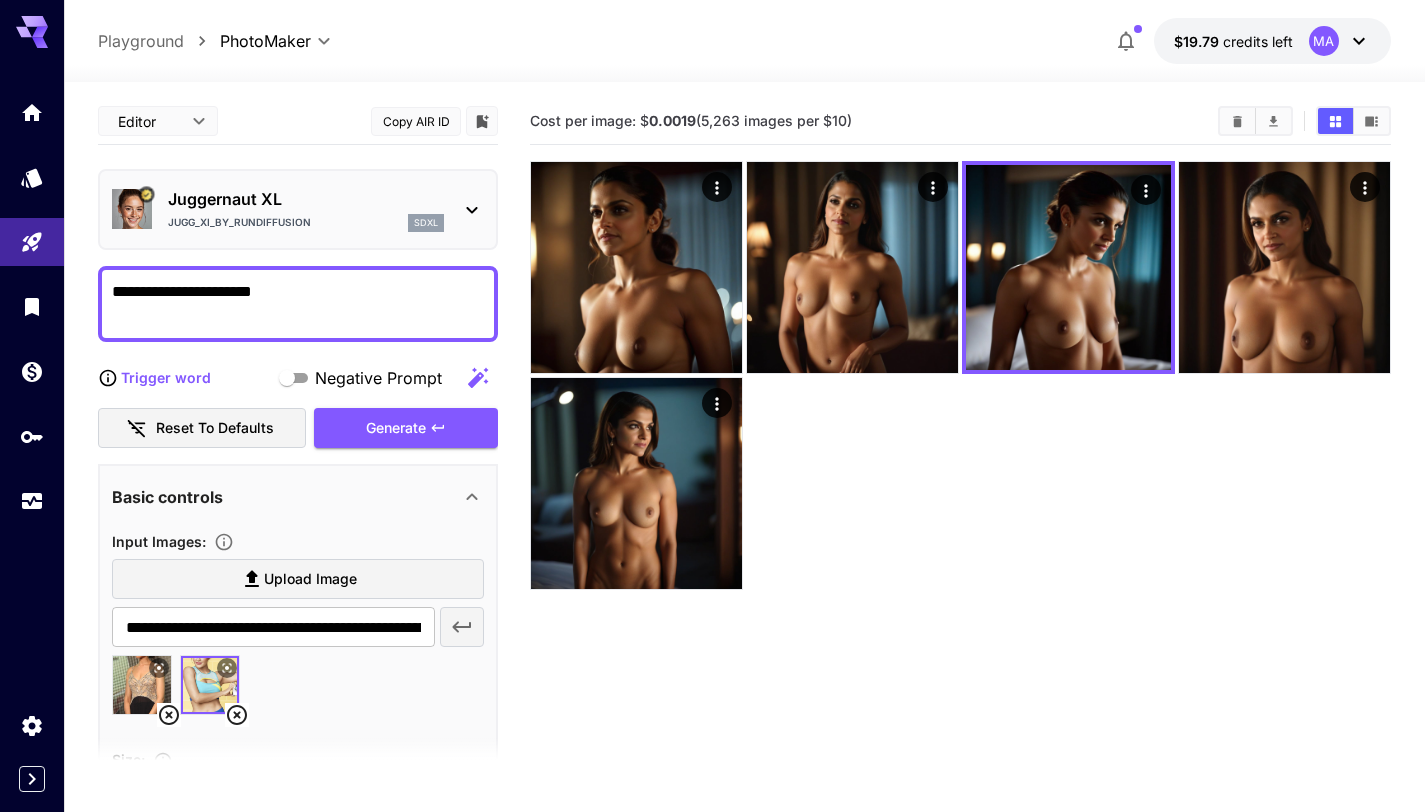 type on "**********" 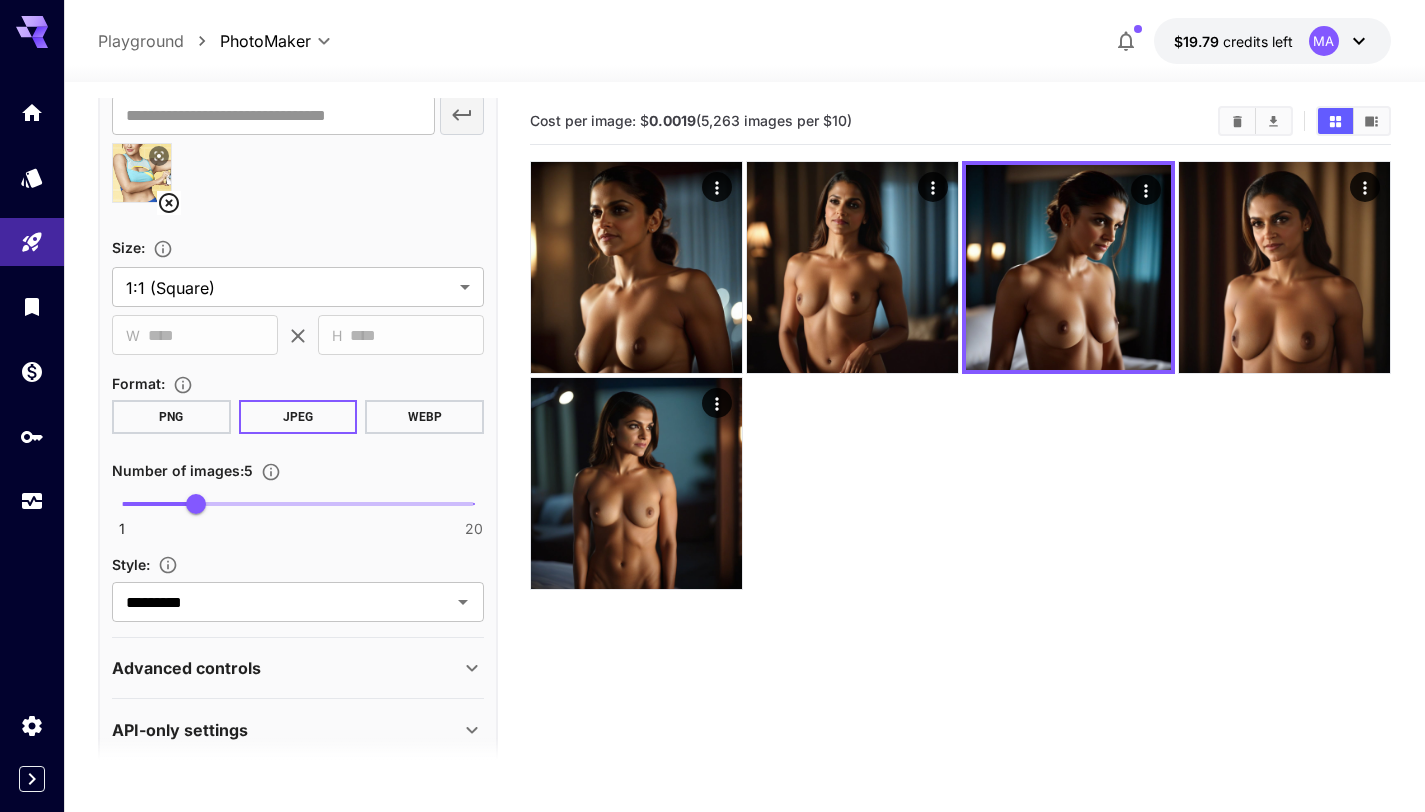 scroll, scrollTop: 536, scrollLeft: 0, axis: vertical 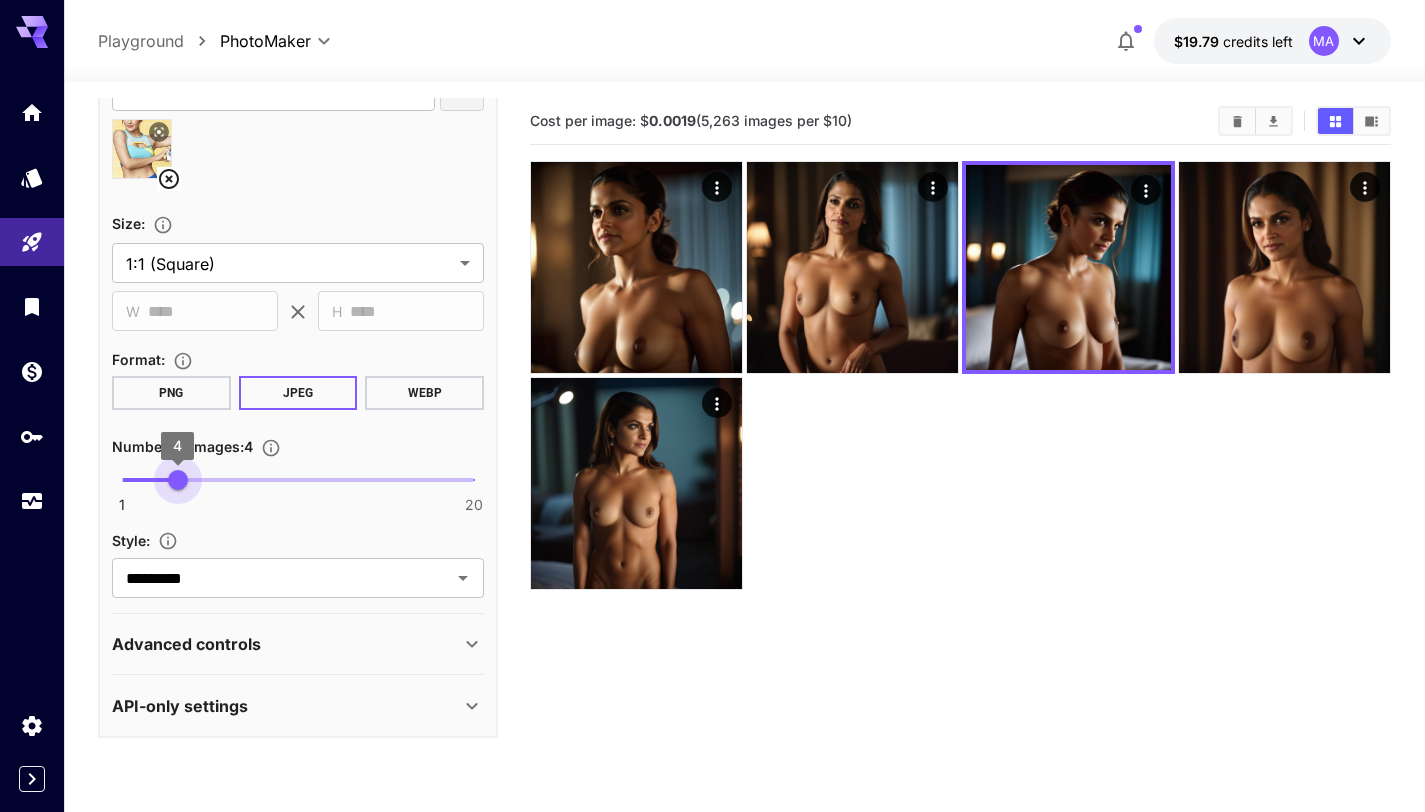 type on "*" 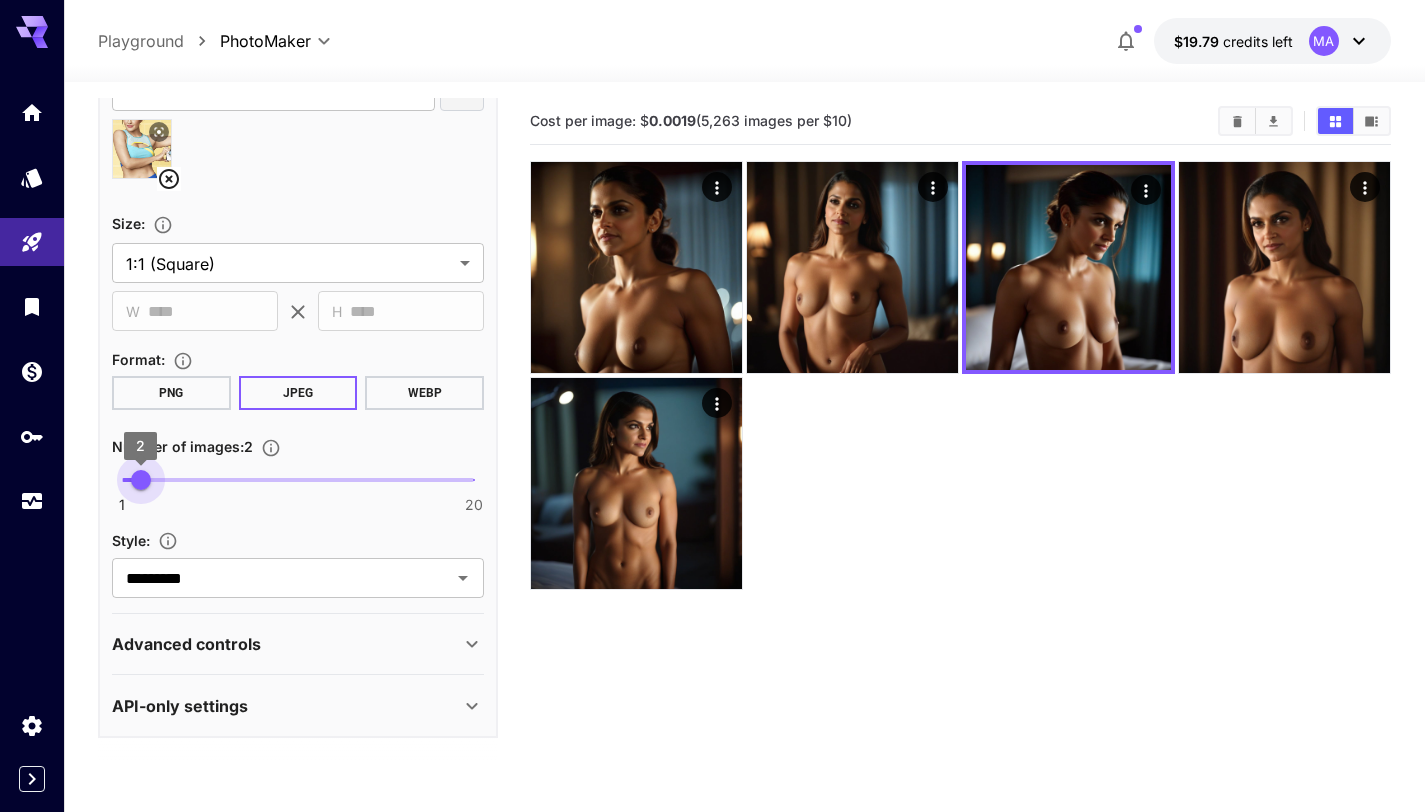 drag, startPoint x: 195, startPoint y: 483, endPoint x: 143, endPoint y: 483, distance: 52 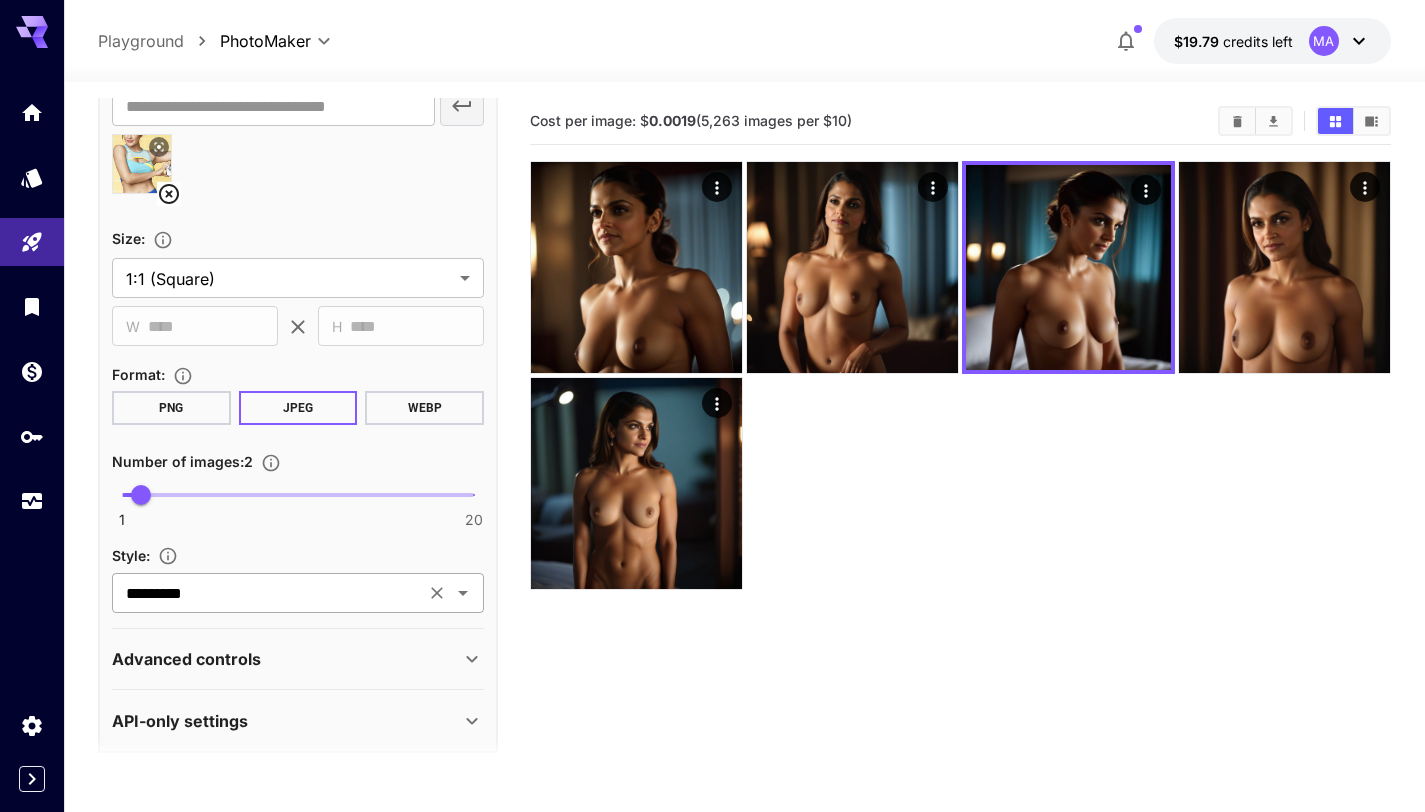 scroll, scrollTop: 518, scrollLeft: 0, axis: vertical 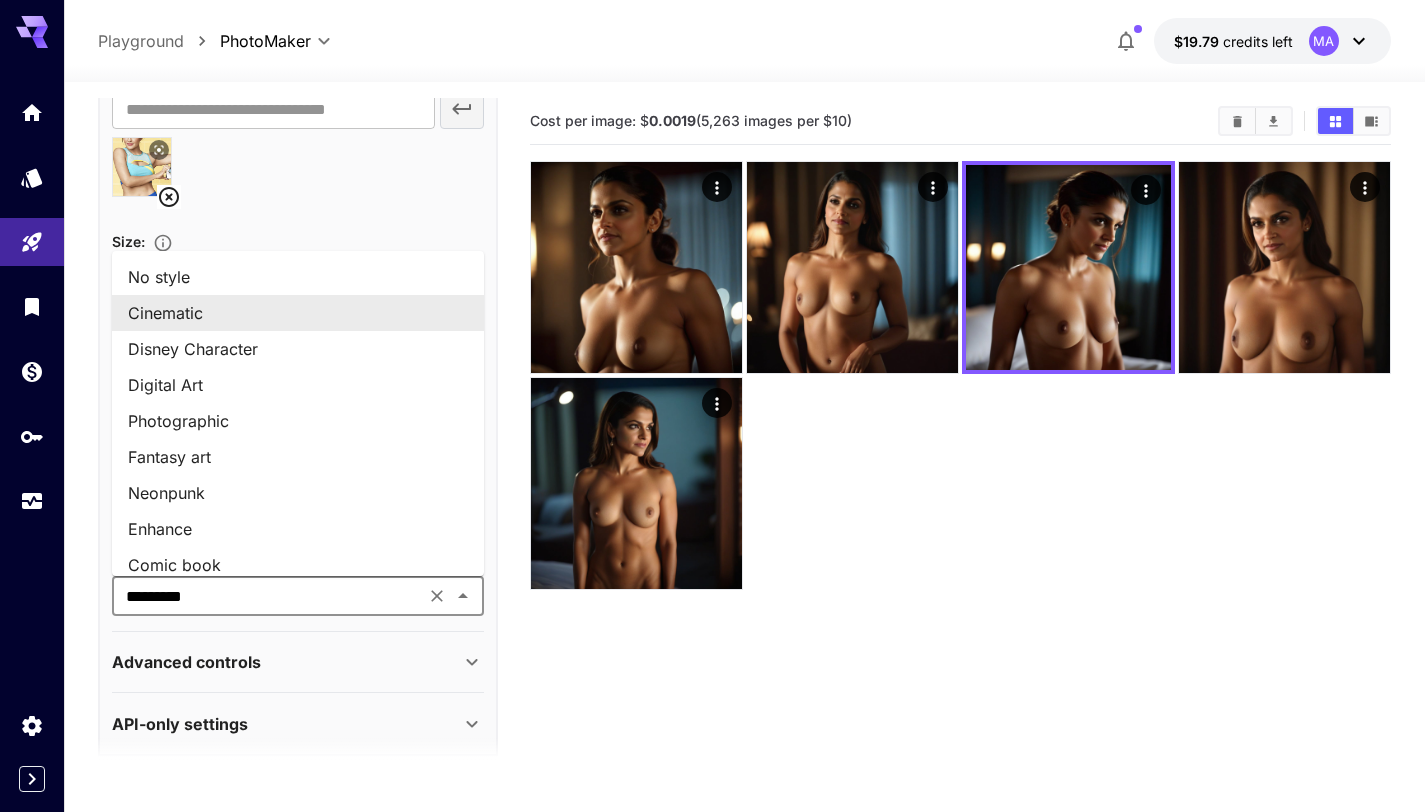 click on "*********" at bounding box center [268, 596] 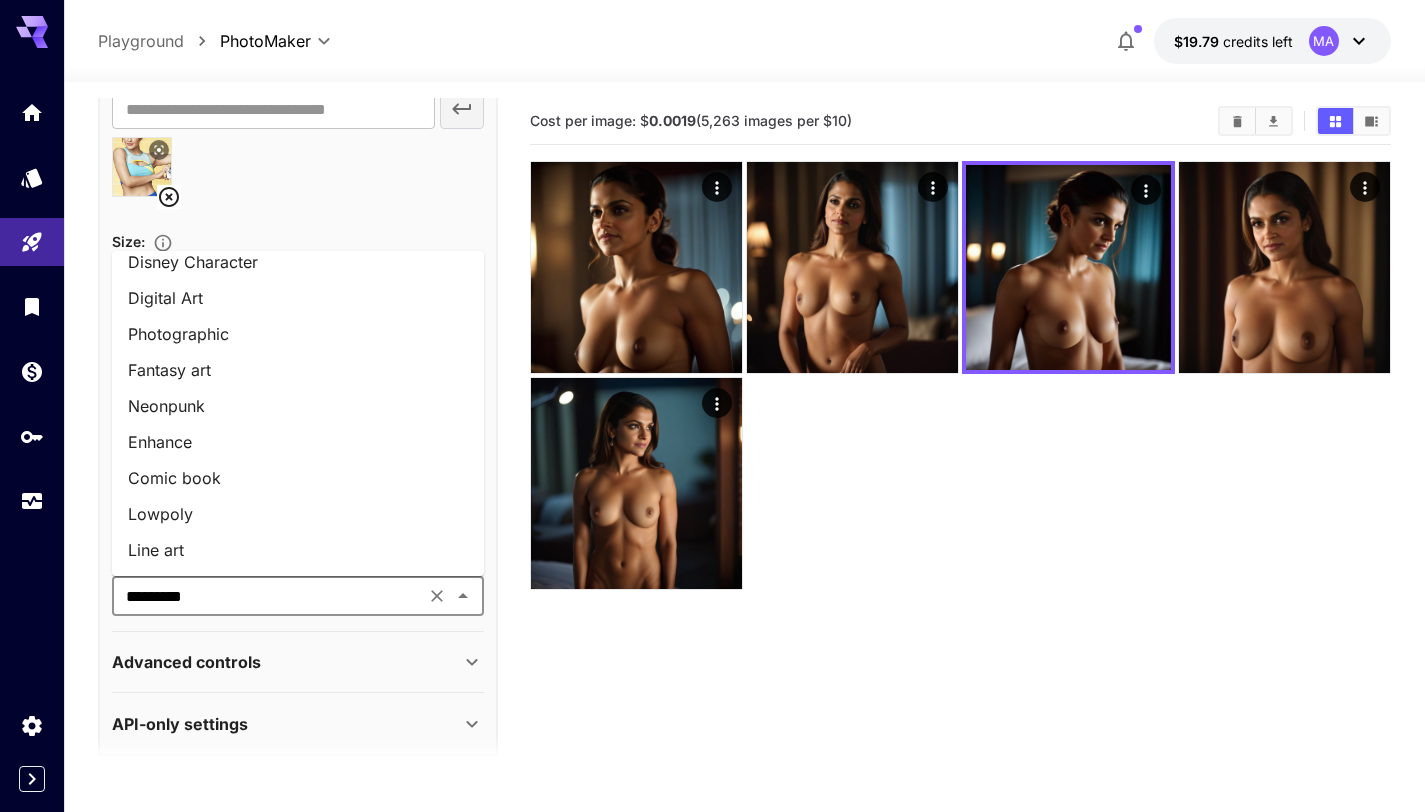 scroll, scrollTop: 0, scrollLeft: 0, axis: both 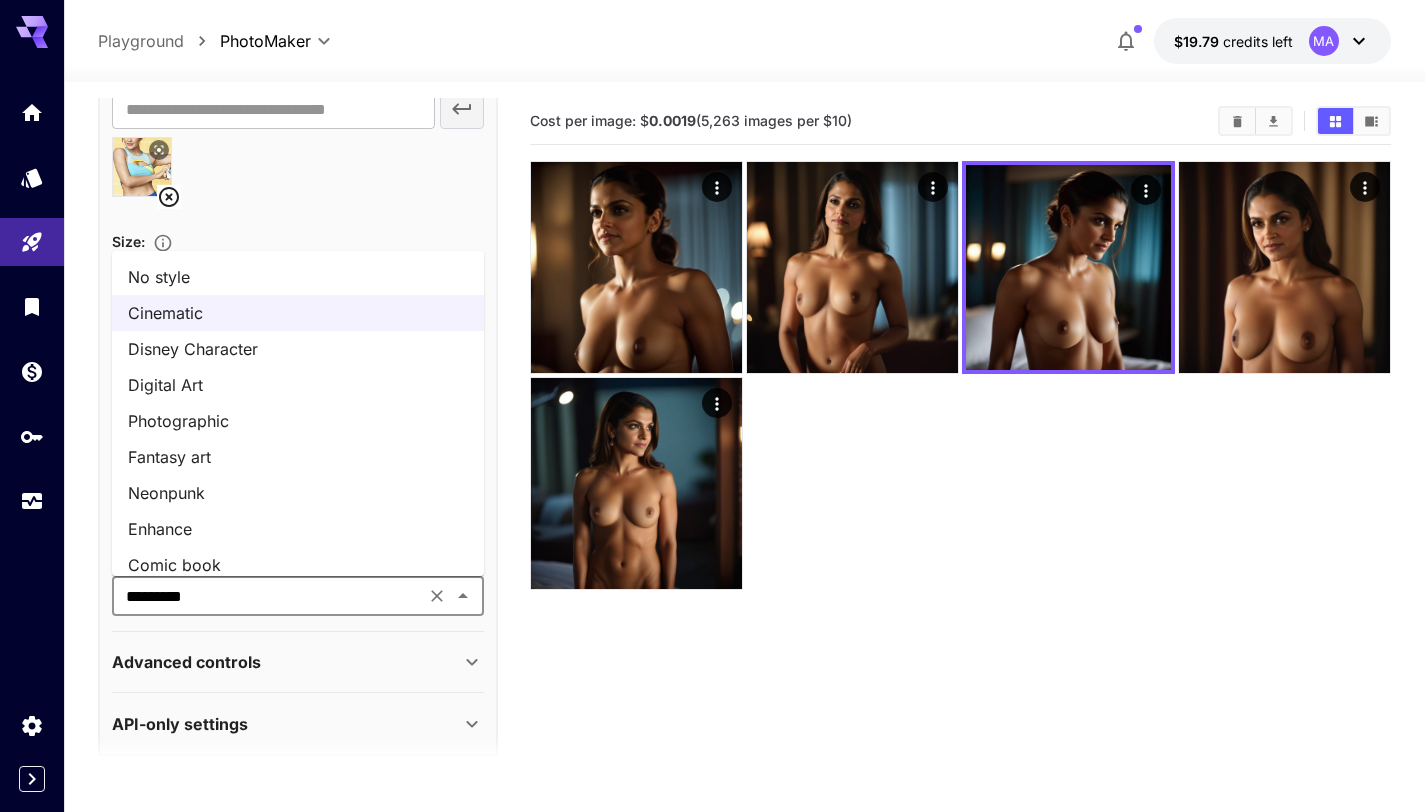 click on "No style" at bounding box center (298, 277) 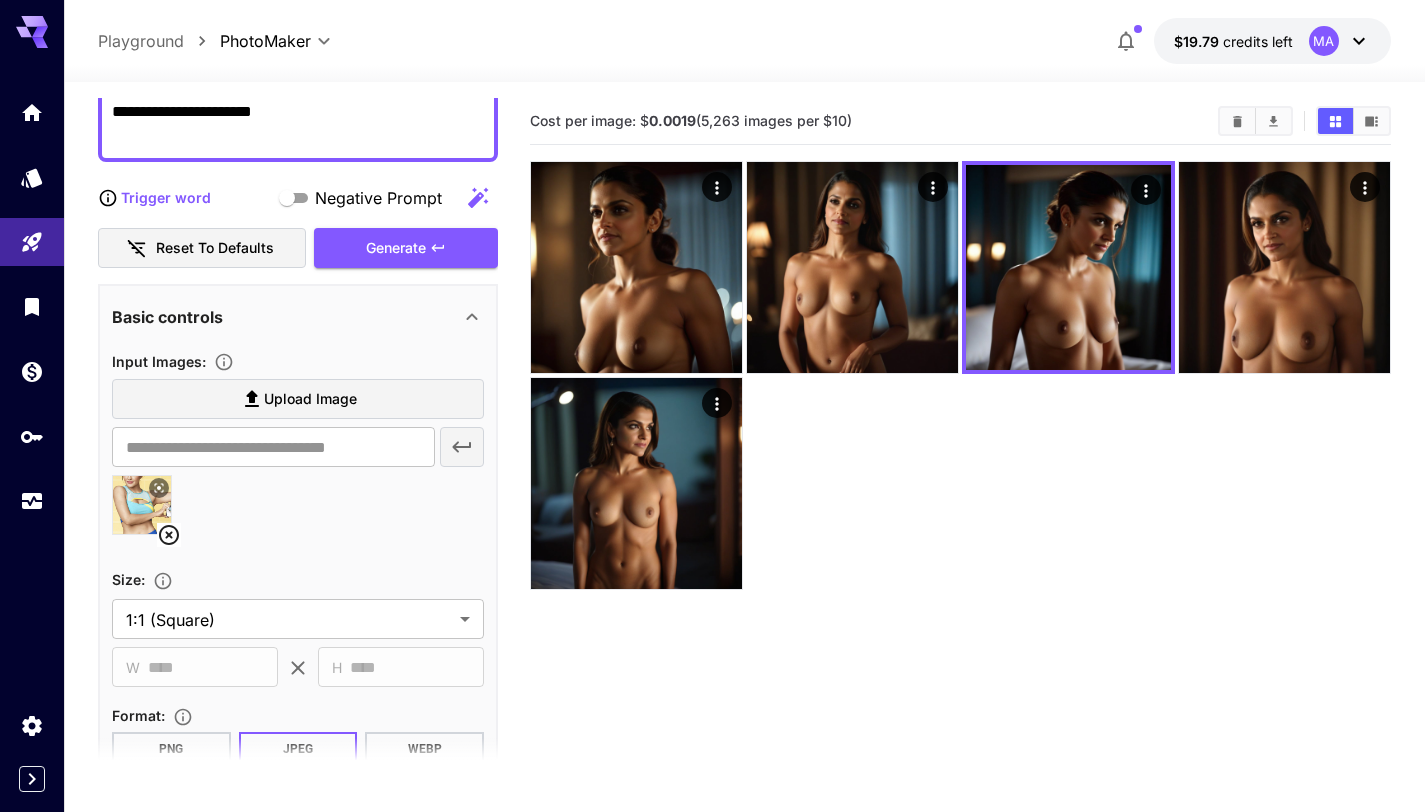 scroll, scrollTop: 0, scrollLeft: 0, axis: both 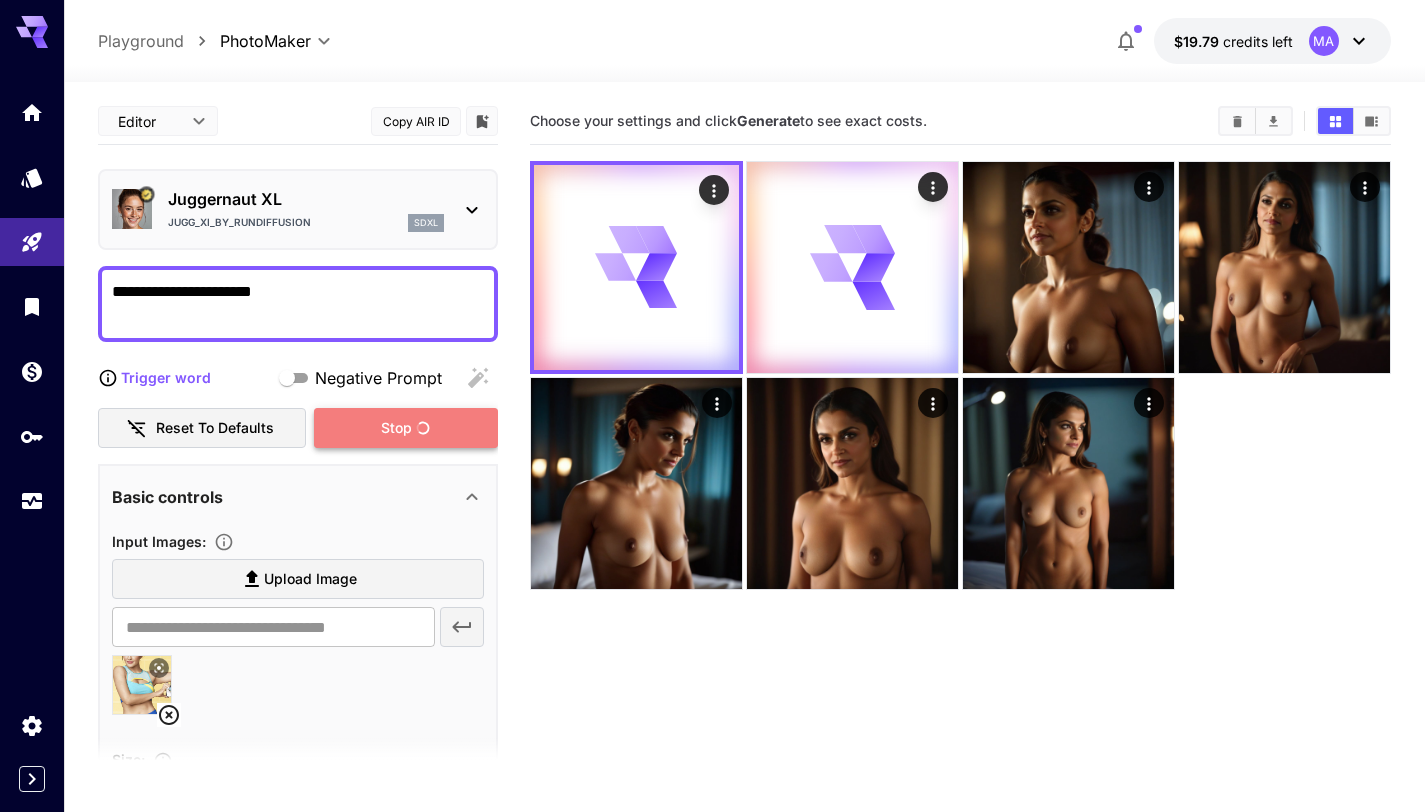 click on "Stop" at bounding box center [406, 428] 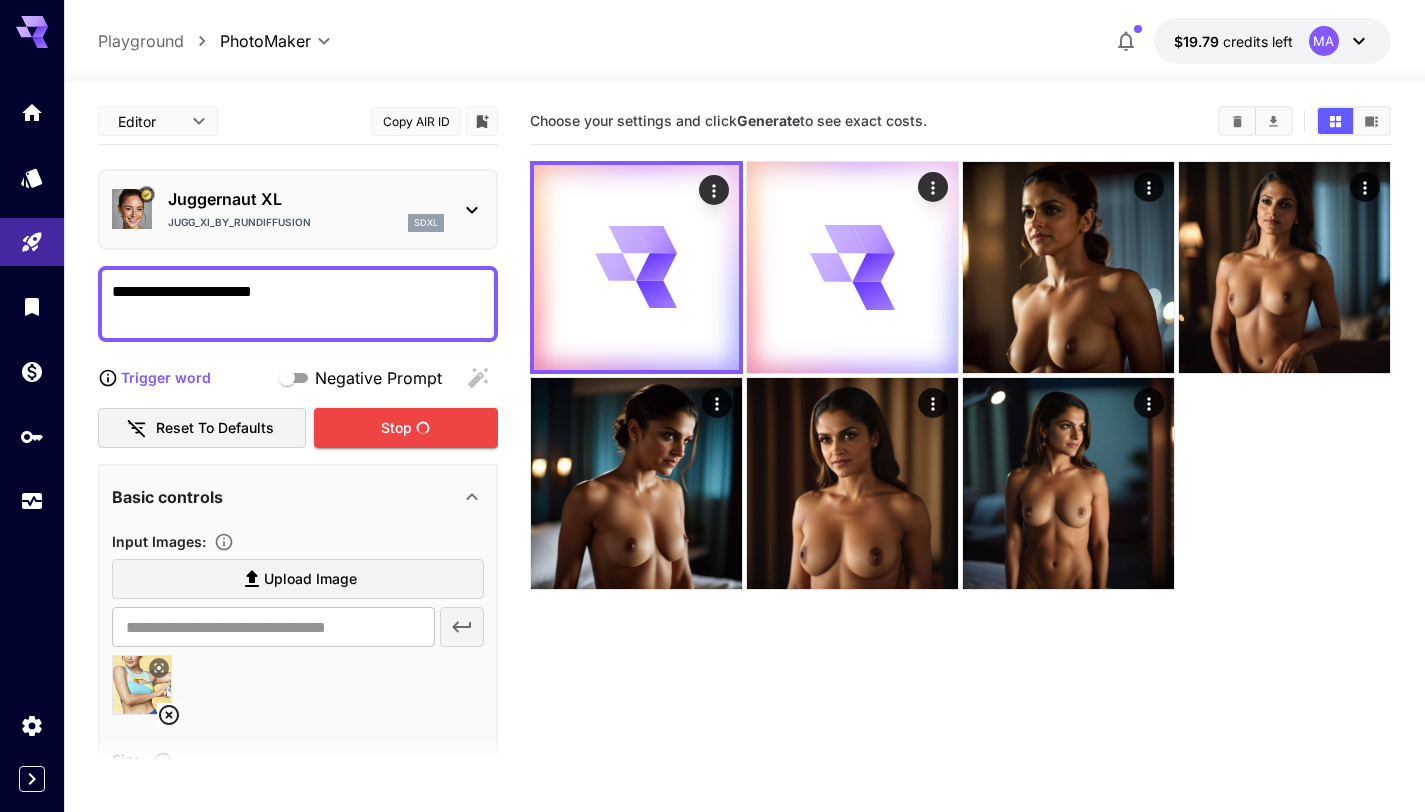 click on "**********" at bounding box center (744, 512) 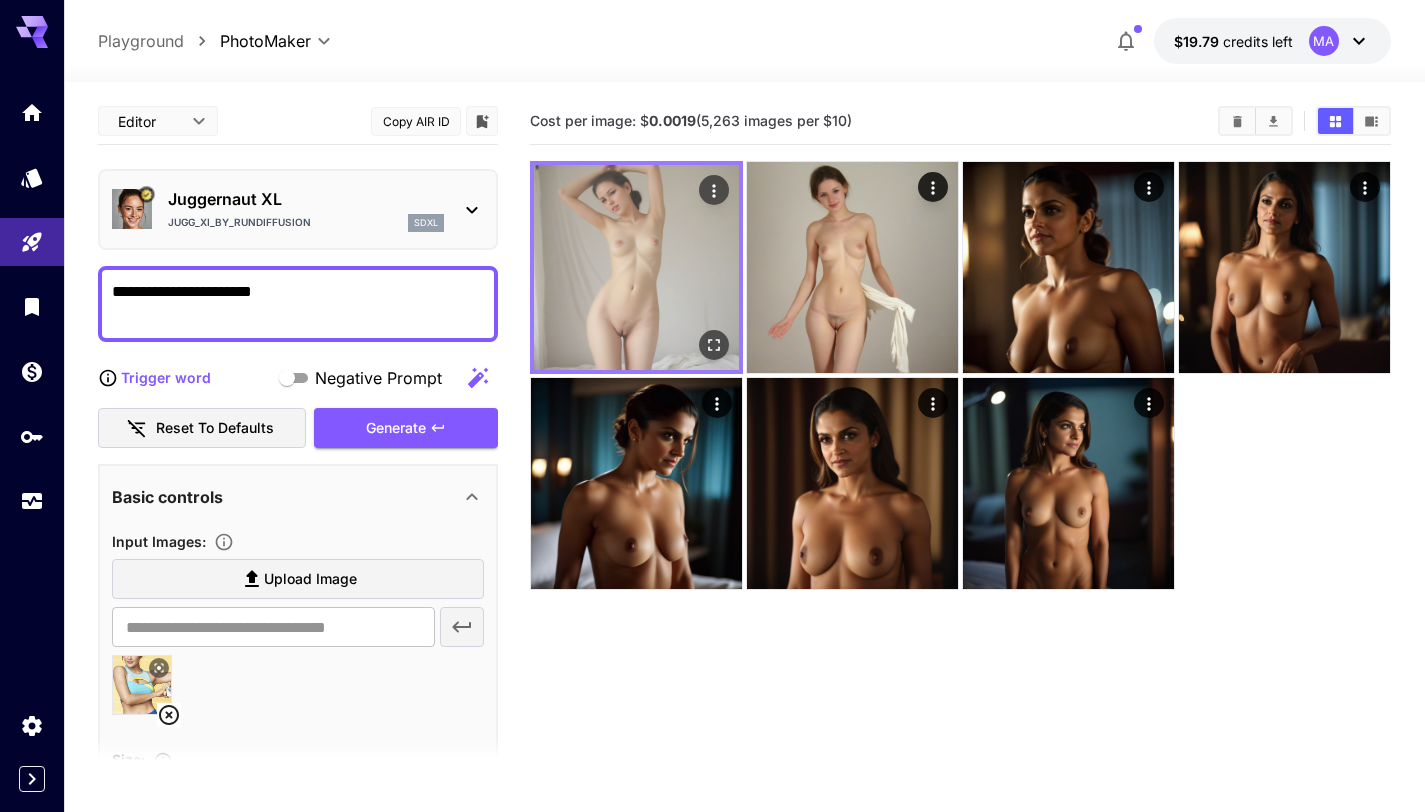 click at bounding box center [636, 267] 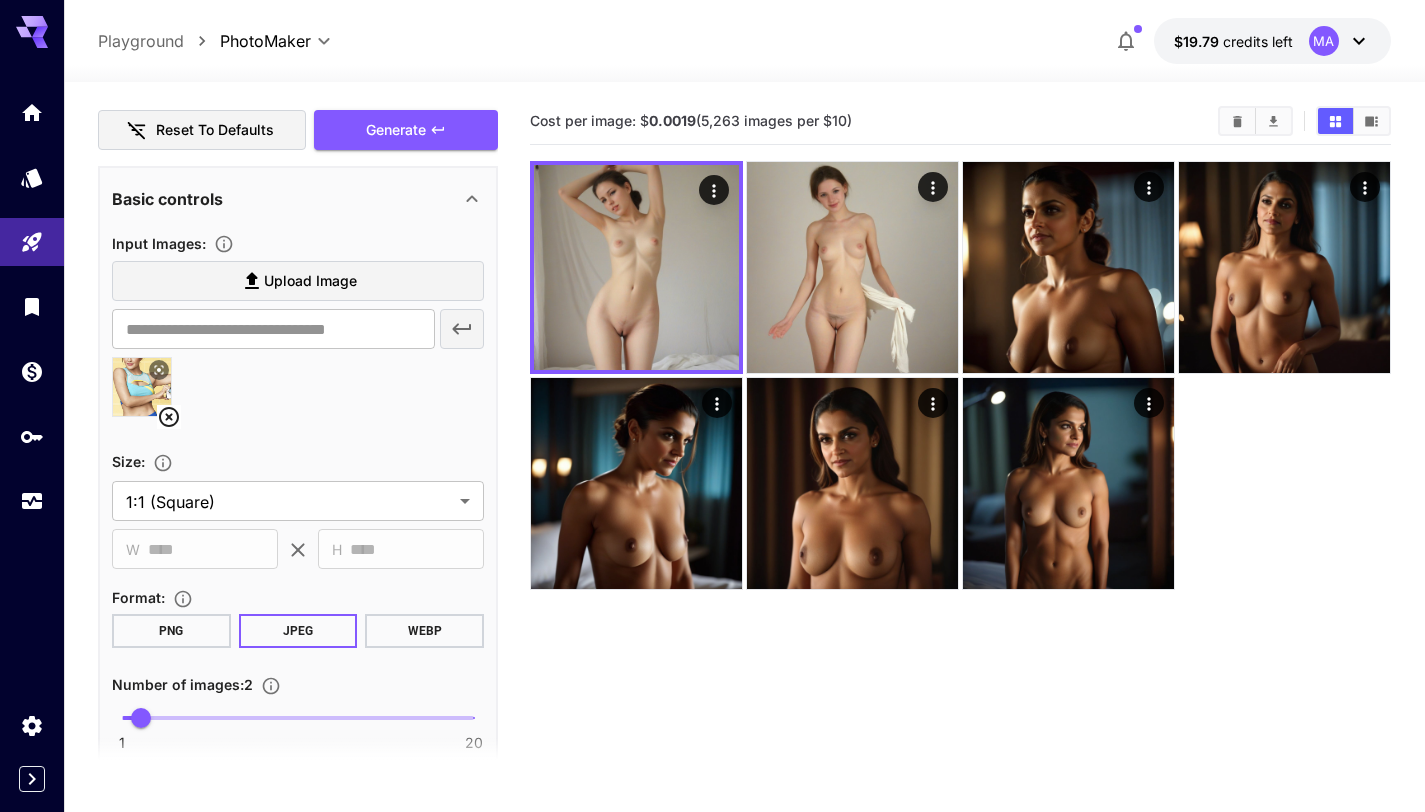 scroll, scrollTop: 309, scrollLeft: 0, axis: vertical 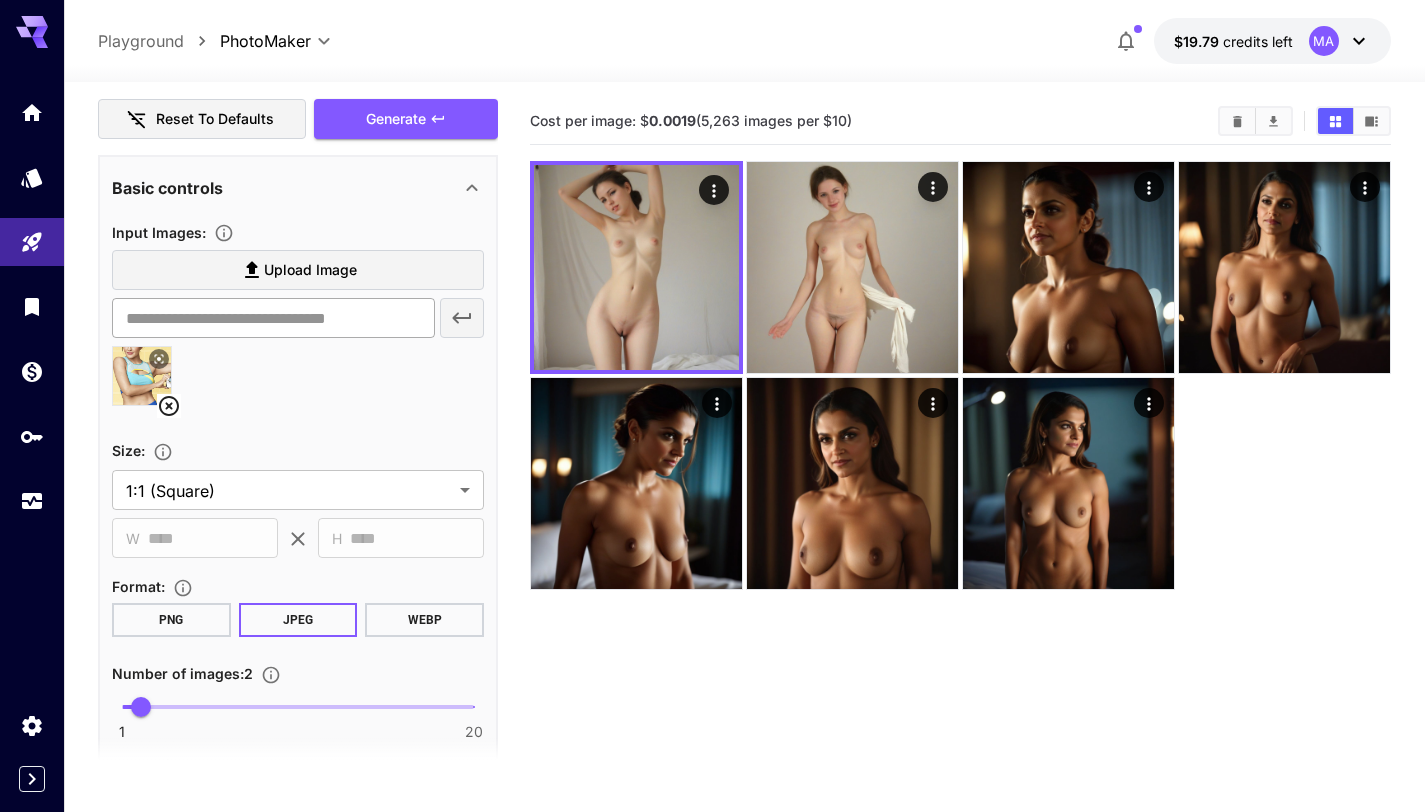 click at bounding box center (273, 318) 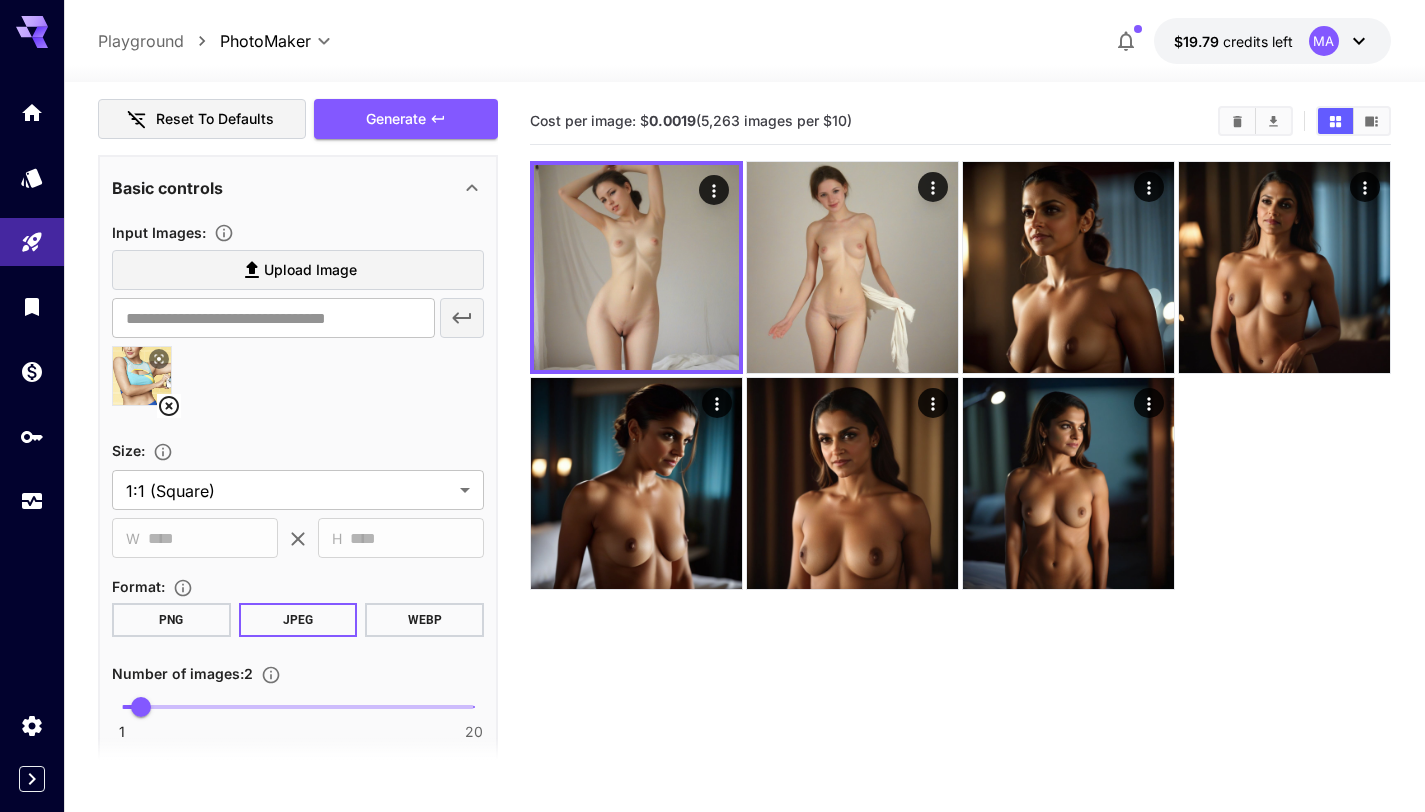 click at bounding box center (142, 376) 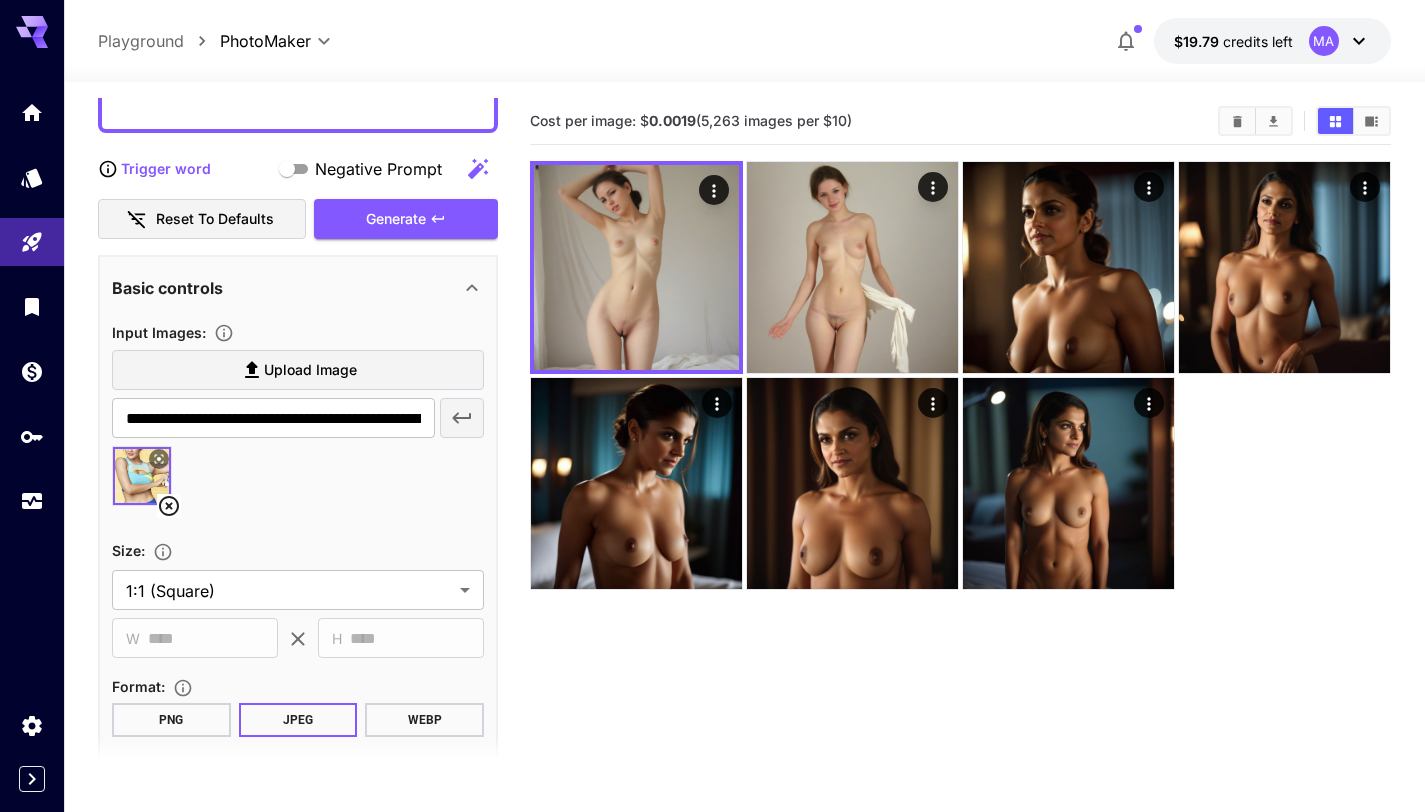 scroll, scrollTop: 208, scrollLeft: 0, axis: vertical 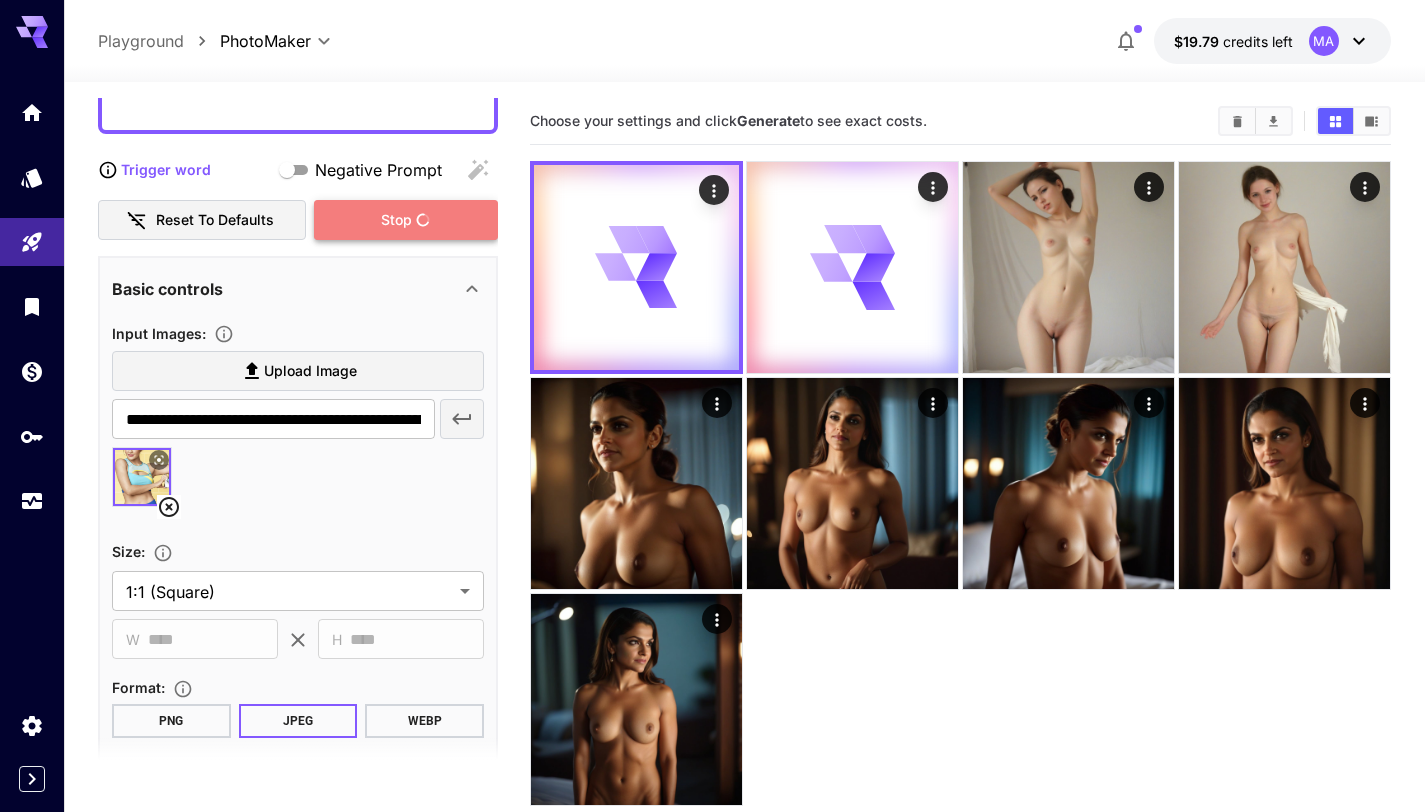 click on "Stop" at bounding box center (406, 220) 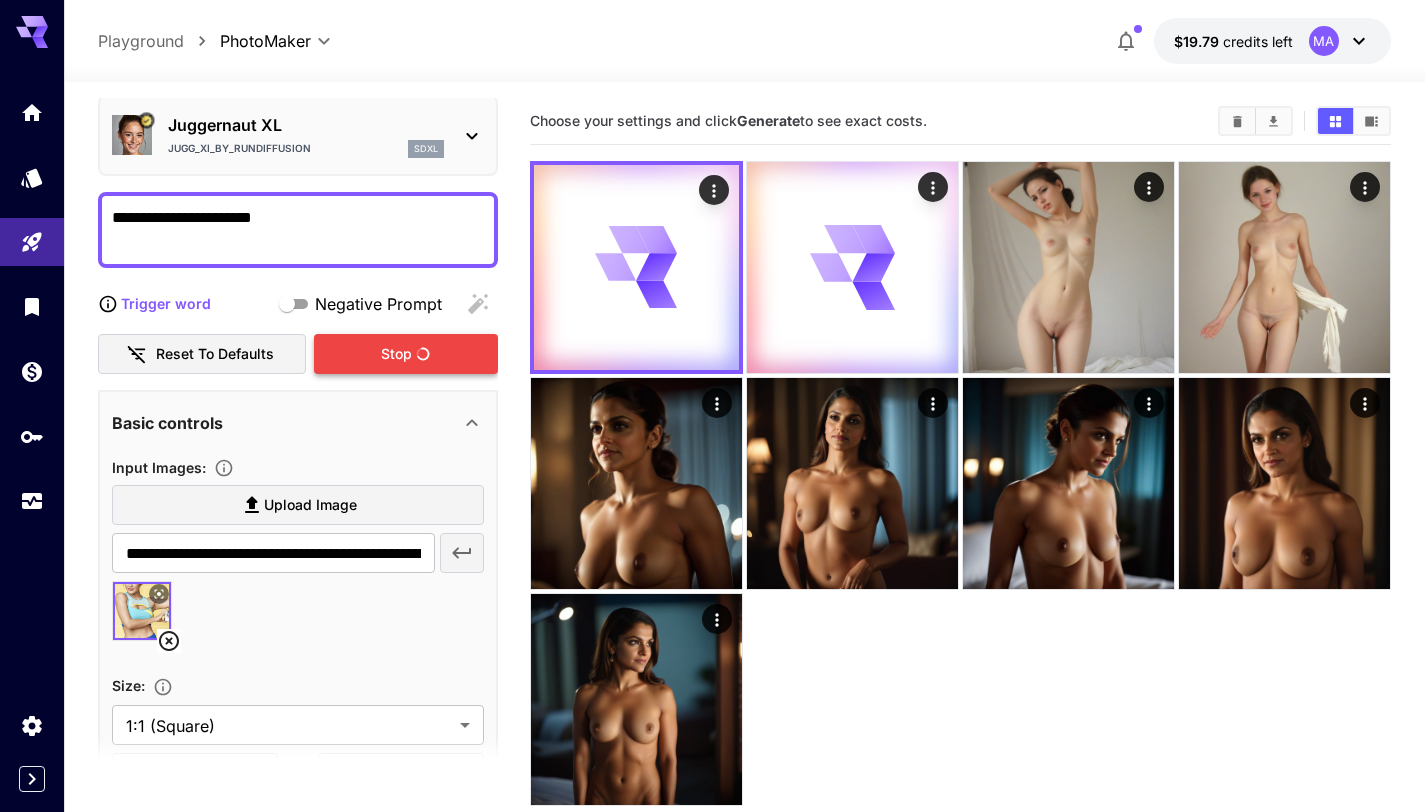 scroll, scrollTop: 0, scrollLeft: 0, axis: both 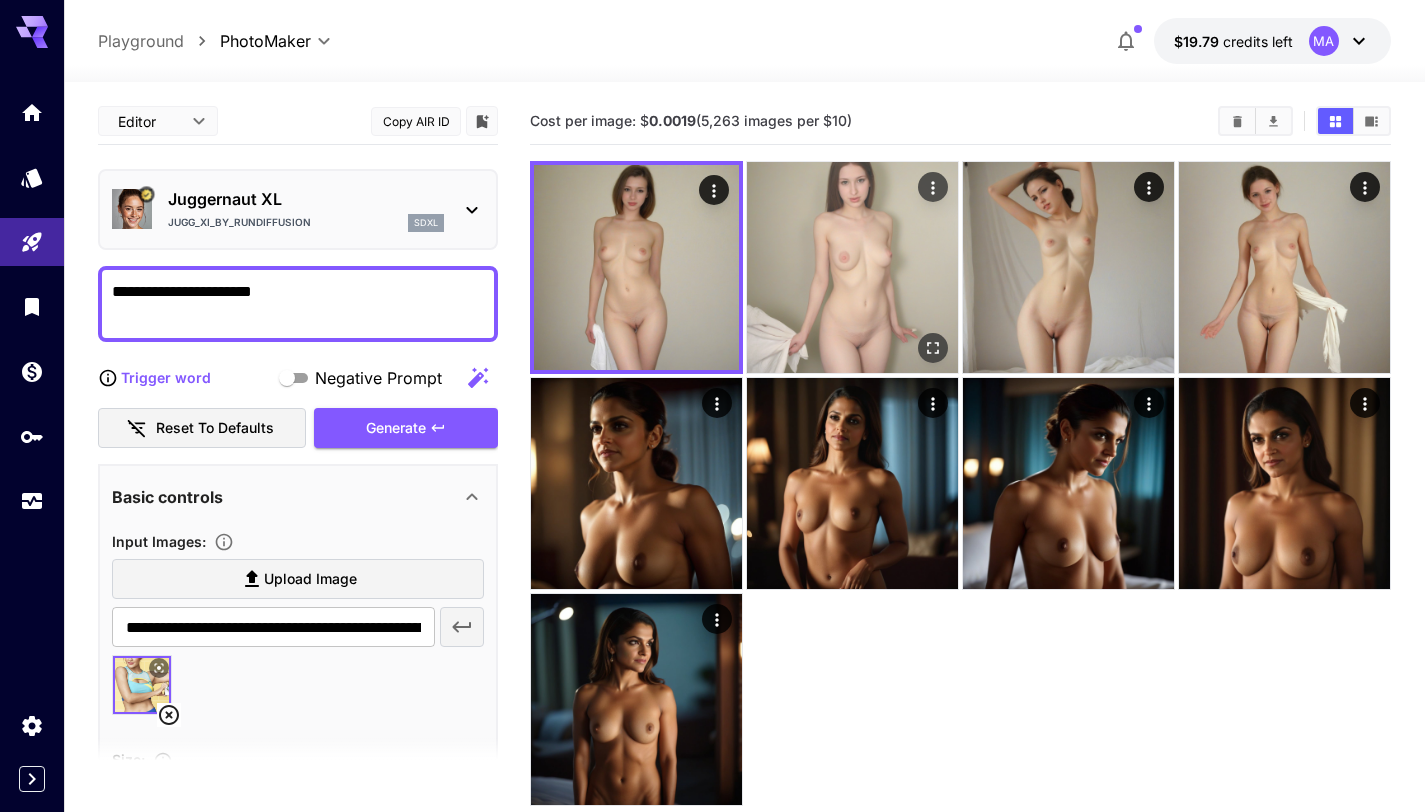 click at bounding box center (852, 267) 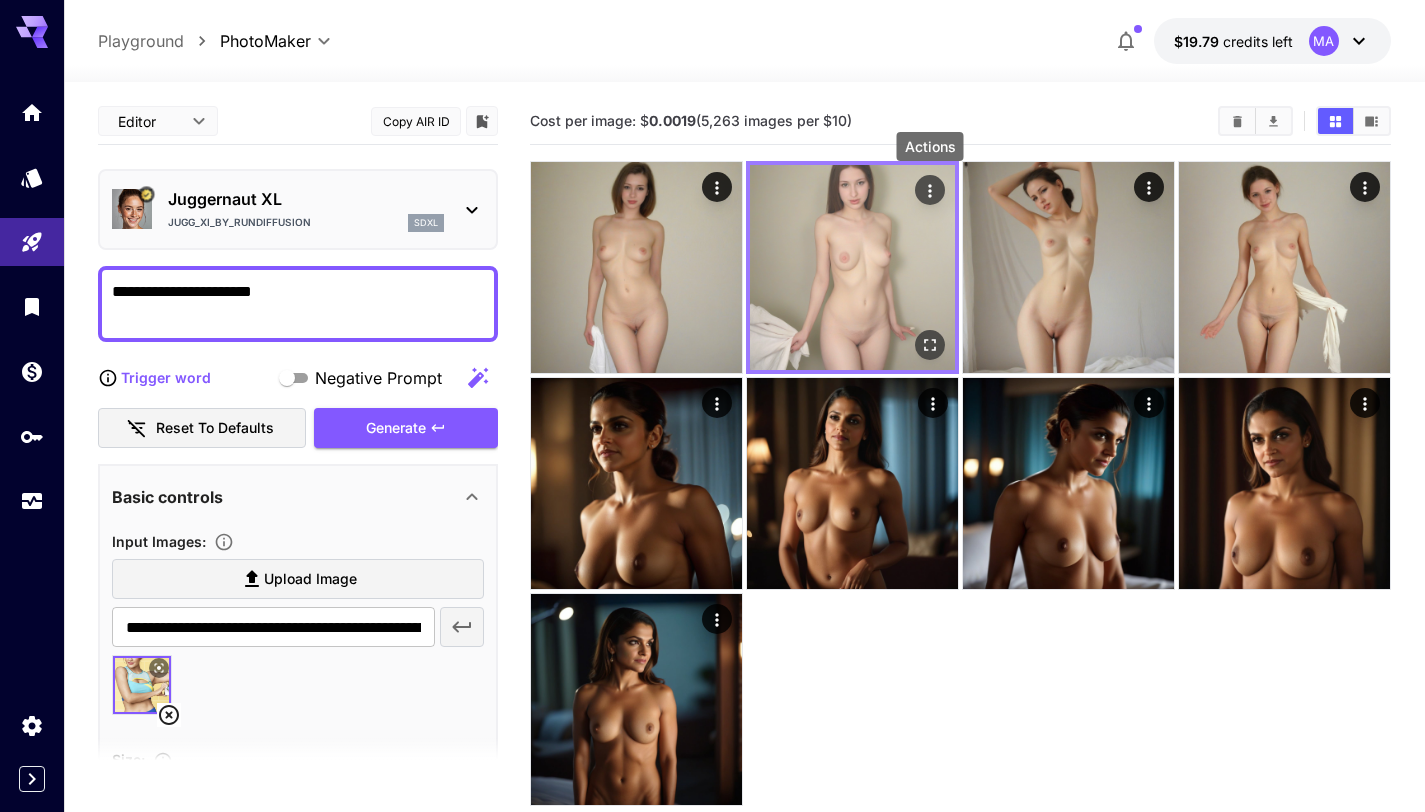 click 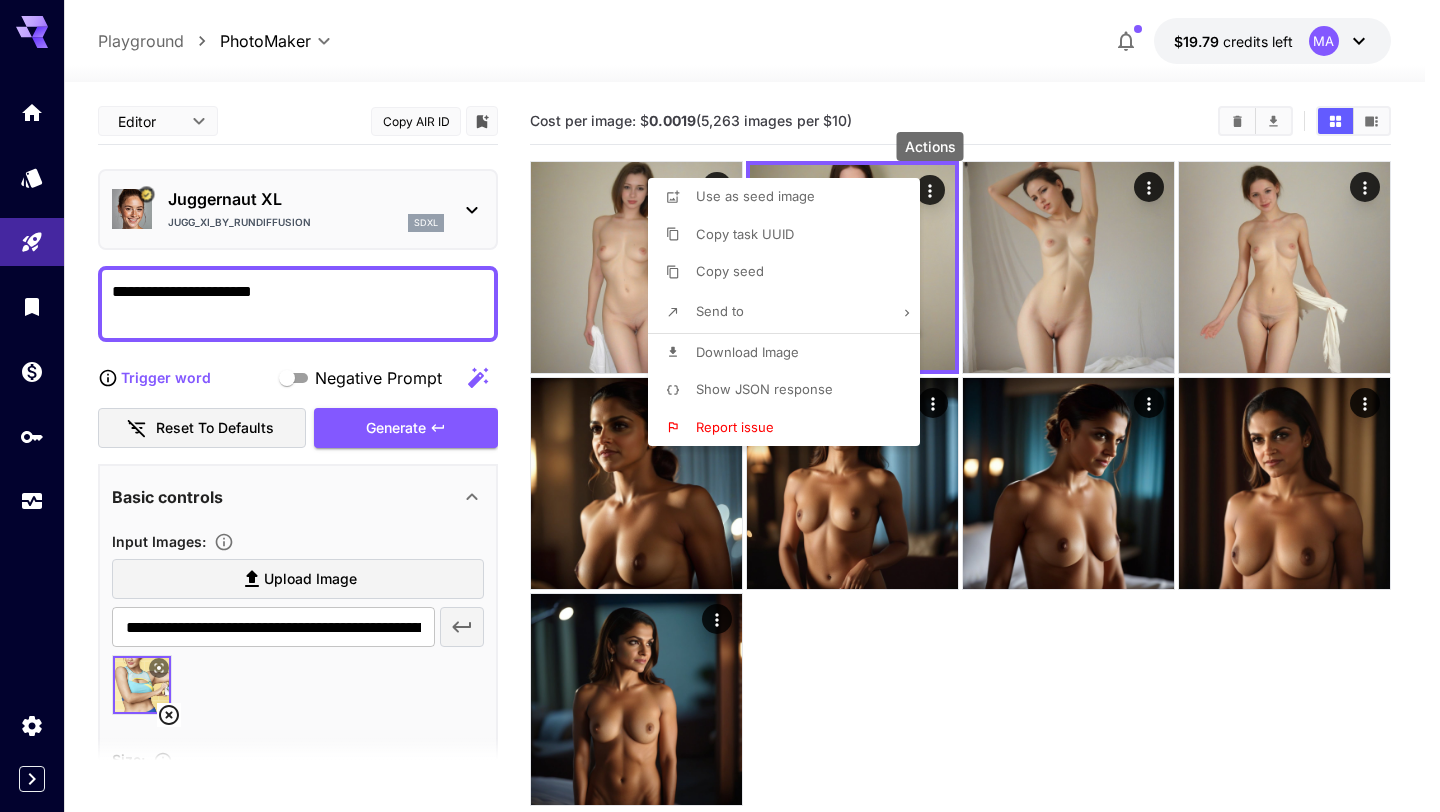 click on "Send to" at bounding box center [790, 312] 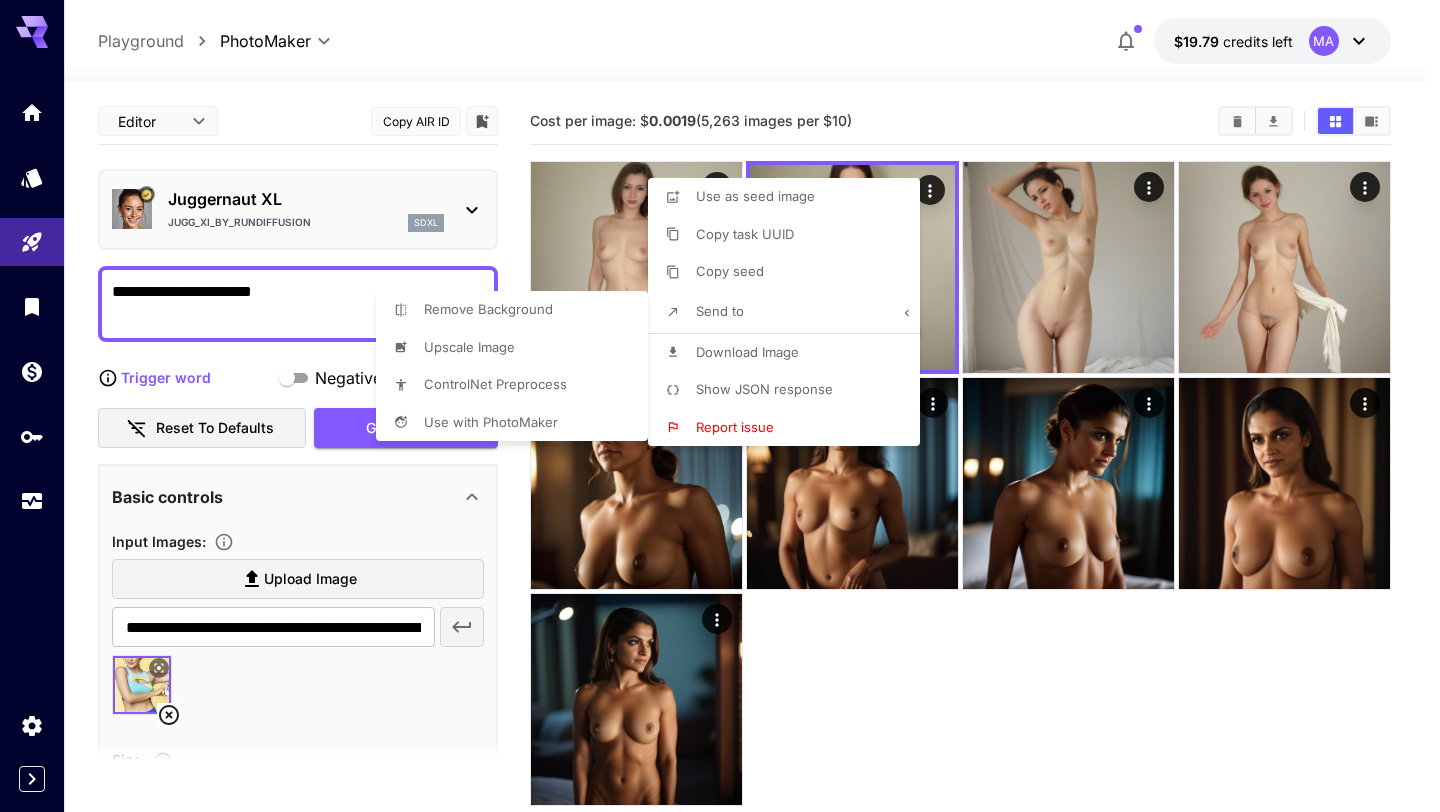 click at bounding box center [720, 406] 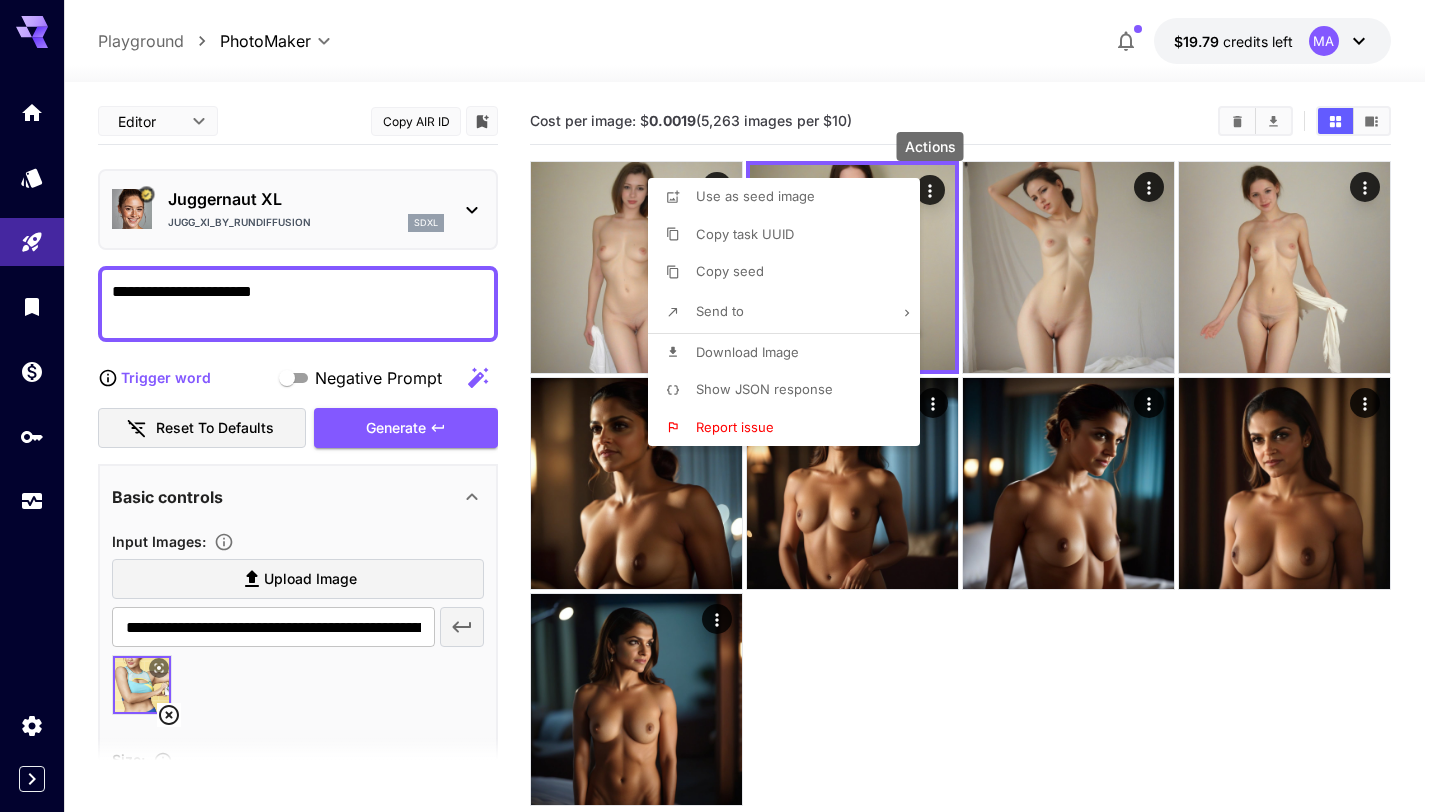 click at bounding box center (720, 406) 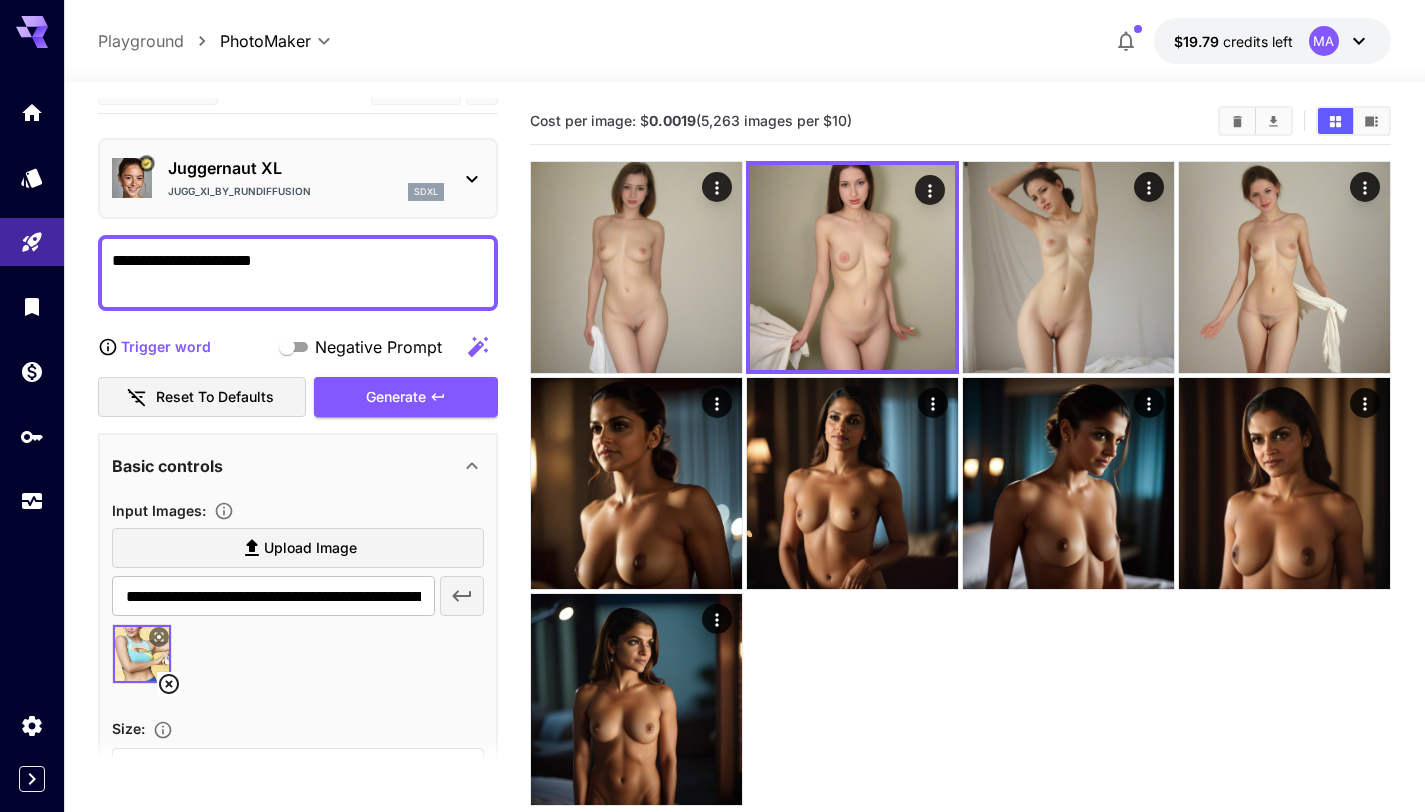 scroll, scrollTop: 33, scrollLeft: 0, axis: vertical 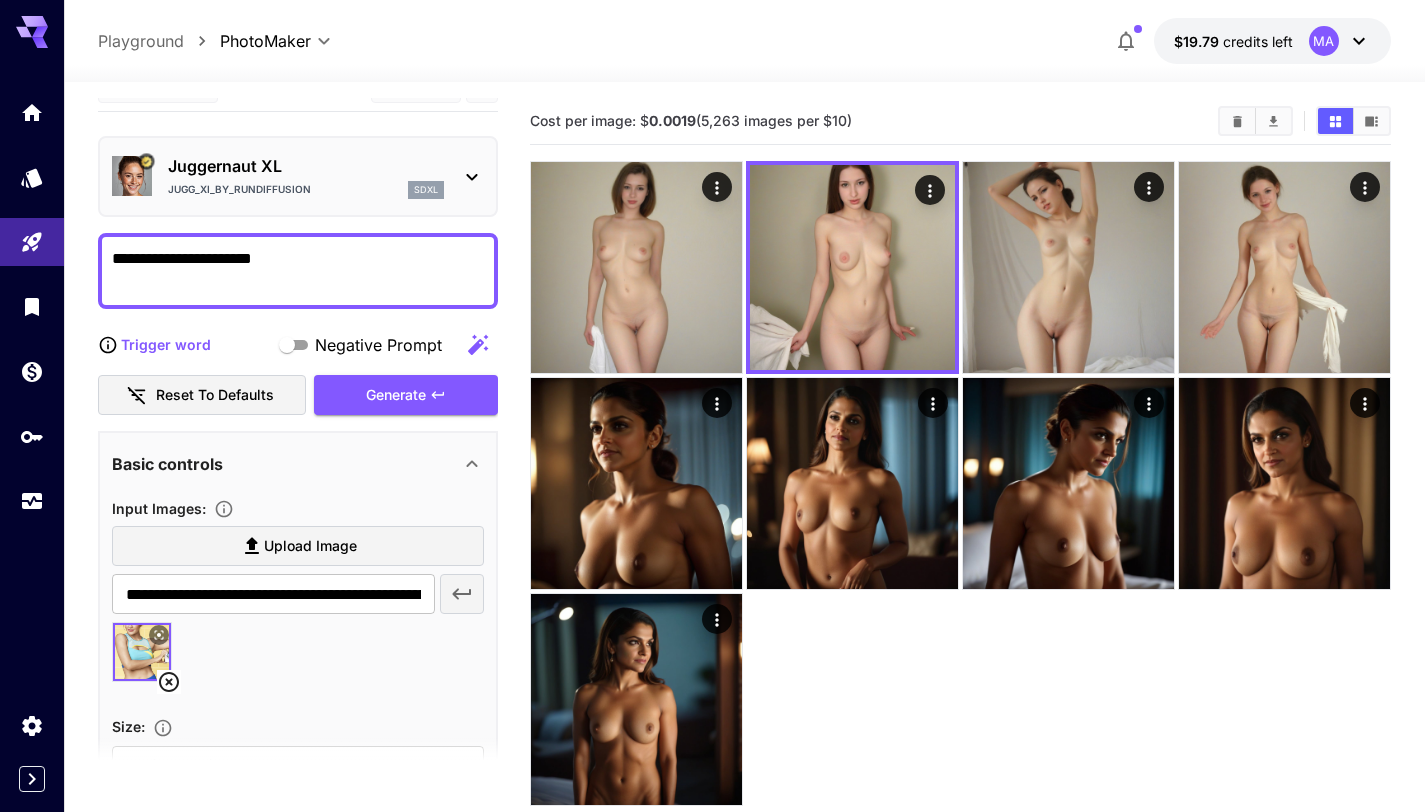 click on "**********" at bounding box center [298, 271] 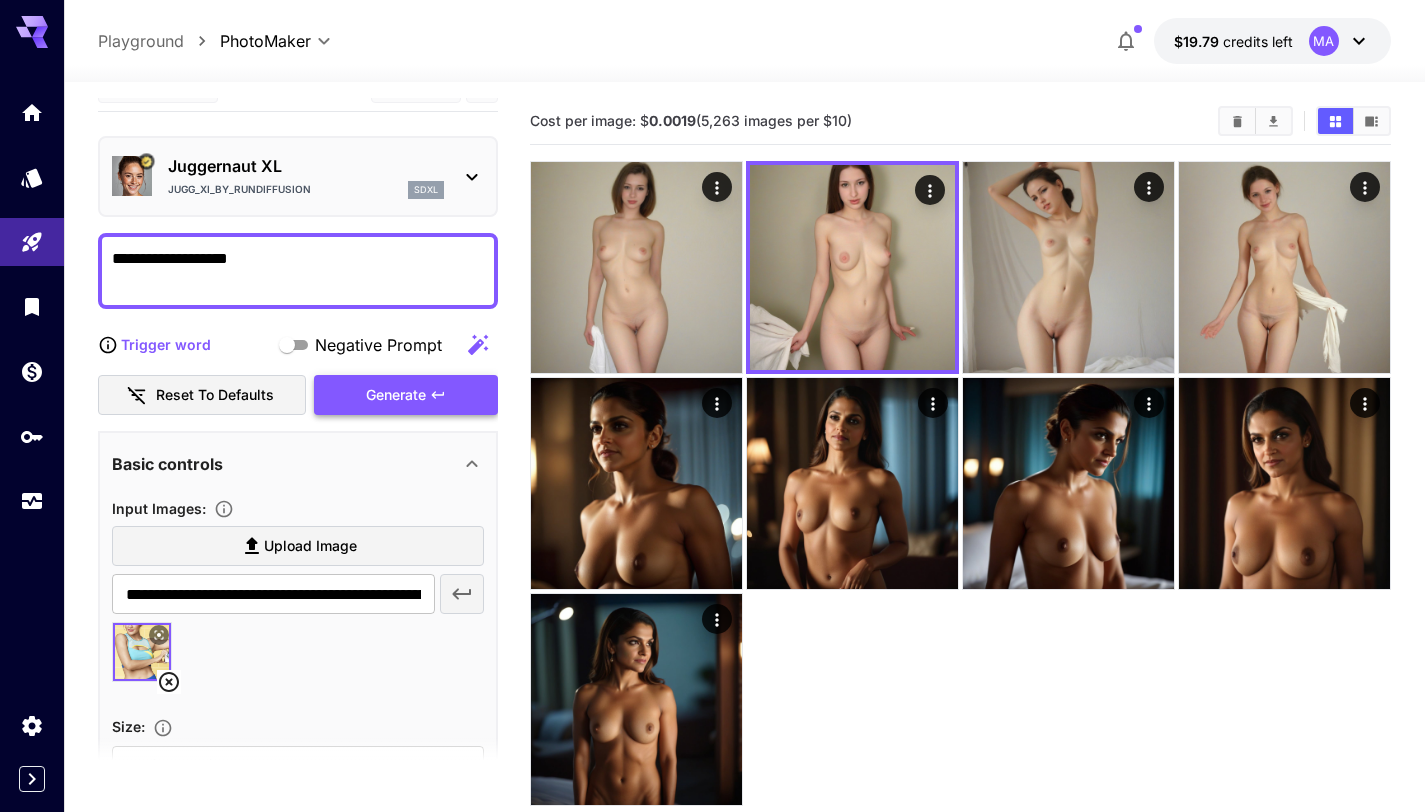 type on "**********" 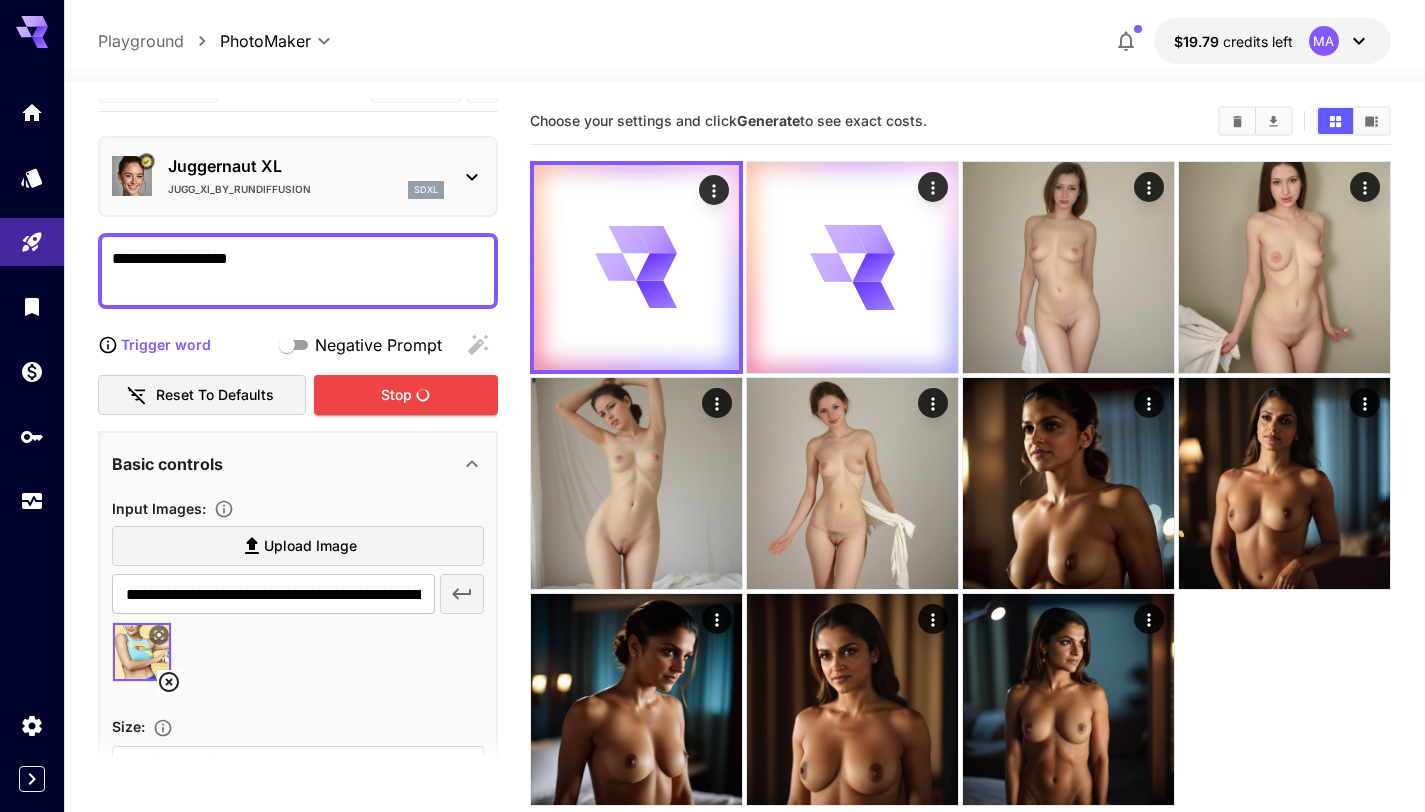 click at bounding box center (142, 652) 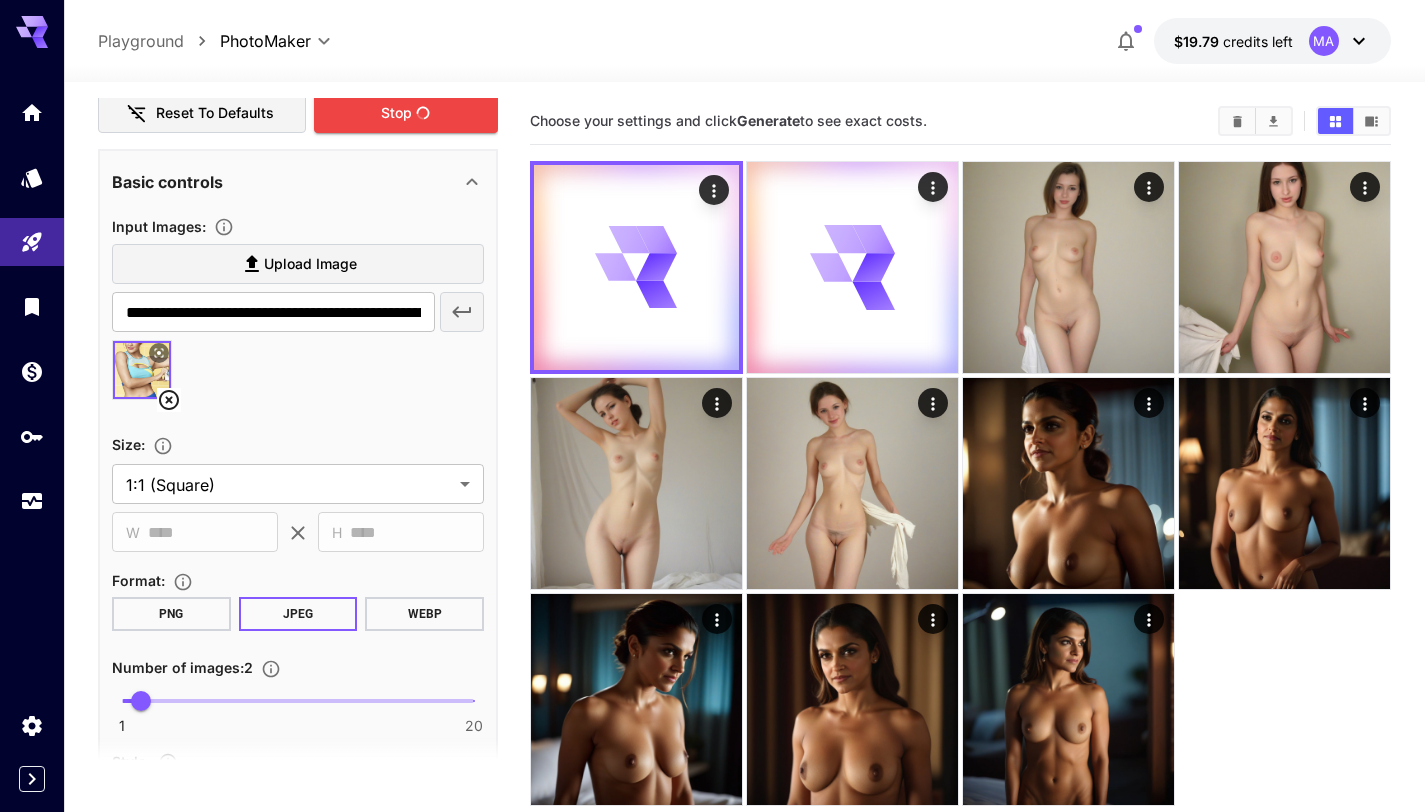 scroll, scrollTop: 536, scrollLeft: 0, axis: vertical 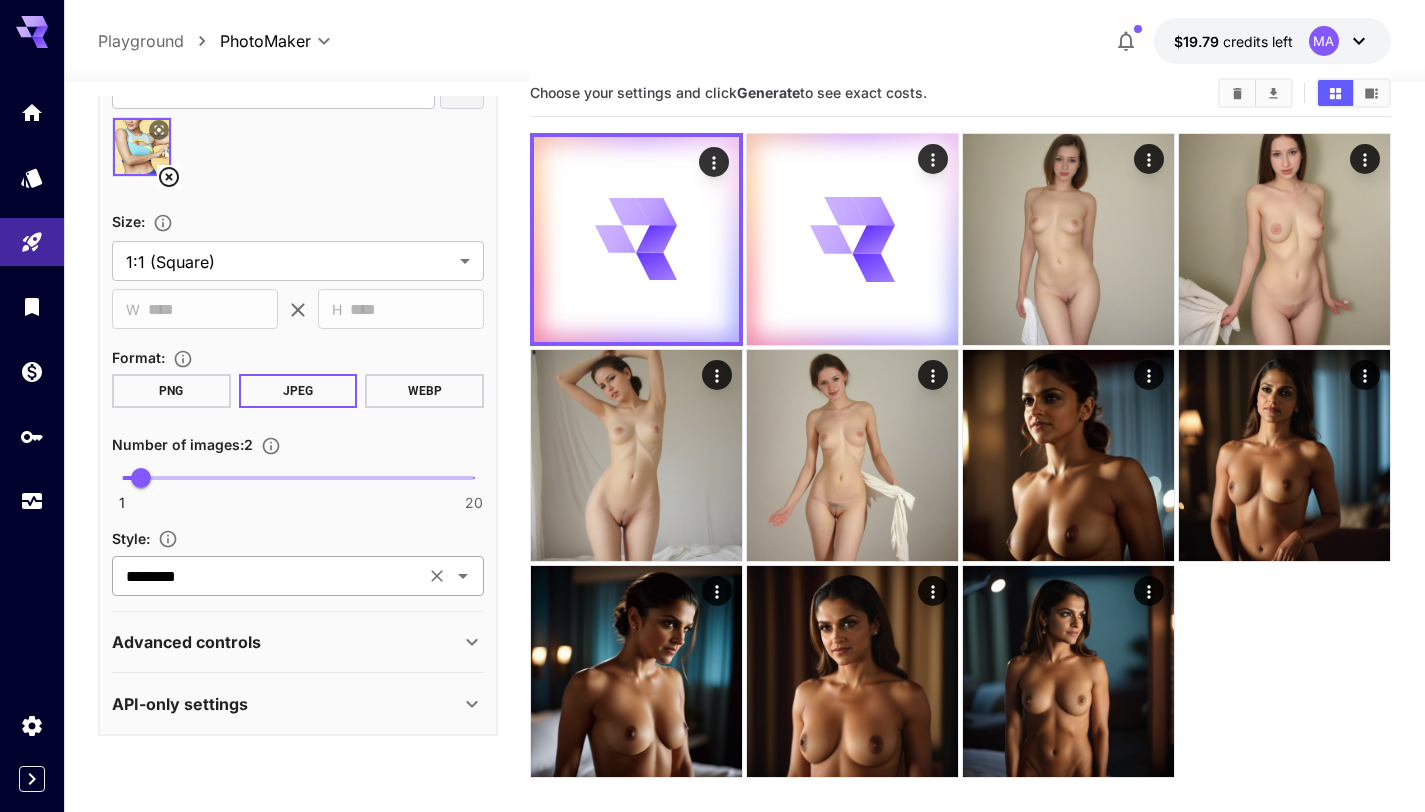 click on "Style :  ******** ​" at bounding box center (298, 561) 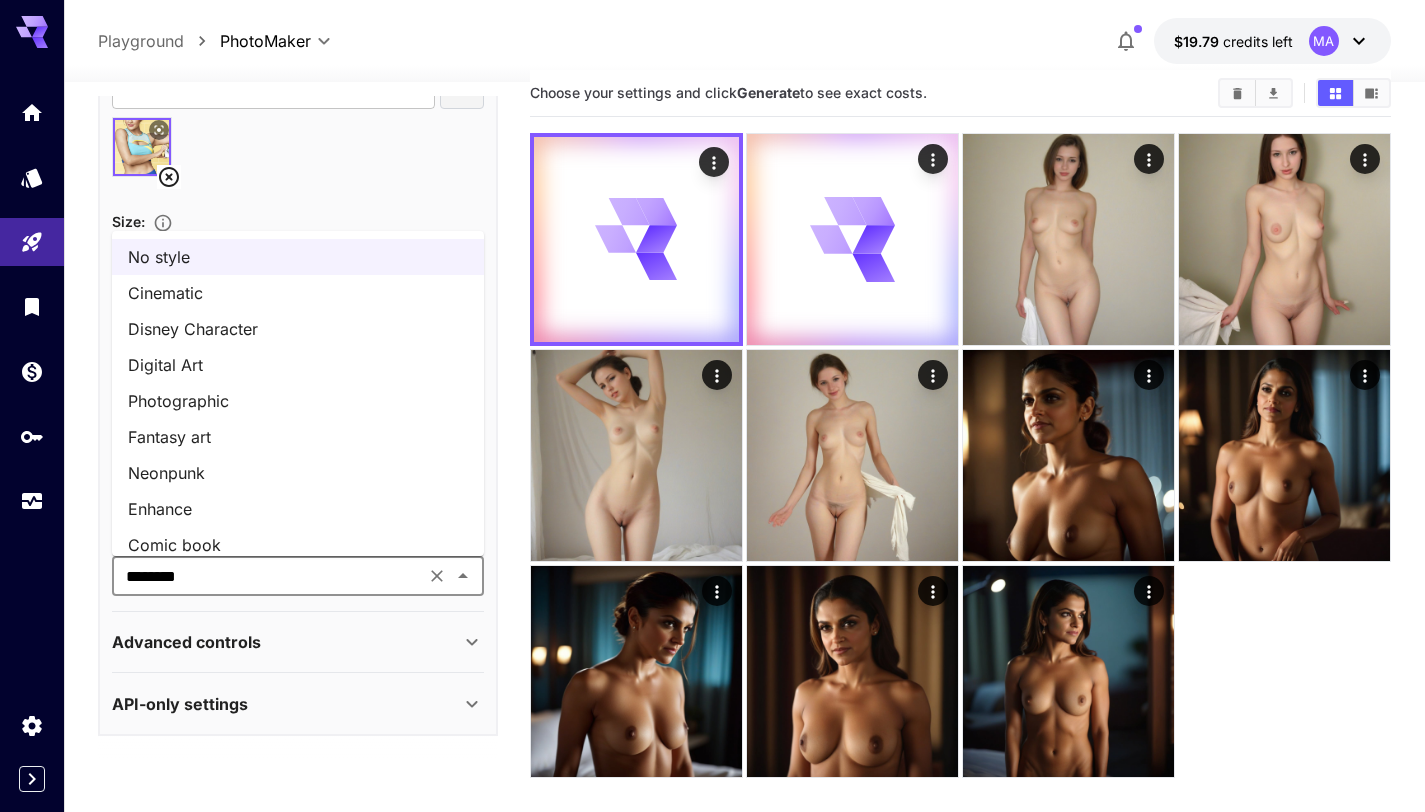 click on "Cinematic" at bounding box center [298, 293] 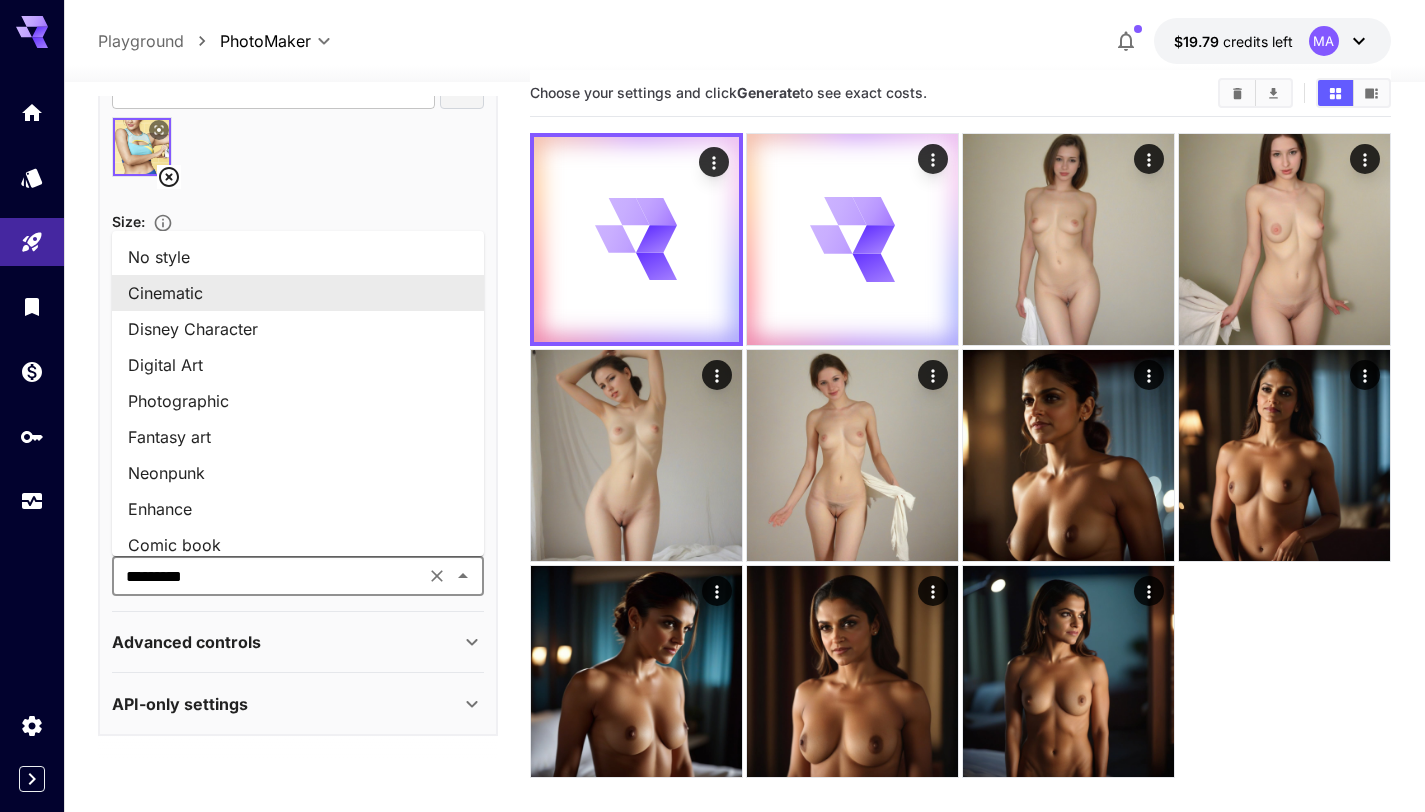 click on "*********" at bounding box center [268, 576] 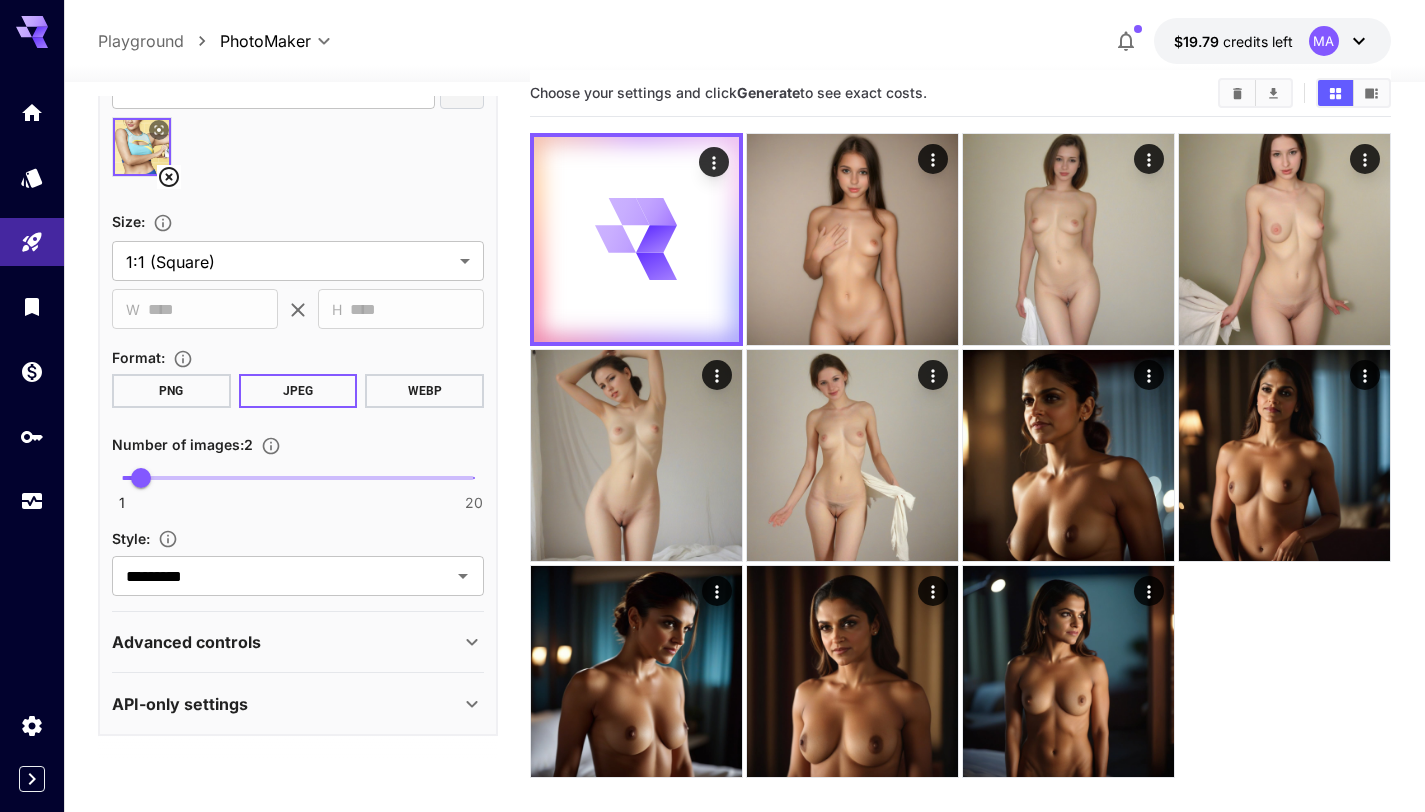 click on "**********" at bounding box center (298, 269) 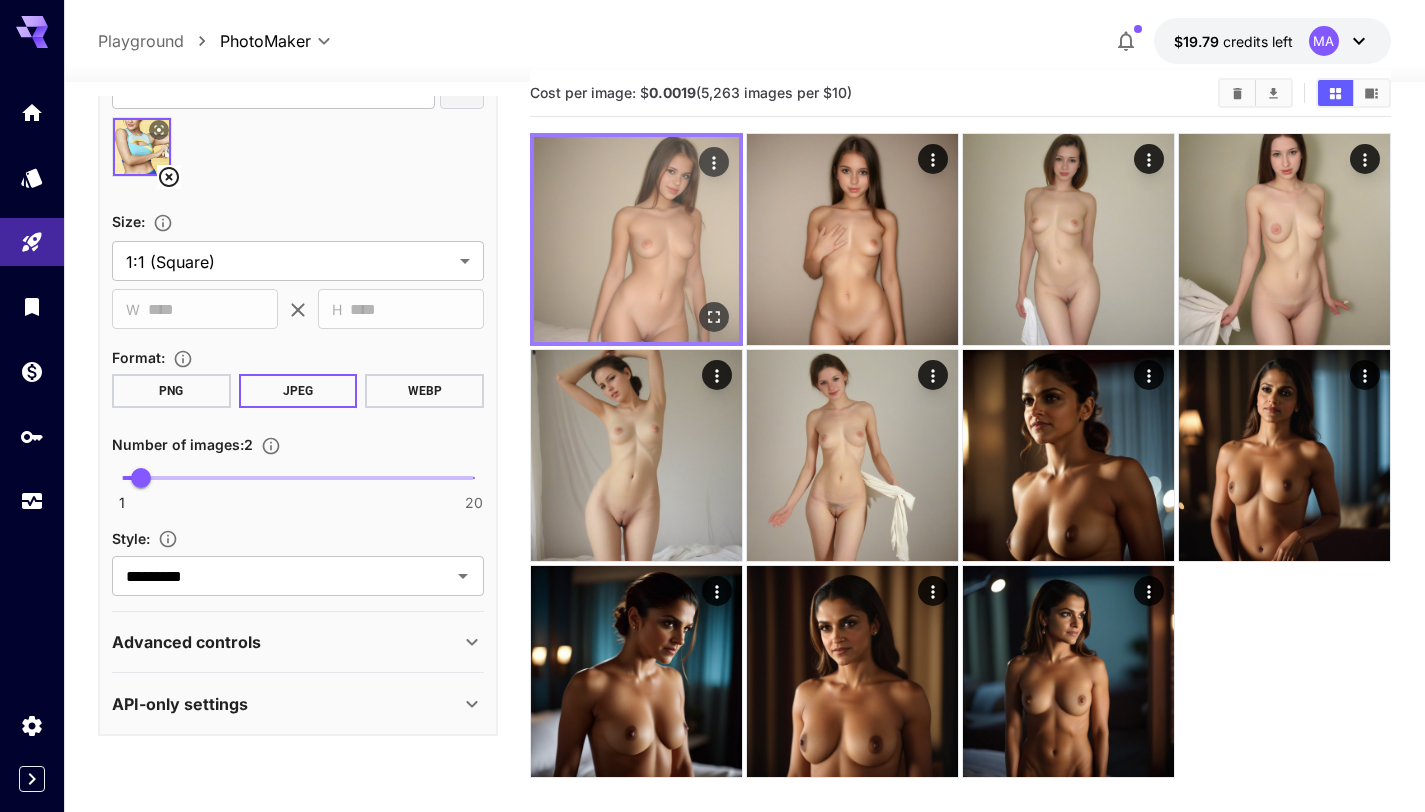 click at bounding box center [636, 239] 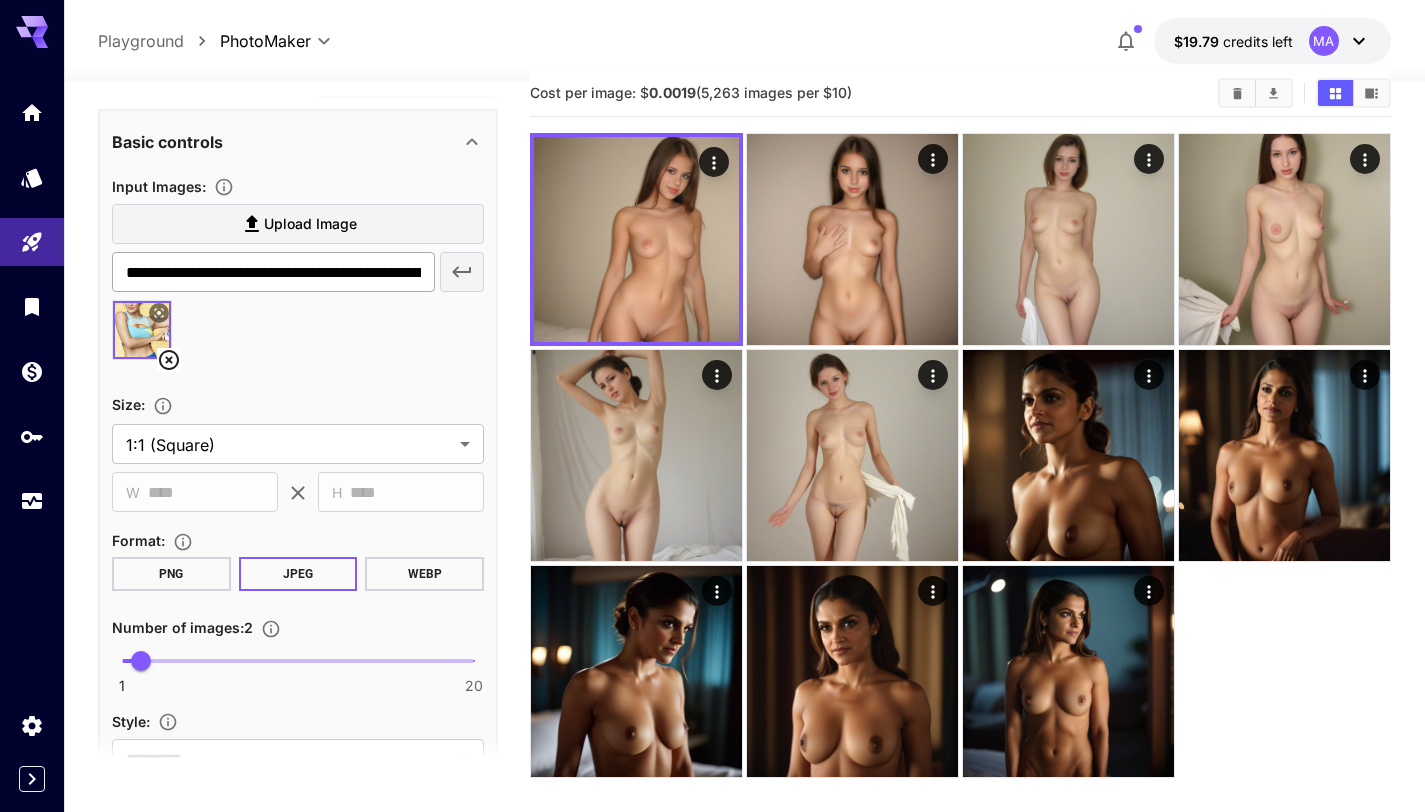 scroll, scrollTop: 293, scrollLeft: 0, axis: vertical 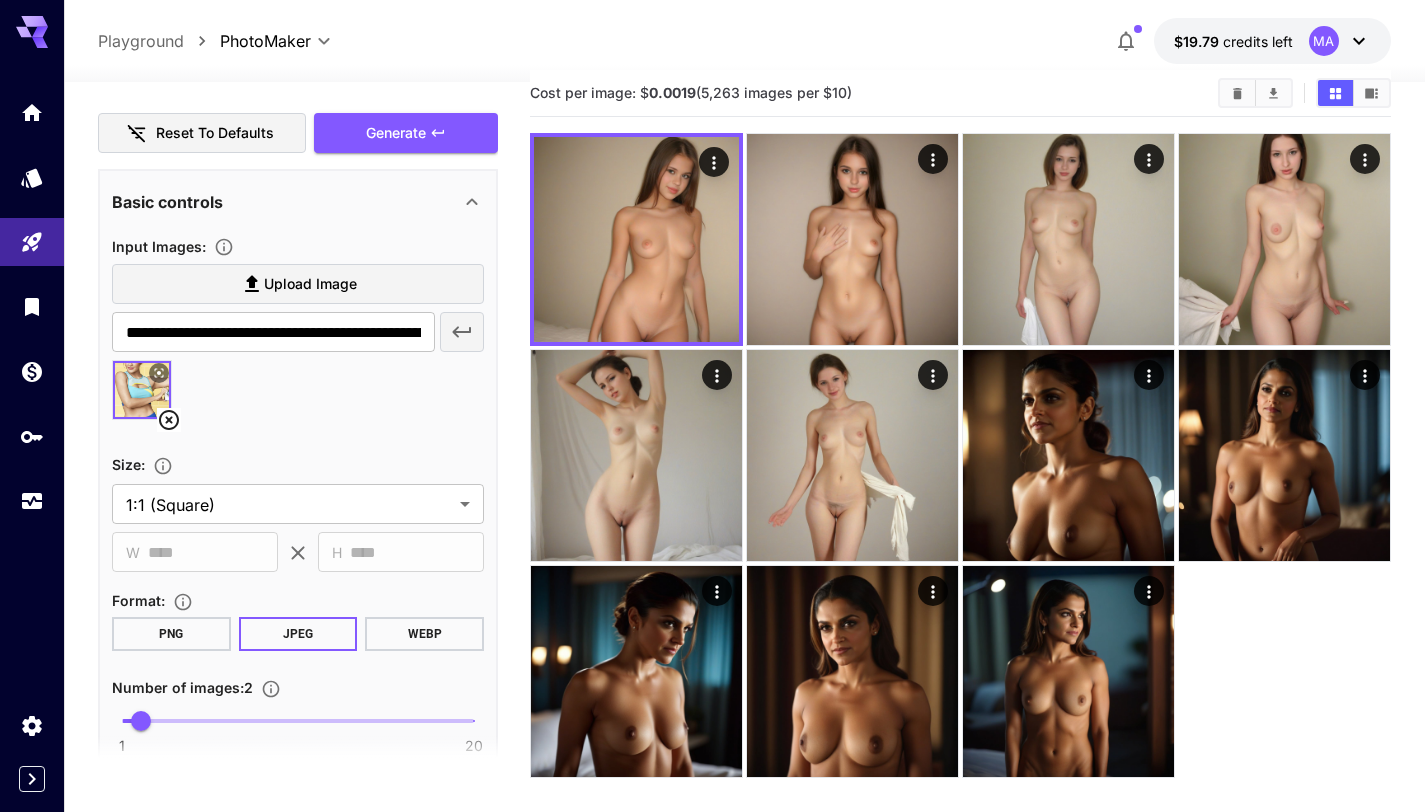 click on "Upload Image" at bounding box center [310, 284] 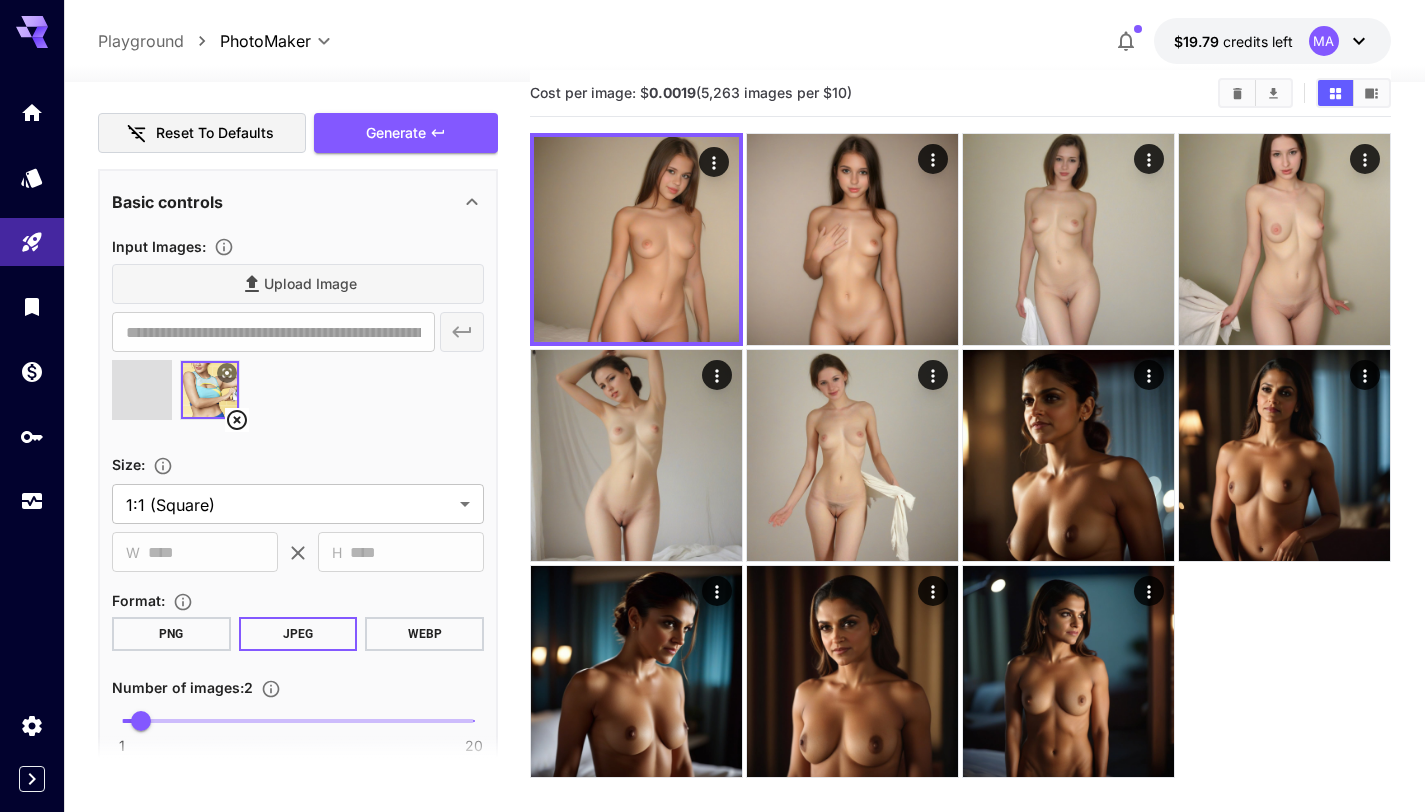 type on "**********" 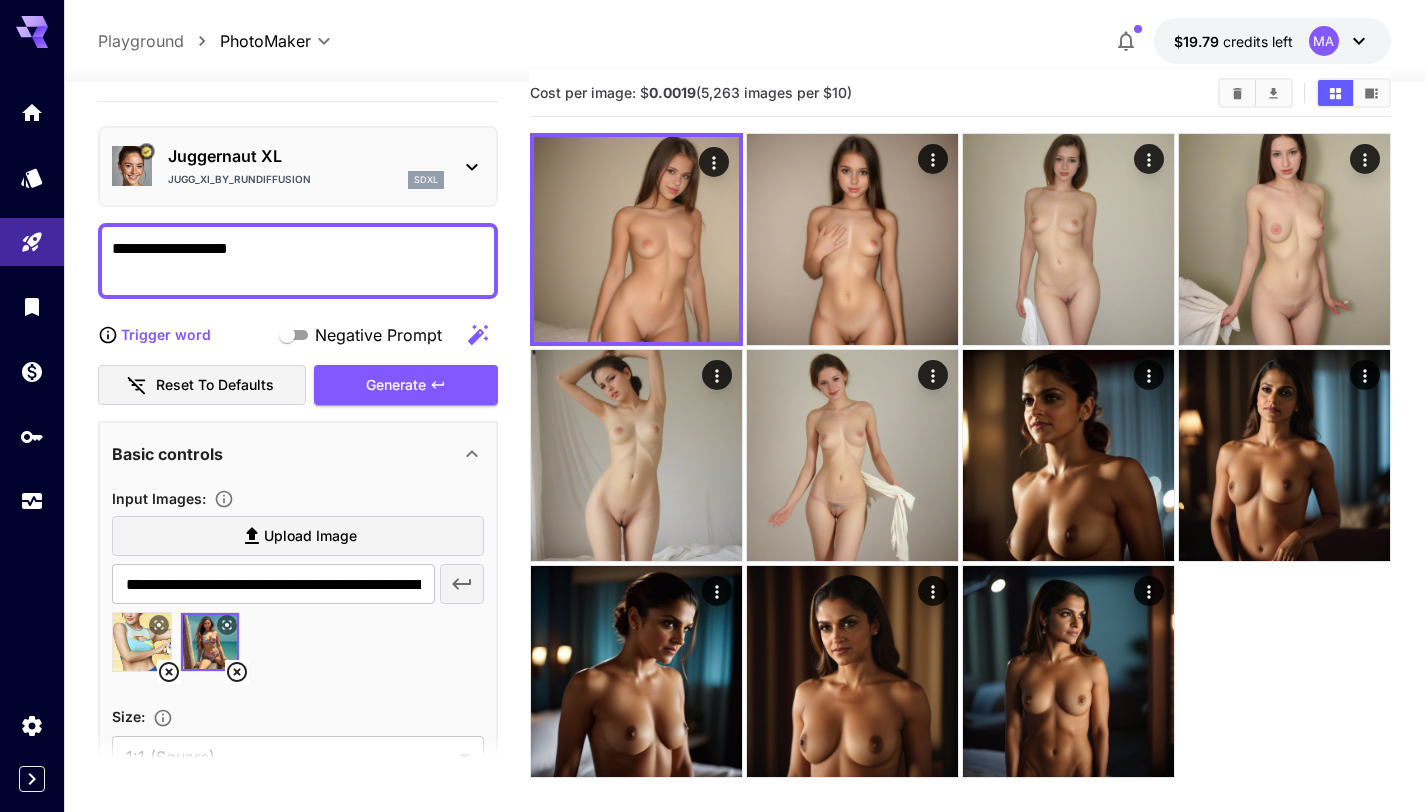 scroll, scrollTop: 77, scrollLeft: 0, axis: vertical 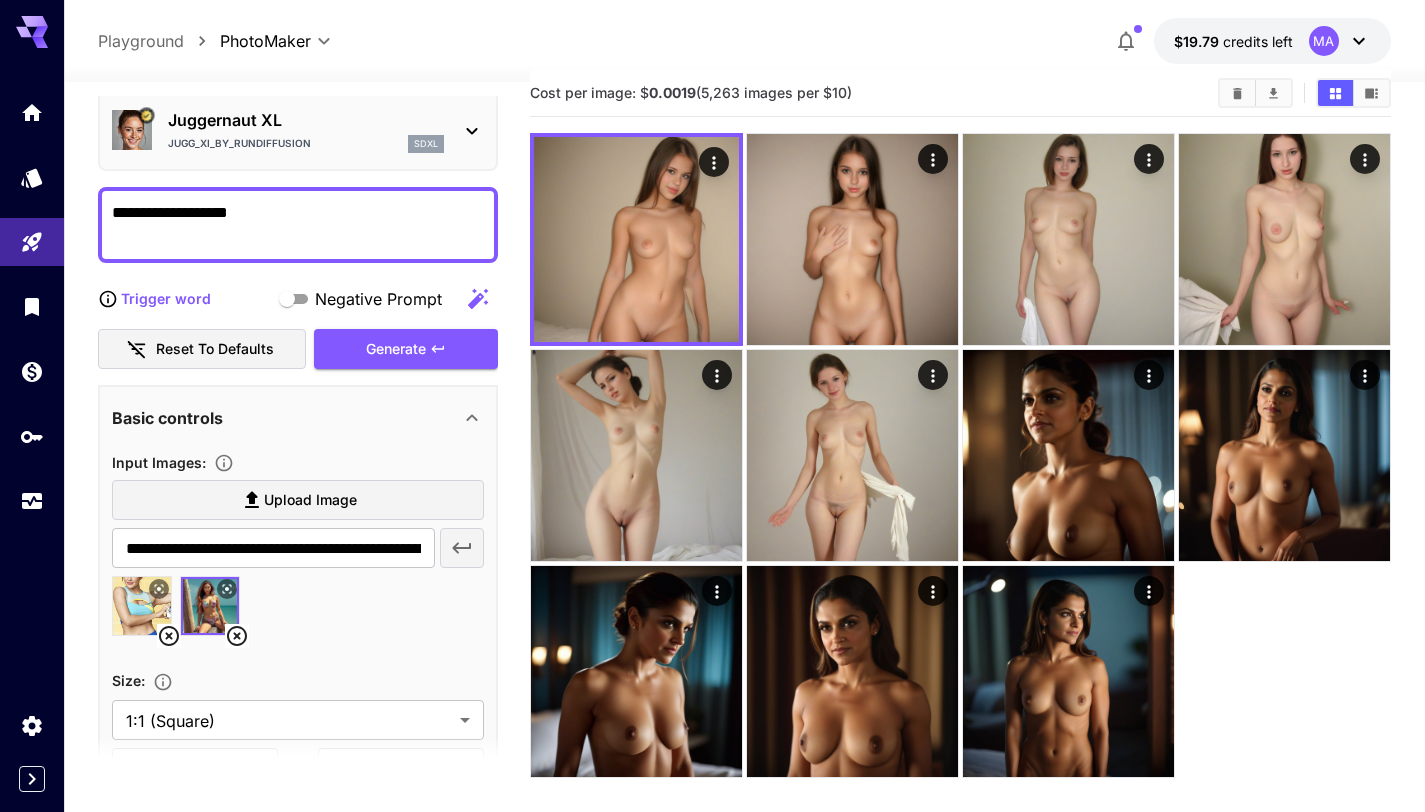 click on "**********" at bounding box center (298, 225) 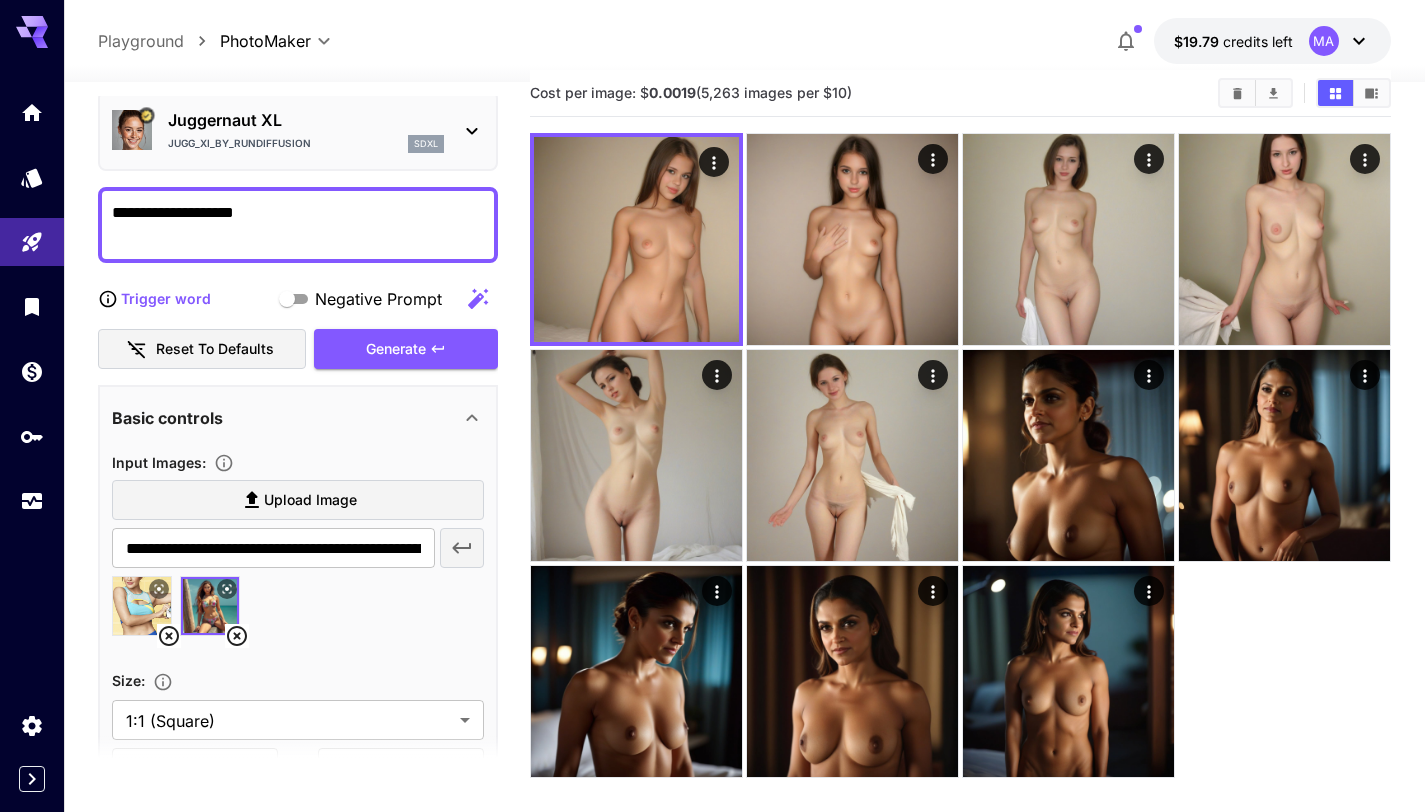 paste on "**********" 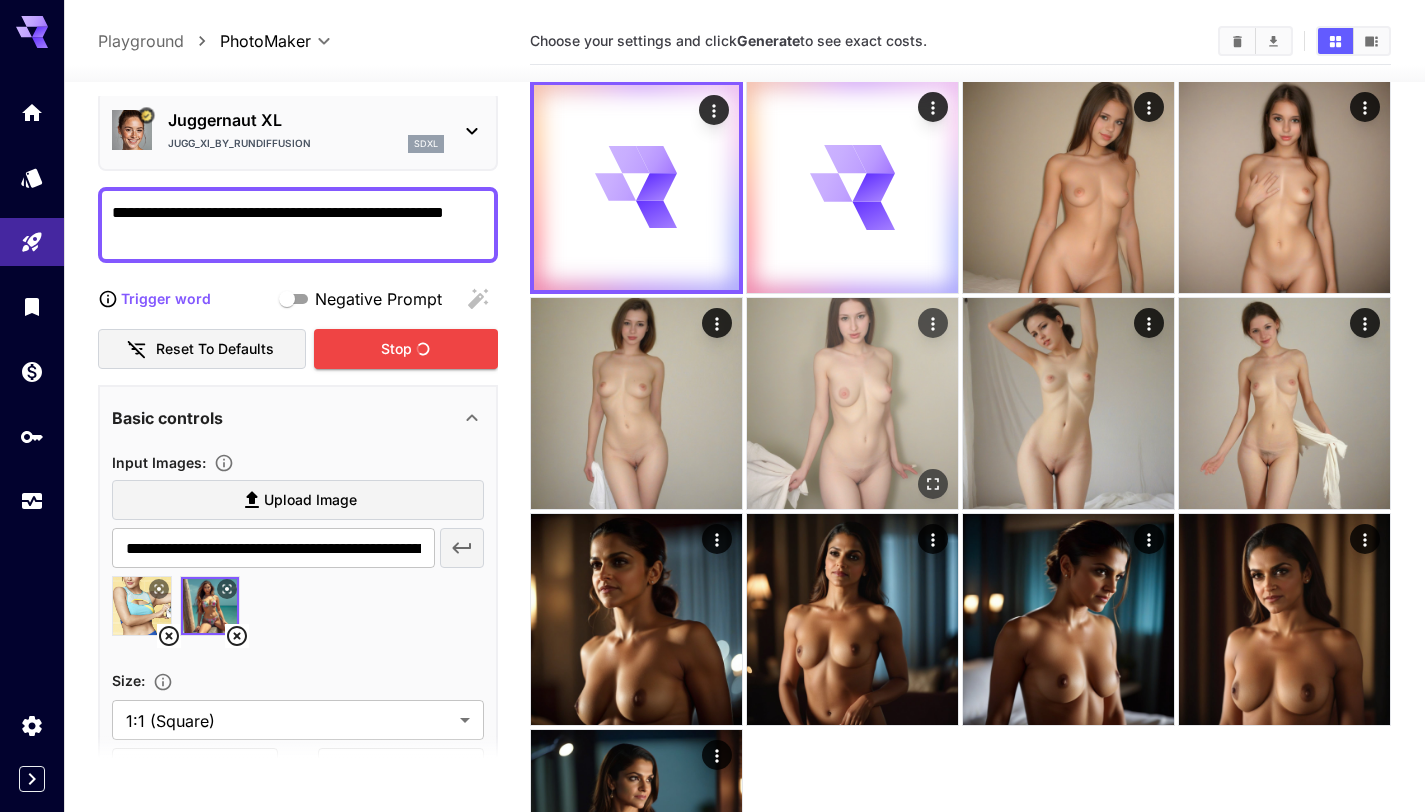 scroll, scrollTop: 0, scrollLeft: 0, axis: both 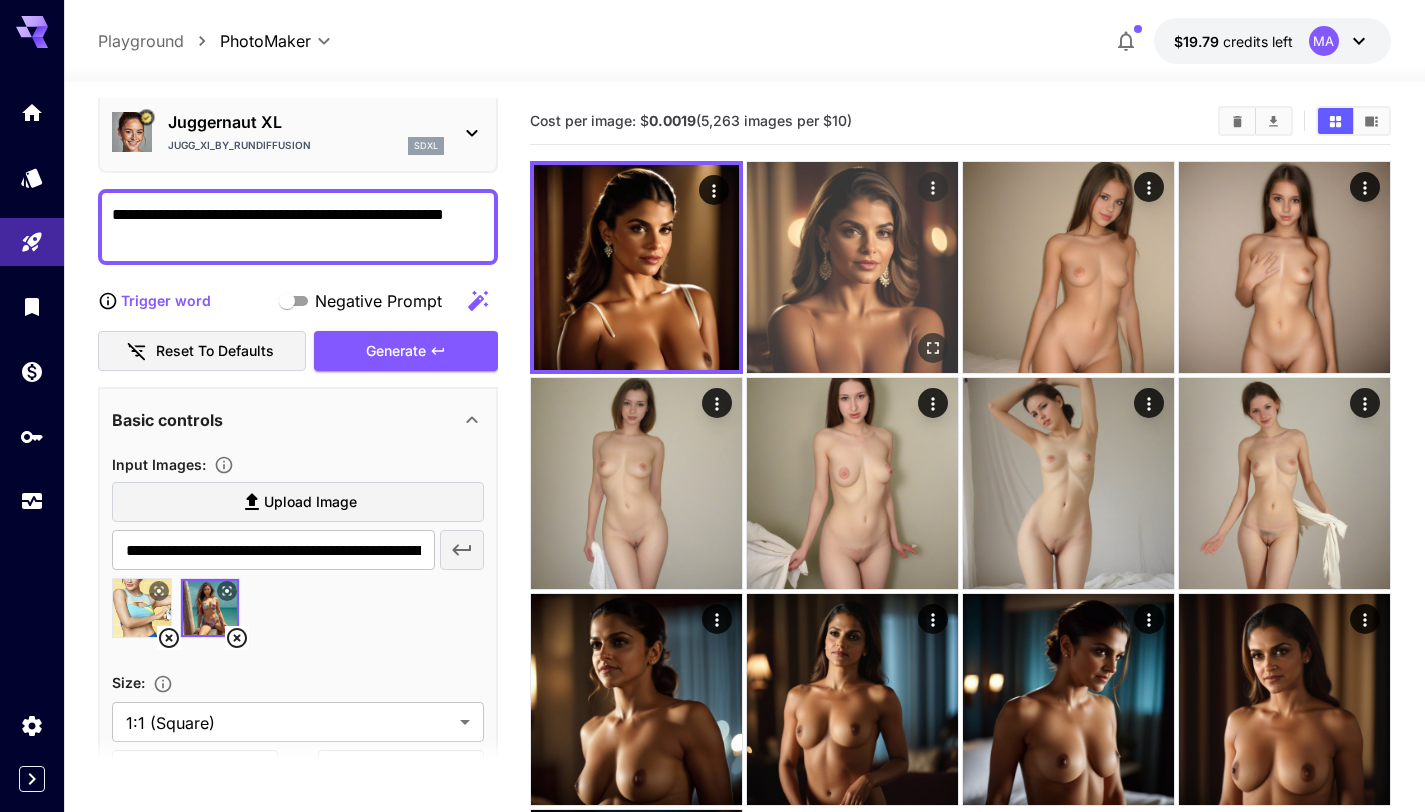 type on "**********" 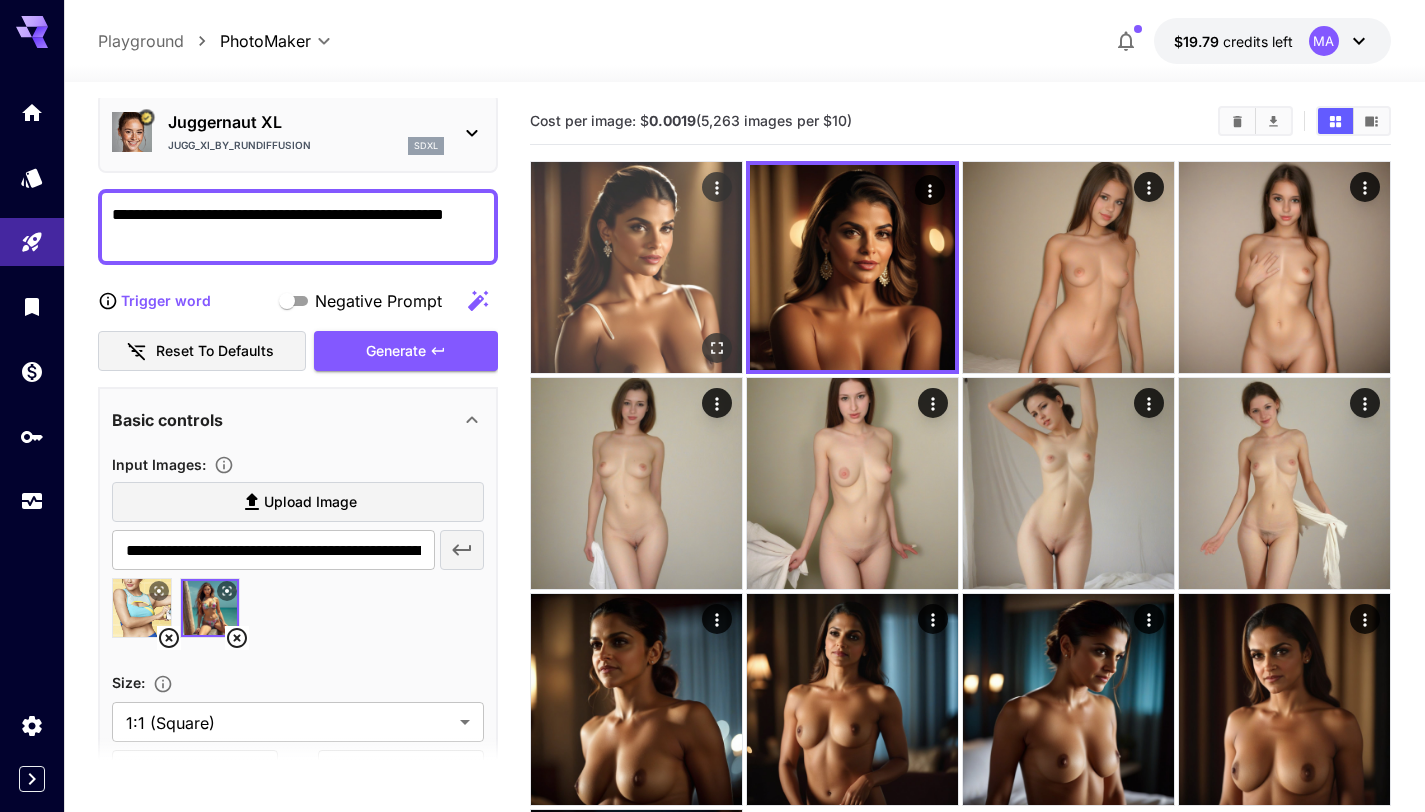 click at bounding box center [636, 267] 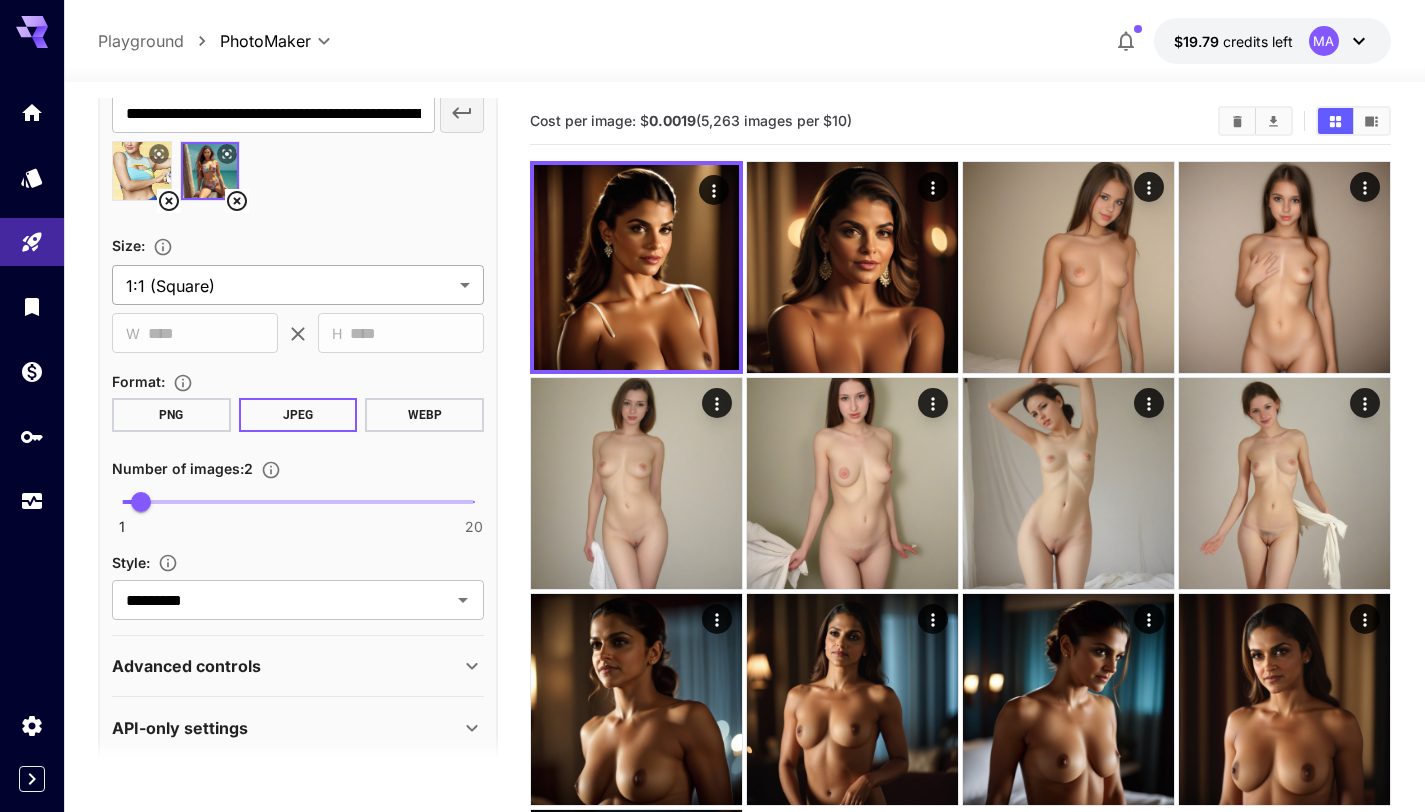 scroll, scrollTop: 536, scrollLeft: 0, axis: vertical 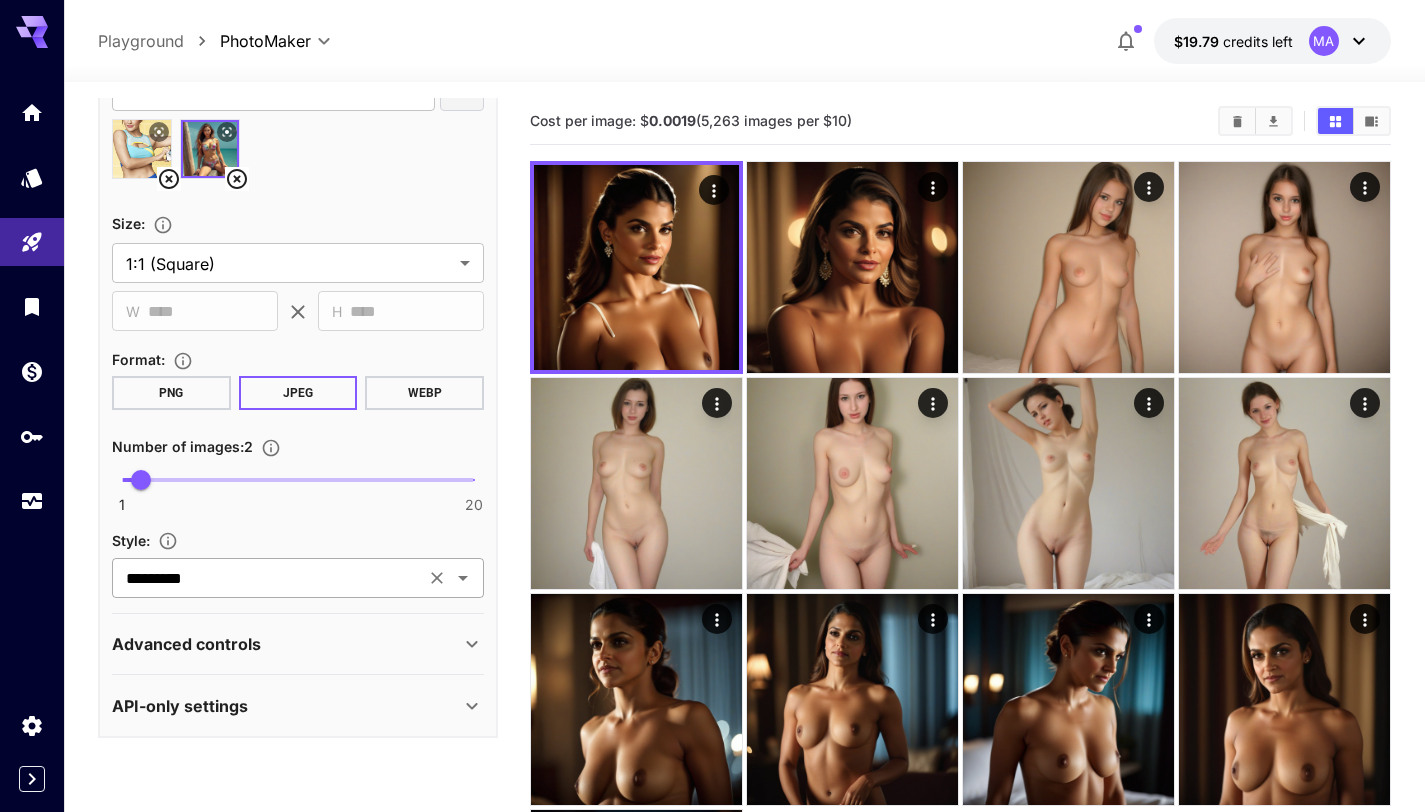 click on "********* ​" at bounding box center (298, 578) 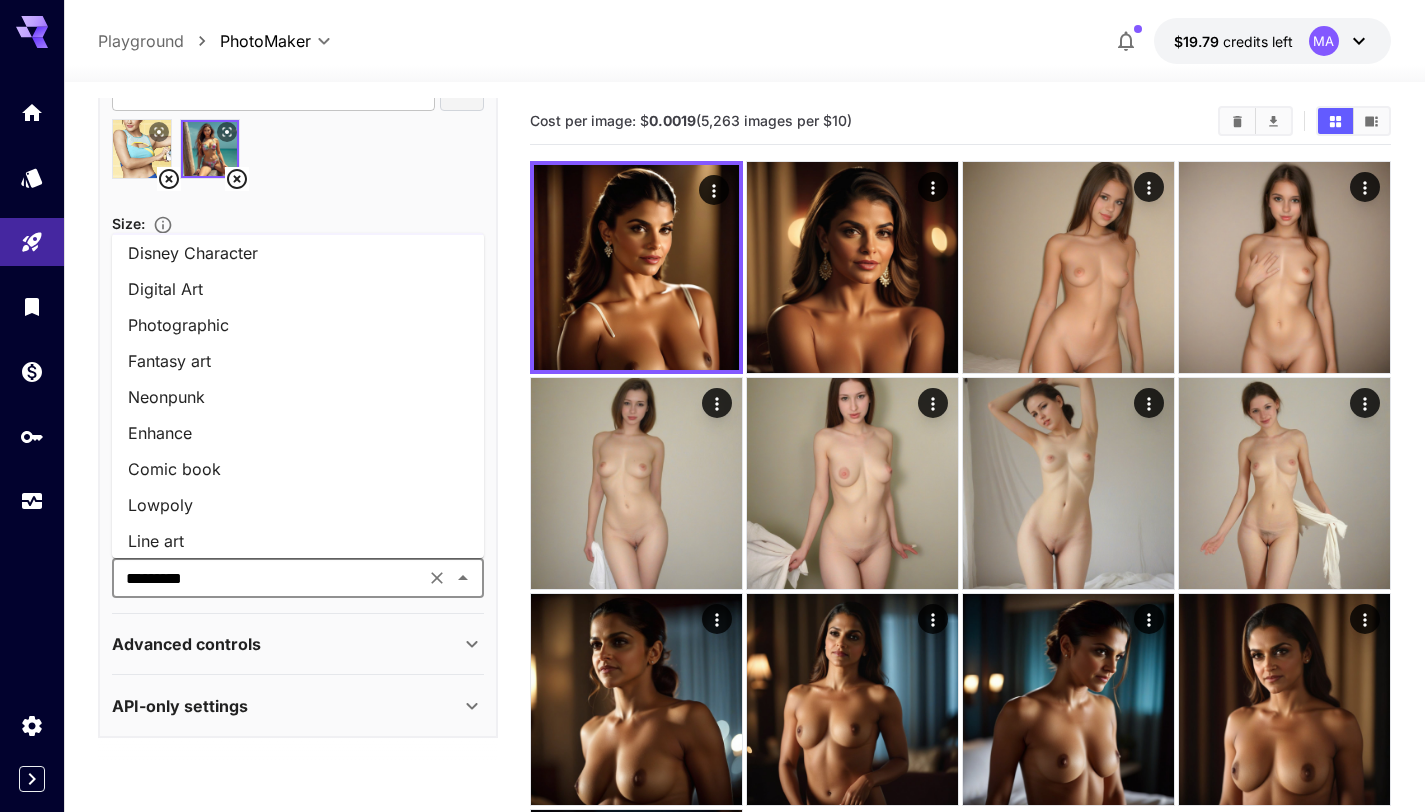 scroll, scrollTop: 84, scrollLeft: 0, axis: vertical 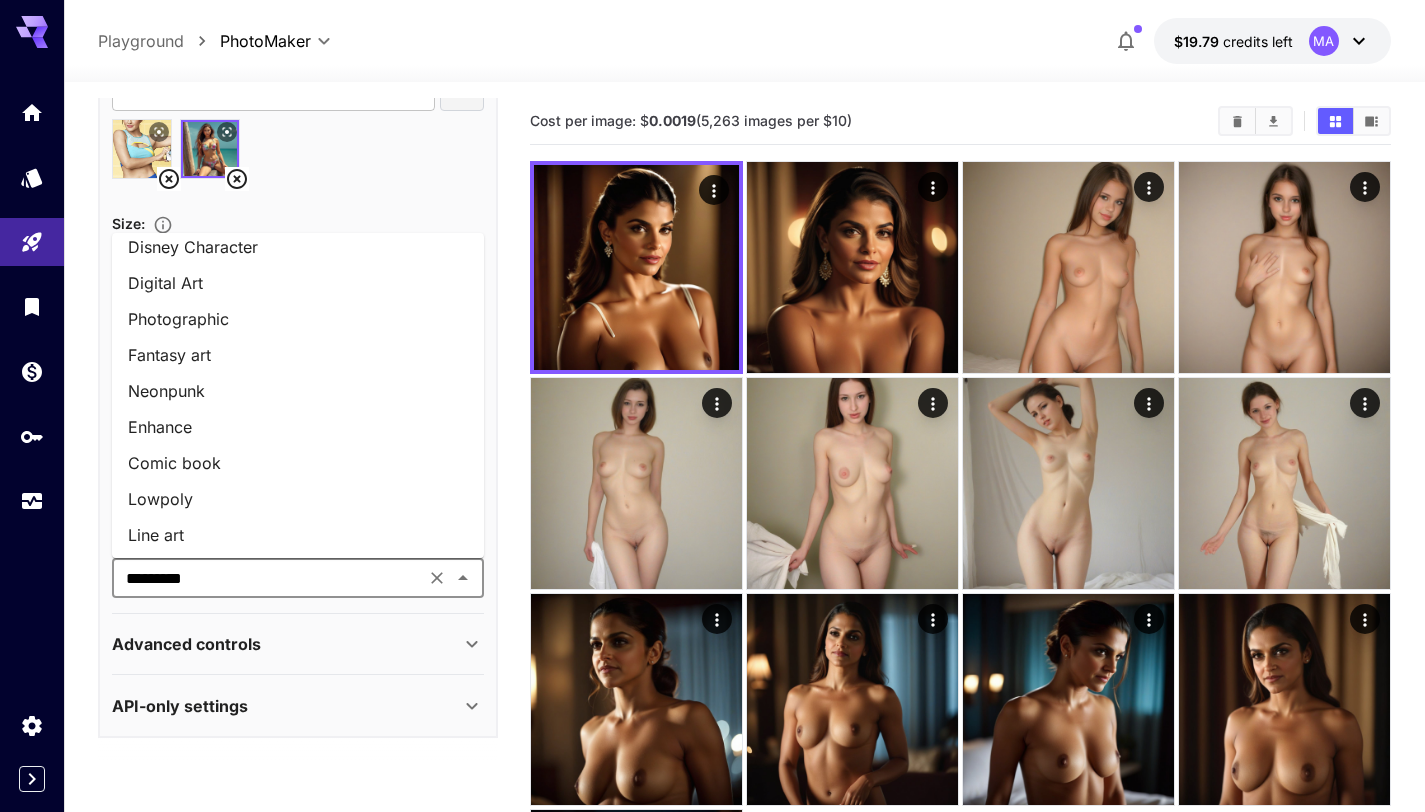 click on "Photographic" at bounding box center [298, 319] 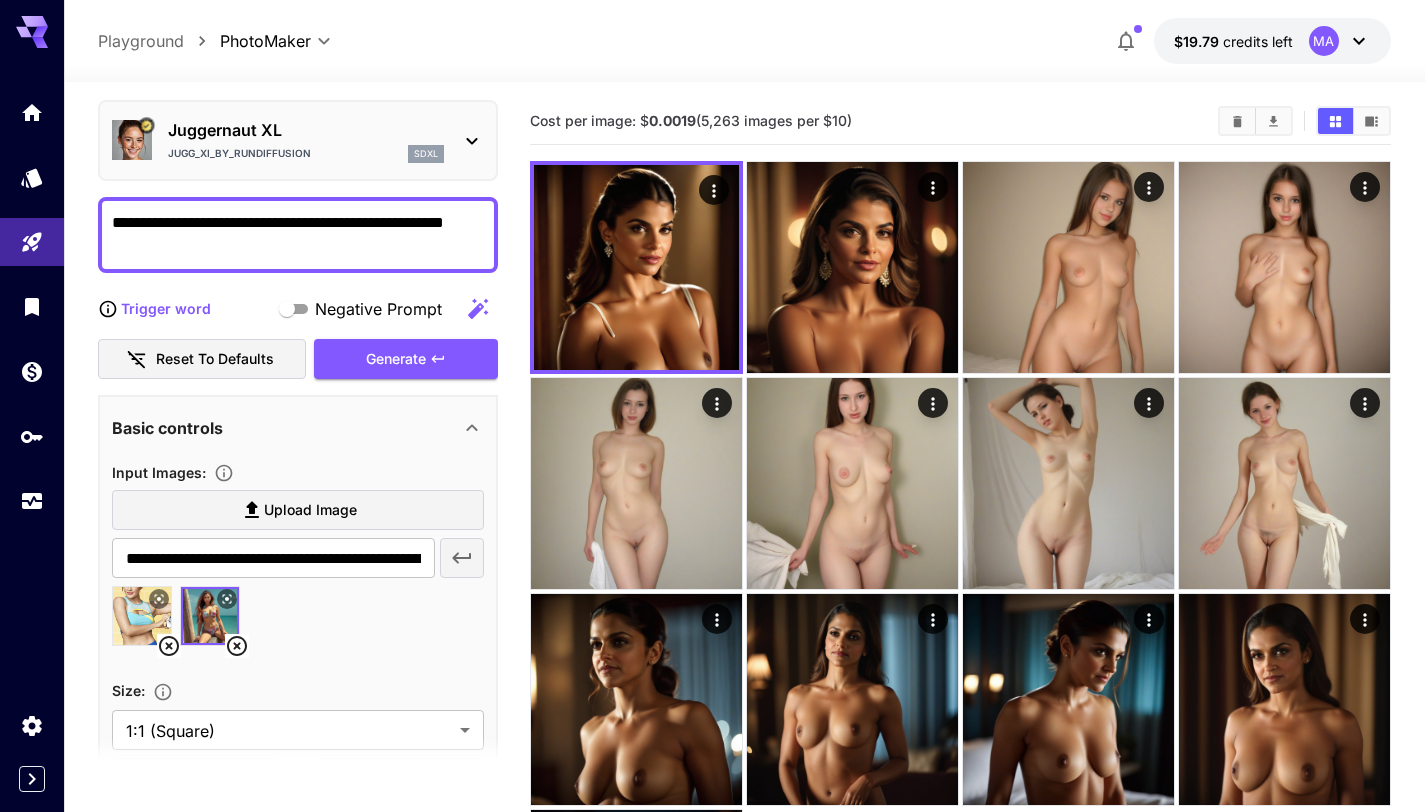 scroll, scrollTop: 52, scrollLeft: 0, axis: vertical 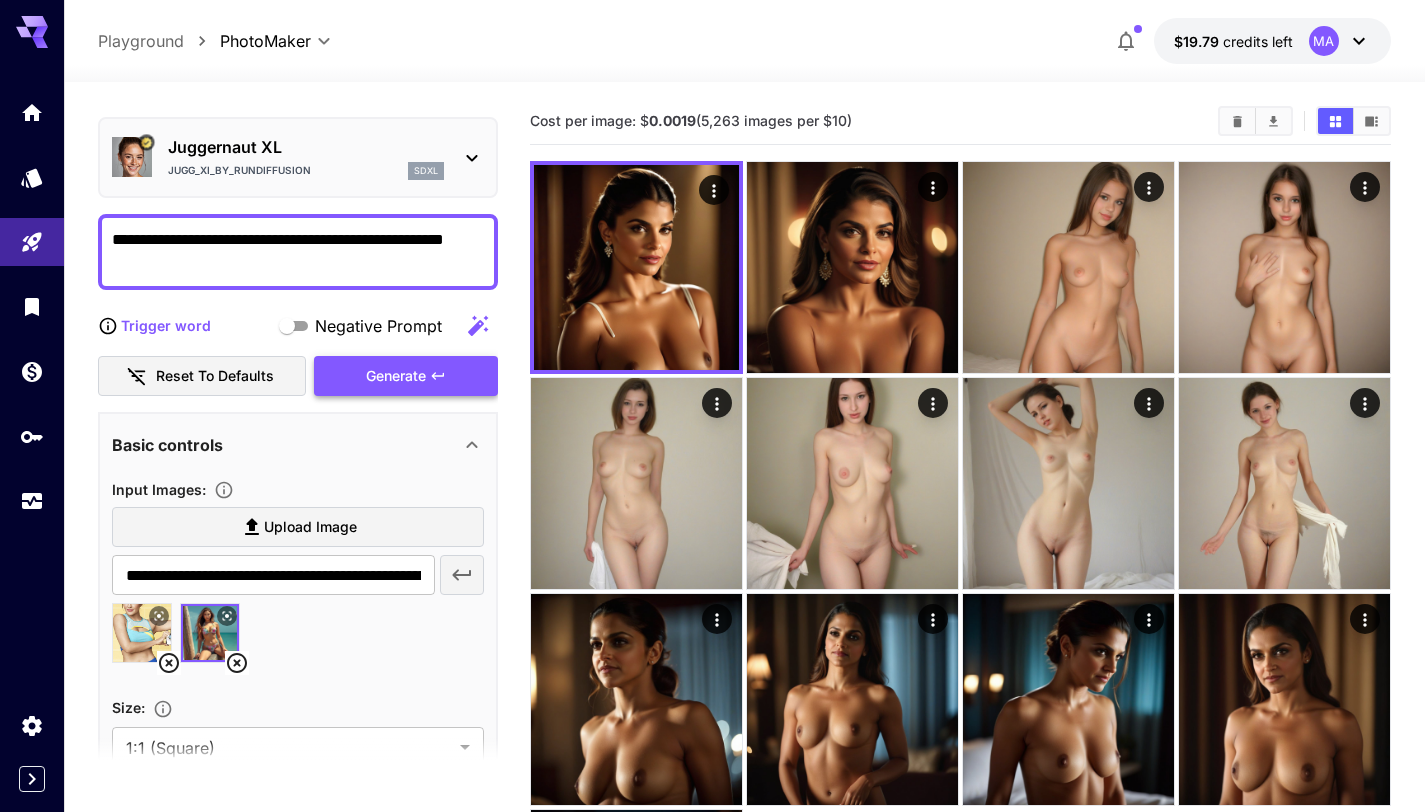 click on "Generate" at bounding box center (406, 376) 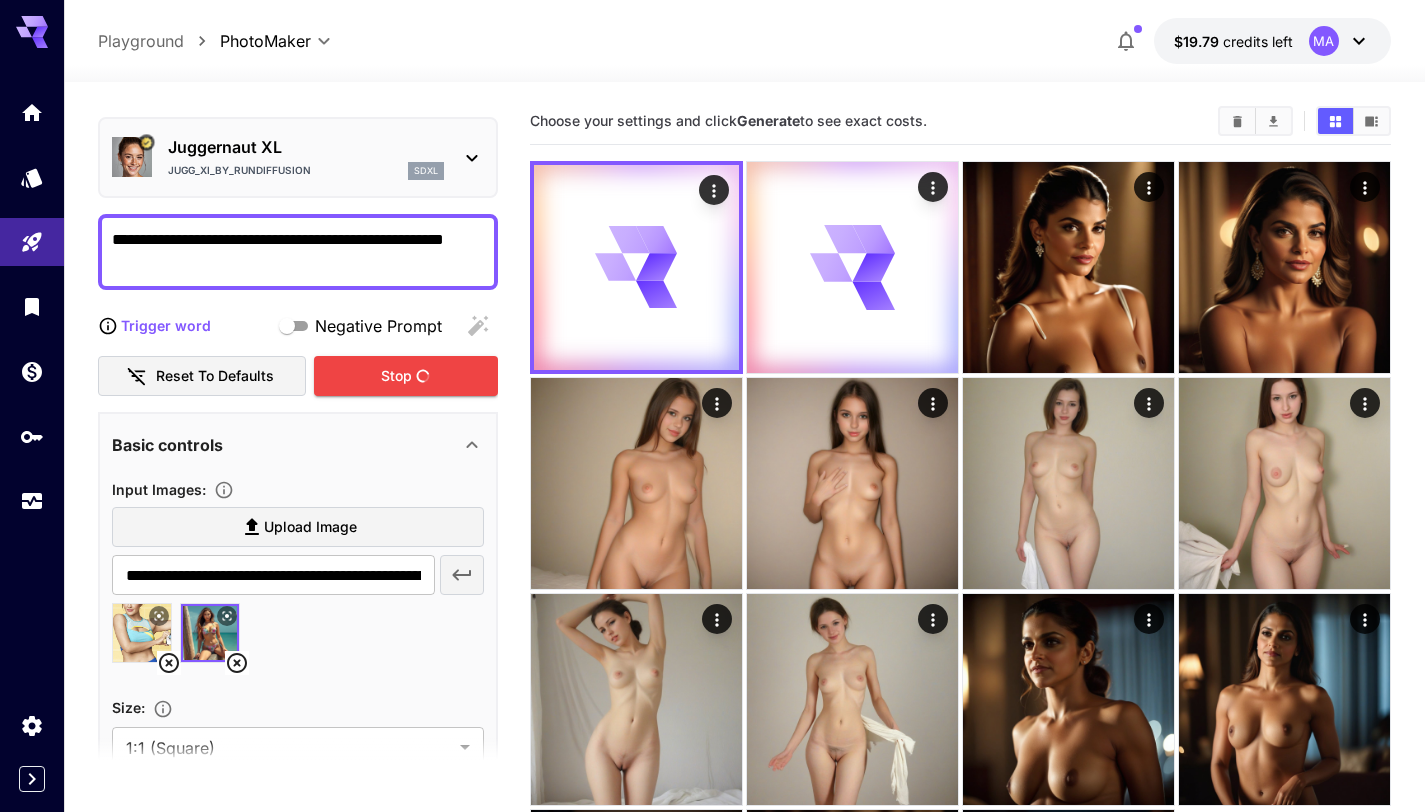 click 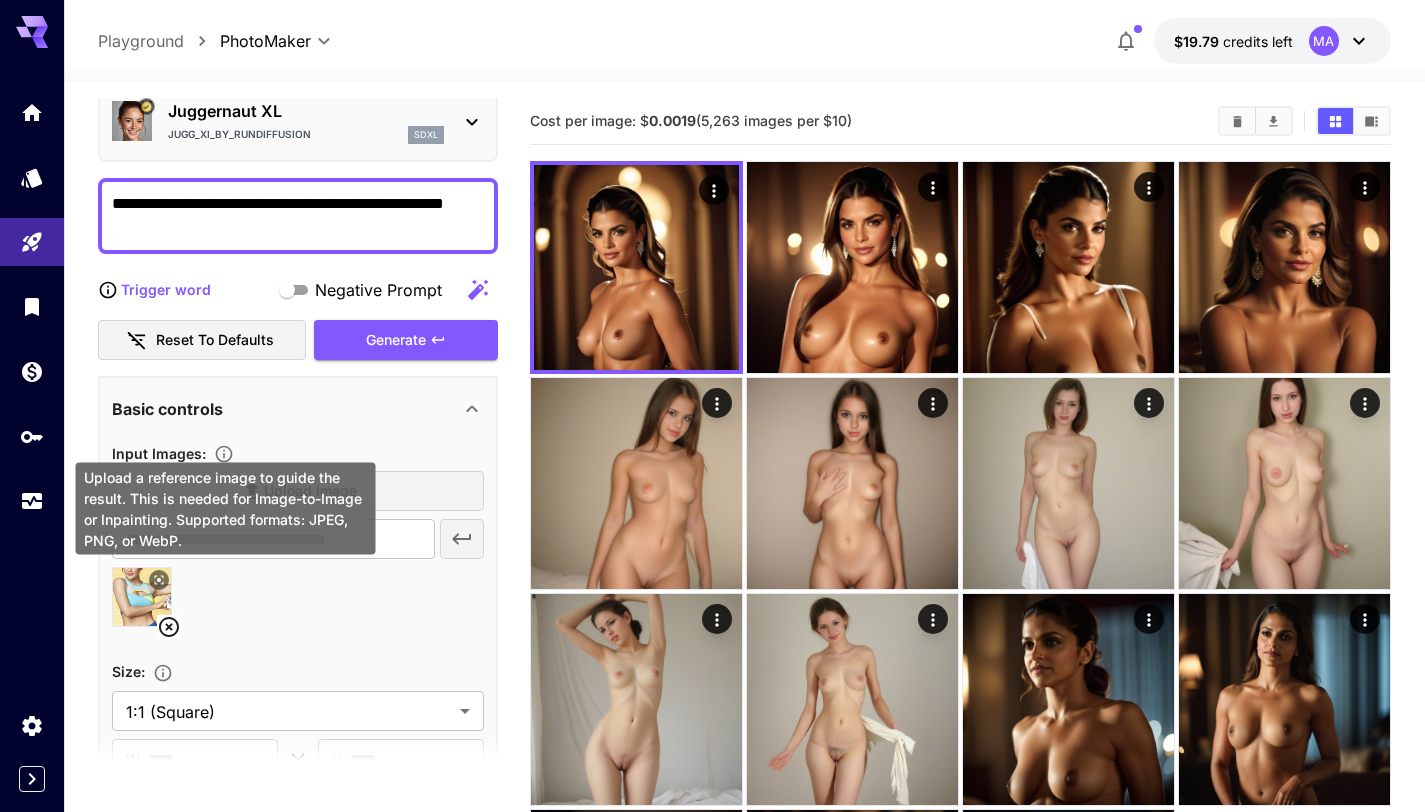 scroll, scrollTop: 110, scrollLeft: 0, axis: vertical 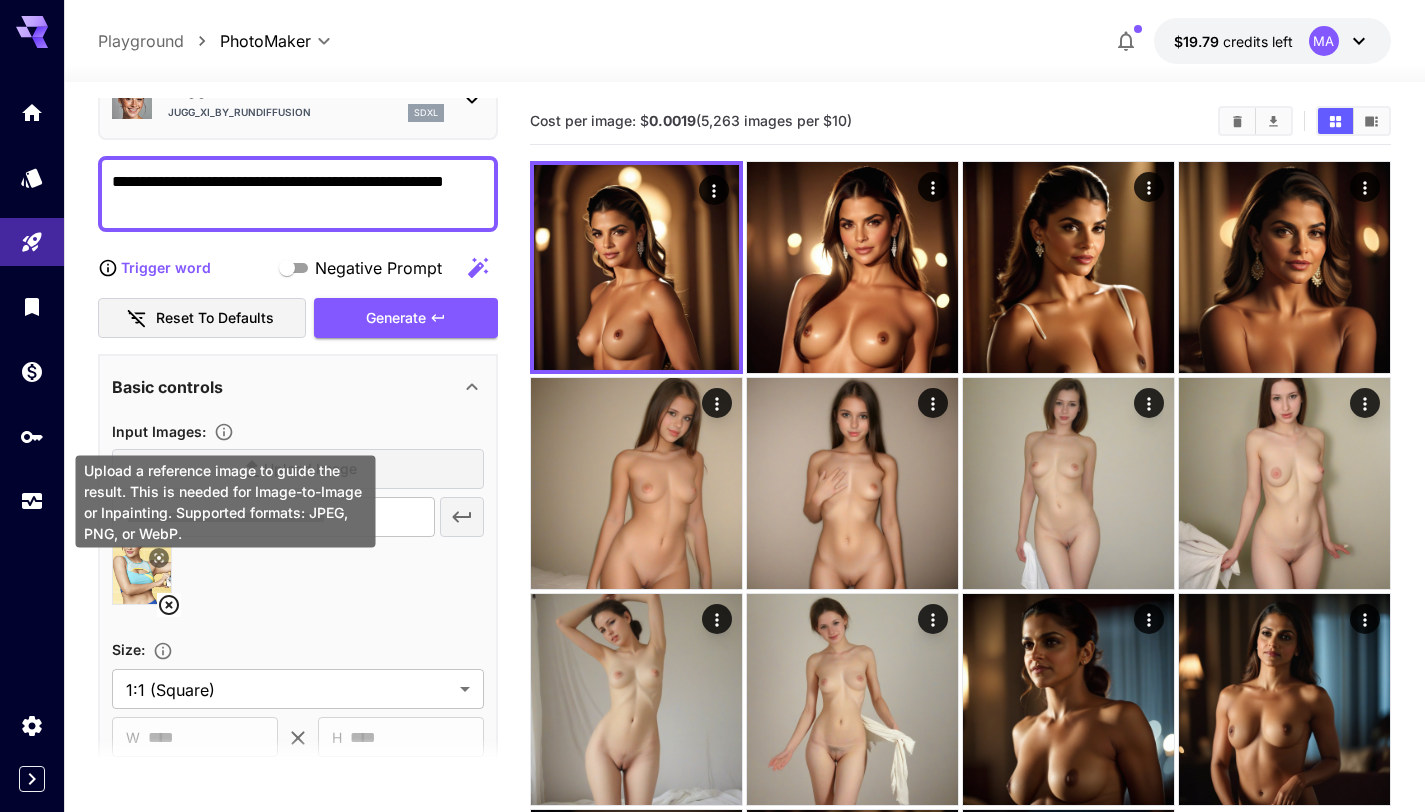 click on "Upload Image" at bounding box center [298, 469] 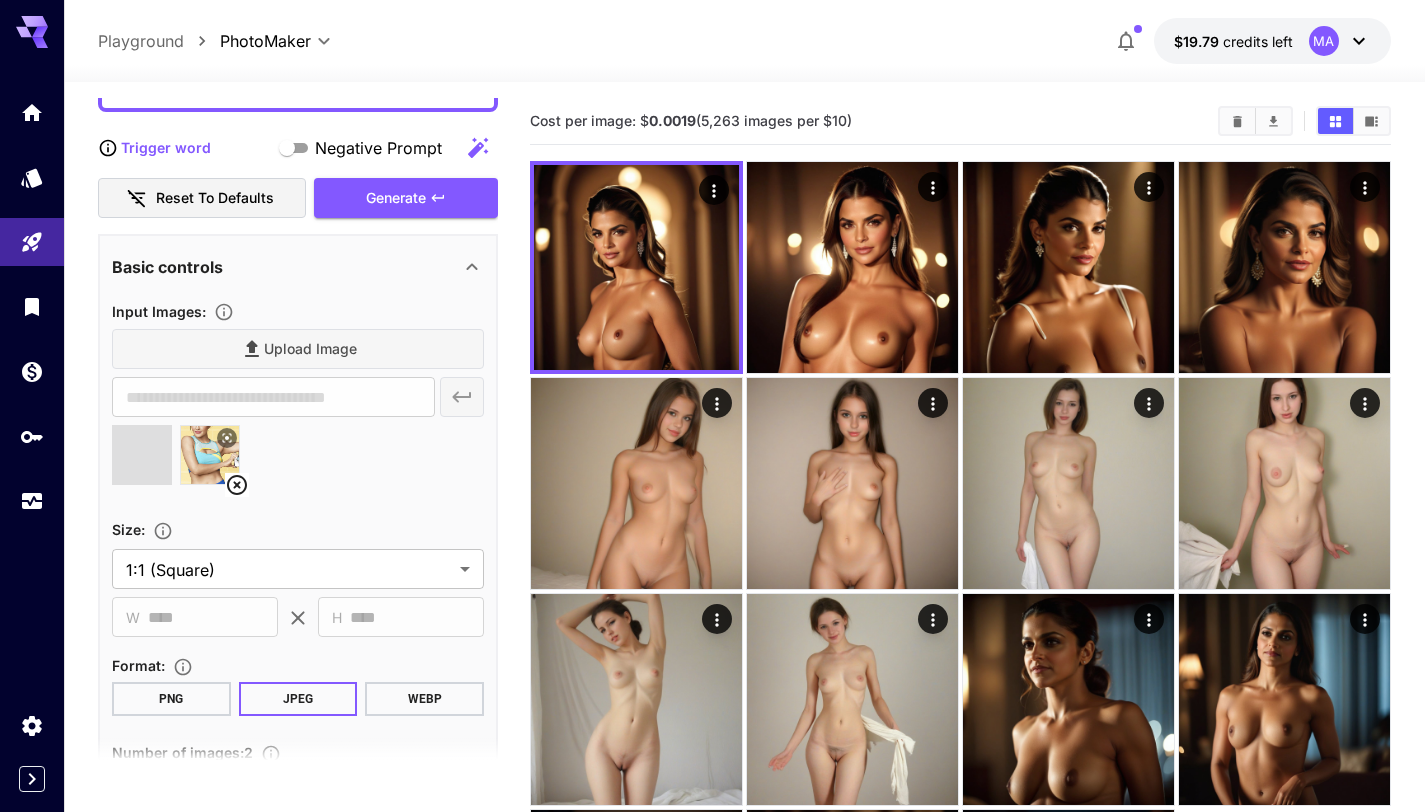 scroll, scrollTop: 243, scrollLeft: 0, axis: vertical 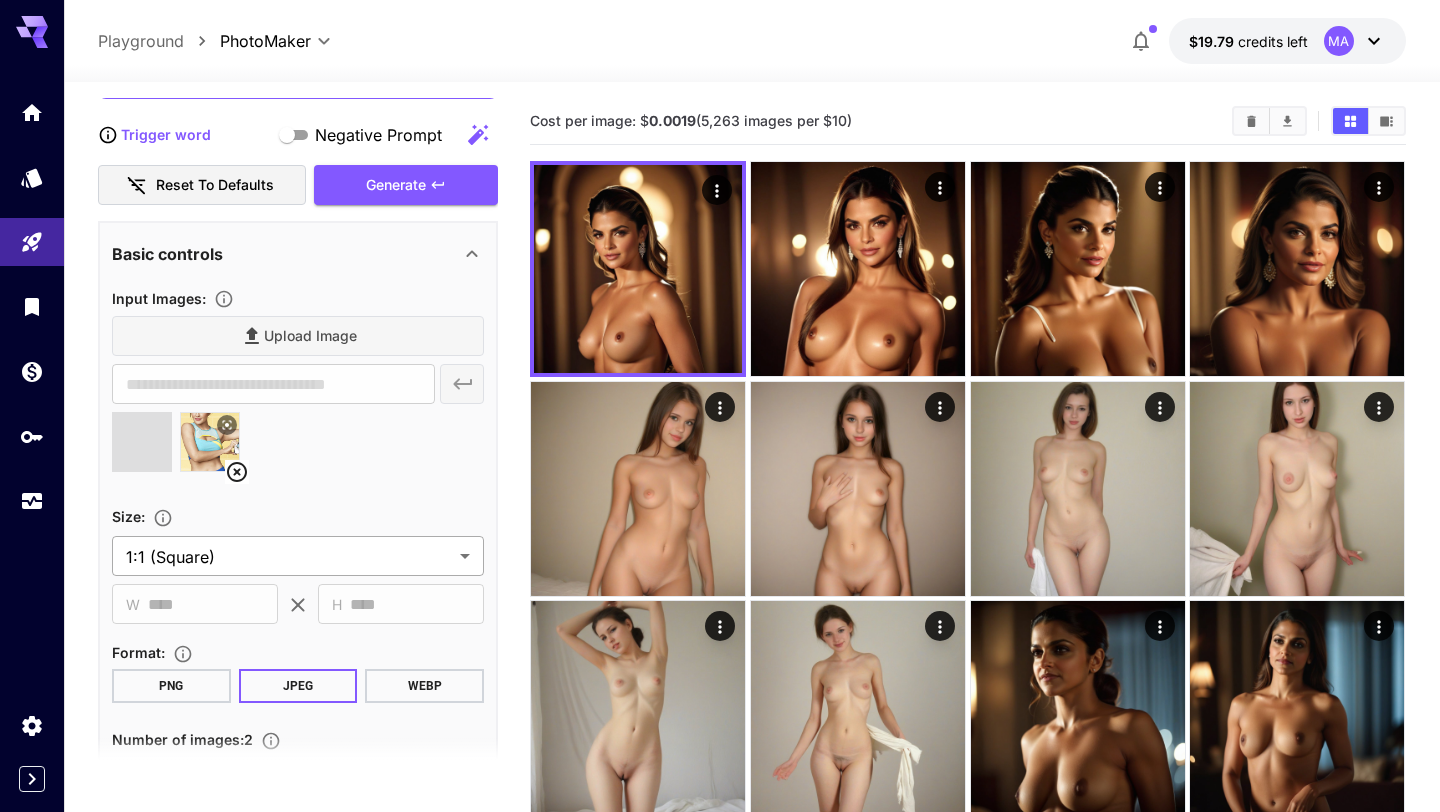 click on "**********" at bounding box center [720, 548] 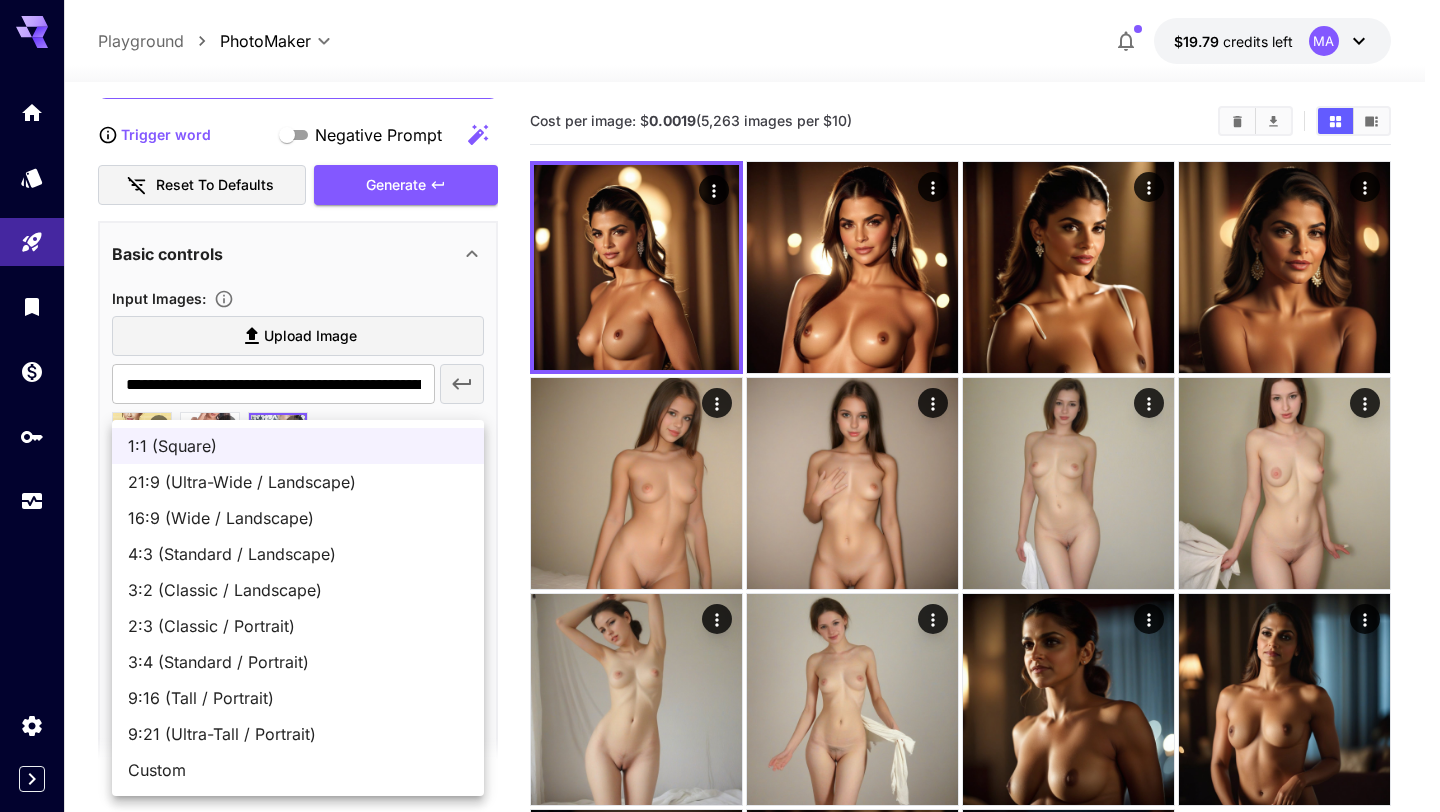 click at bounding box center (720, 406) 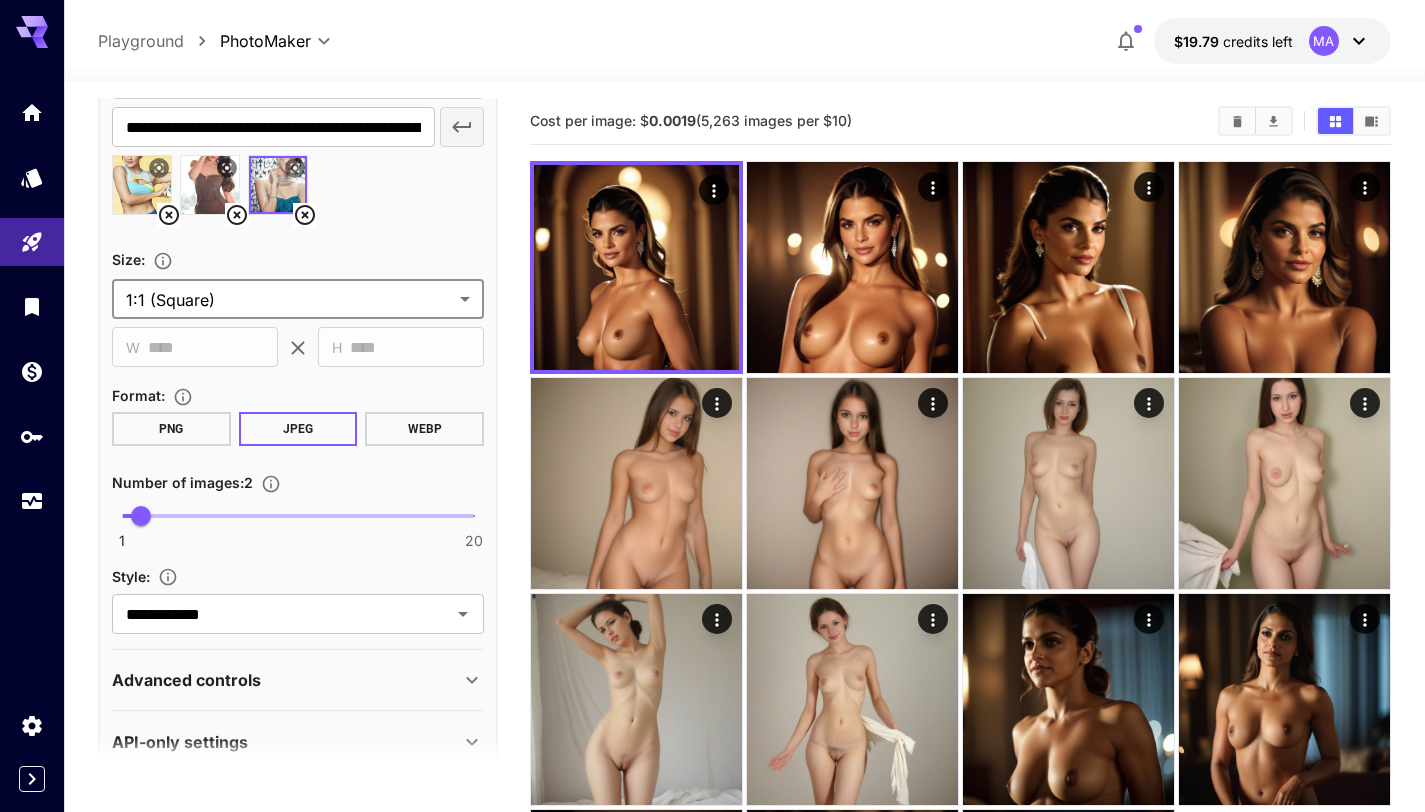 scroll, scrollTop: 536, scrollLeft: 0, axis: vertical 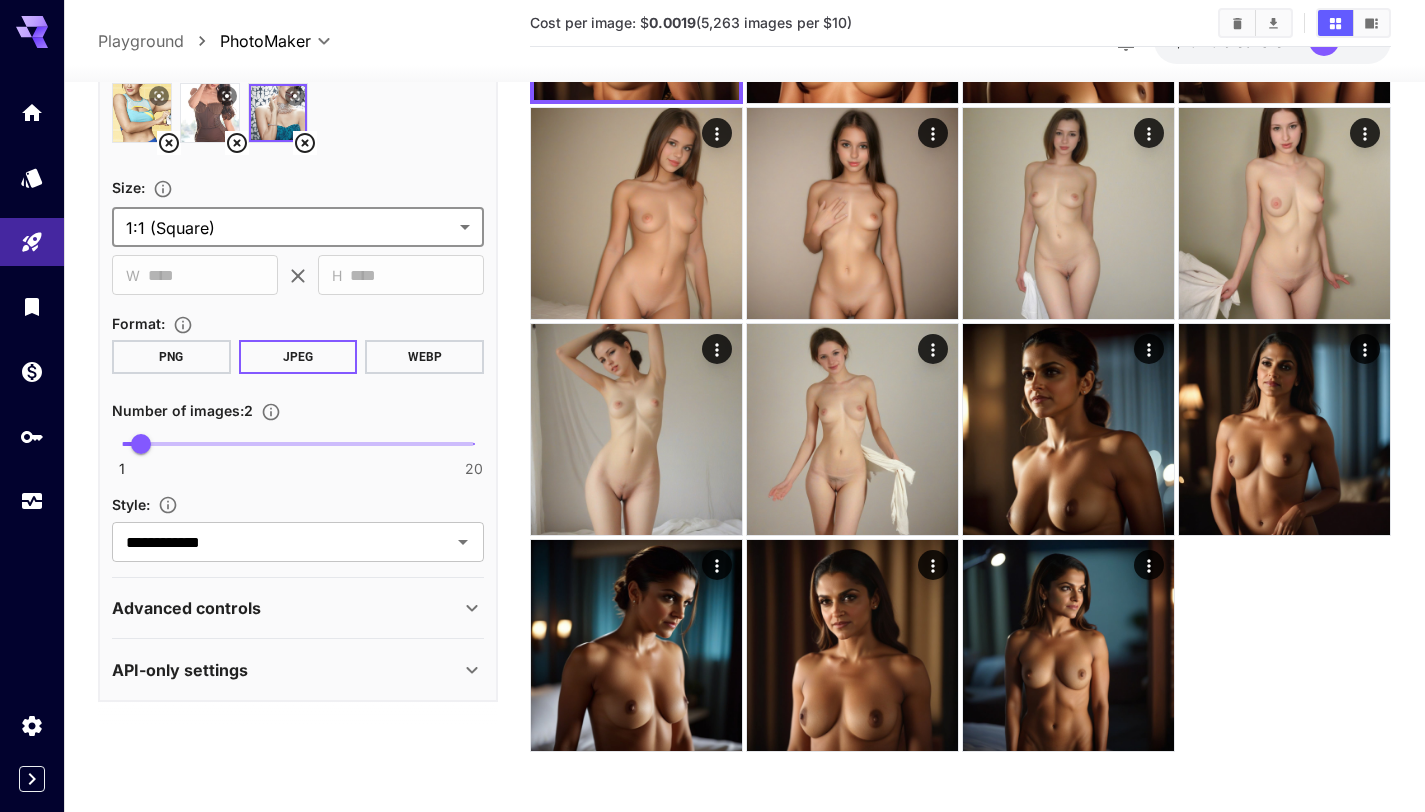click on "Advanced controls" at bounding box center (286, 608) 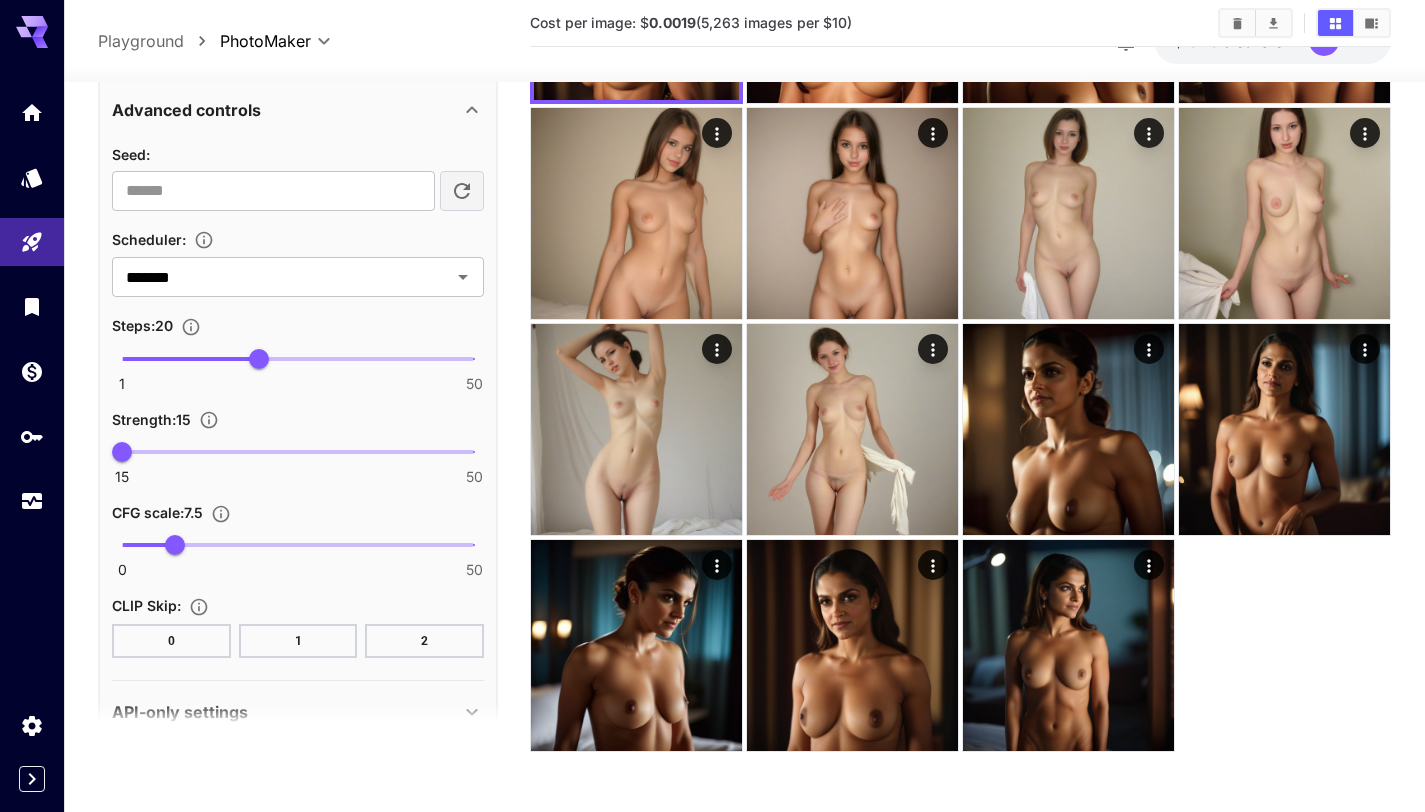 scroll, scrollTop: 1074, scrollLeft: 0, axis: vertical 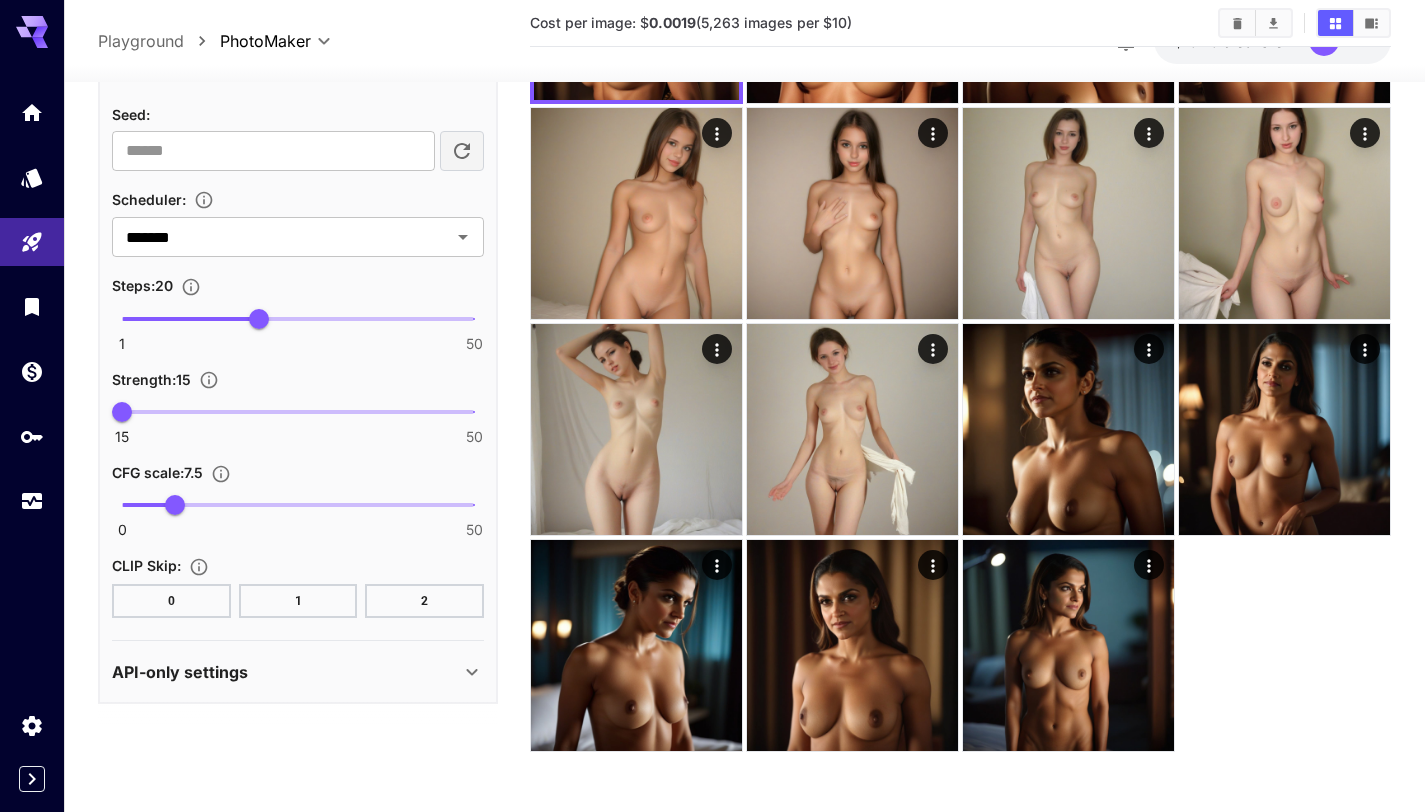 click on "API-only settings" at bounding box center [298, 671] 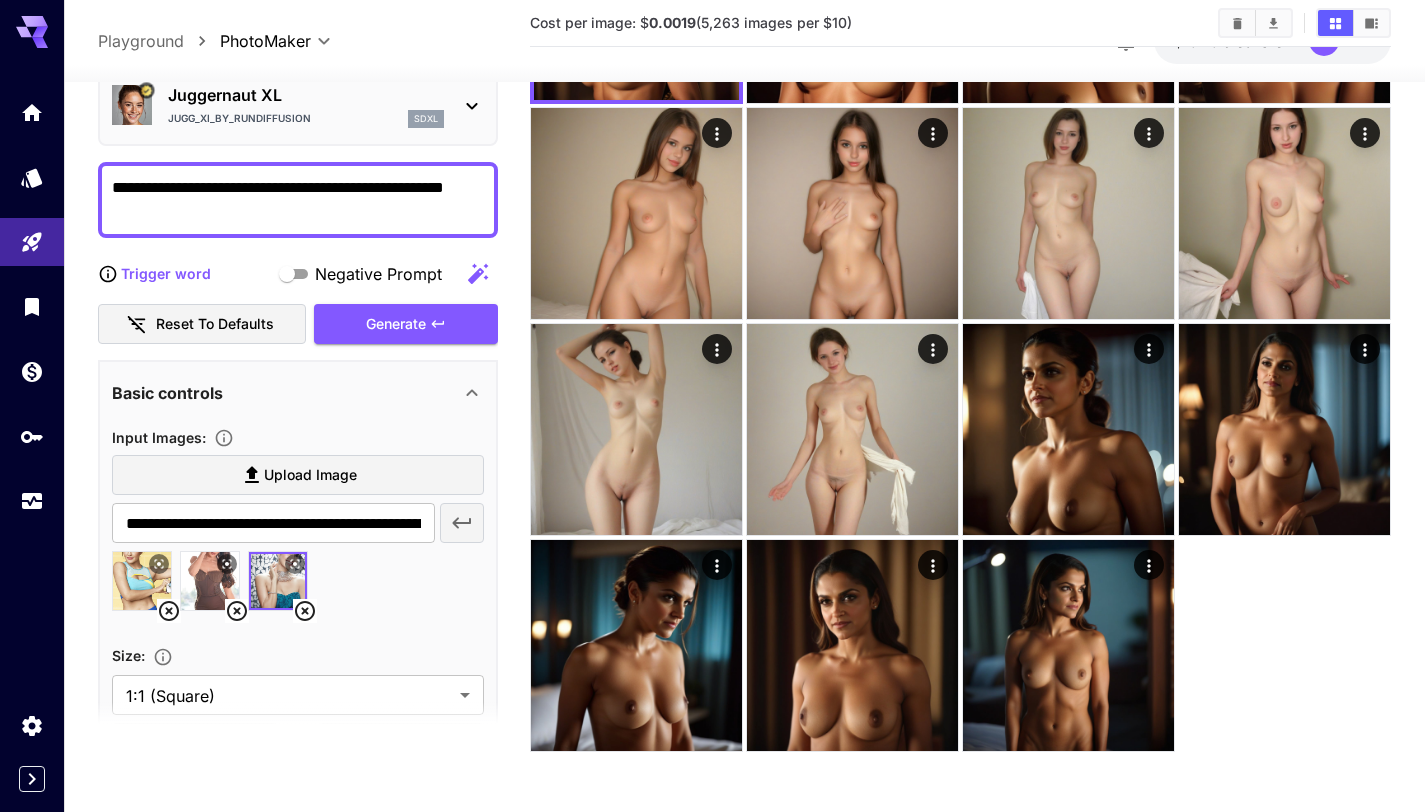 scroll, scrollTop: 0, scrollLeft: 0, axis: both 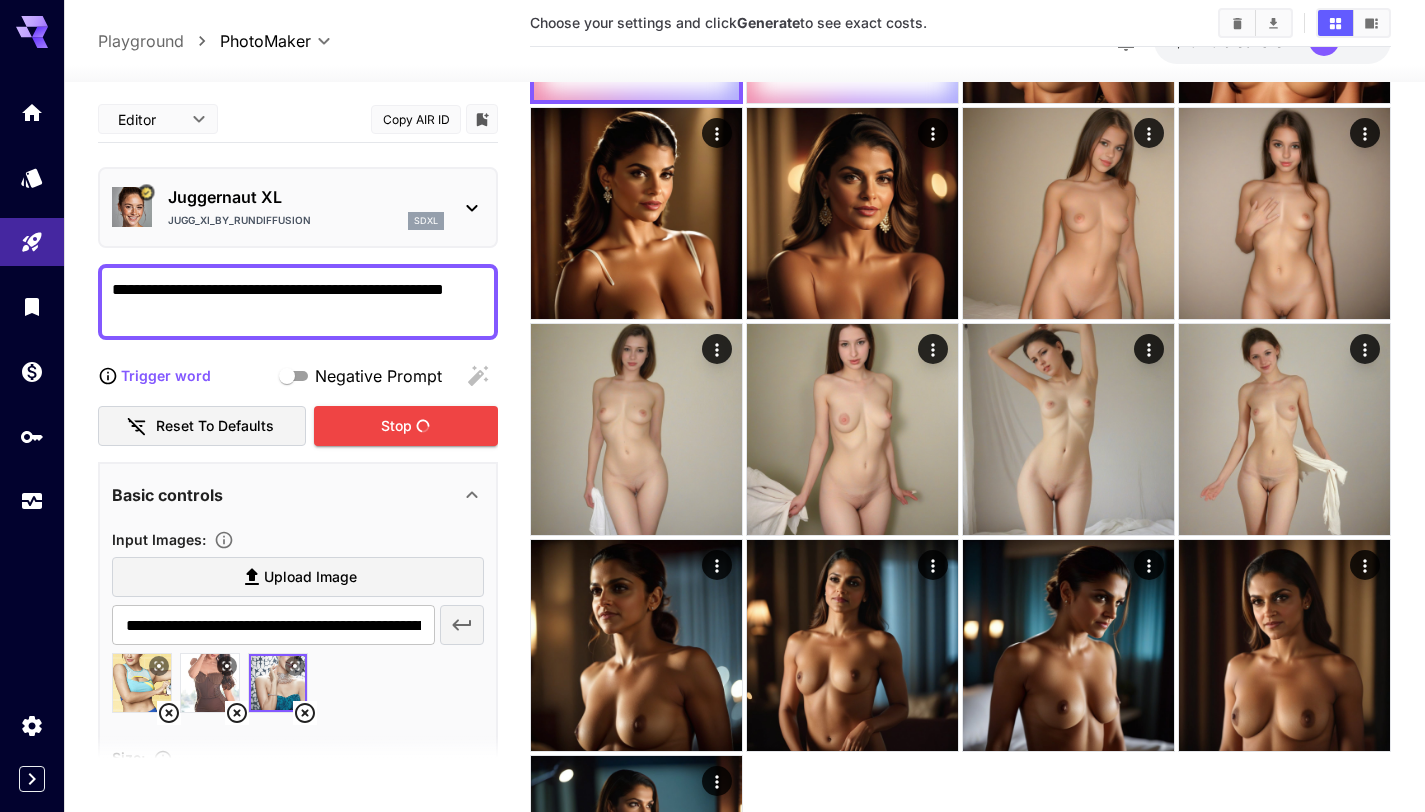 click on "Trigger word Negative Prompt Reset to defaults Stop" at bounding box center (298, 401) 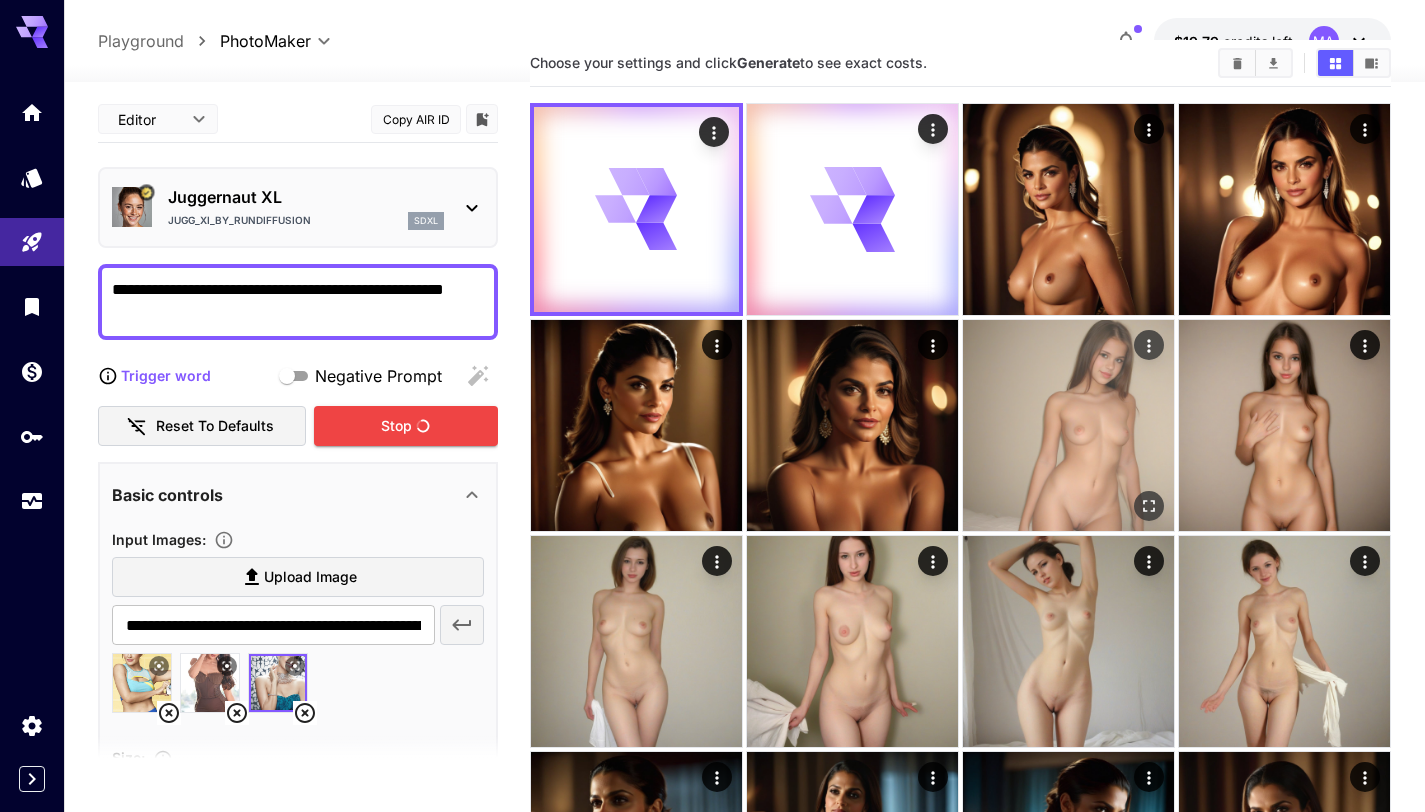 scroll, scrollTop: 60, scrollLeft: 0, axis: vertical 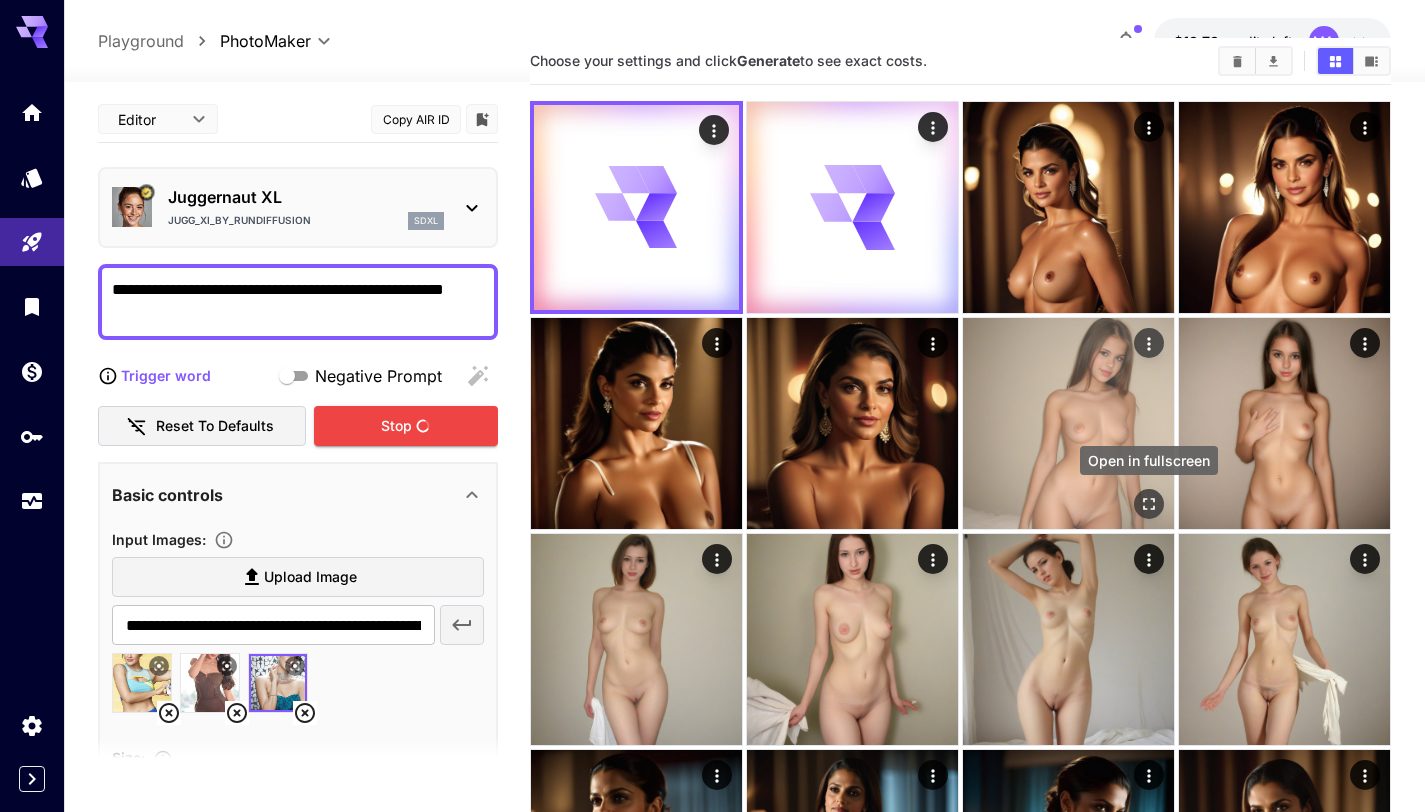 click 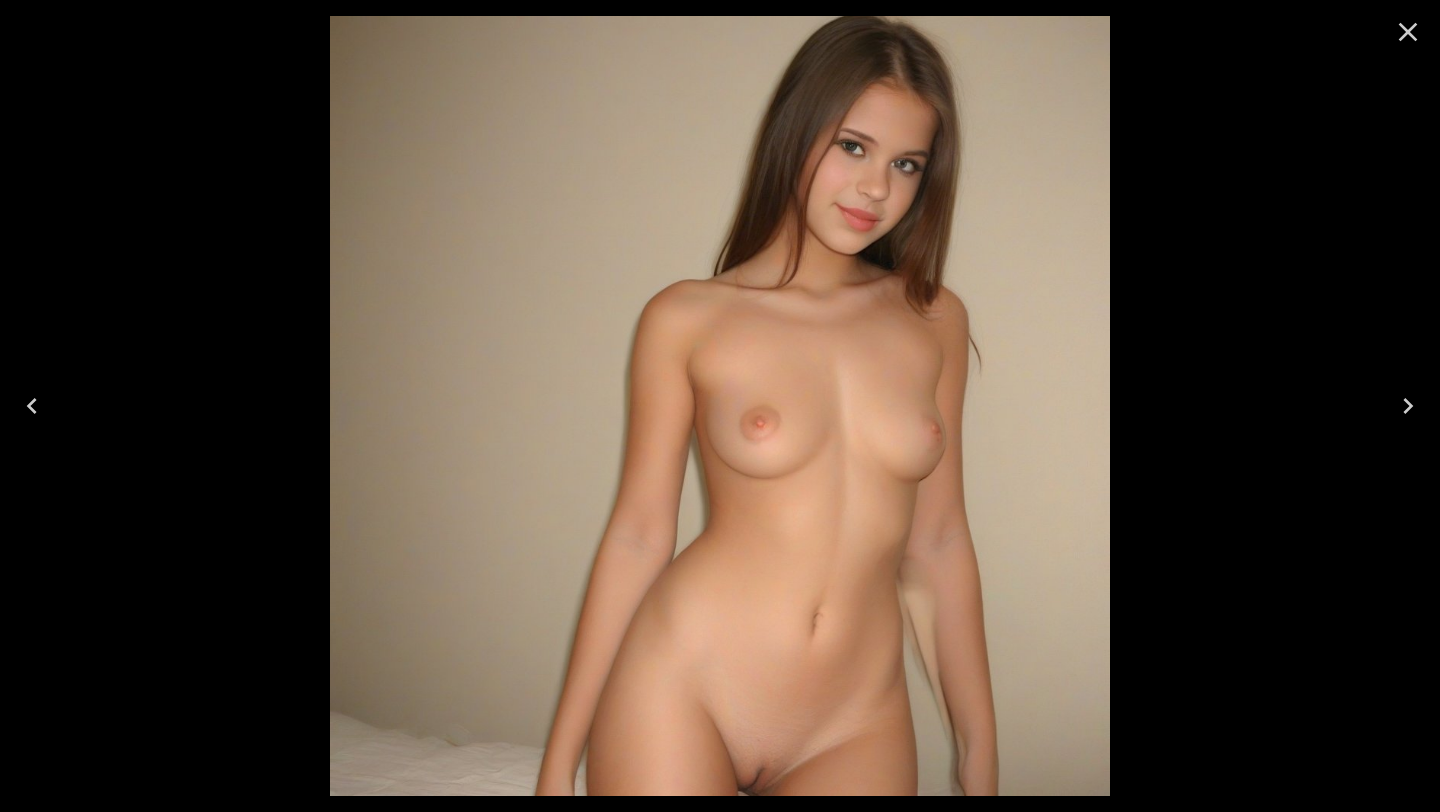 click 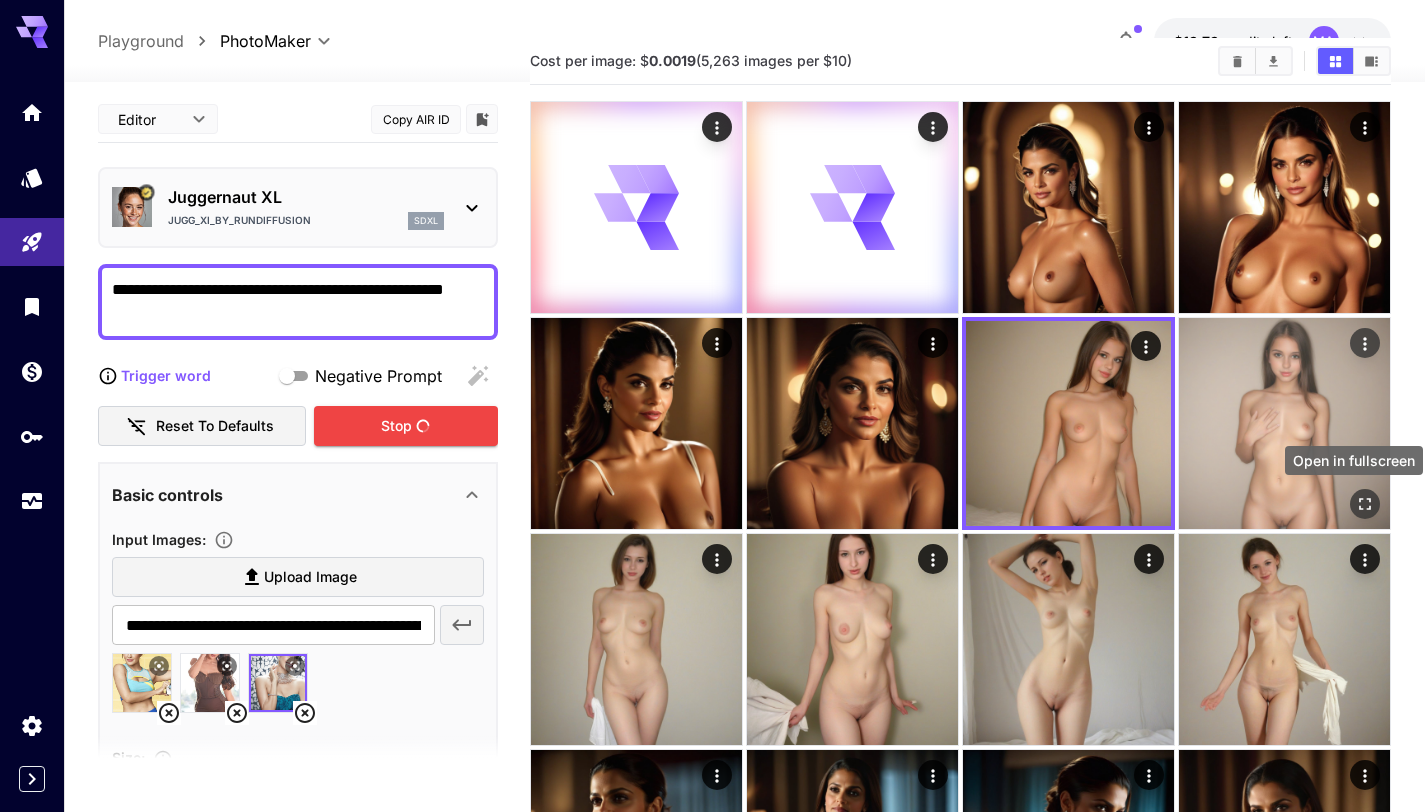 click 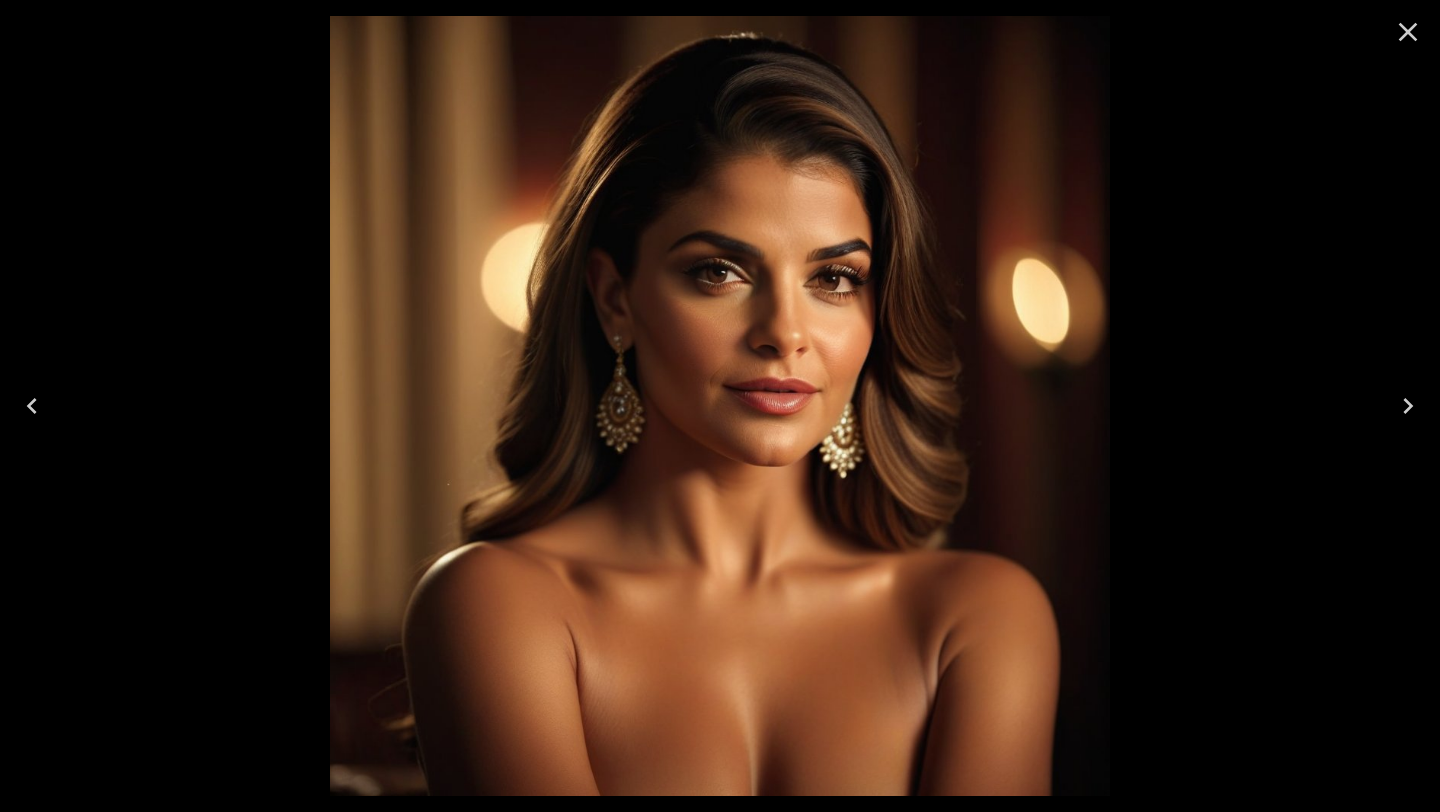 click 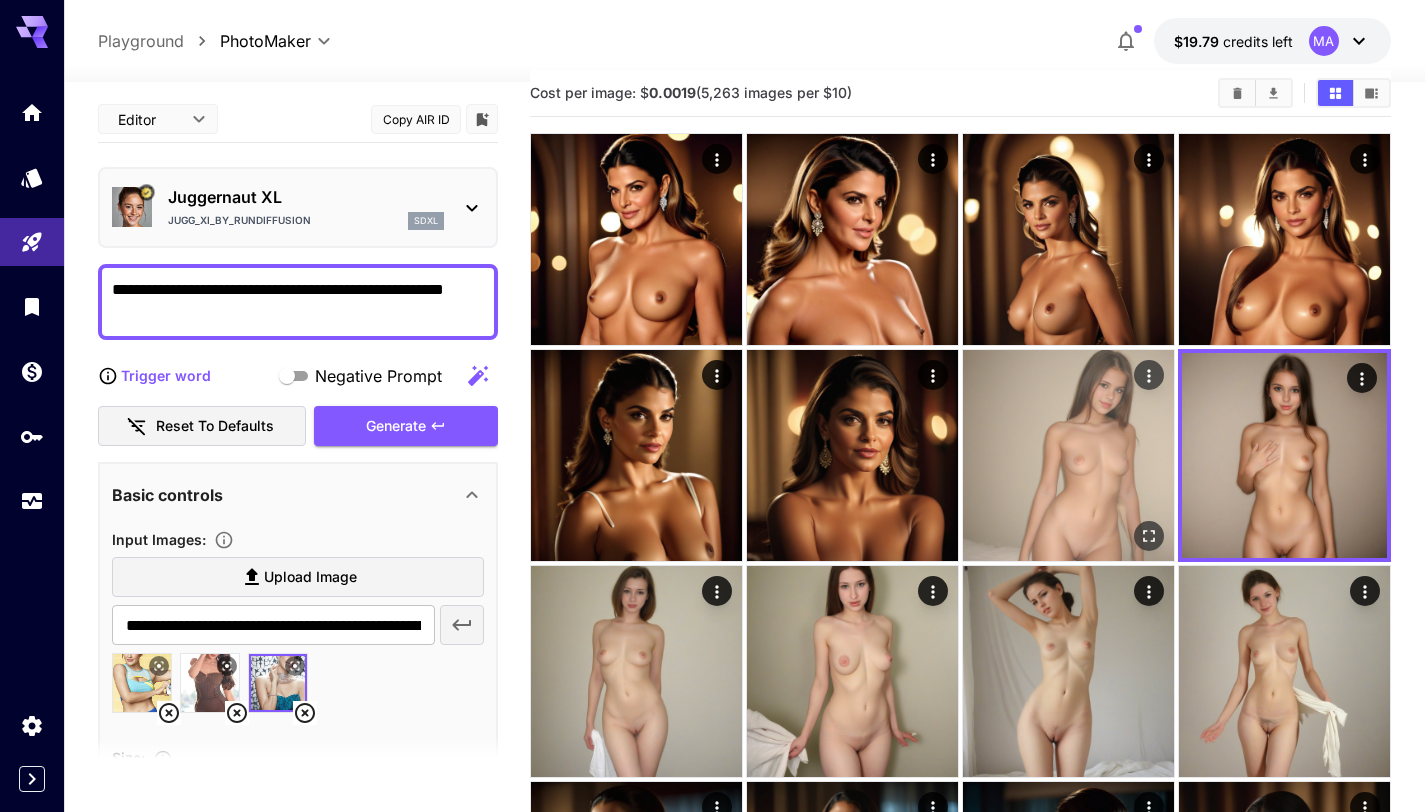 scroll, scrollTop: 0, scrollLeft: 0, axis: both 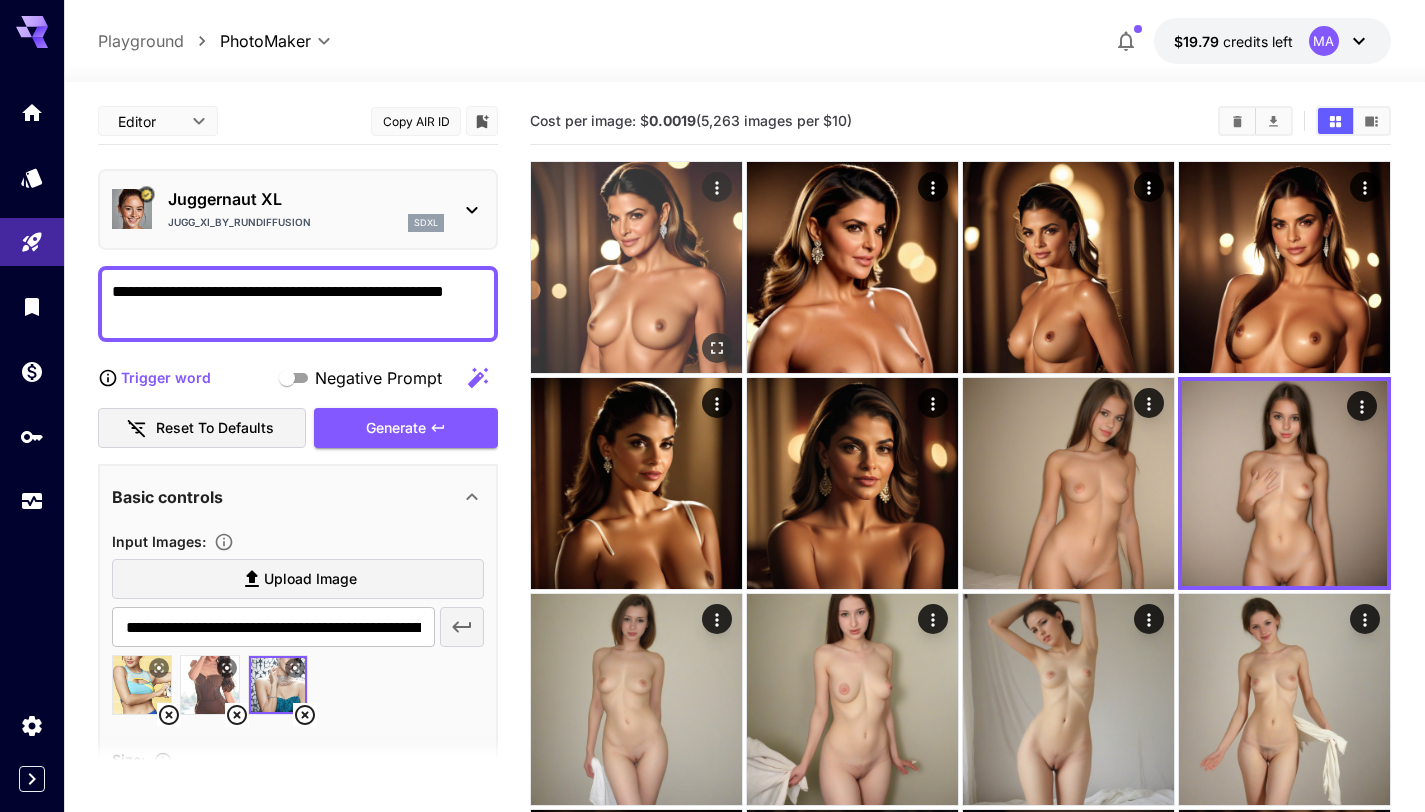 click 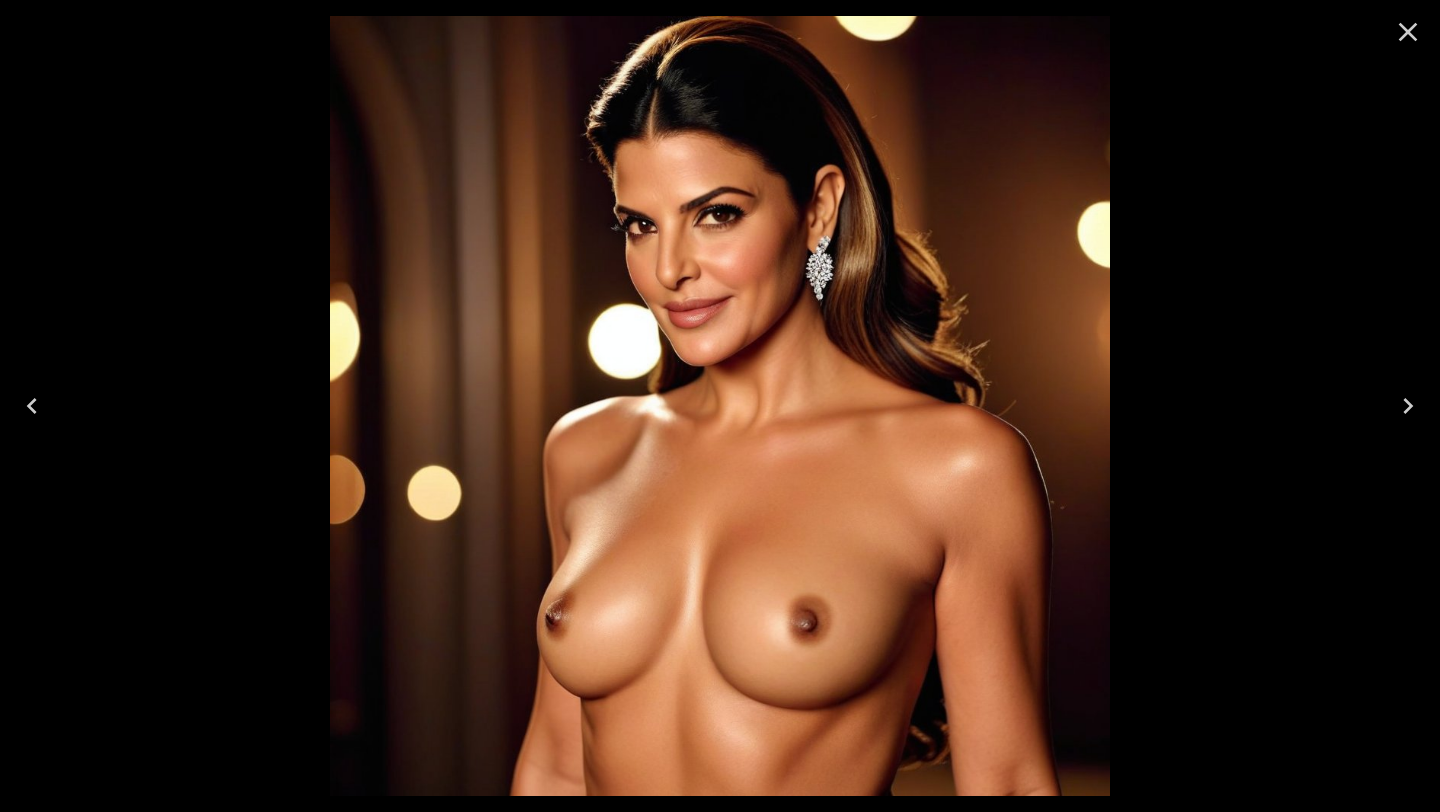 click 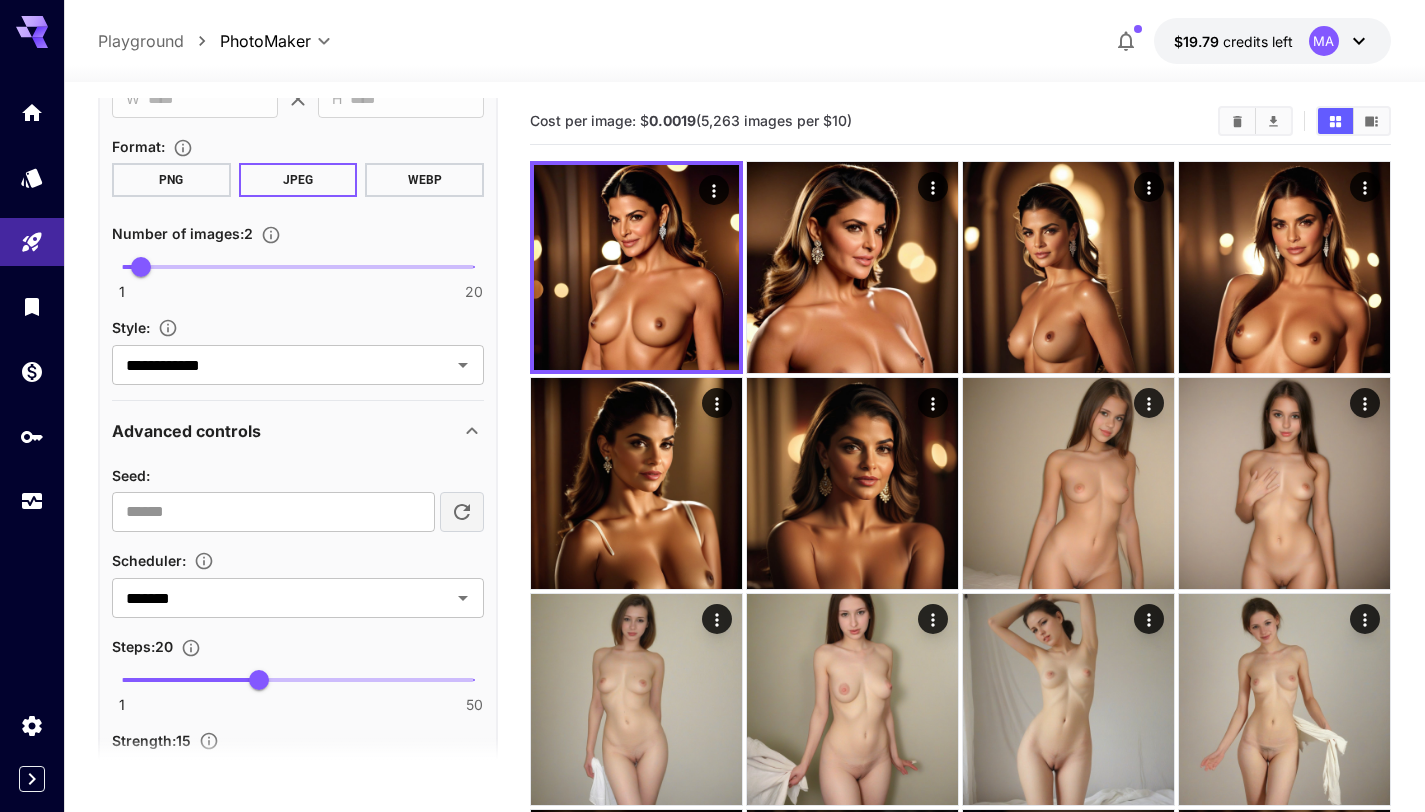scroll, scrollTop: 757, scrollLeft: 0, axis: vertical 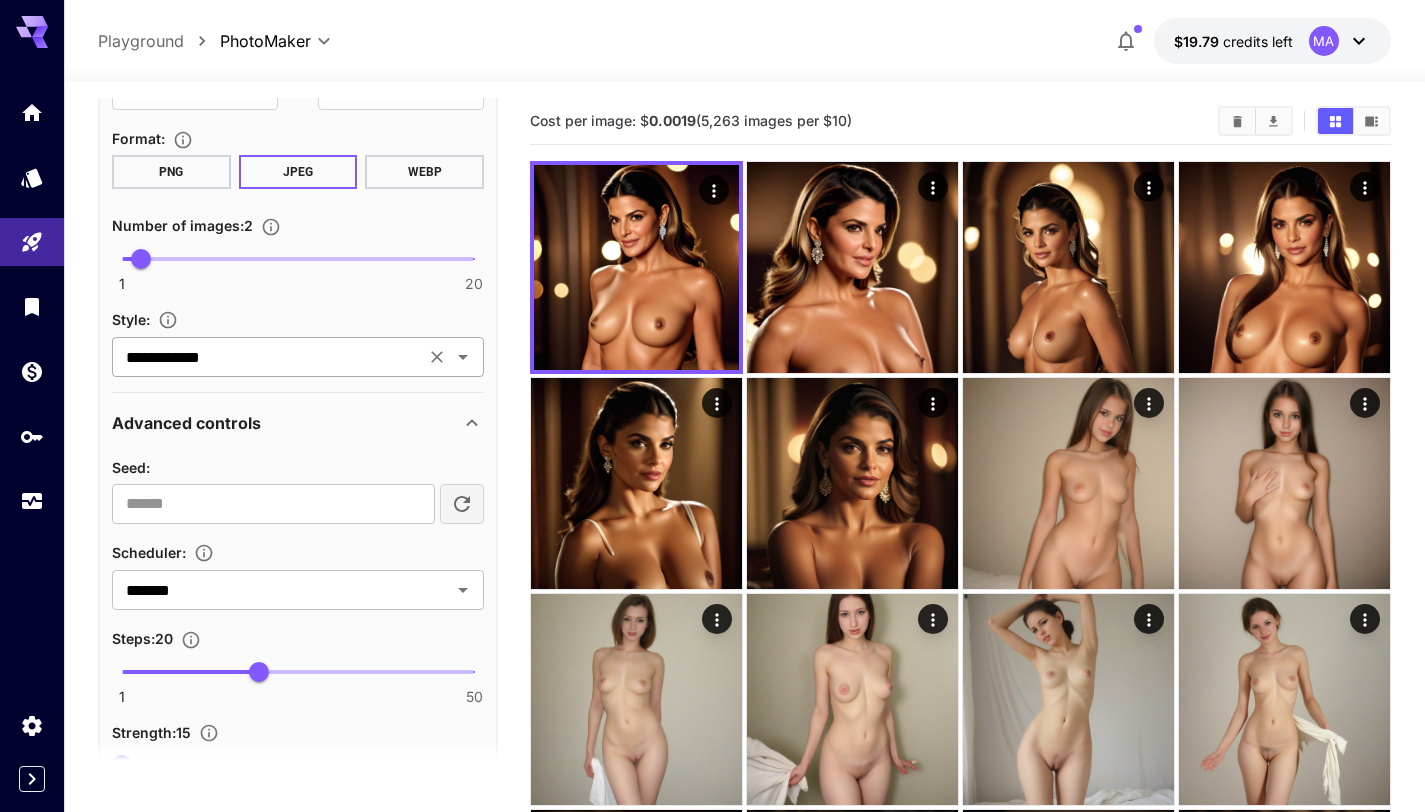 click 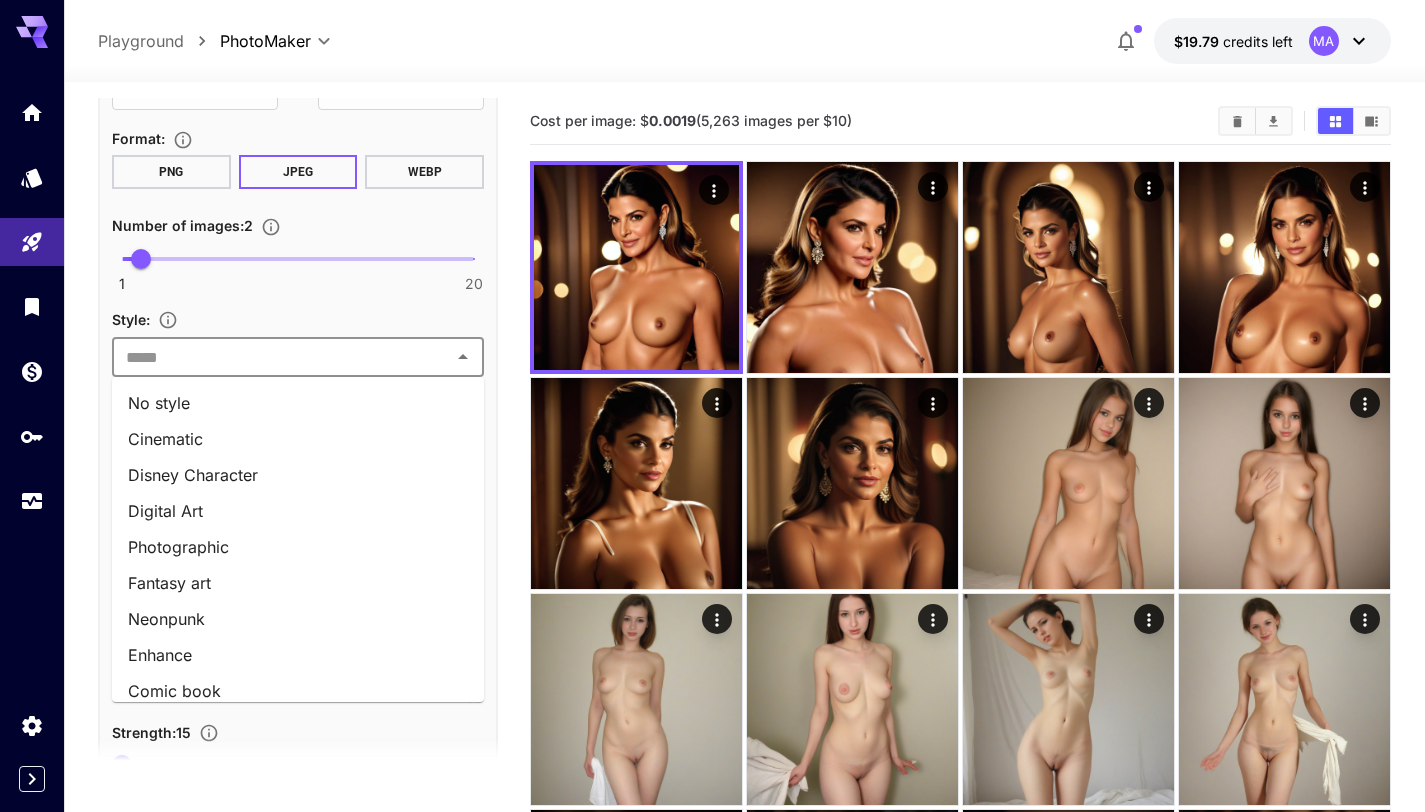 click at bounding box center (281, 357) 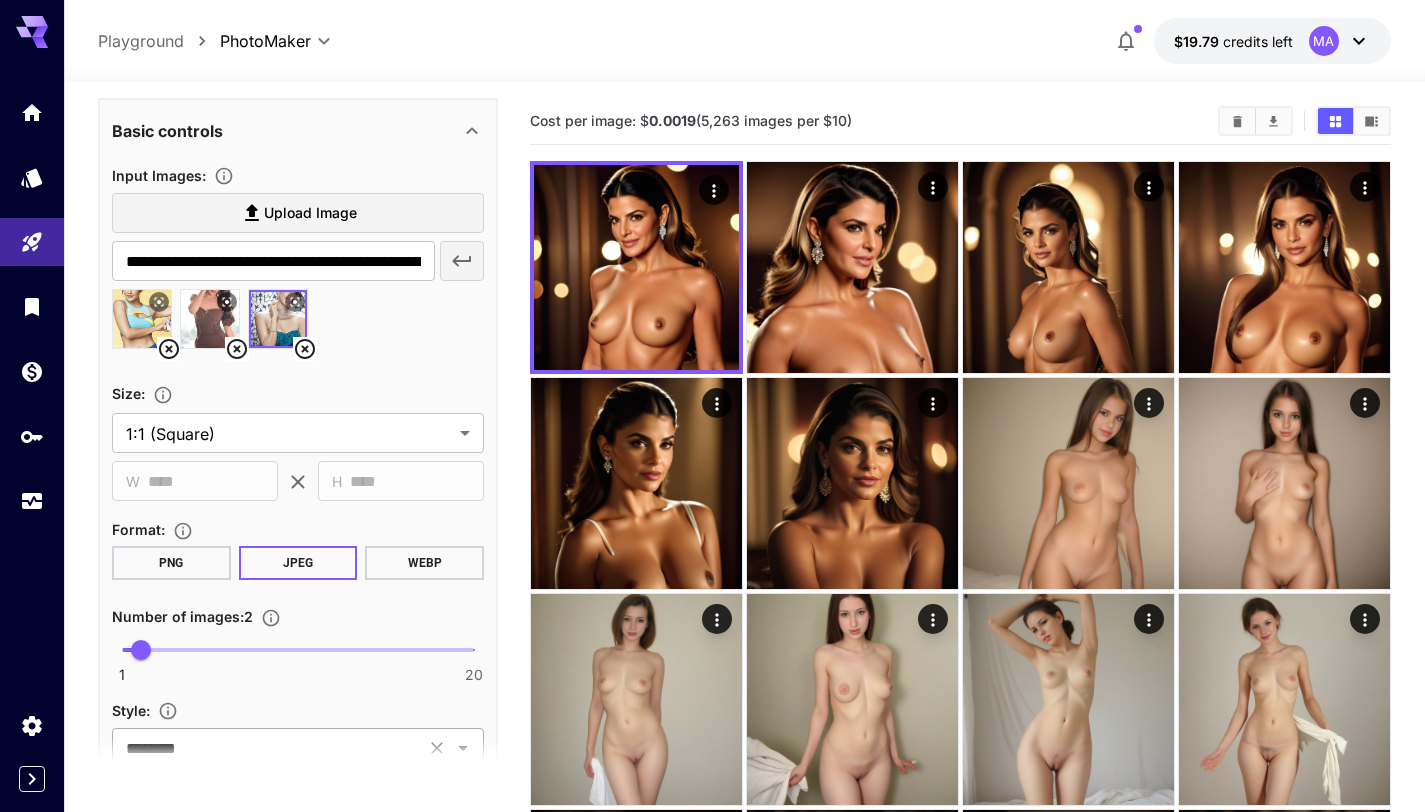 scroll, scrollTop: 0, scrollLeft: 0, axis: both 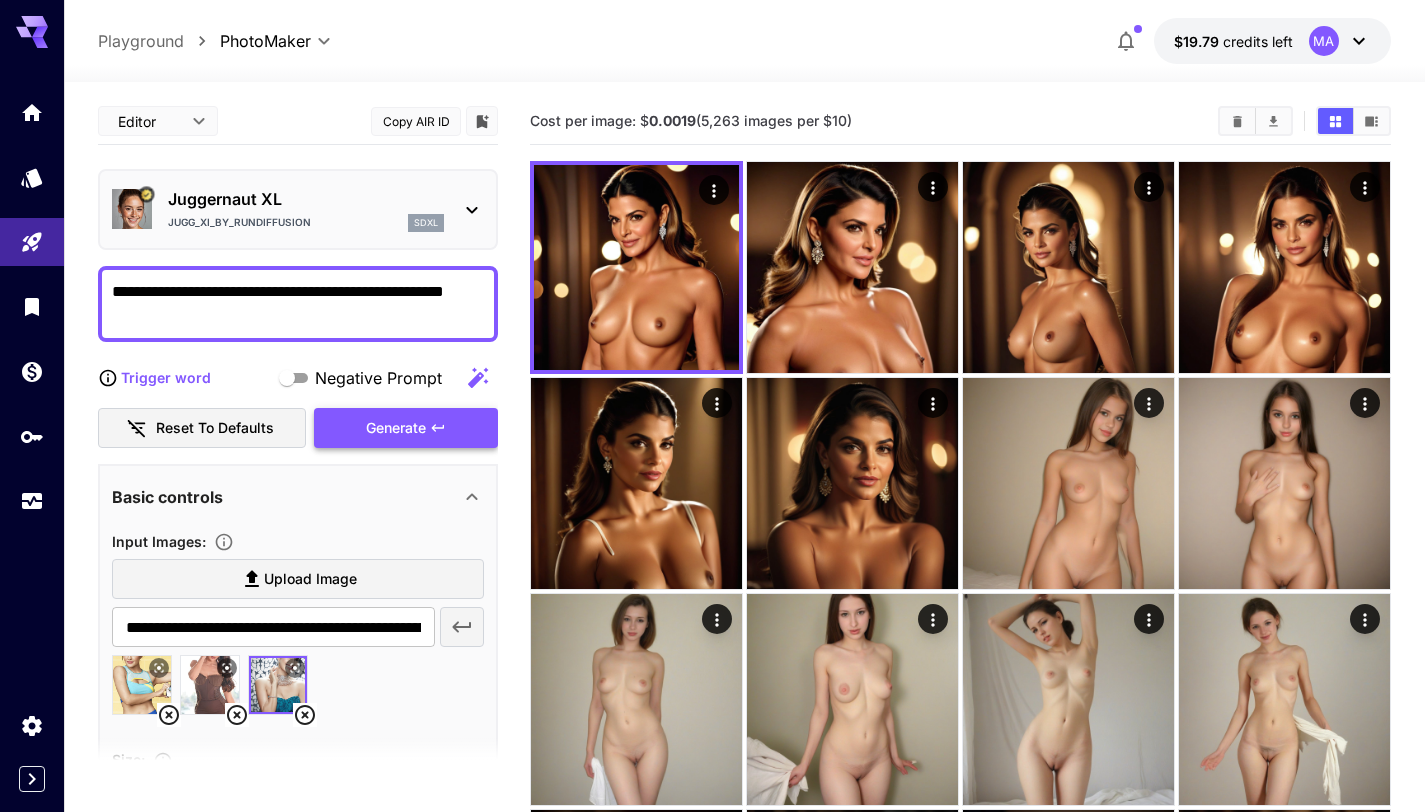 click on "Generate" at bounding box center [406, 428] 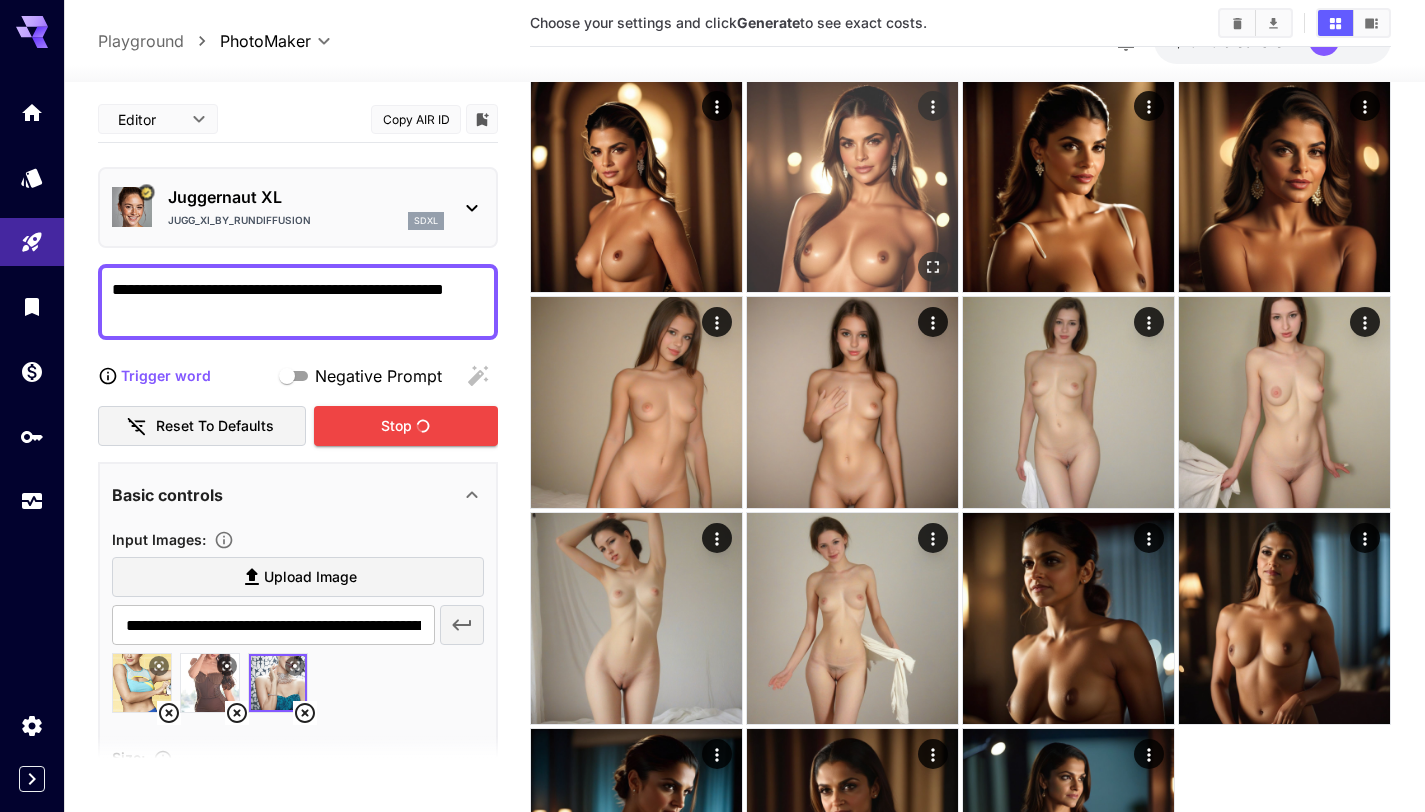 scroll, scrollTop: 486, scrollLeft: 0, axis: vertical 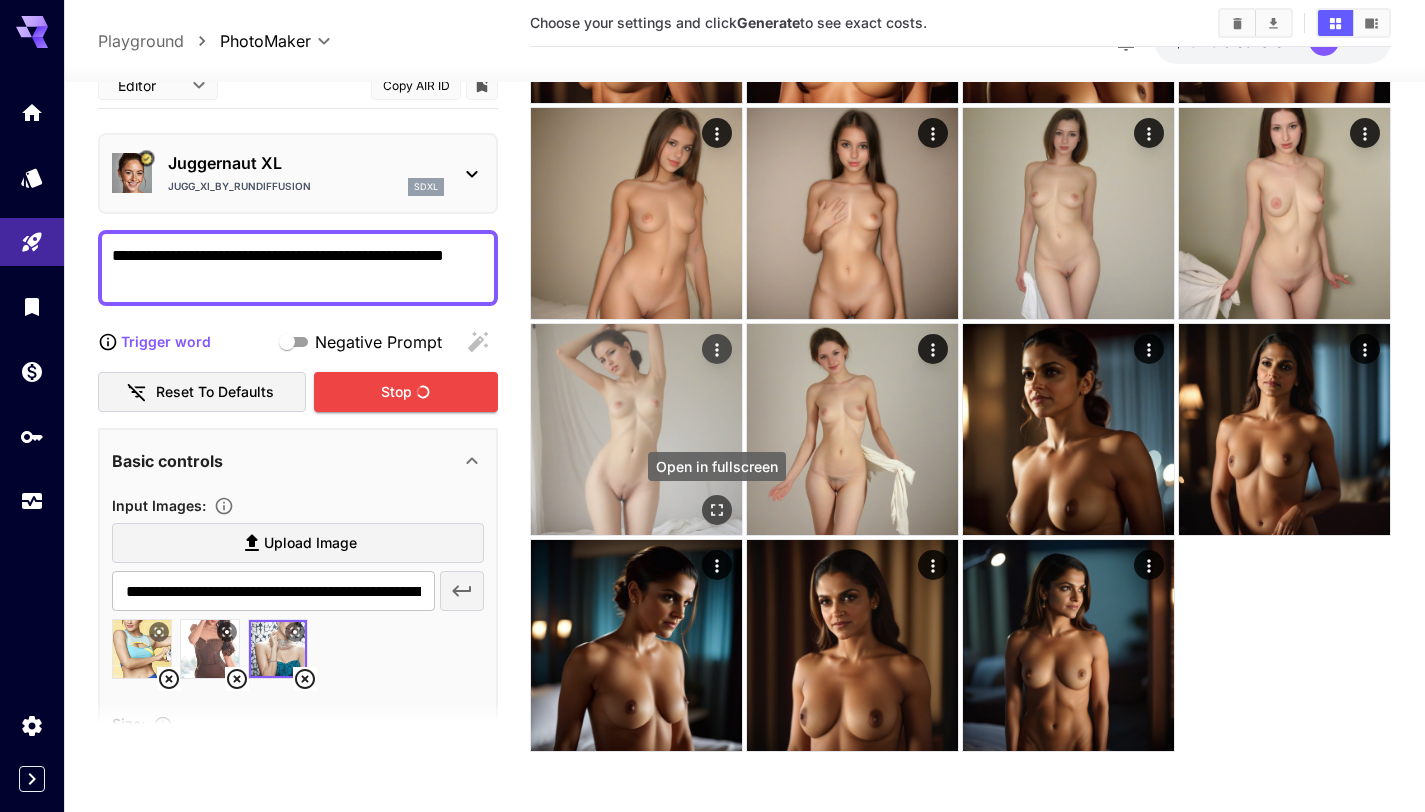 click 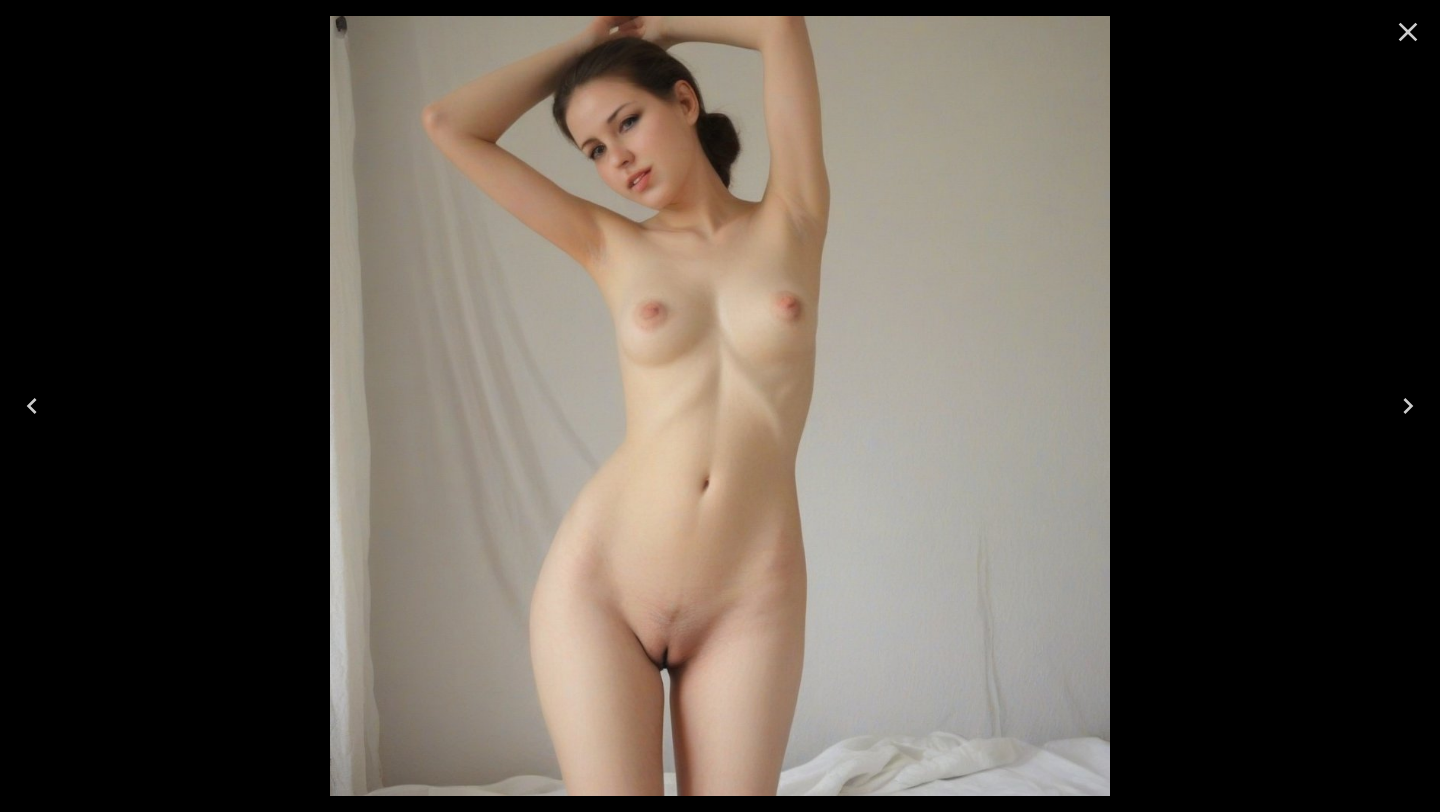 click at bounding box center (720, 406) 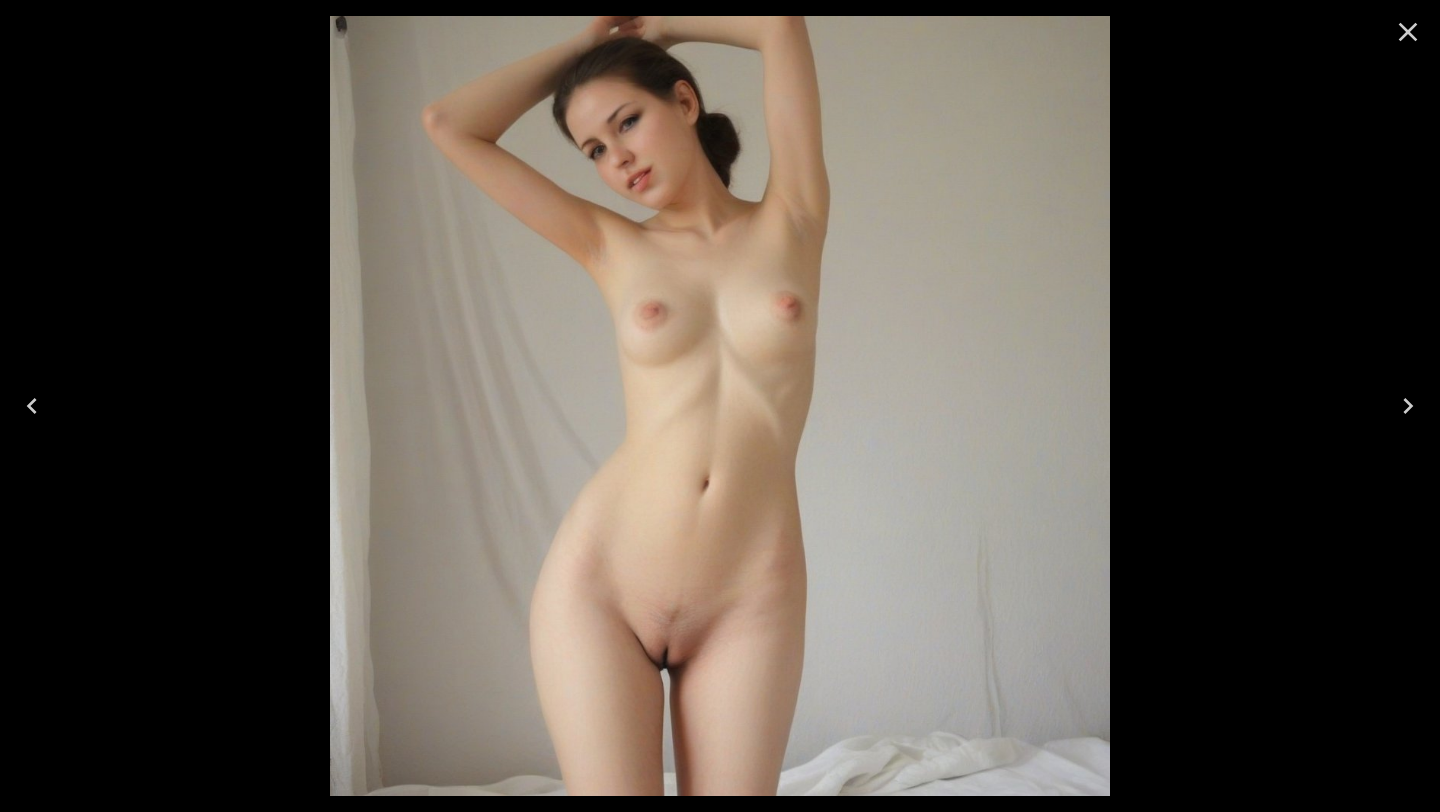 click 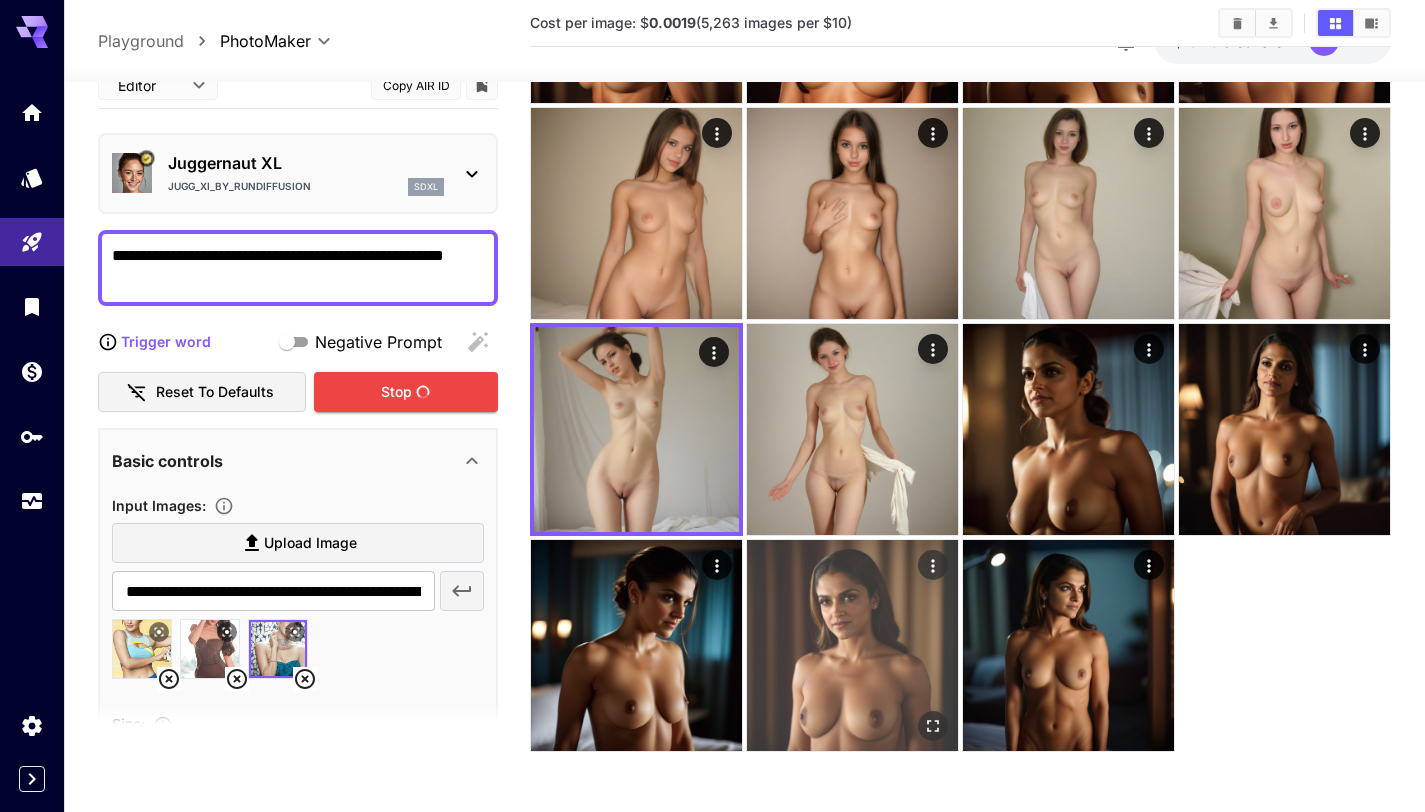 click 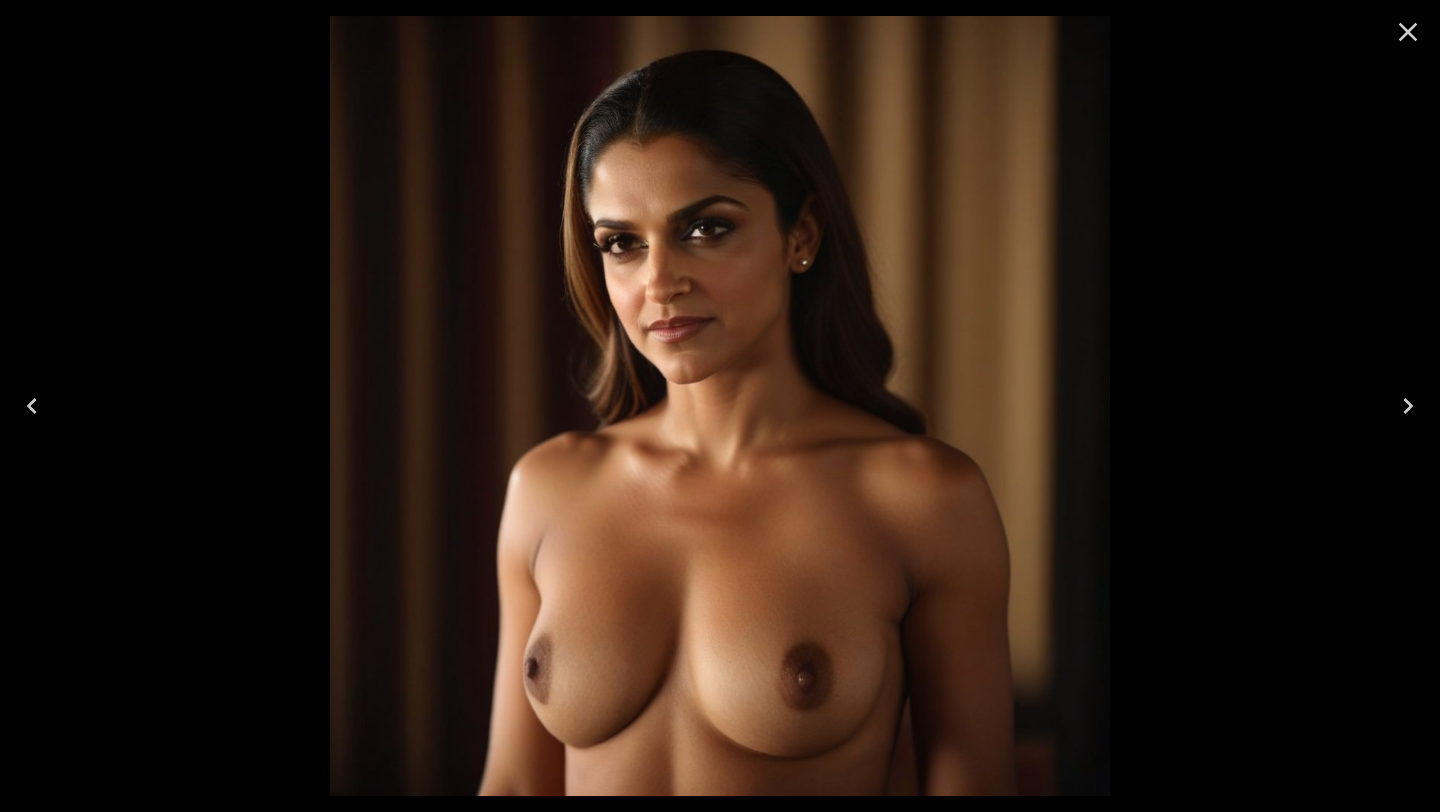 click 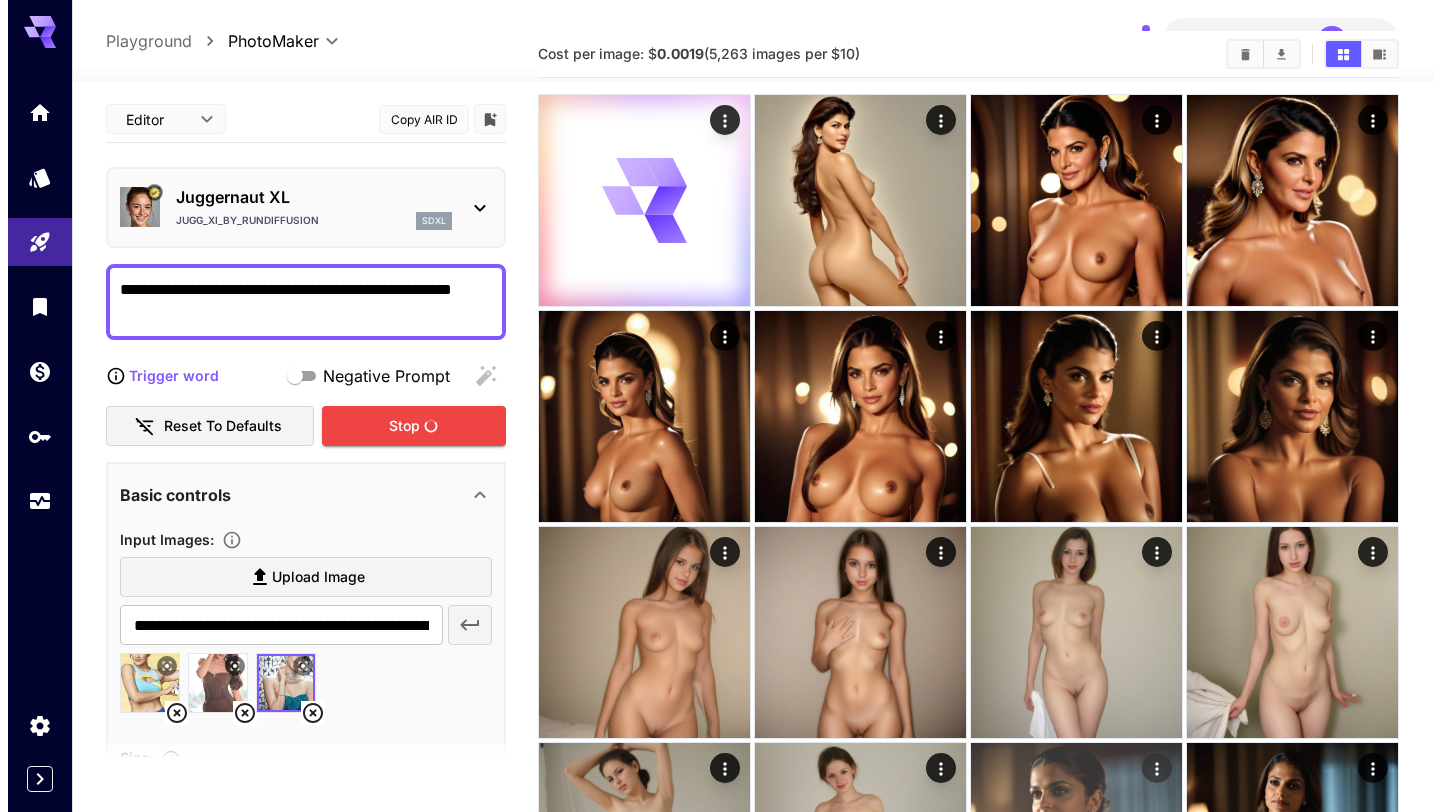 scroll, scrollTop: 0, scrollLeft: 0, axis: both 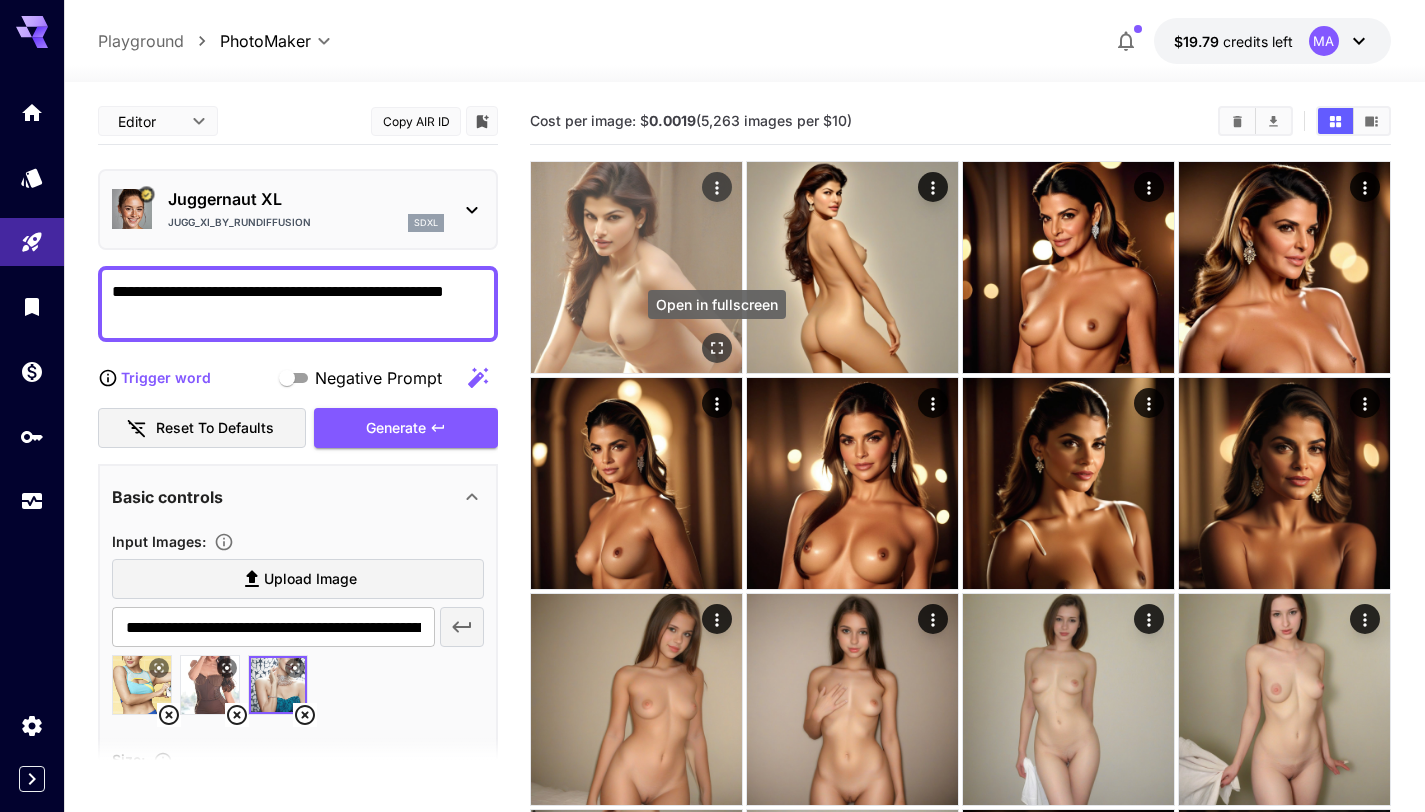 click 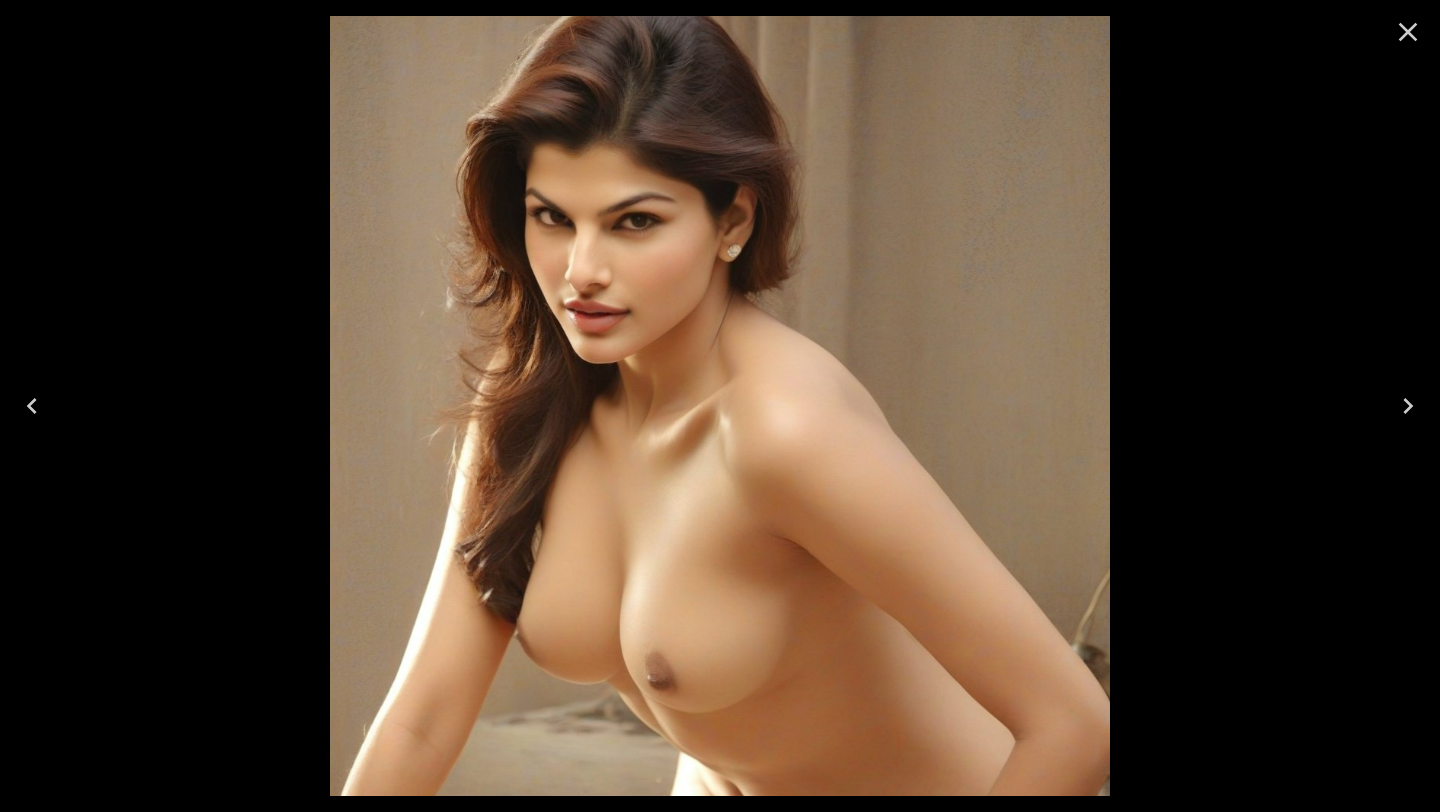 click at bounding box center [720, 406] 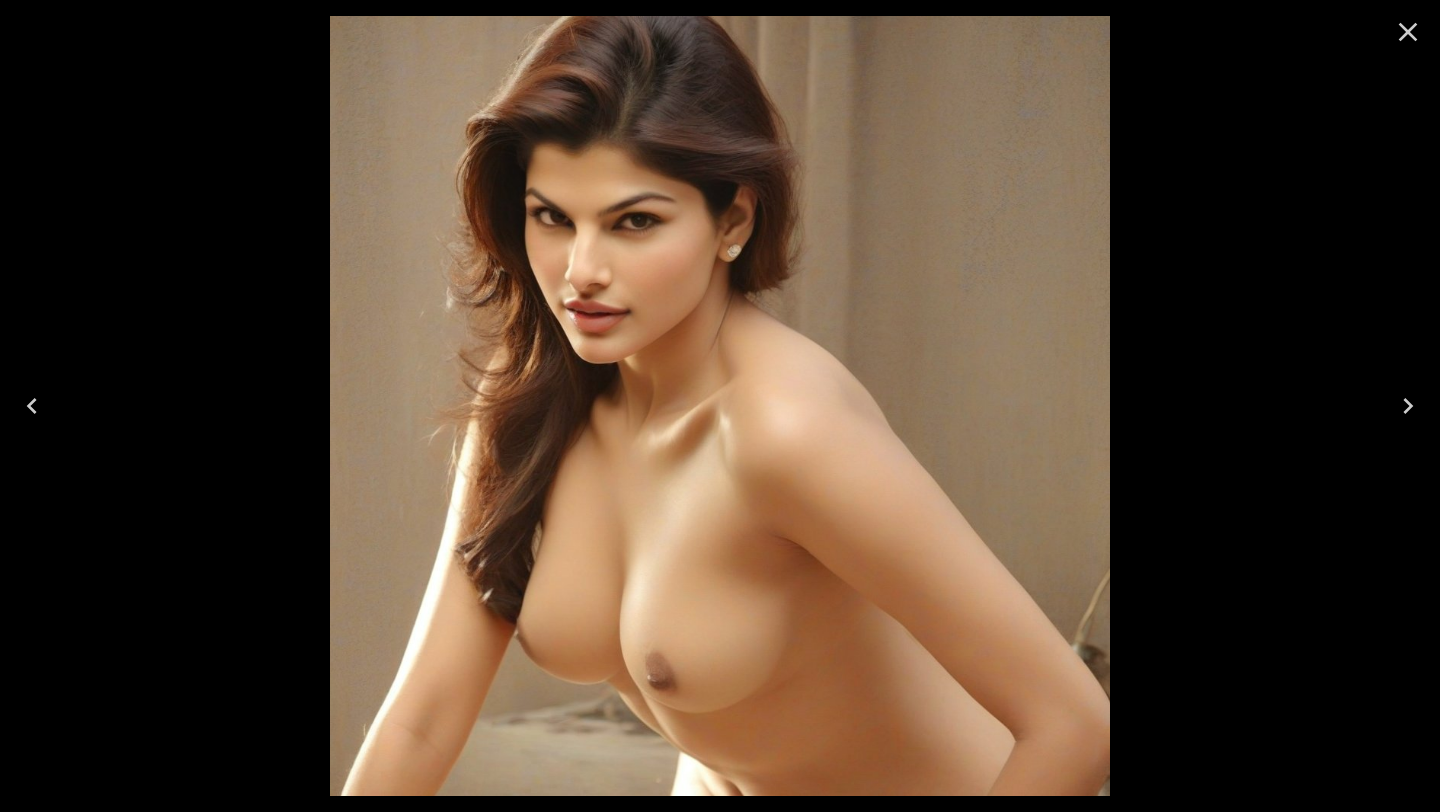 click 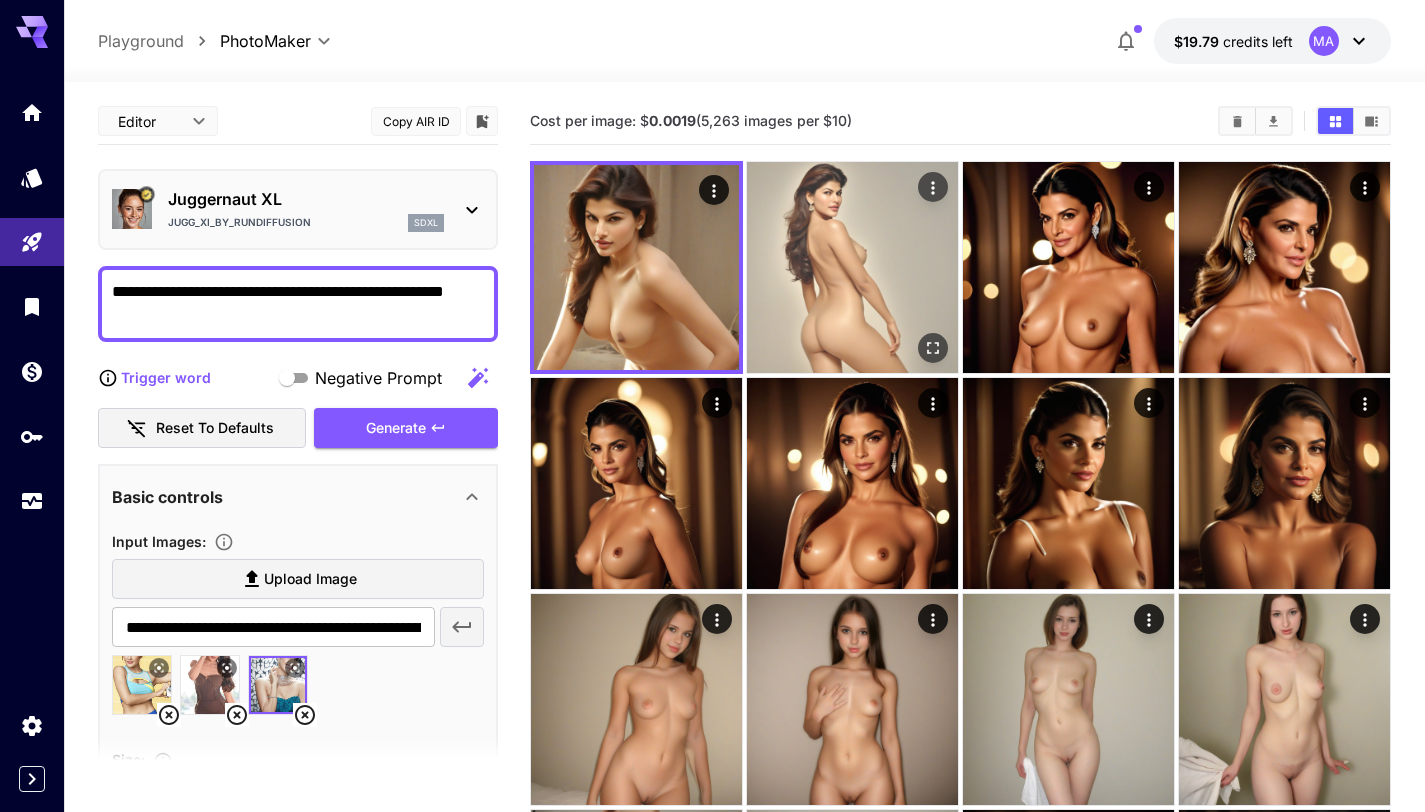 click 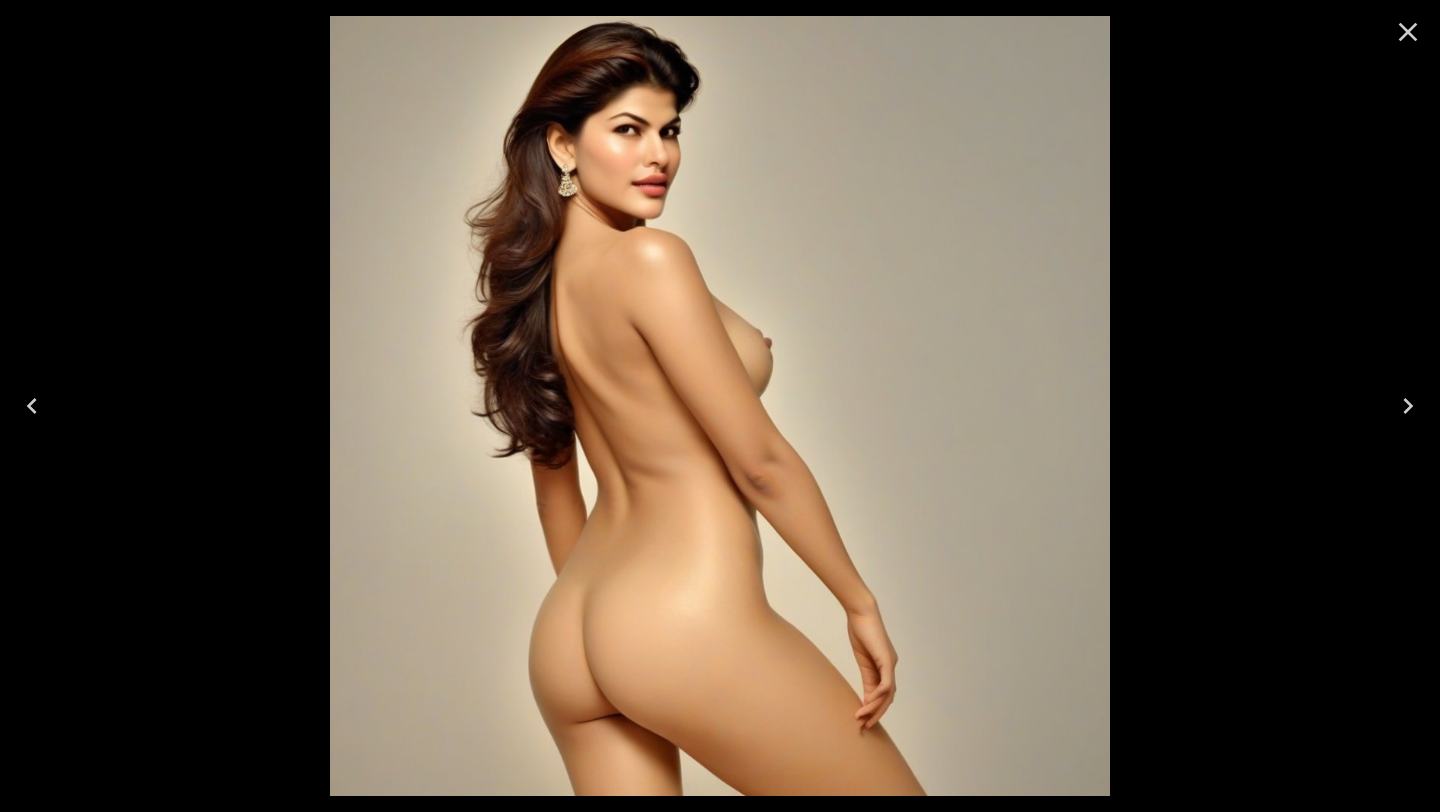 click 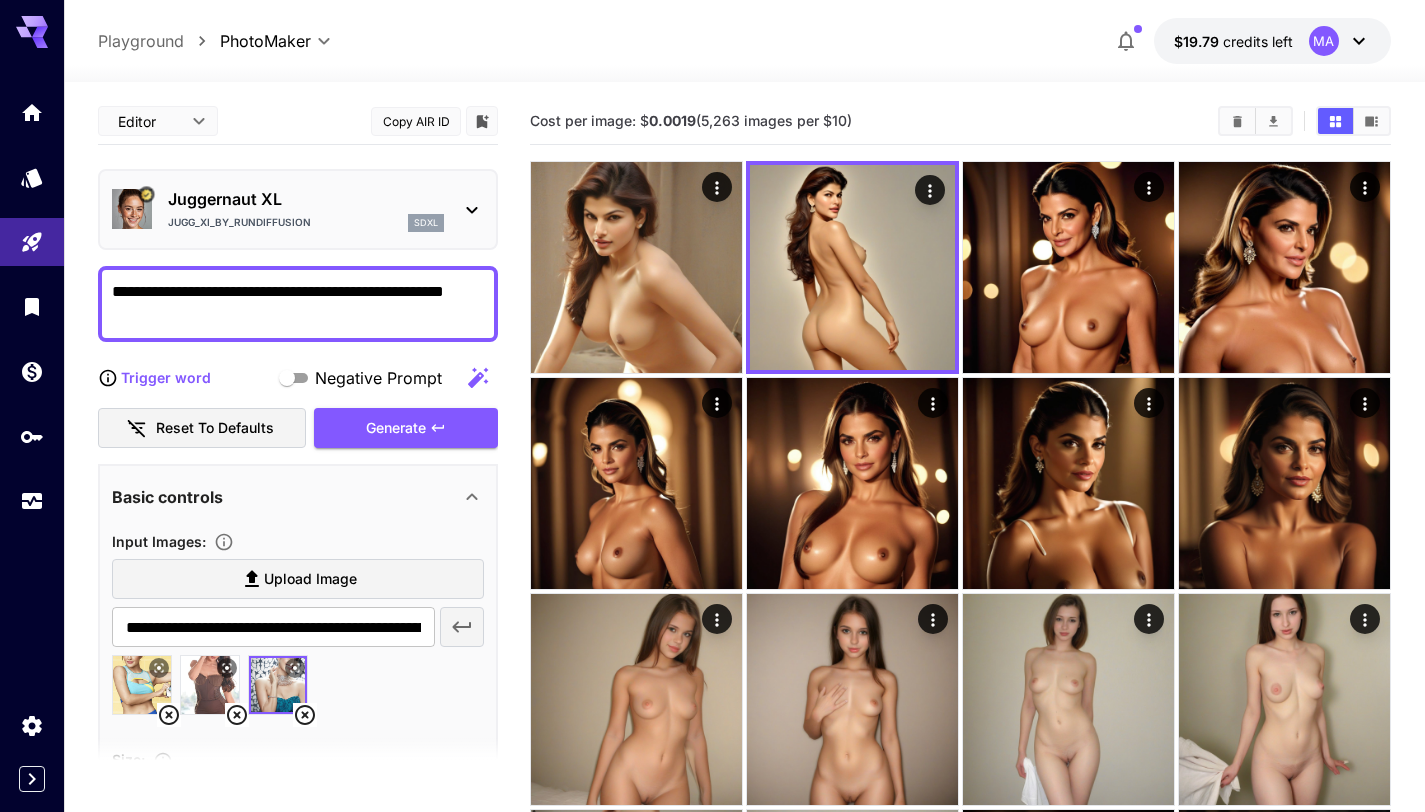 click on "Juggernaut XL" at bounding box center [306, 199] 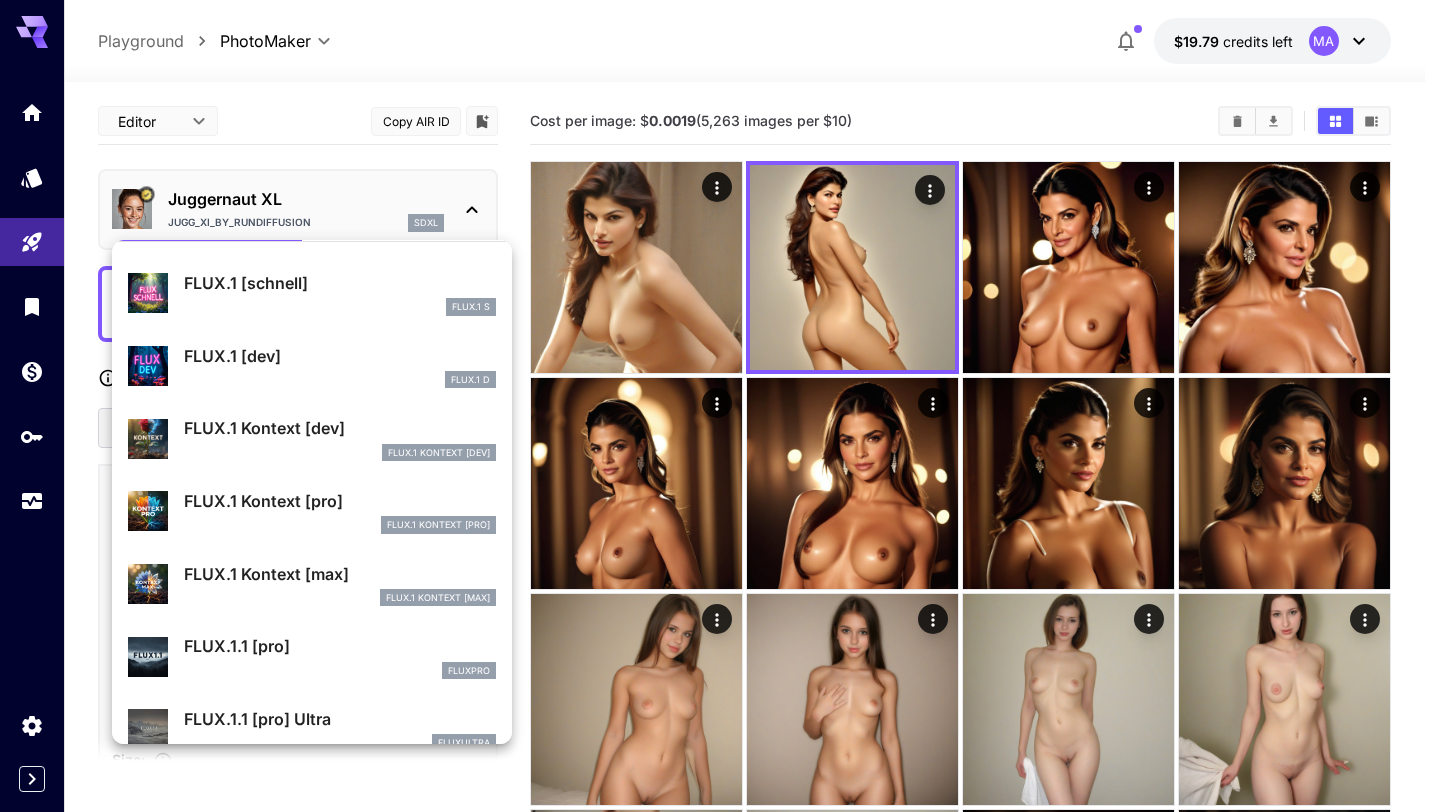 scroll, scrollTop: 92, scrollLeft: 0, axis: vertical 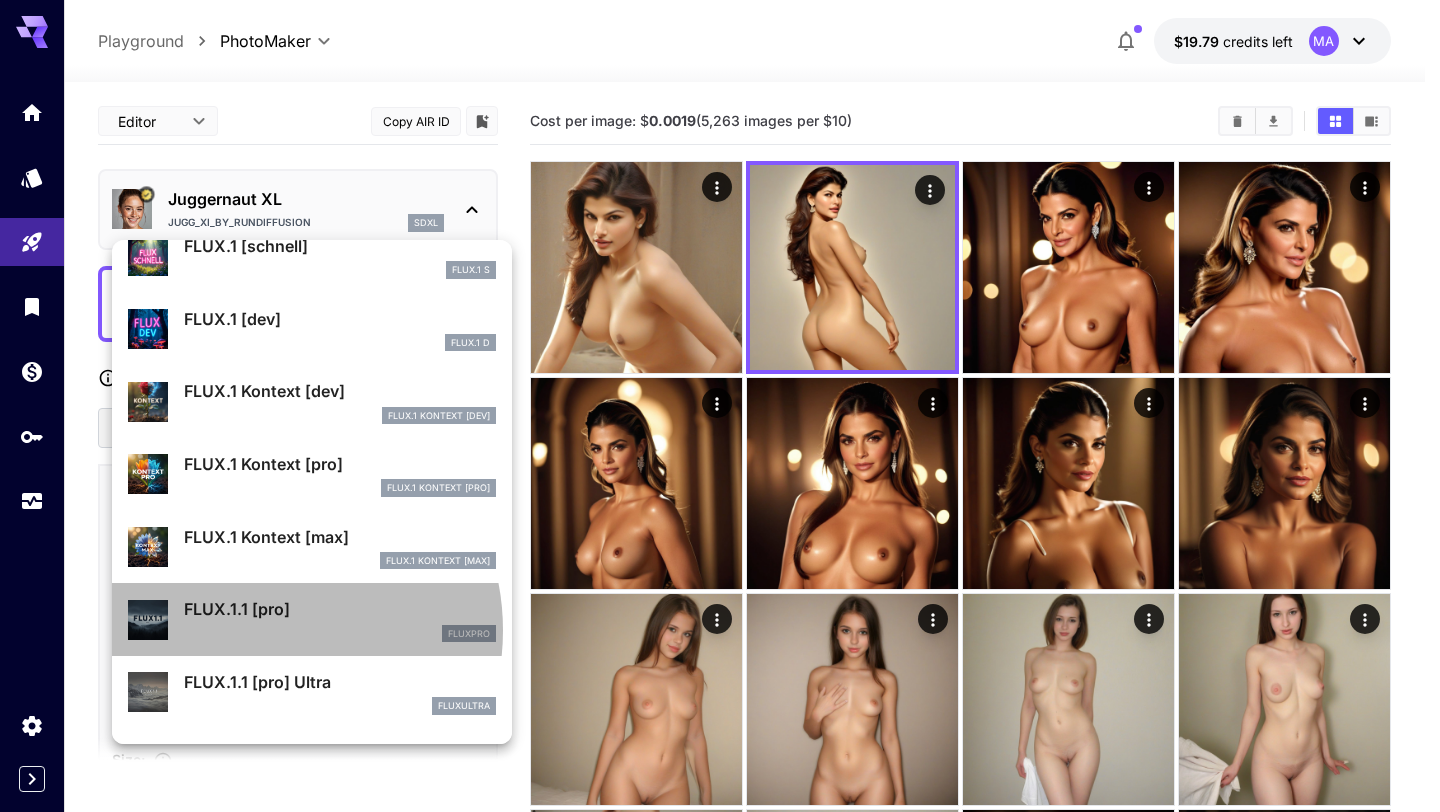 click on "fluxpro" at bounding box center (340, 634) 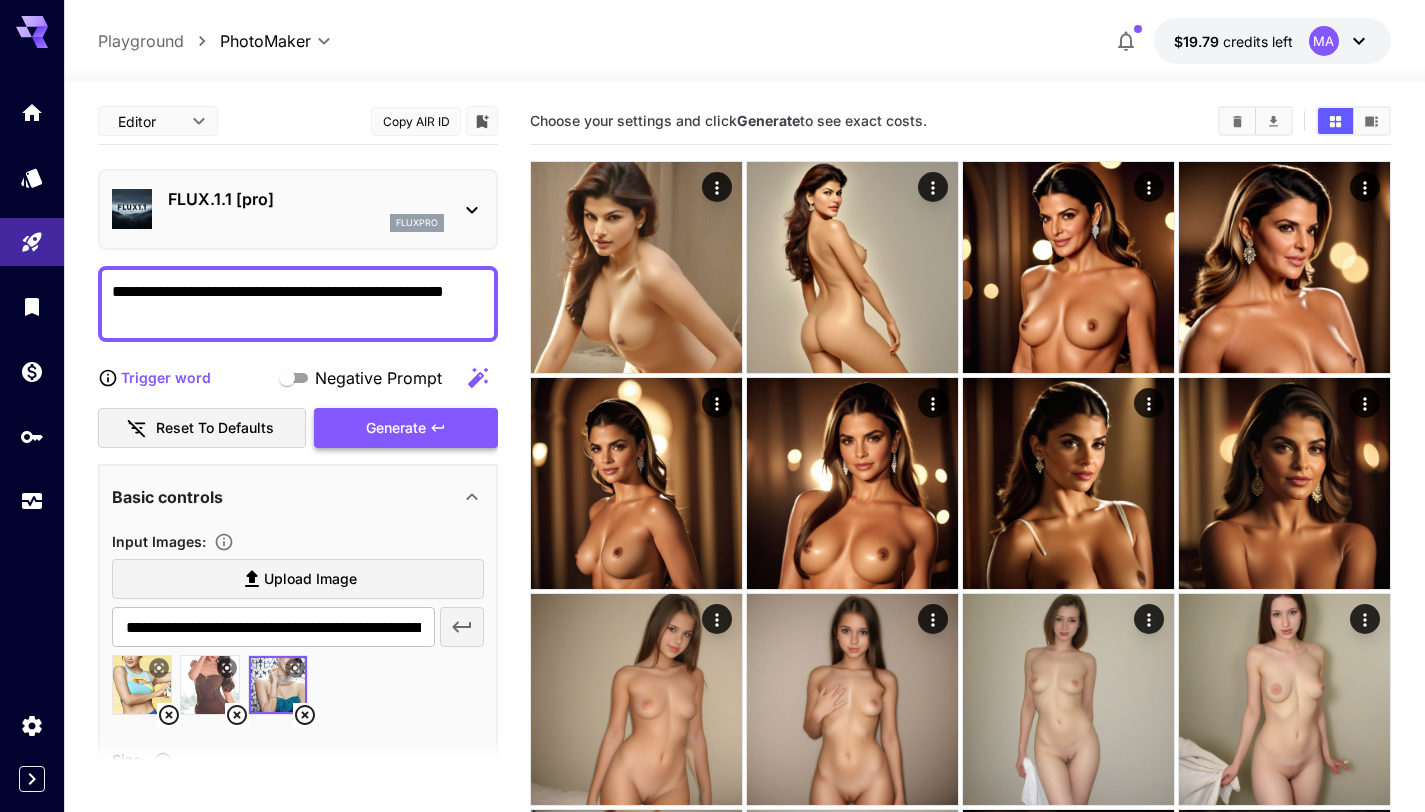 click on "Generate" at bounding box center [396, 428] 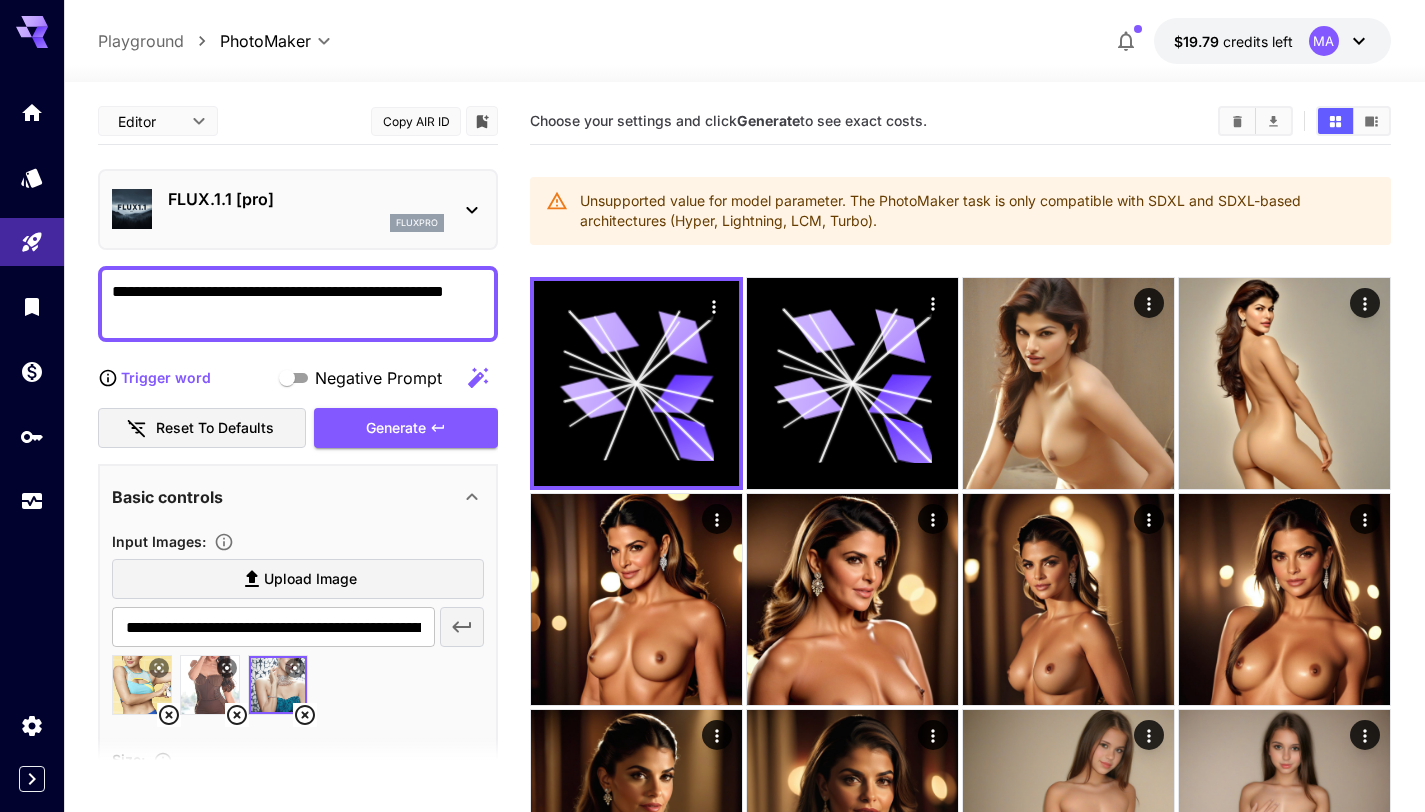 click on "Unsupported value for model parameter. The PhotoMaker task is only compatible with SDXL and SDXL-based architectures (Hyper, Lightning, LCM, Turbo)." at bounding box center [977, 211] 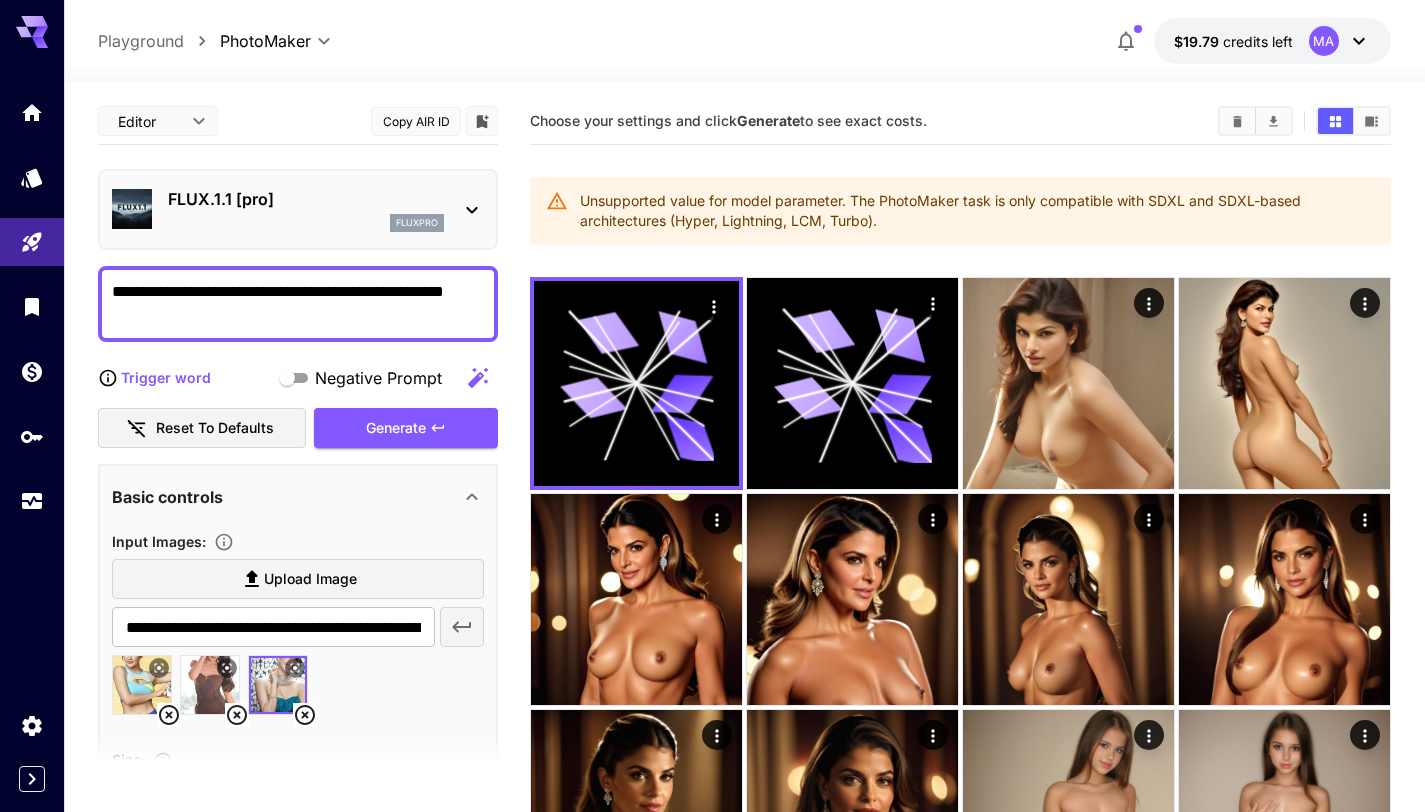 click on "fluxpro" at bounding box center [306, 223] 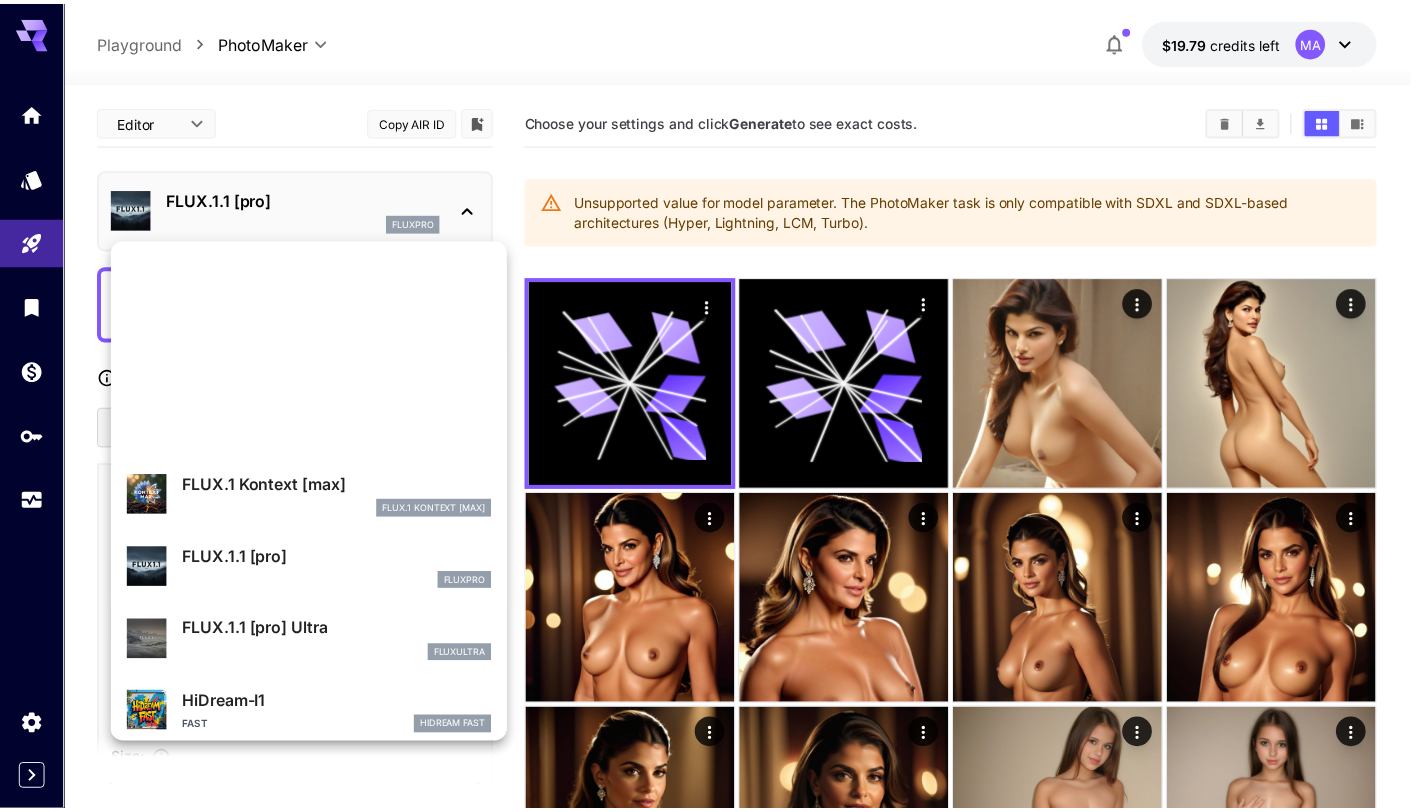 scroll, scrollTop: 0, scrollLeft: 0, axis: both 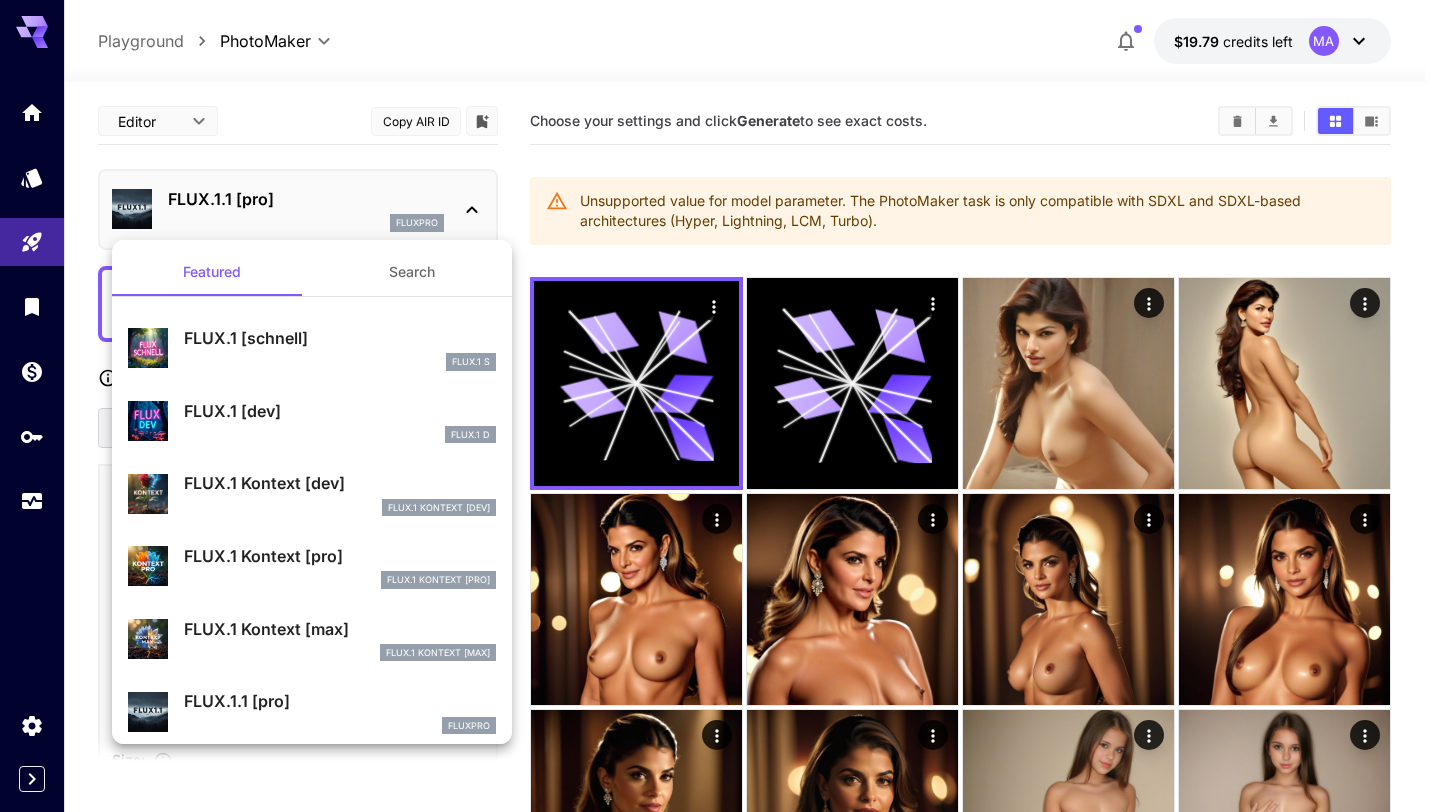 click on "FLUX.1 [schnell]" at bounding box center (340, 338) 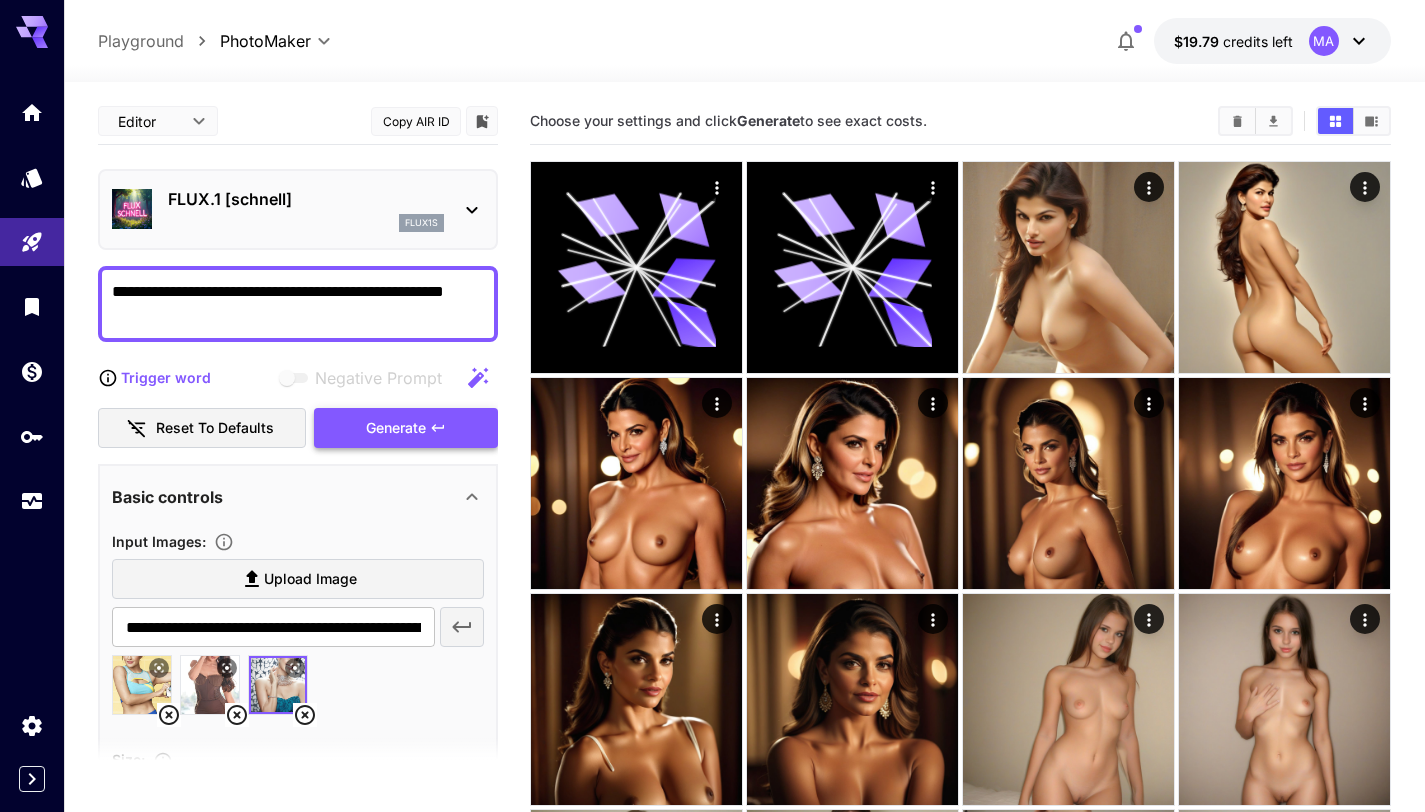 click on "Generate" at bounding box center [406, 428] 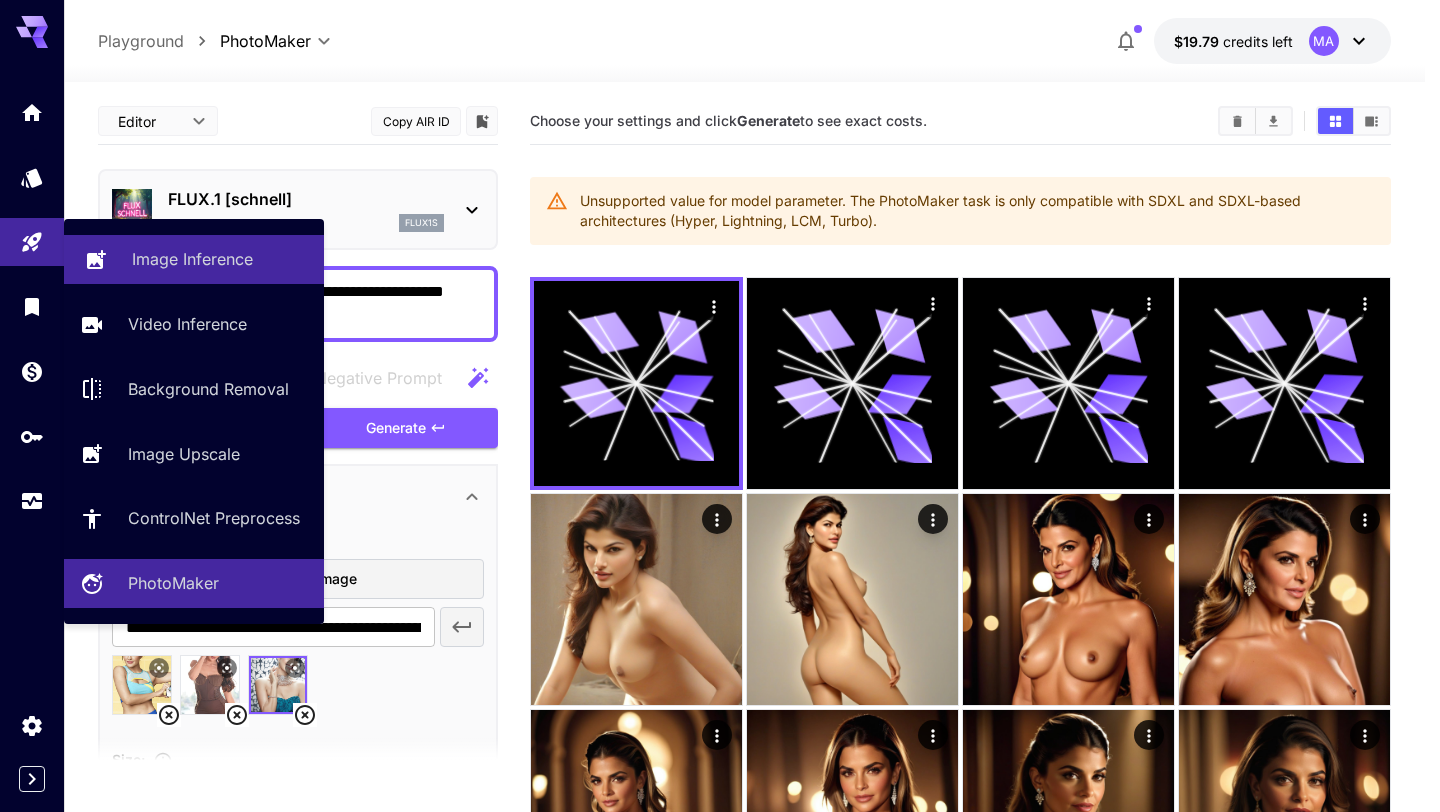 click on "Image Inference" at bounding box center (192, 259) 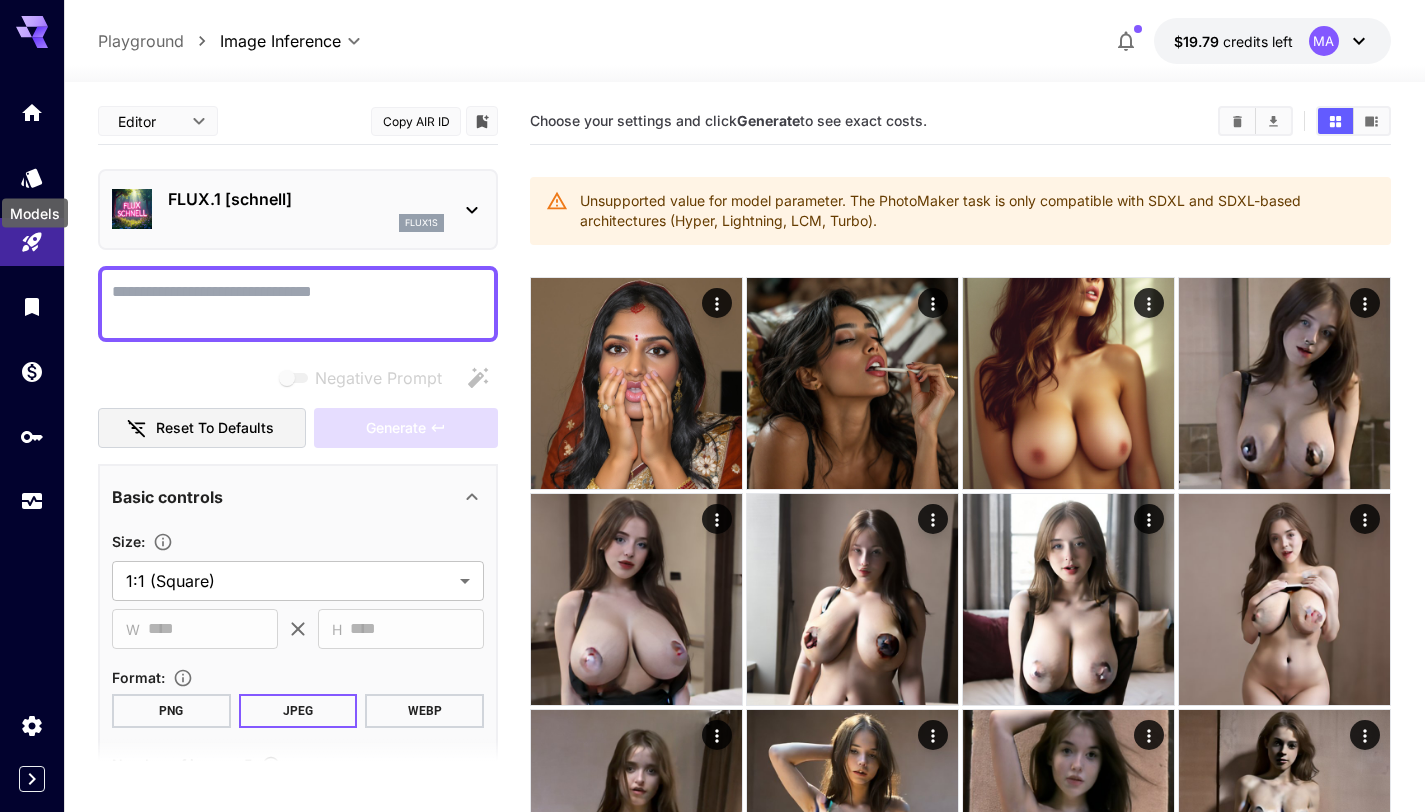 click on "Models" at bounding box center [35, 207] 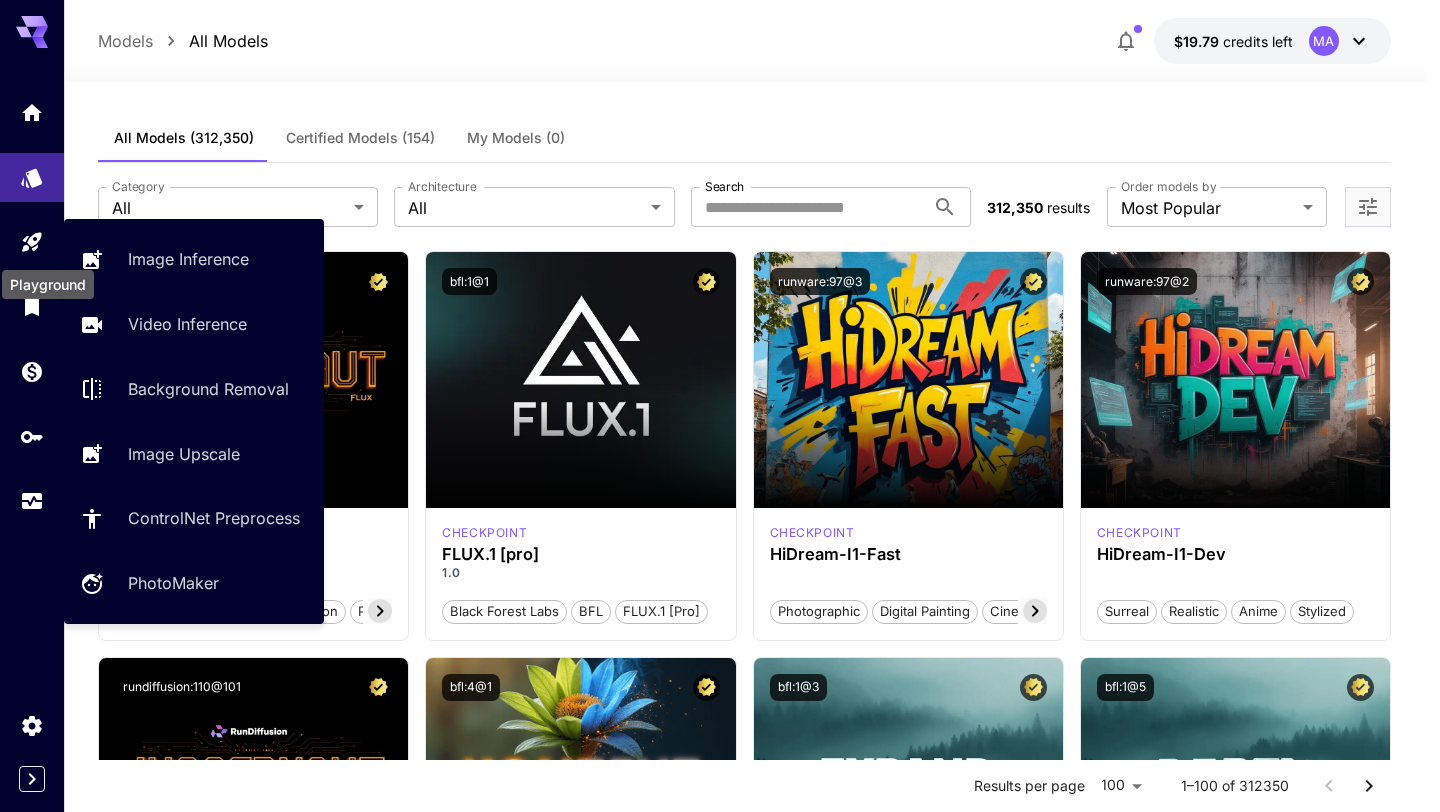 click on "Playground" at bounding box center [48, 278] 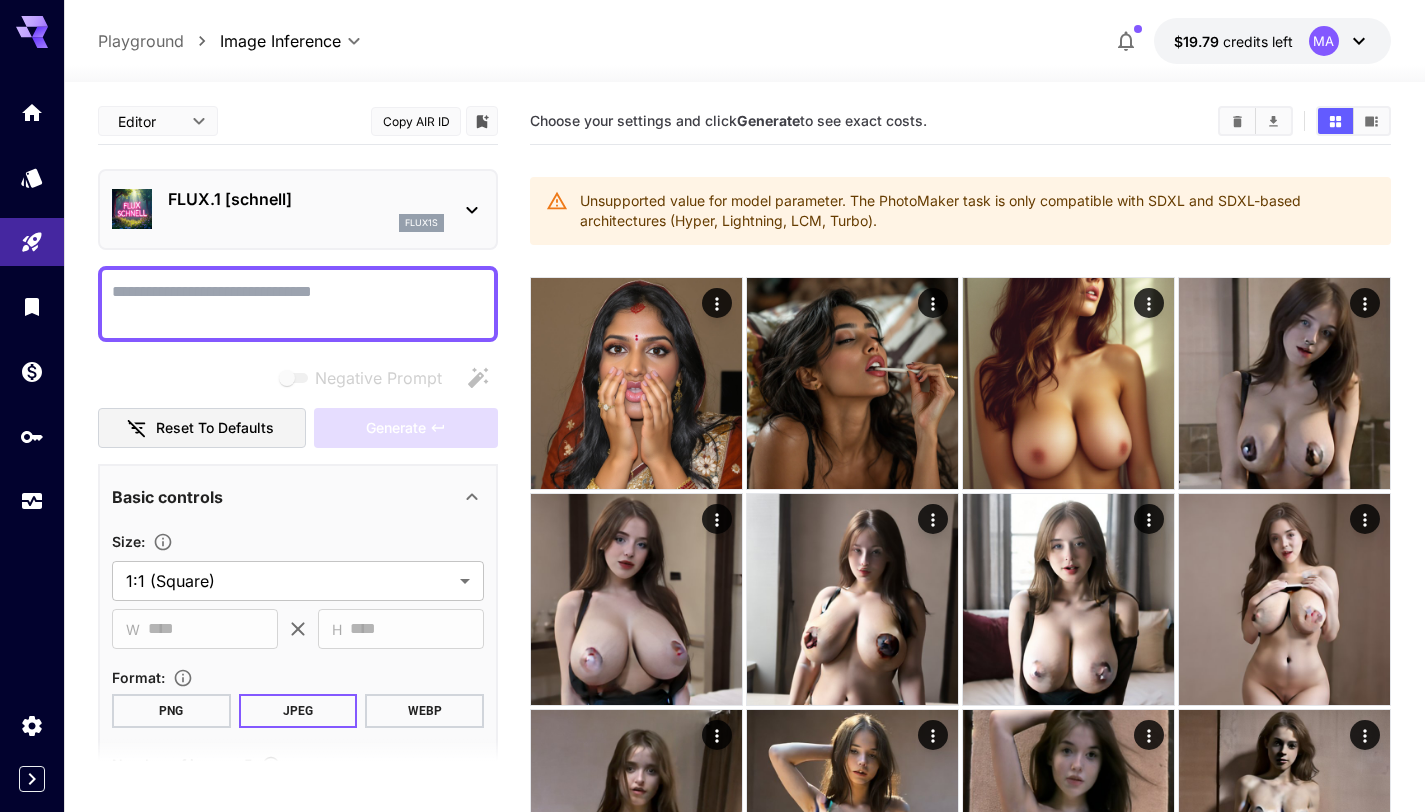 click on "**********" at bounding box center (298, 630) 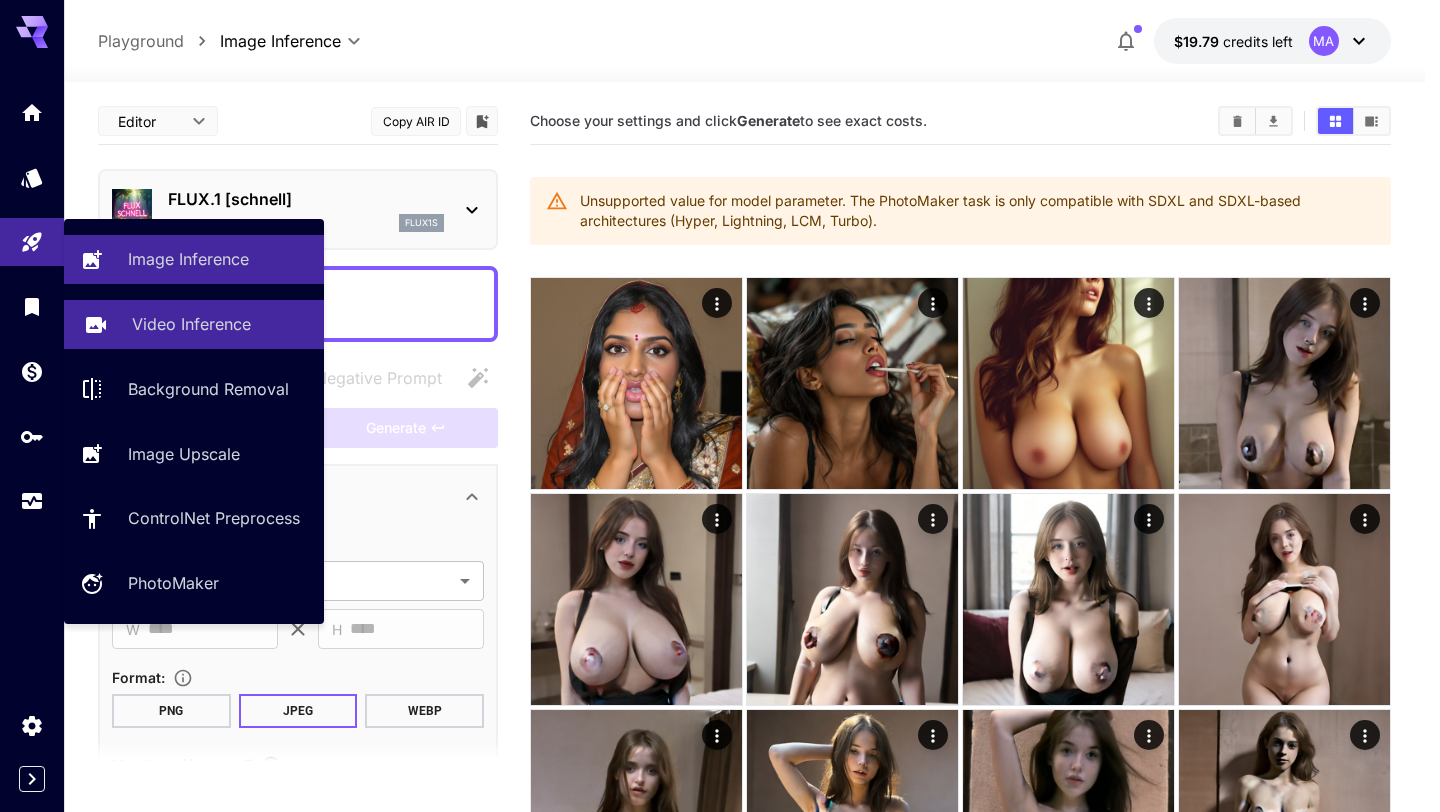 click on "Video Inference" at bounding box center [191, 324] 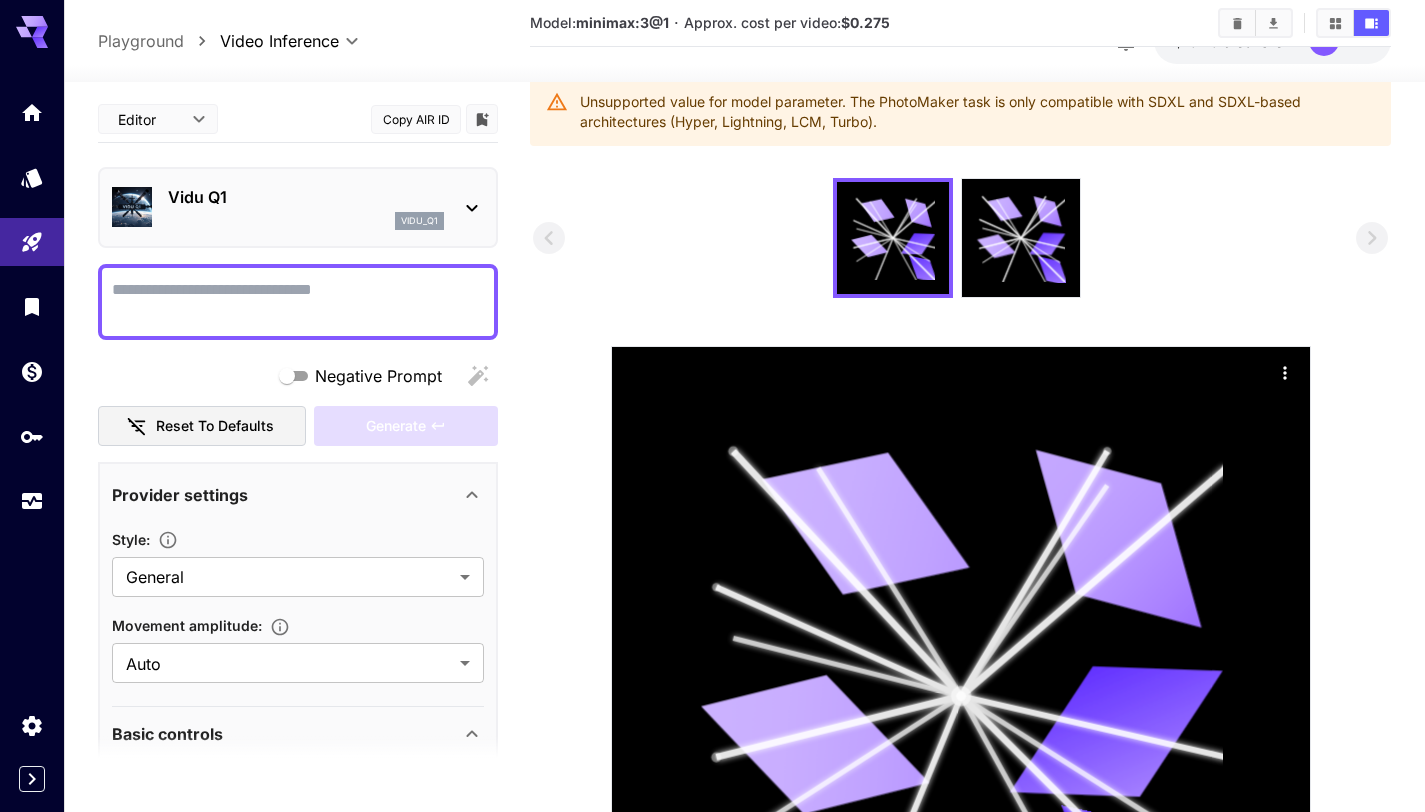 scroll, scrollTop: 372, scrollLeft: 0, axis: vertical 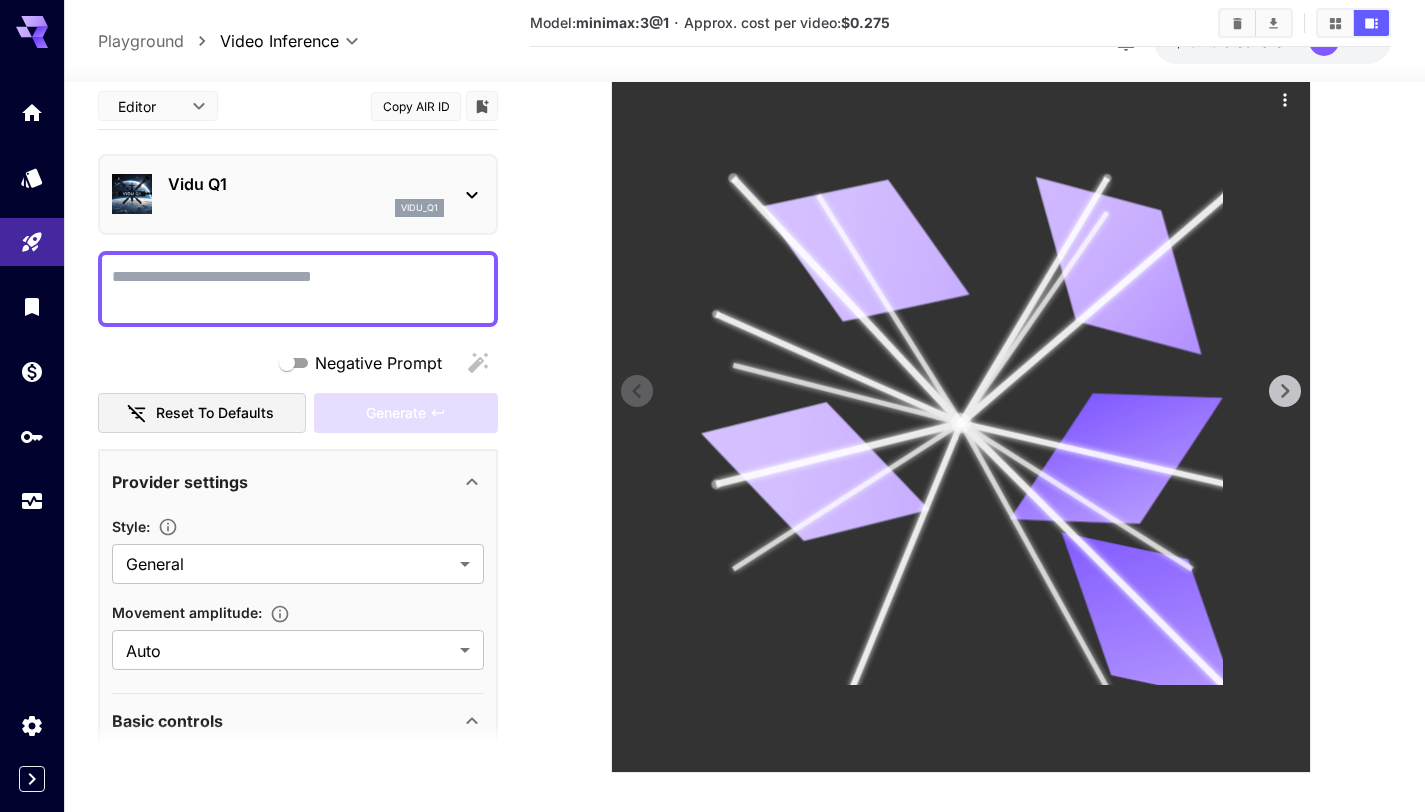 click 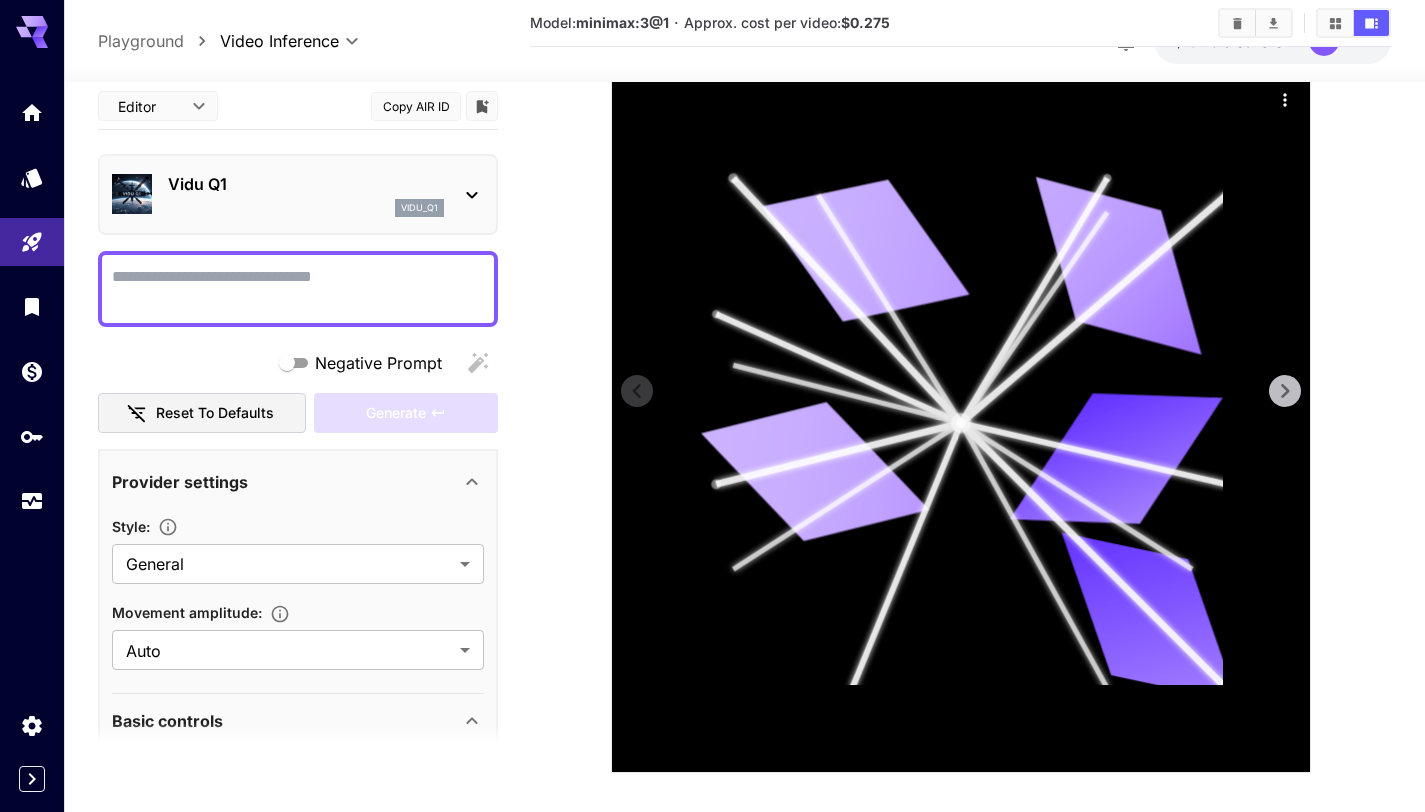 click 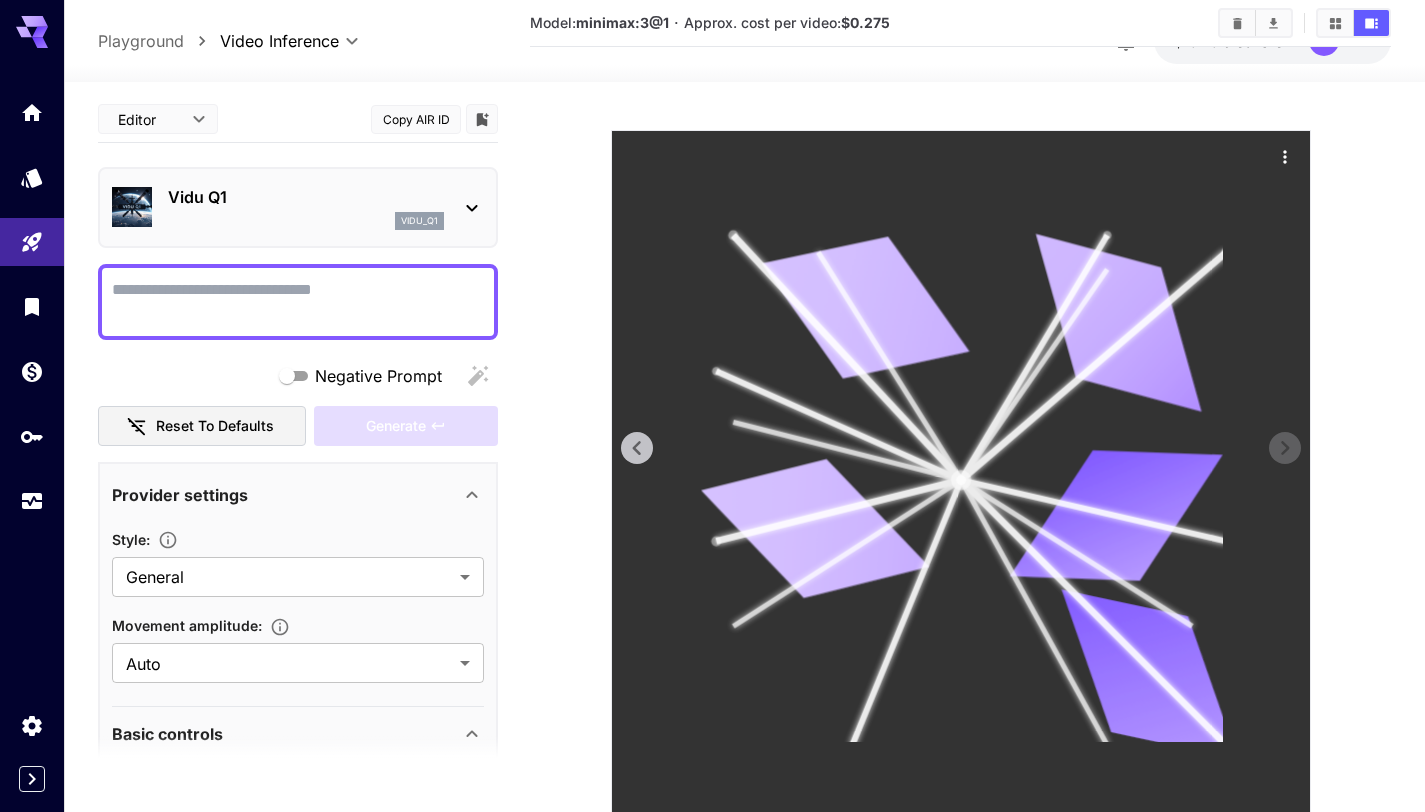 scroll, scrollTop: 0, scrollLeft: 0, axis: both 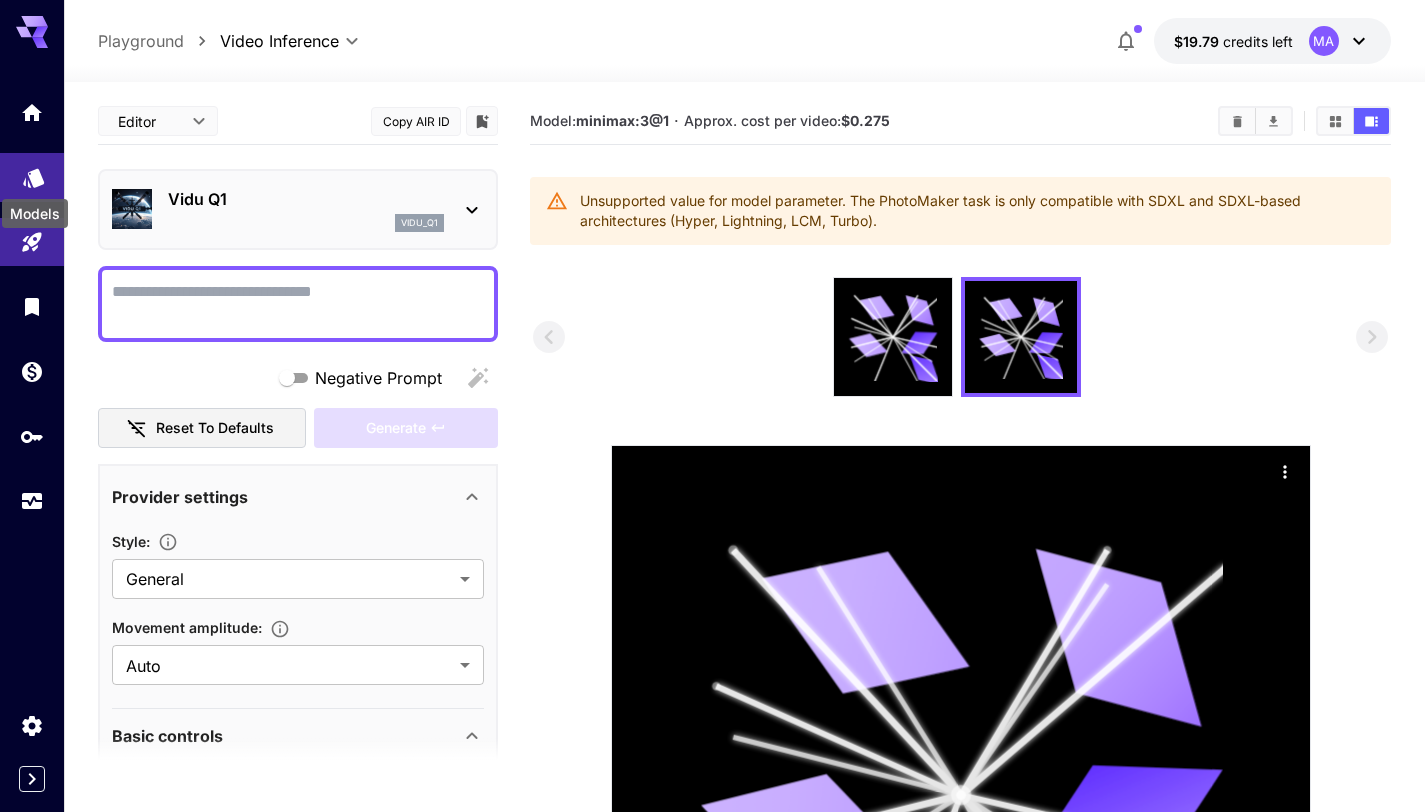click 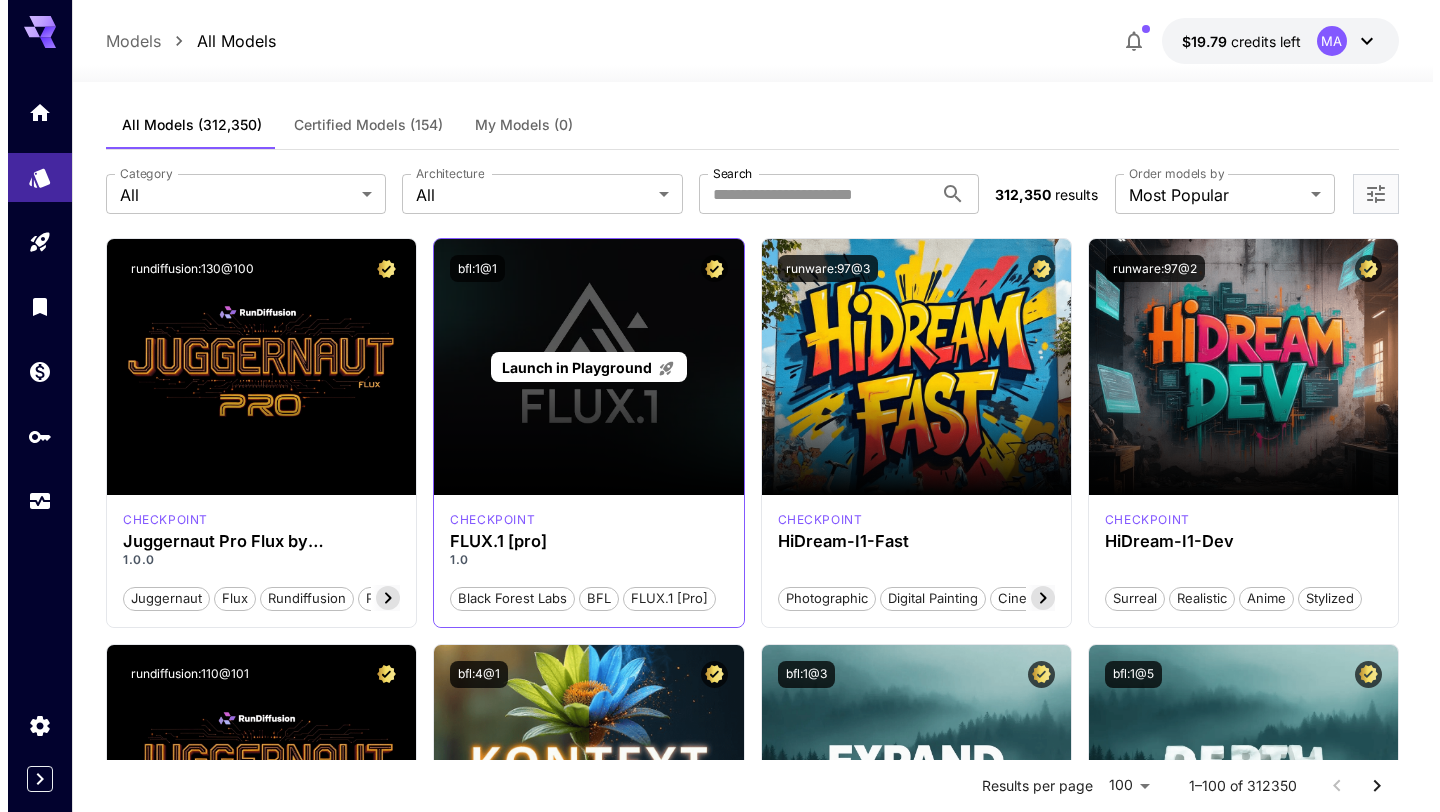 scroll, scrollTop: 0, scrollLeft: 0, axis: both 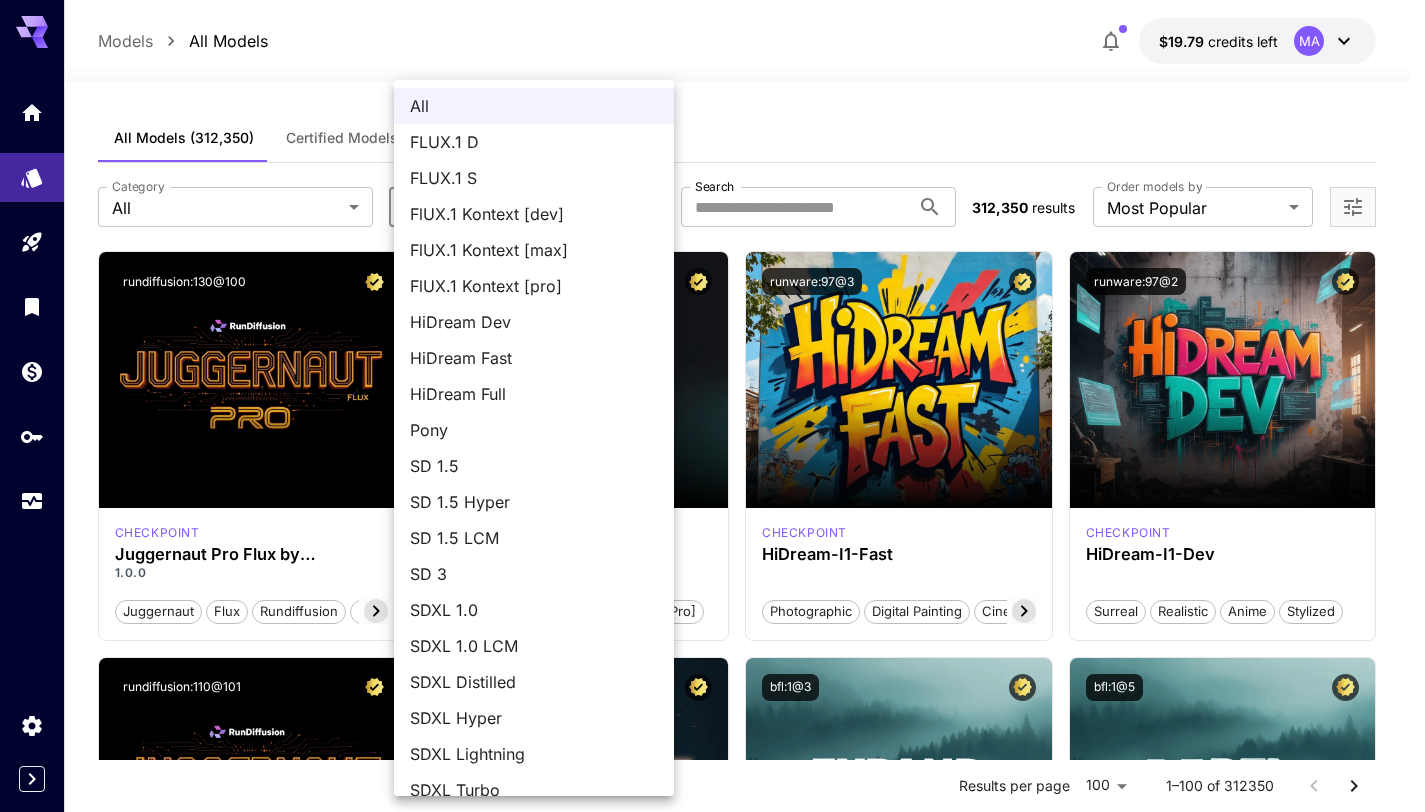 click on "**********" at bounding box center (712, 8943) 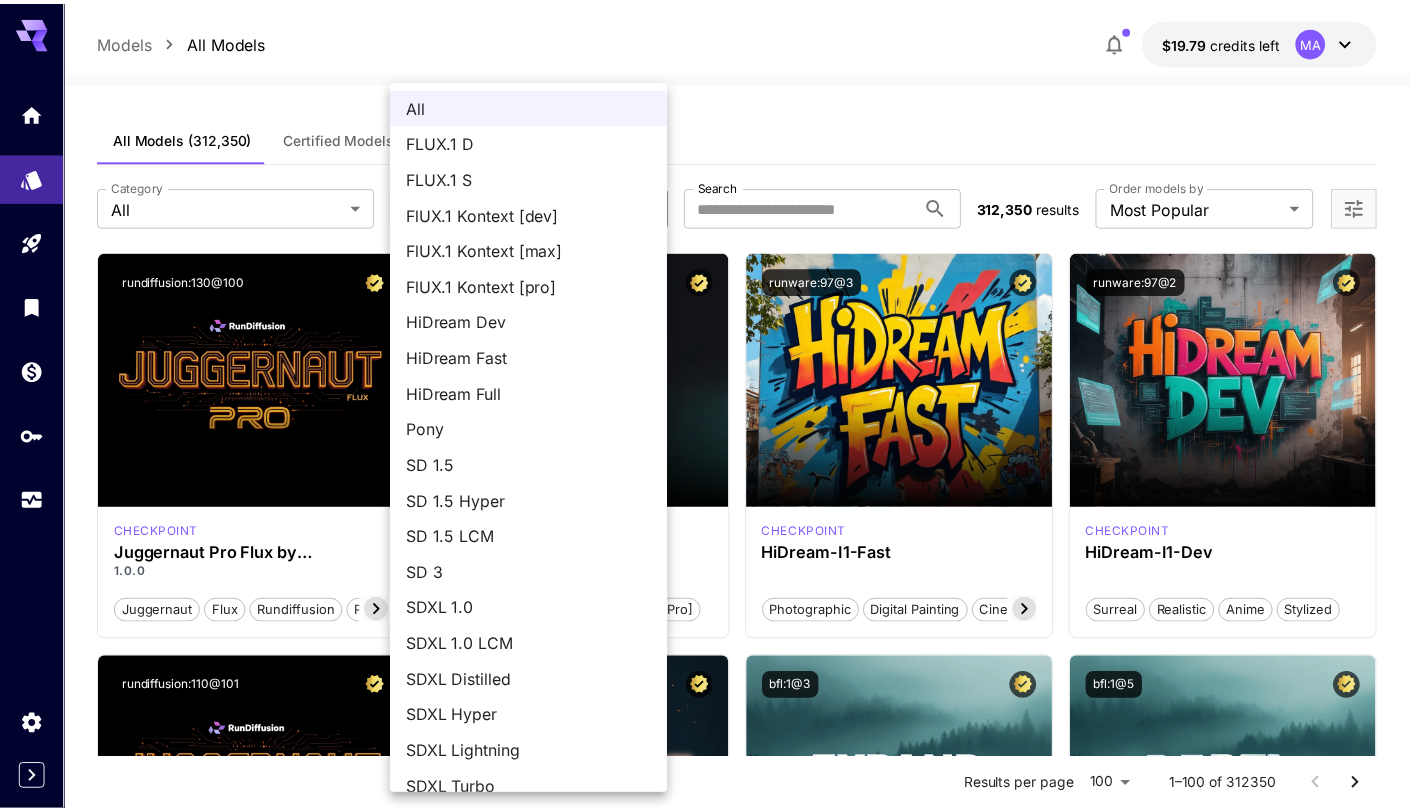 scroll, scrollTop: 20, scrollLeft: 0, axis: vertical 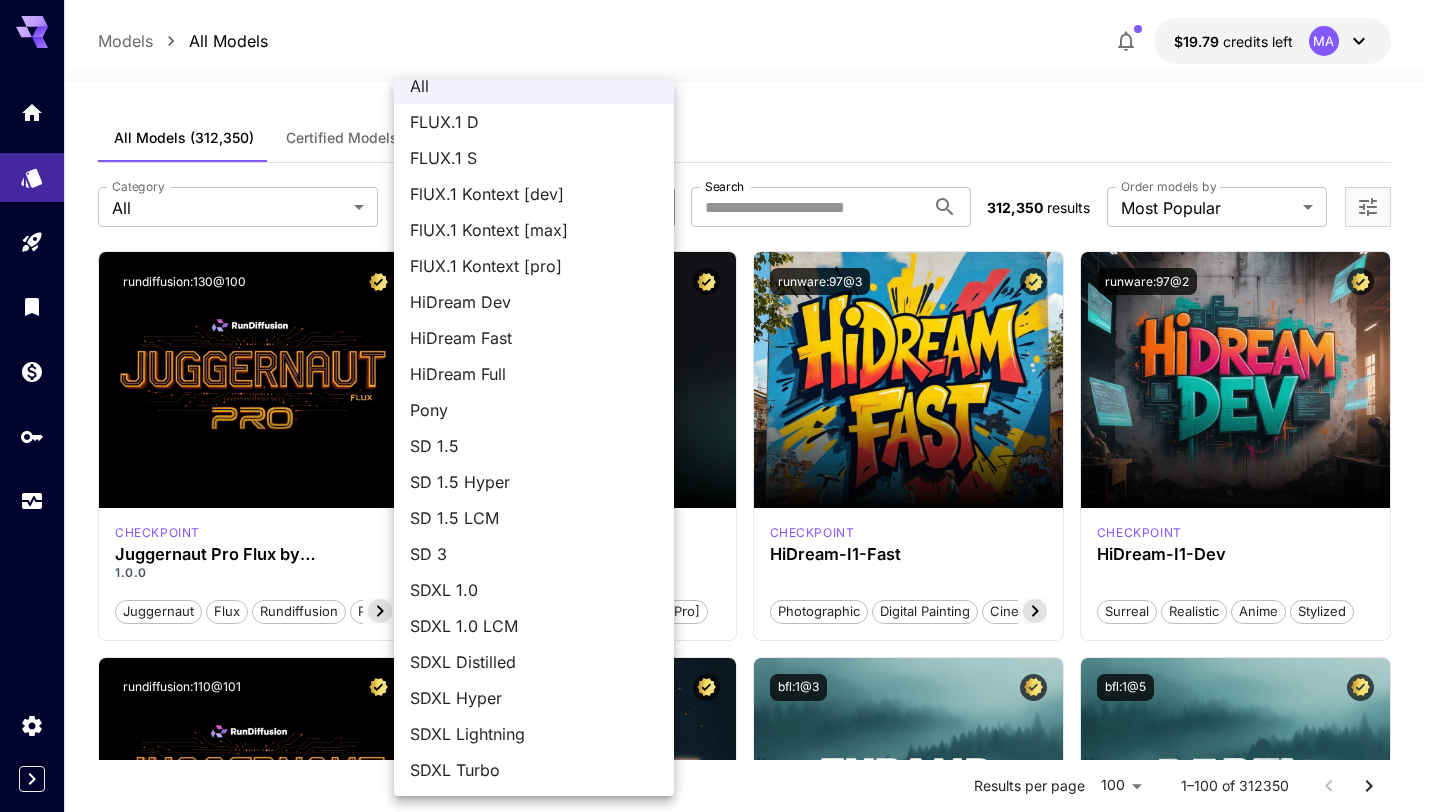 click at bounding box center (720, 406) 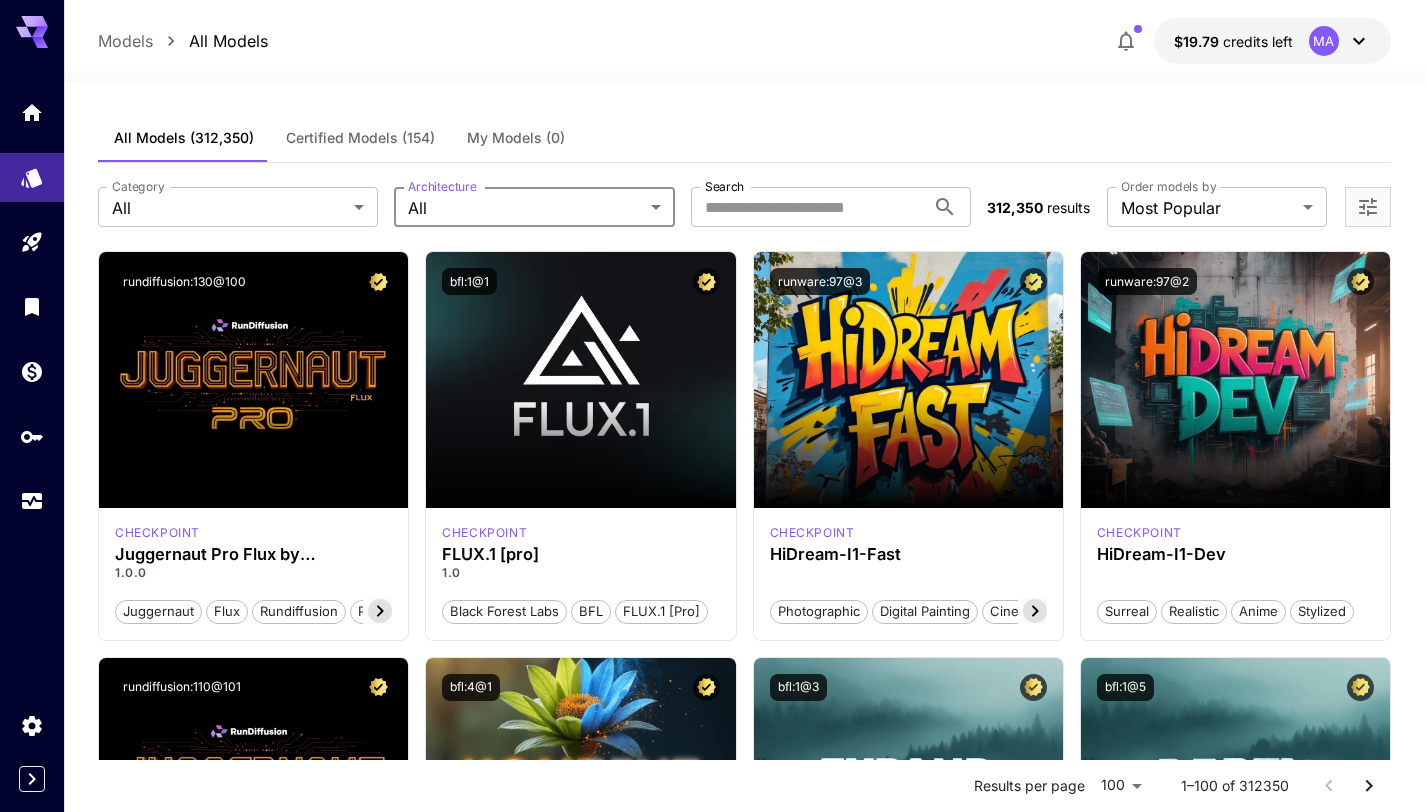 click on "All FLUX.1 D FLUX.1 S FlUX.1 Kontext [dev] FlUX.1 Kontext [max] FlUX.1 Kontext [pro] HiDream Dev HiDream Fast HiDream Full Pony SD 1.5 SD 1.5 Hyper SD 1.5 LCM SD 3 SDXL 1.0 SDXL 1.0 LCM SDXL Distilled SDXL Hyper SDXL Lightning SDXL Turbo" at bounding box center (712, 406) 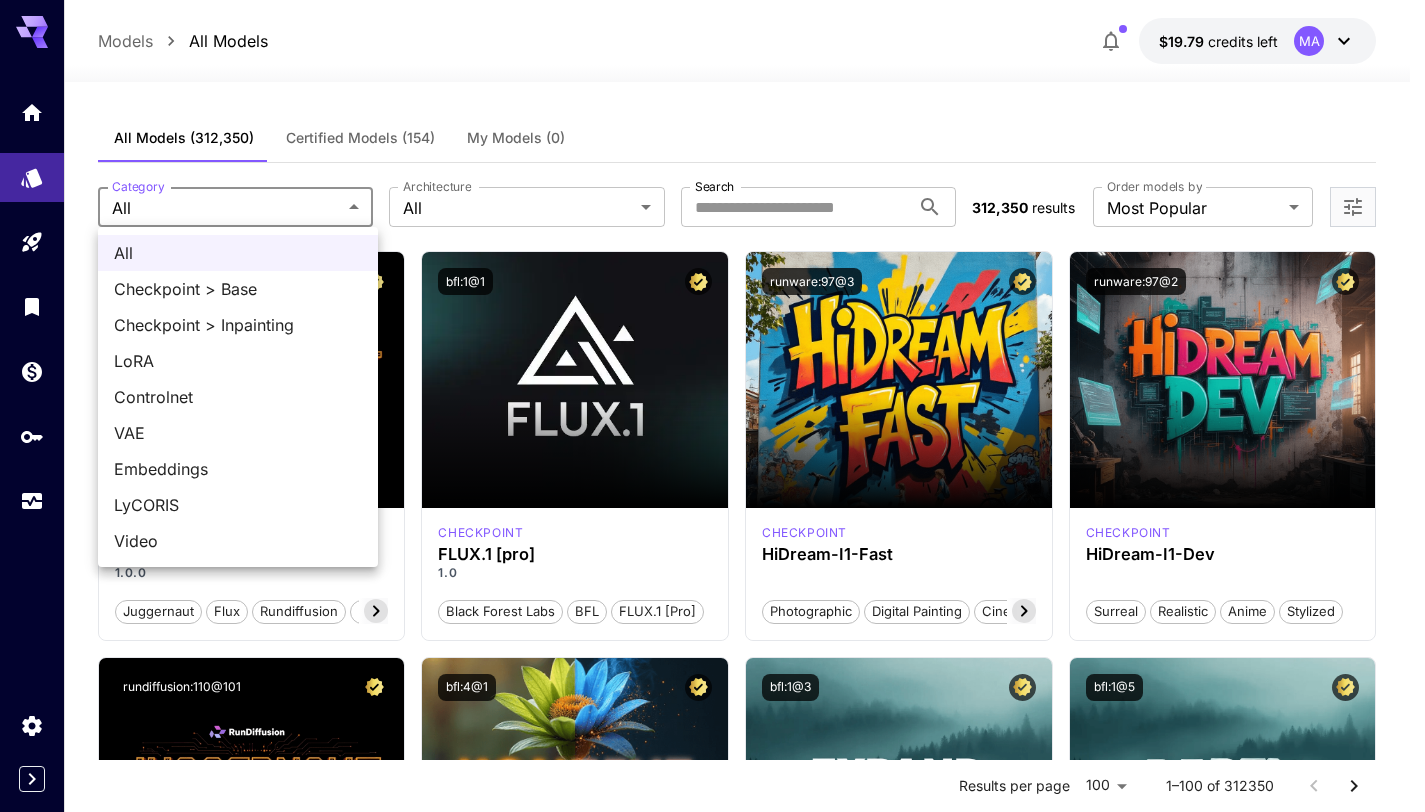 click on "**********" at bounding box center [712, 8943] 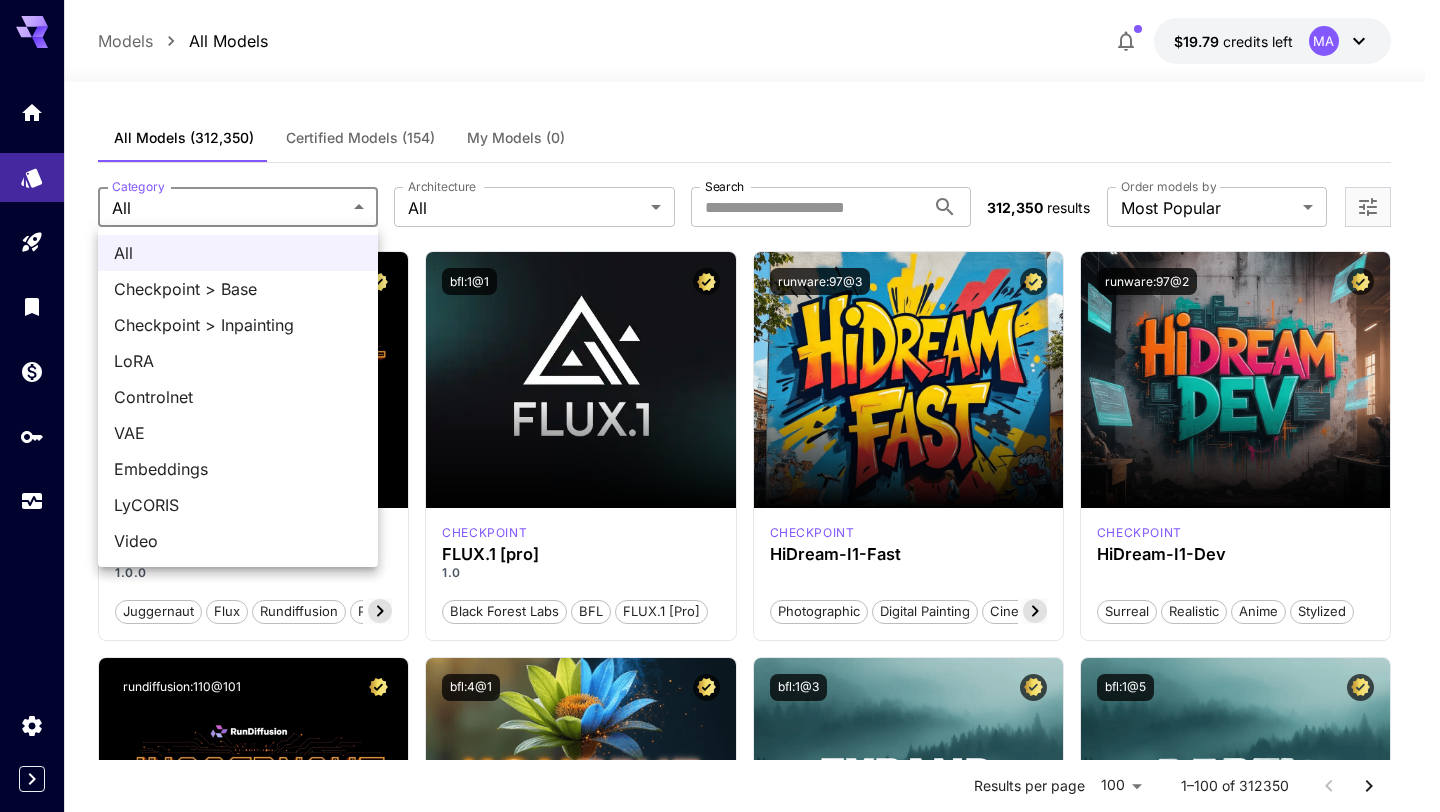 click at bounding box center (720, 406) 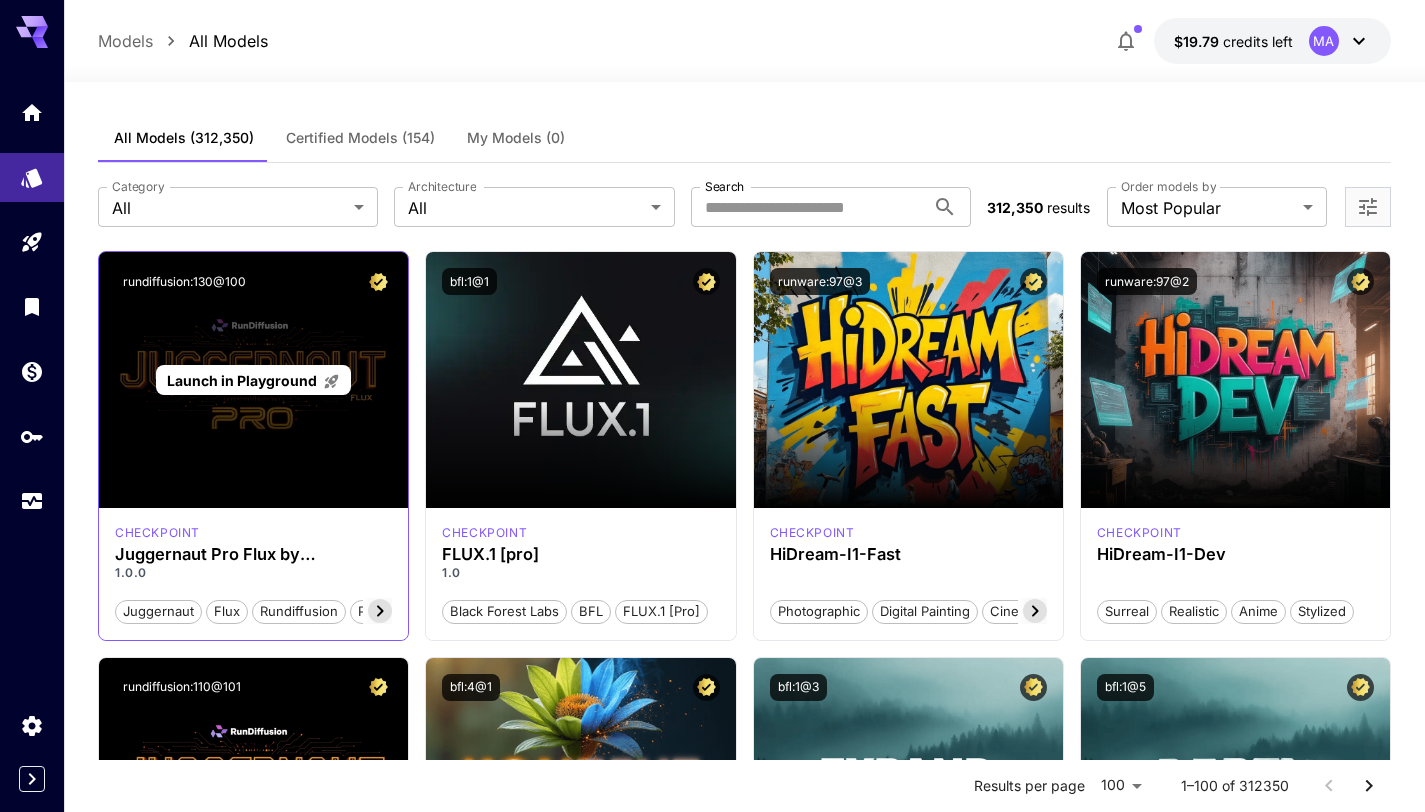 click on "Launch in Playground" at bounding box center (253, 380) 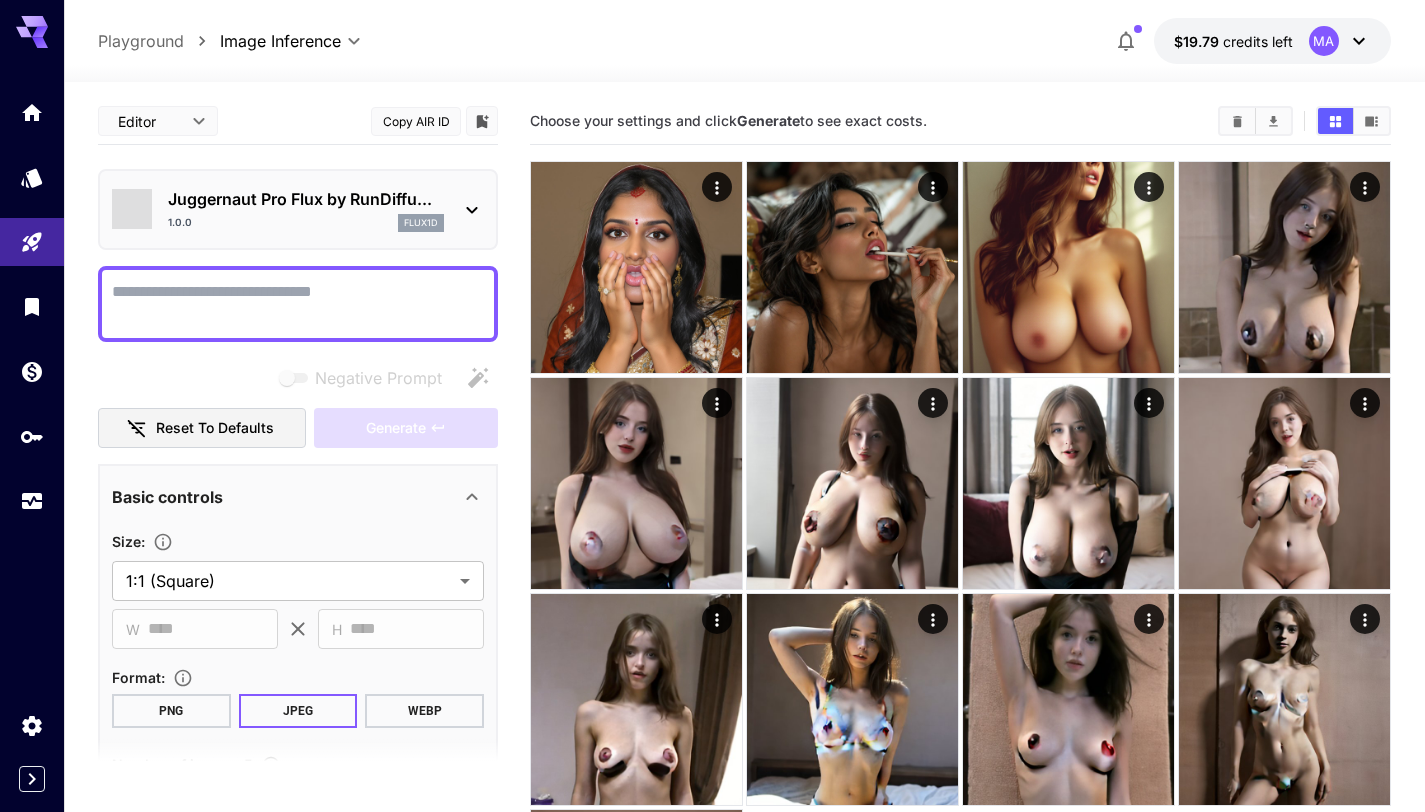 click on "Negative Prompt" at bounding box center [298, 304] 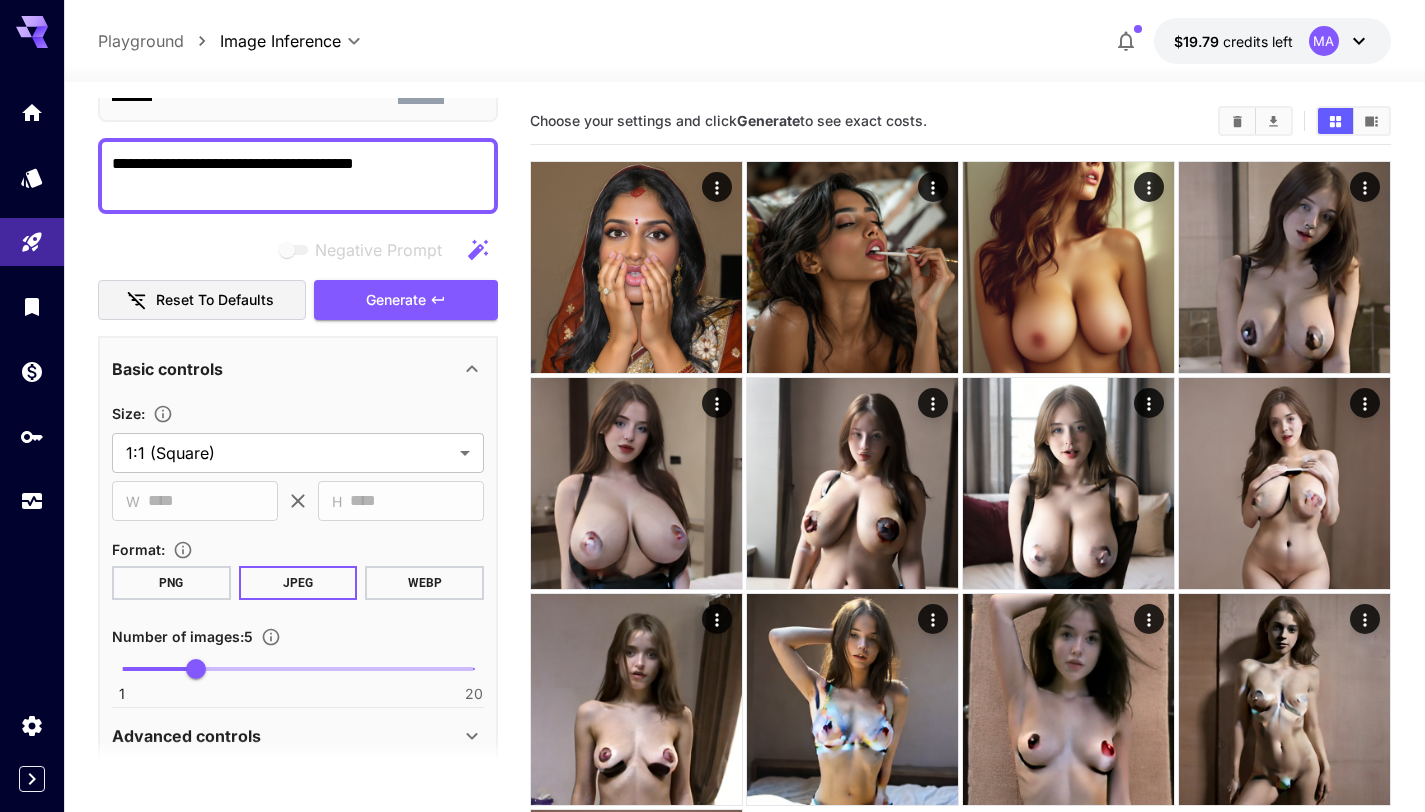 scroll, scrollTop: 127, scrollLeft: 0, axis: vertical 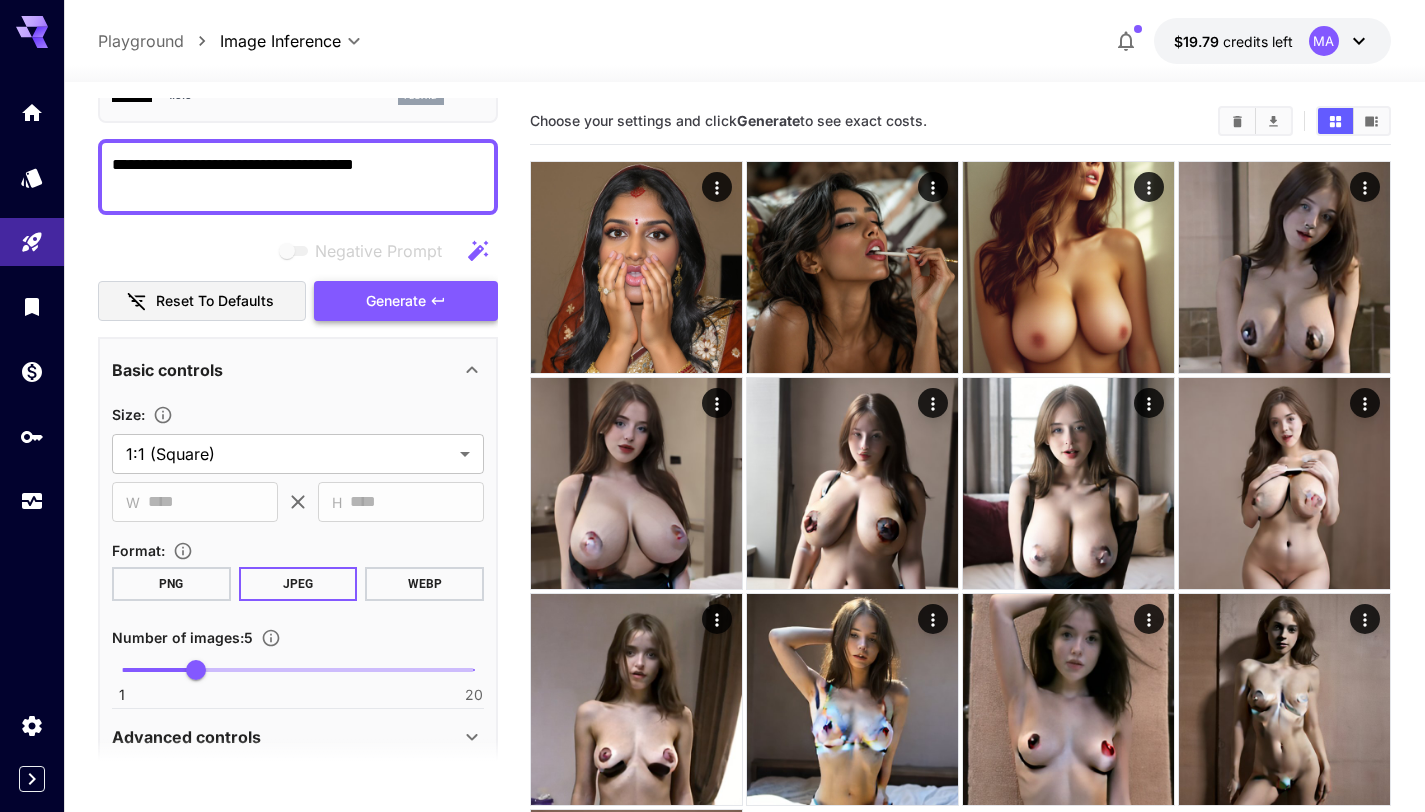 type on "**********" 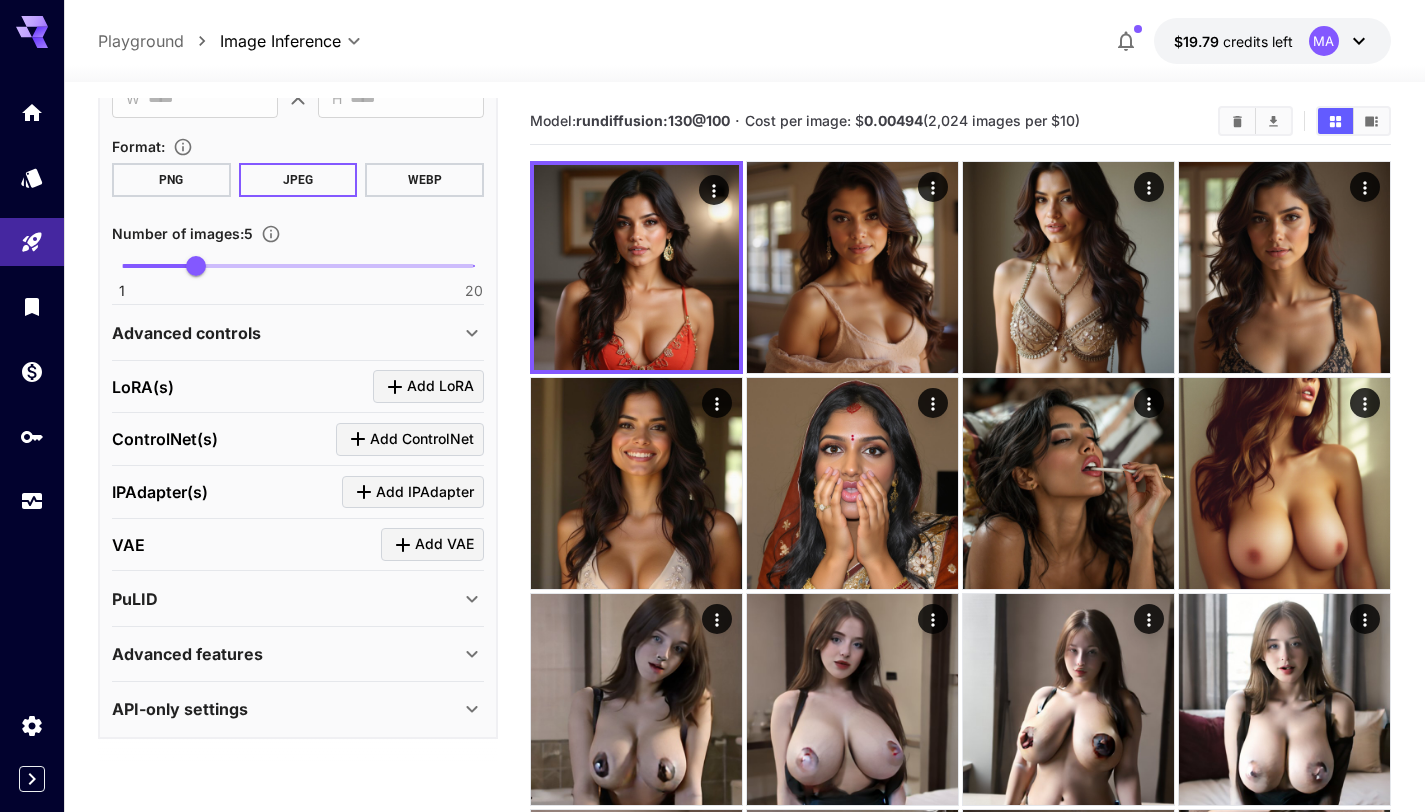 scroll, scrollTop: 523, scrollLeft: 0, axis: vertical 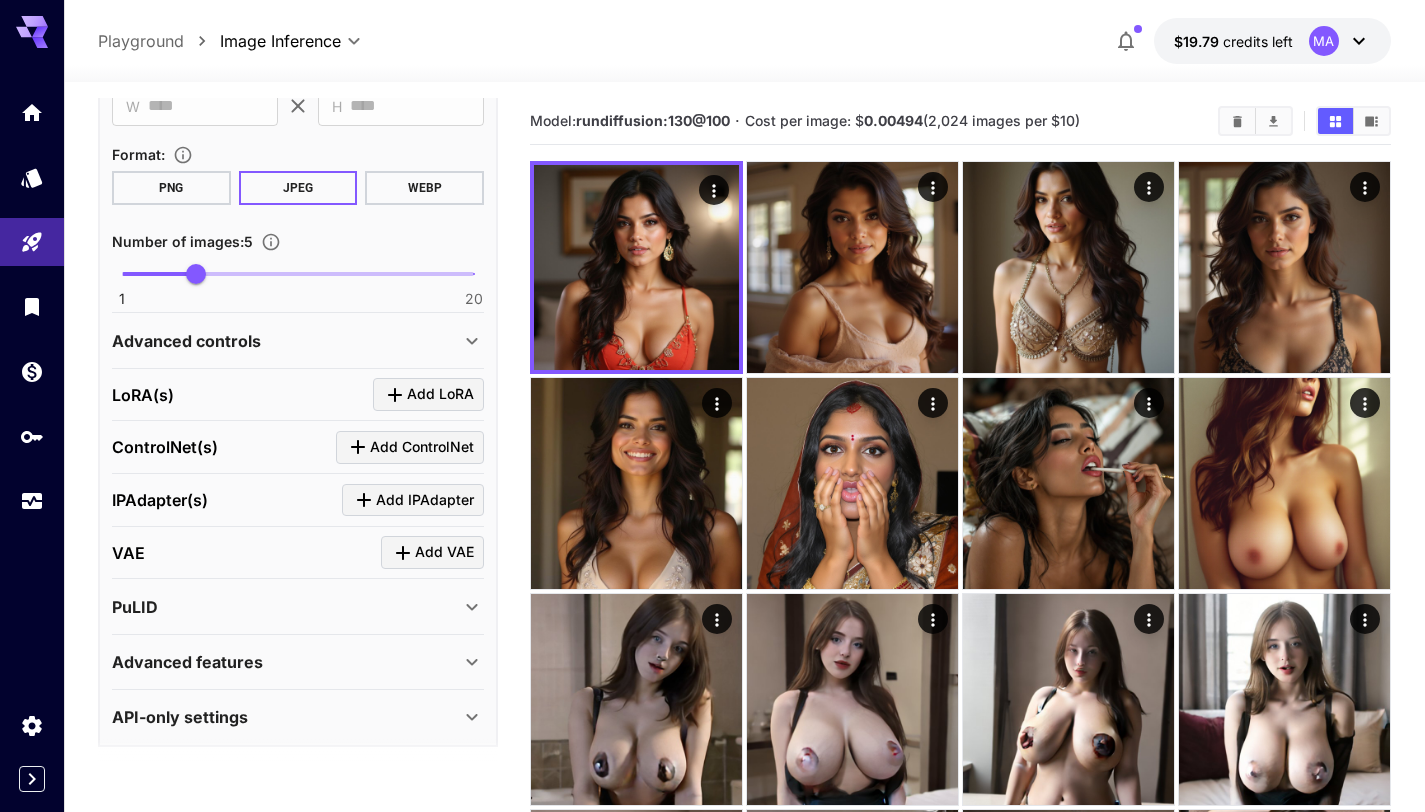 click on "Advanced controls" at bounding box center (298, 341) 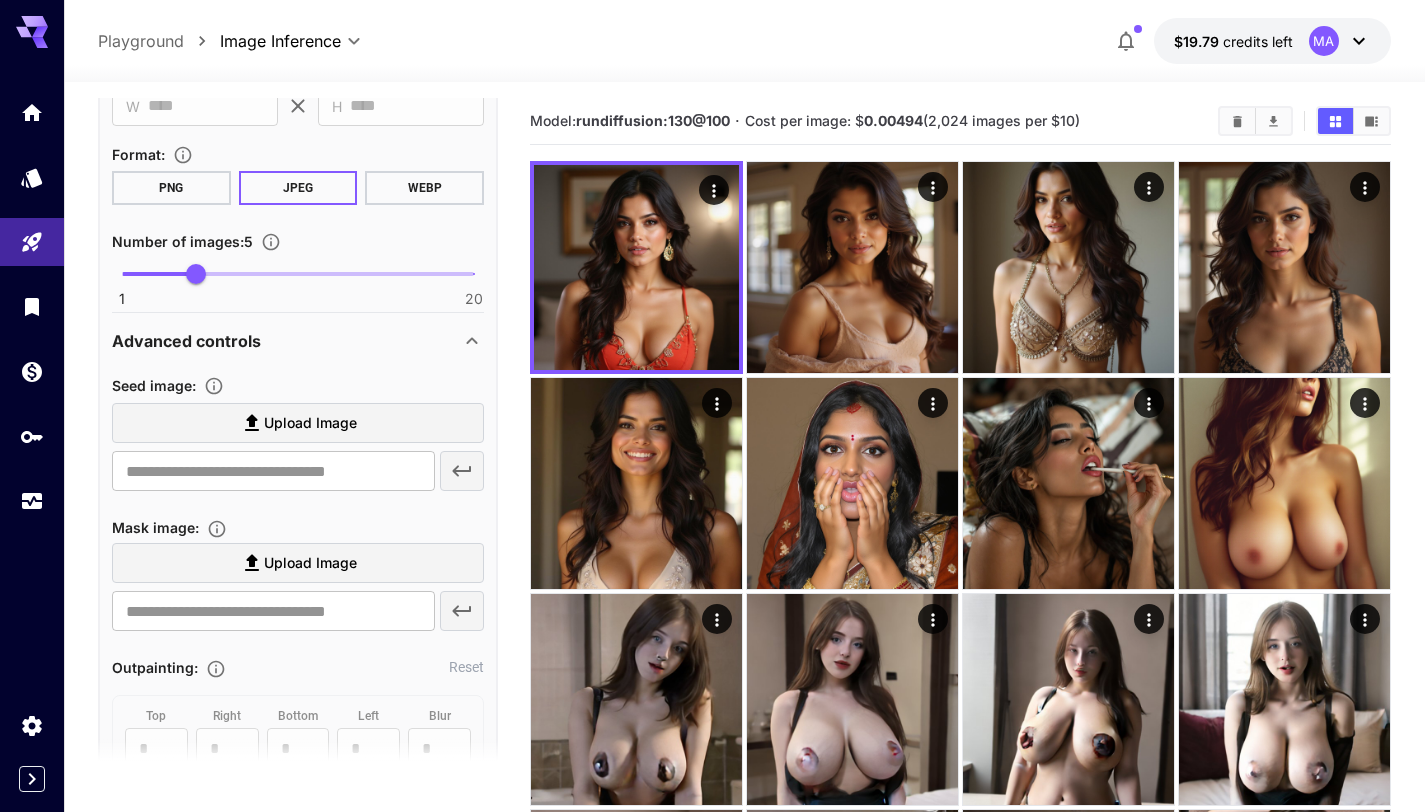 click on "Upload Image" at bounding box center (310, 423) 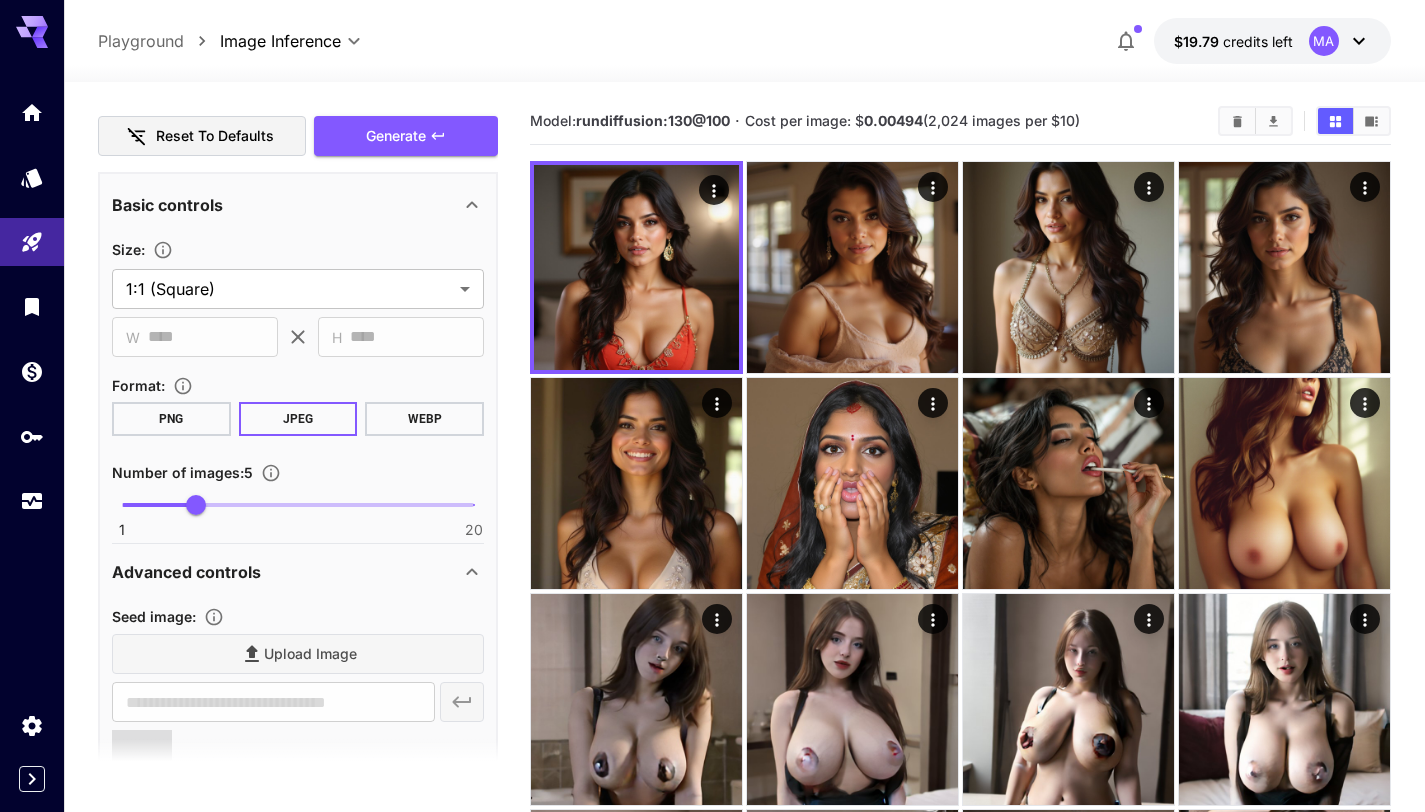 scroll, scrollTop: 0, scrollLeft: 0, axis: both 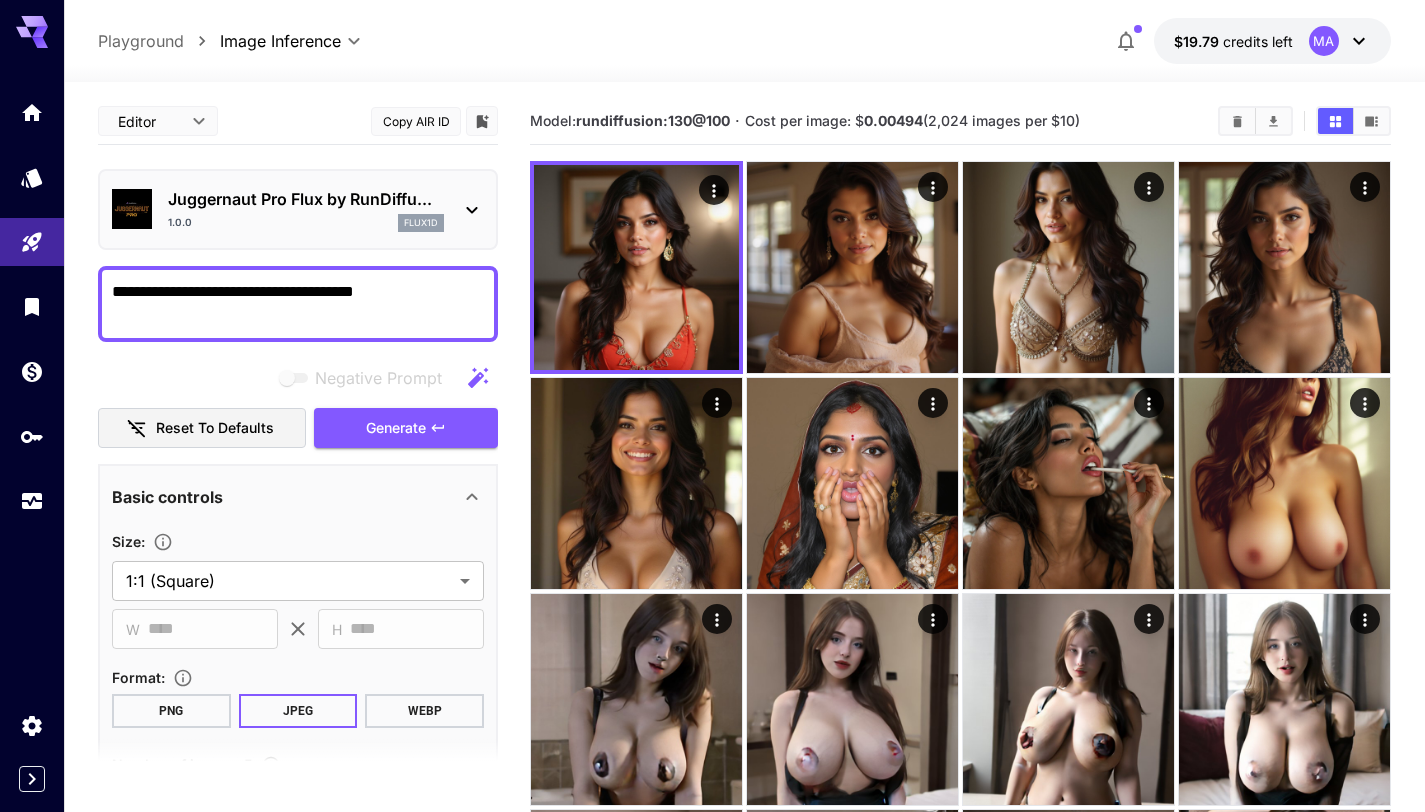 type on "**********" 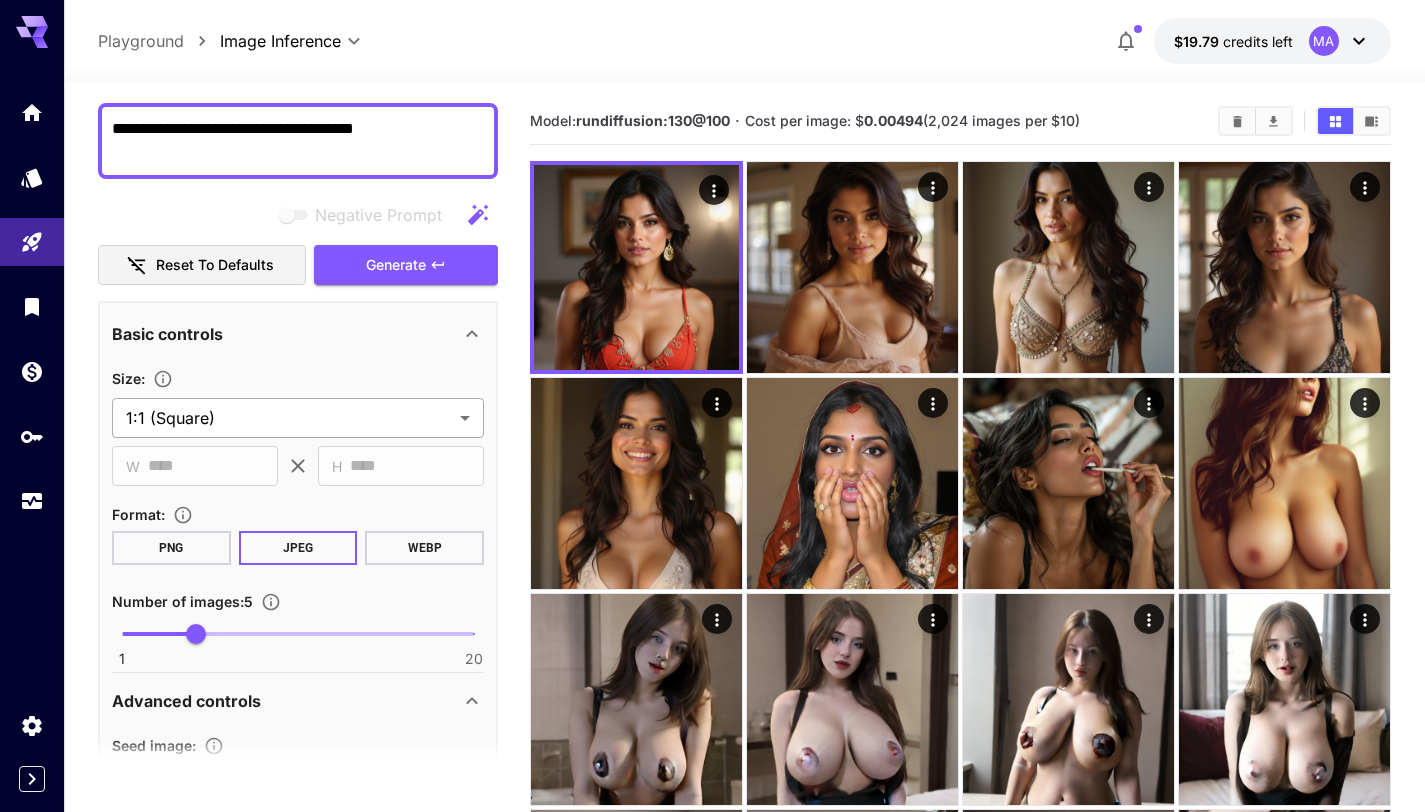 scroll, scrollTop: 171, scrollLeft: 0, axis: vertical 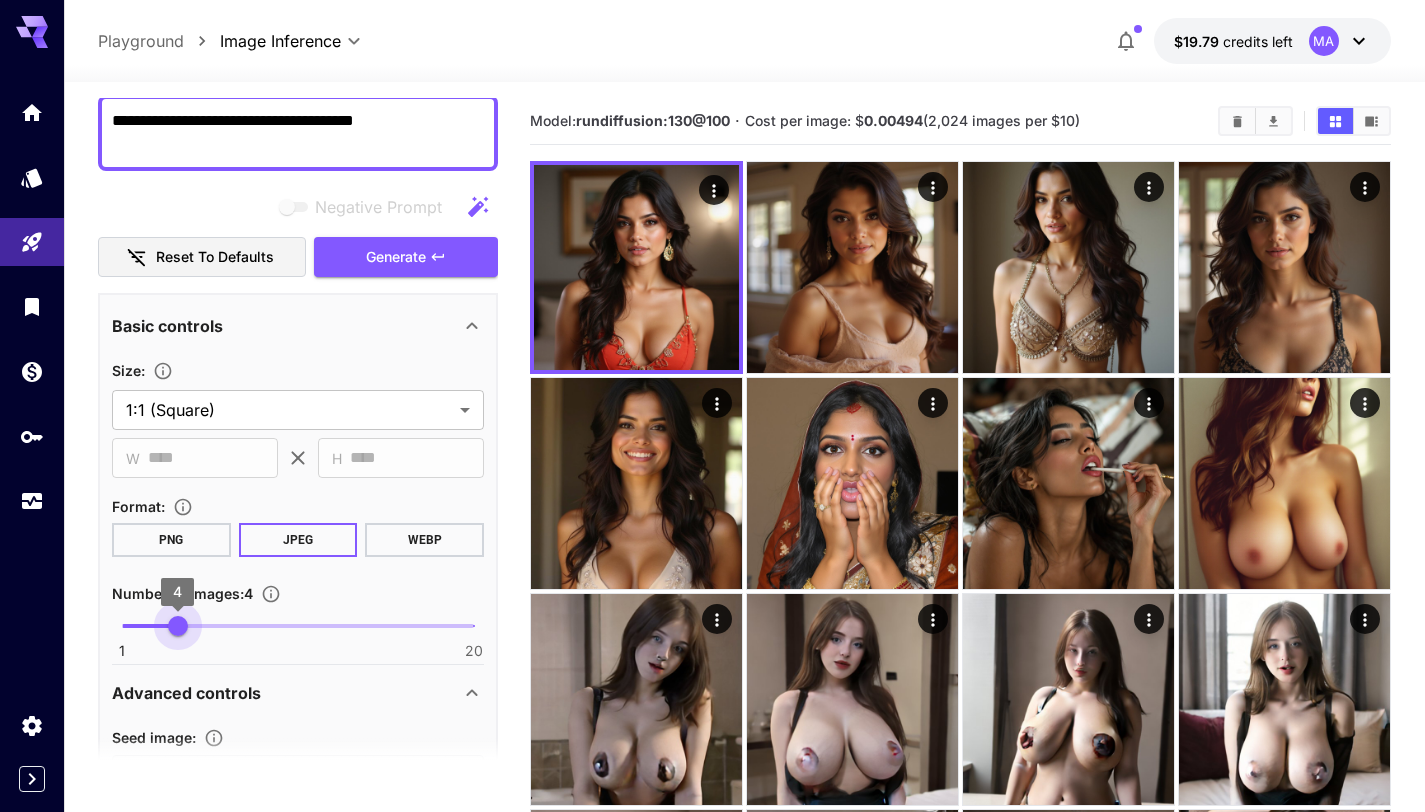 type on "*" 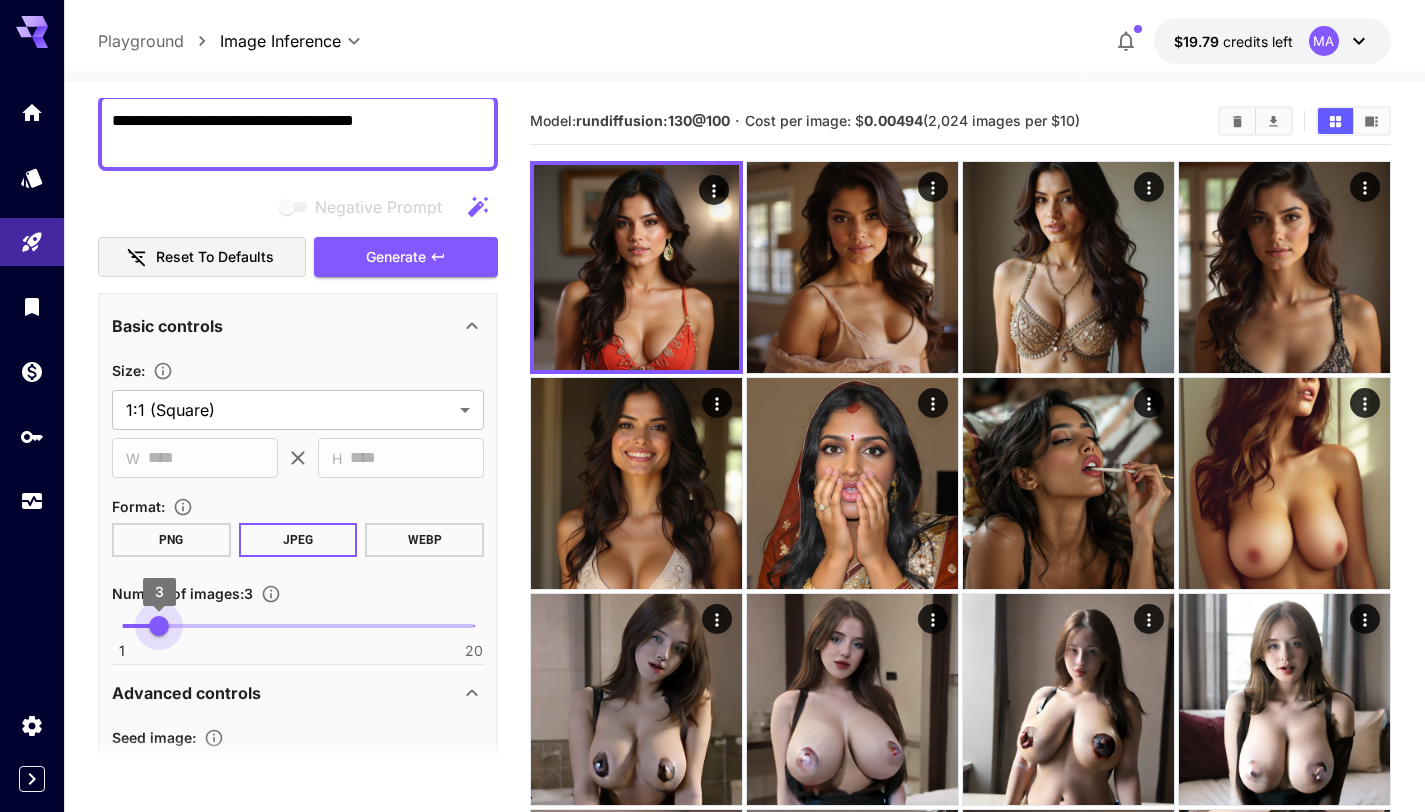 drag, startPoint x: 193, startPoint y: 631, endPoint x: 164, endPoint y: 631, distance: 29 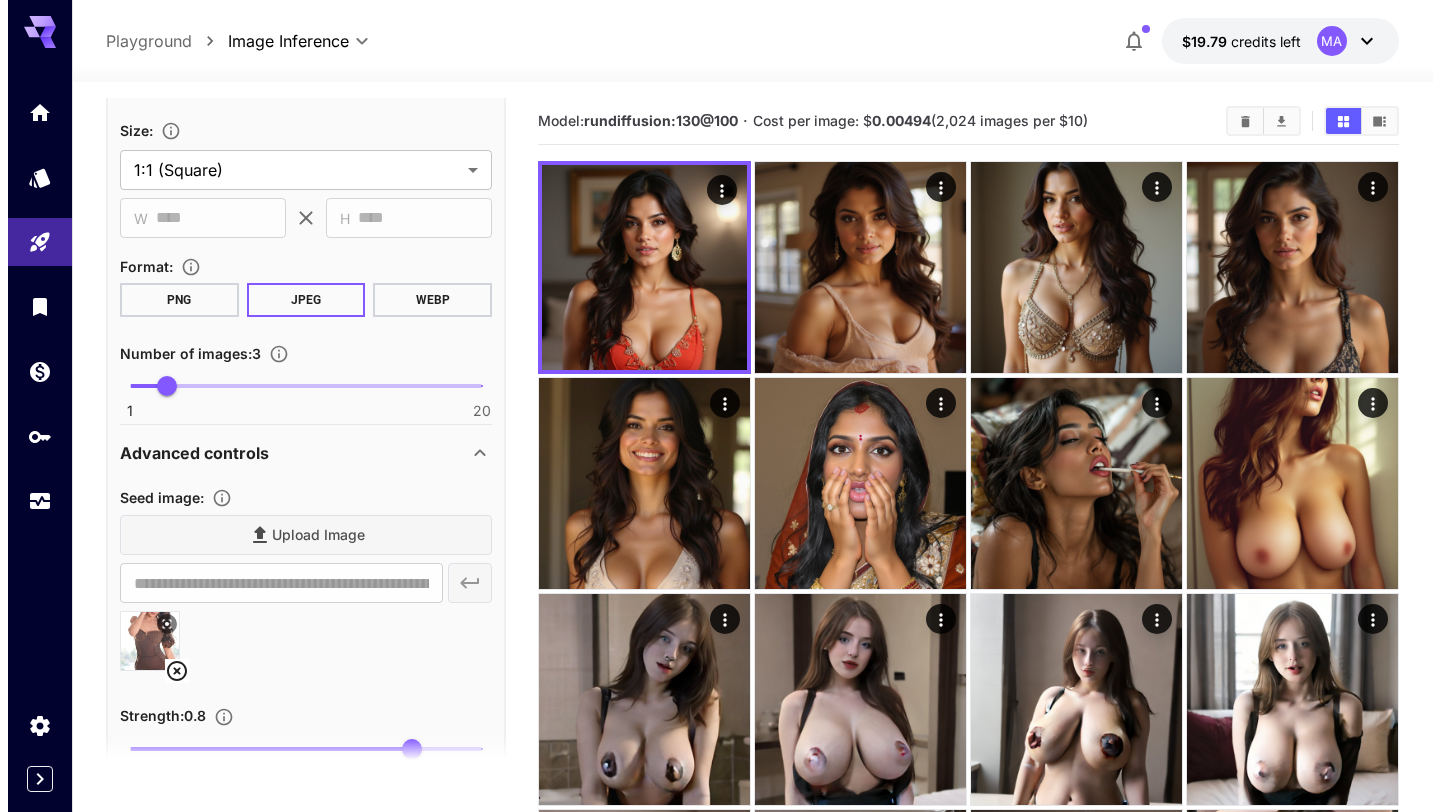 scroll, scrollTop: 0, scrollLeft: 0, axis: both 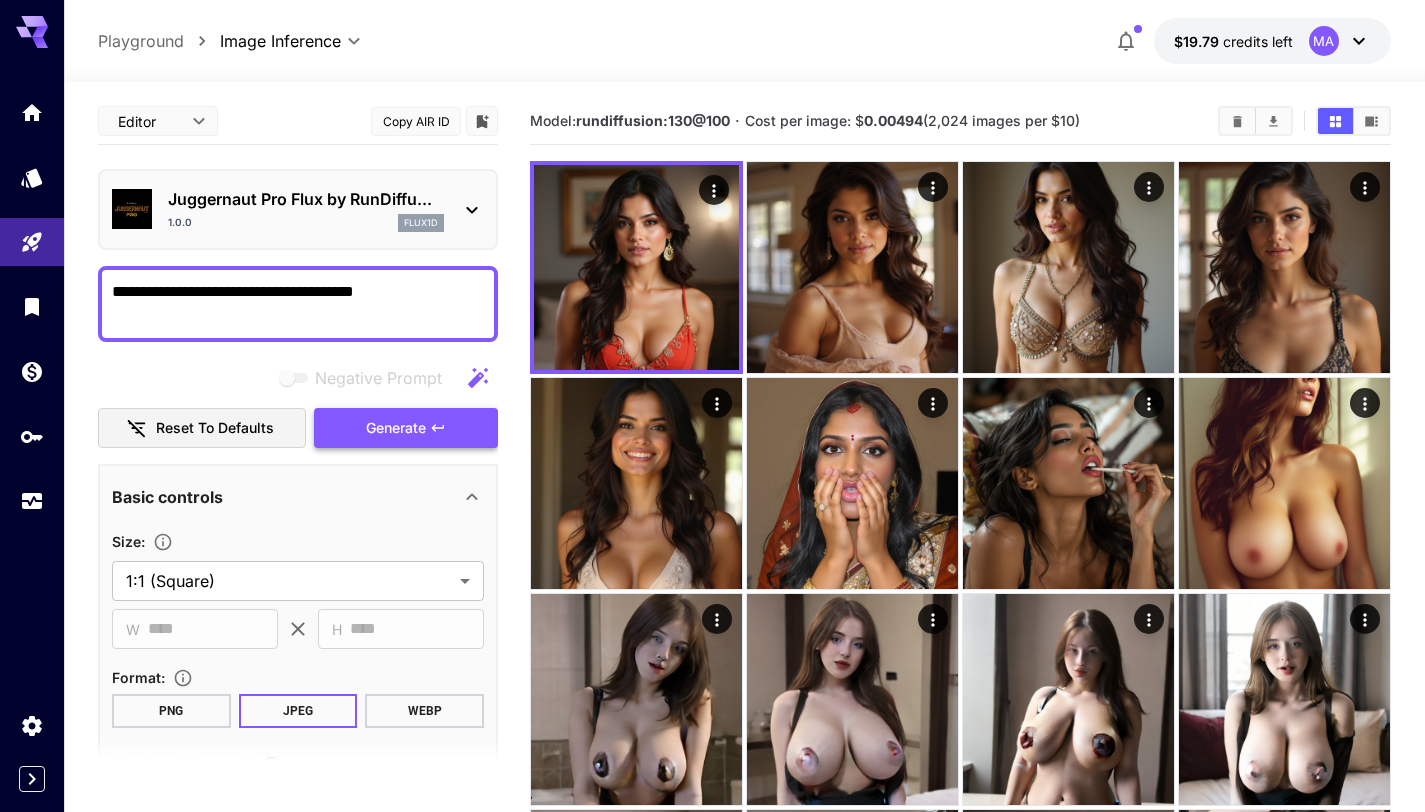 click on "Generate" at bounding box center [396, 428] 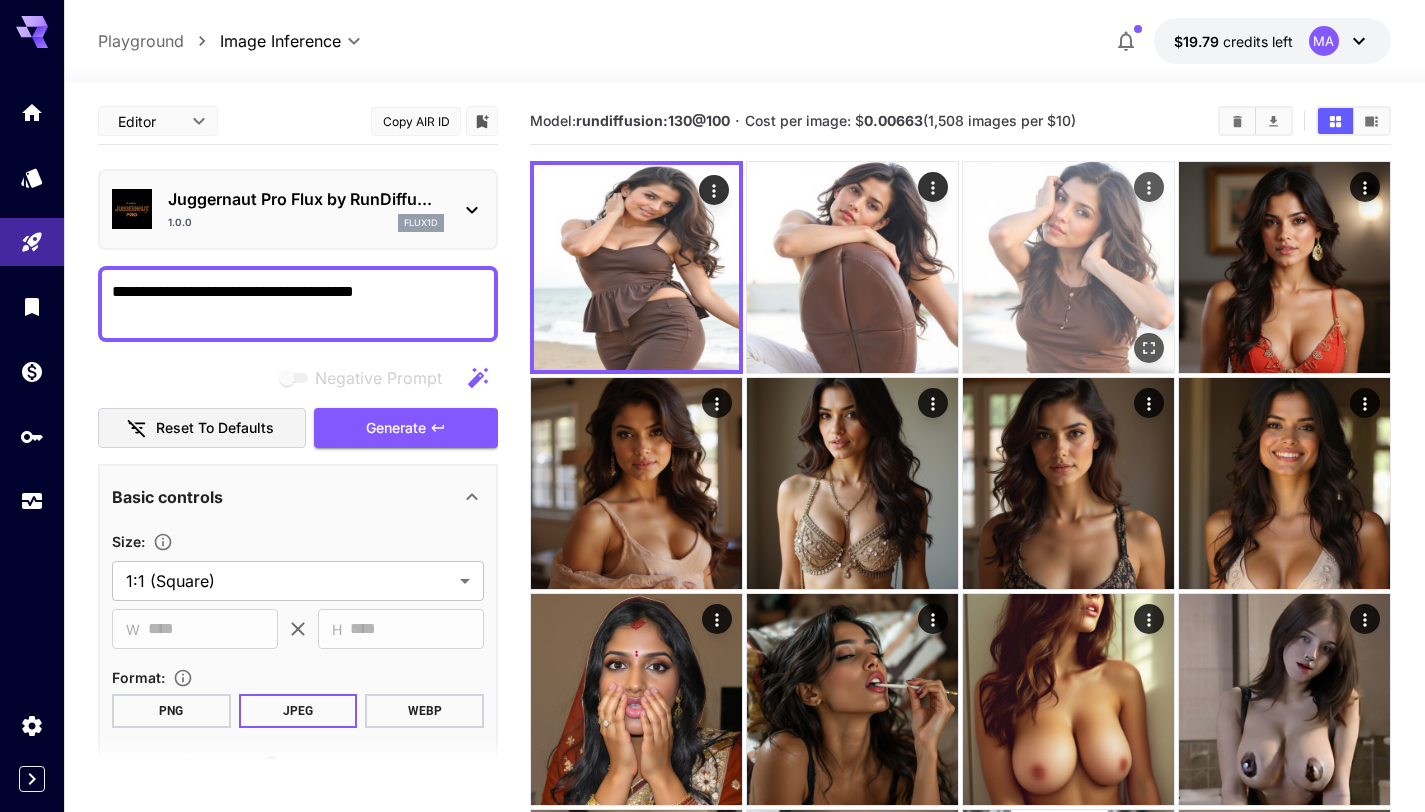 click at bounding box center [1068, 267] 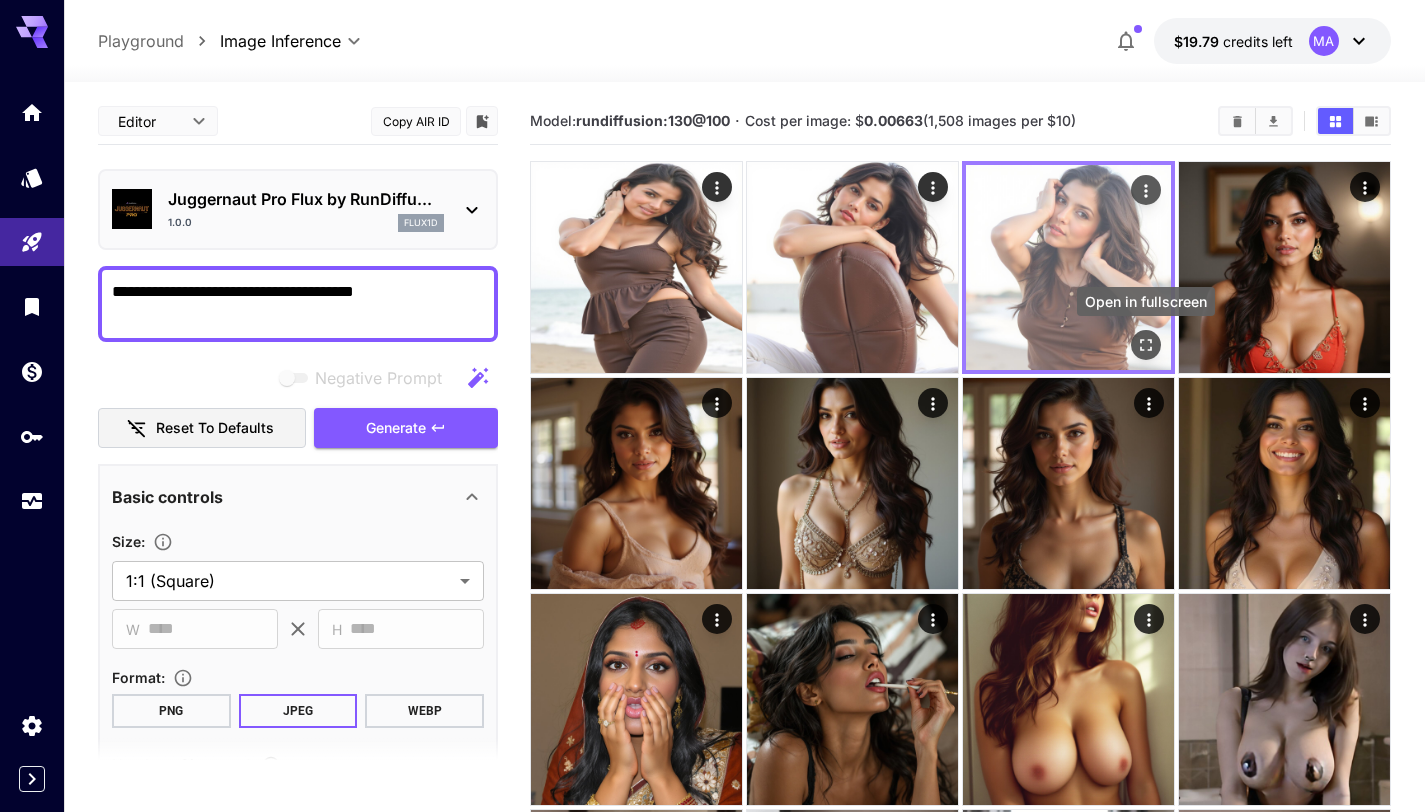 click 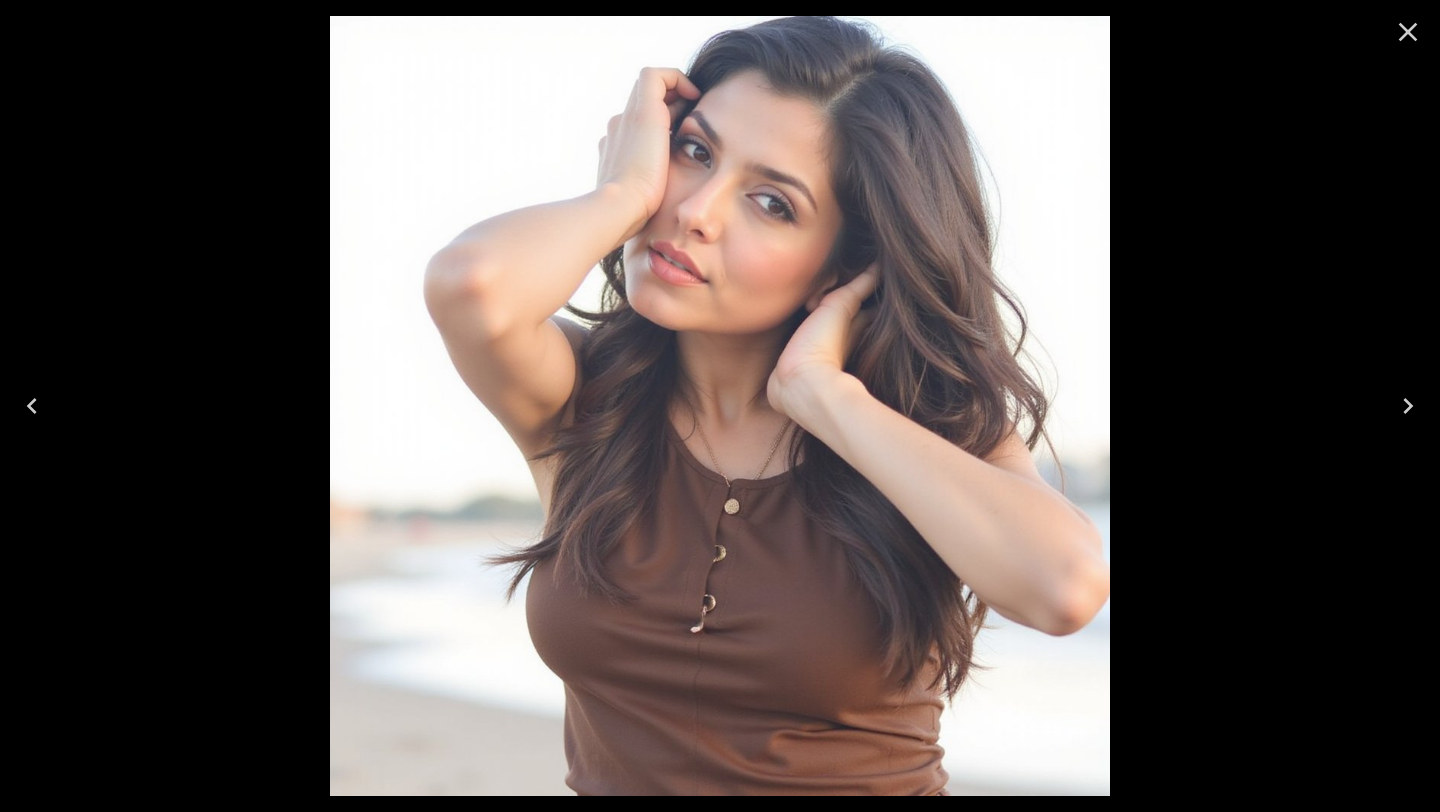 click 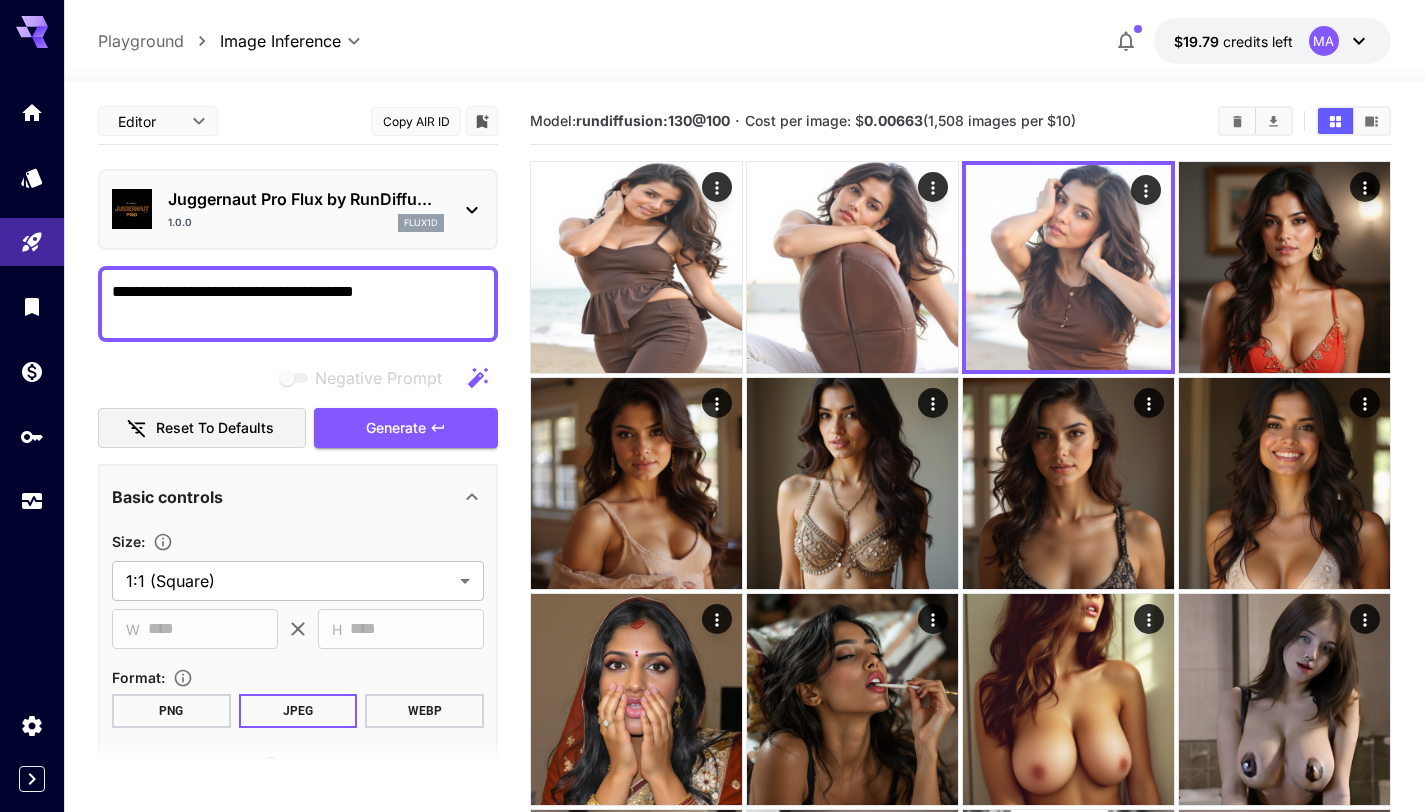 click on "Juggernaut Pro Flux by RunDiffu..." at bounding box center [306, 199] 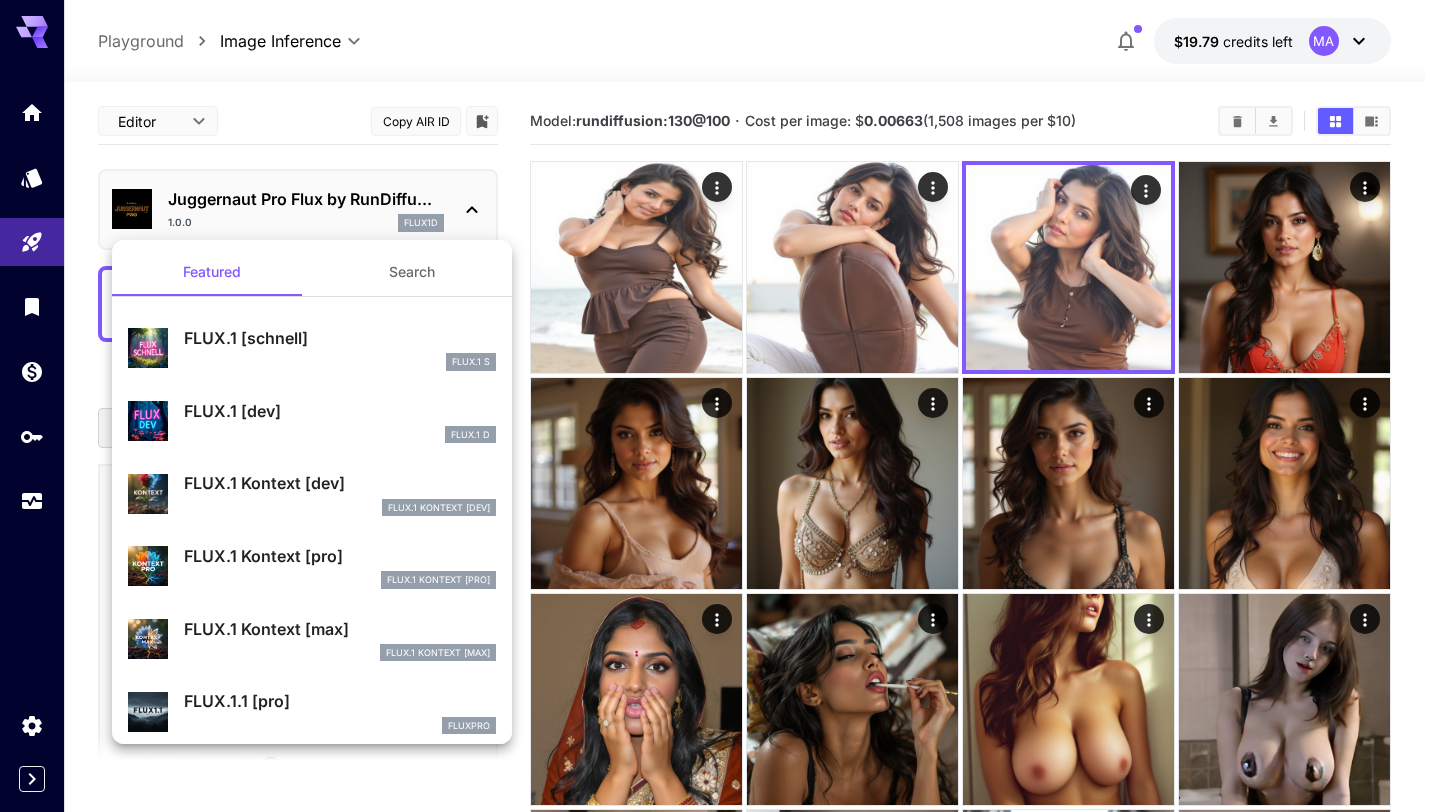 scroll, scrollTop: 0, scrollLeft: 0, axis: both 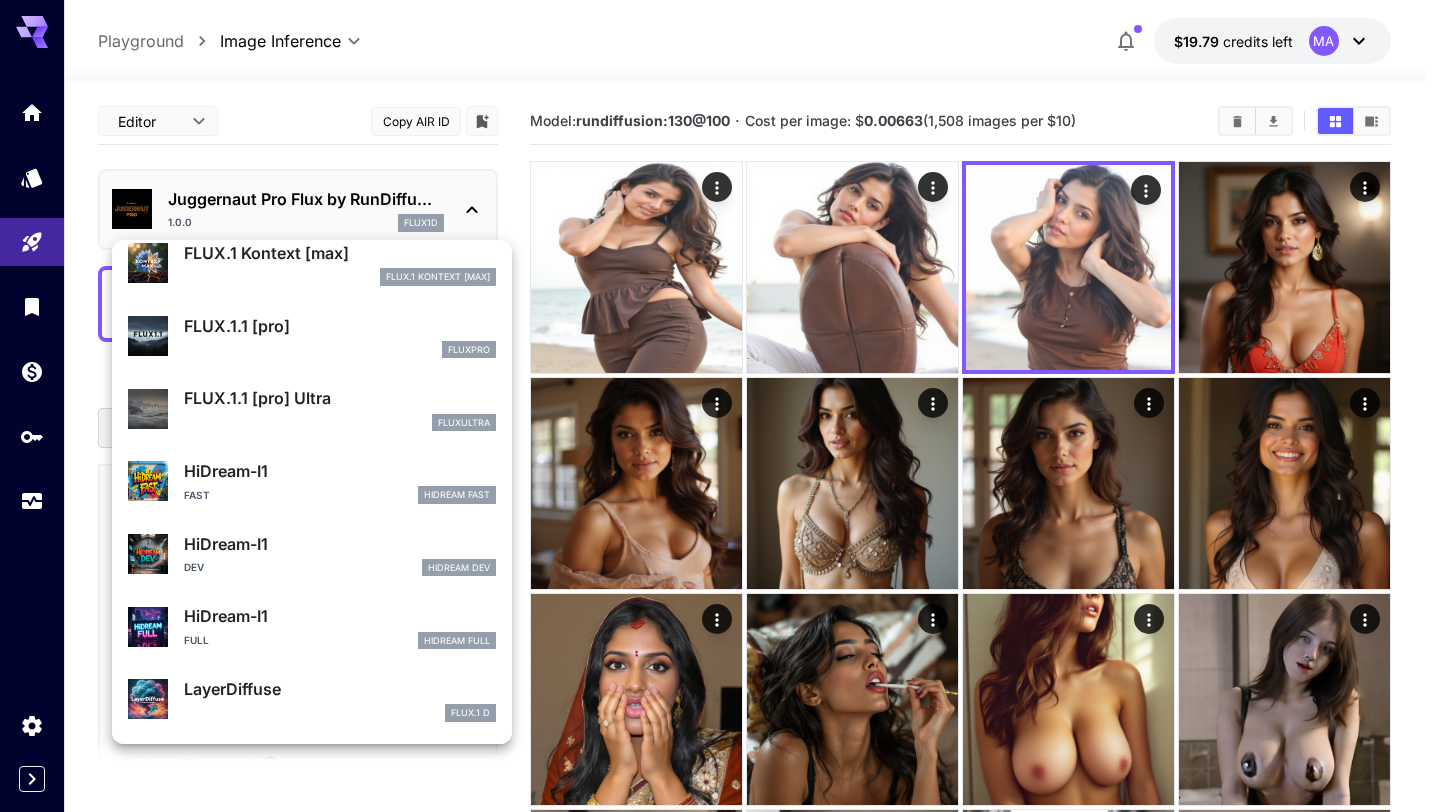 click at bounding box center (720, 406) 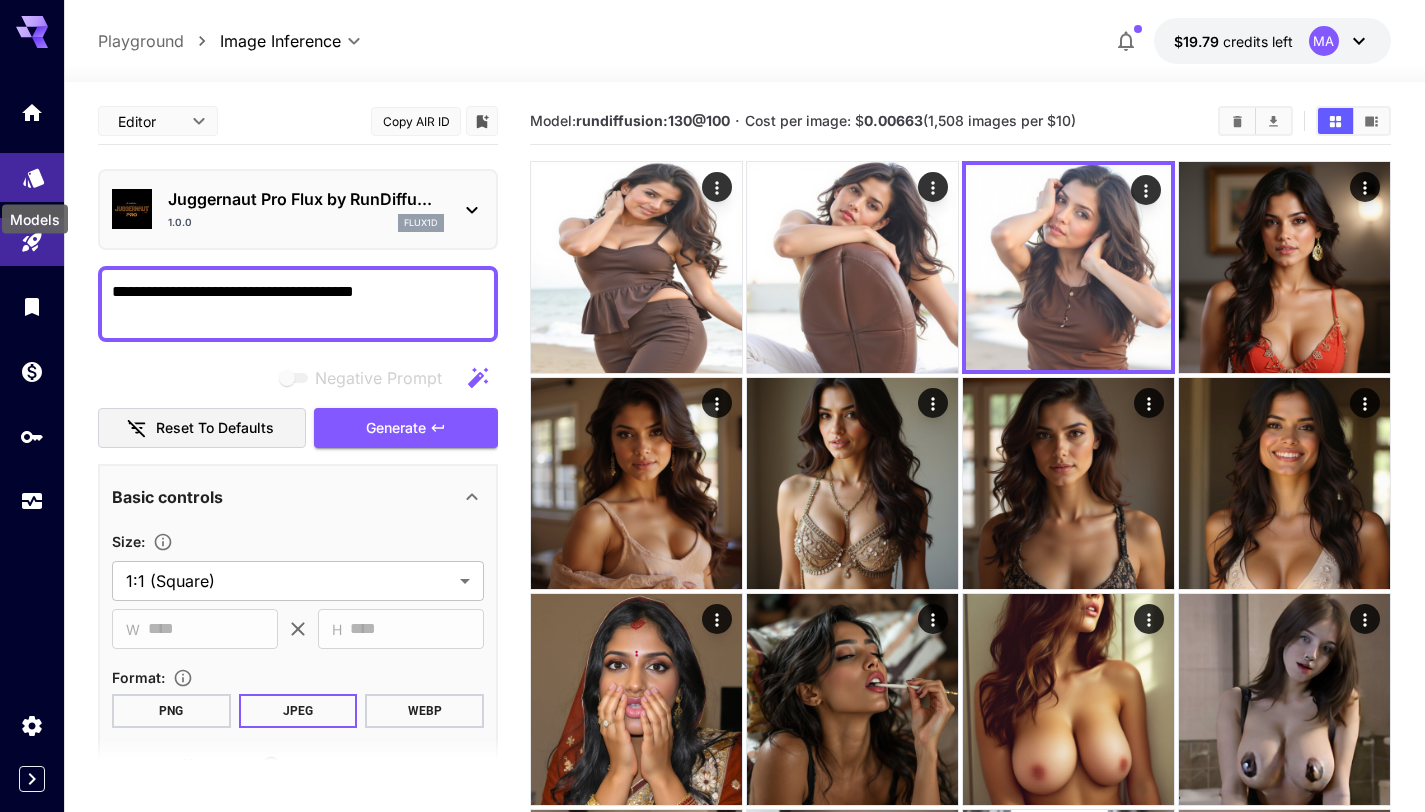 click 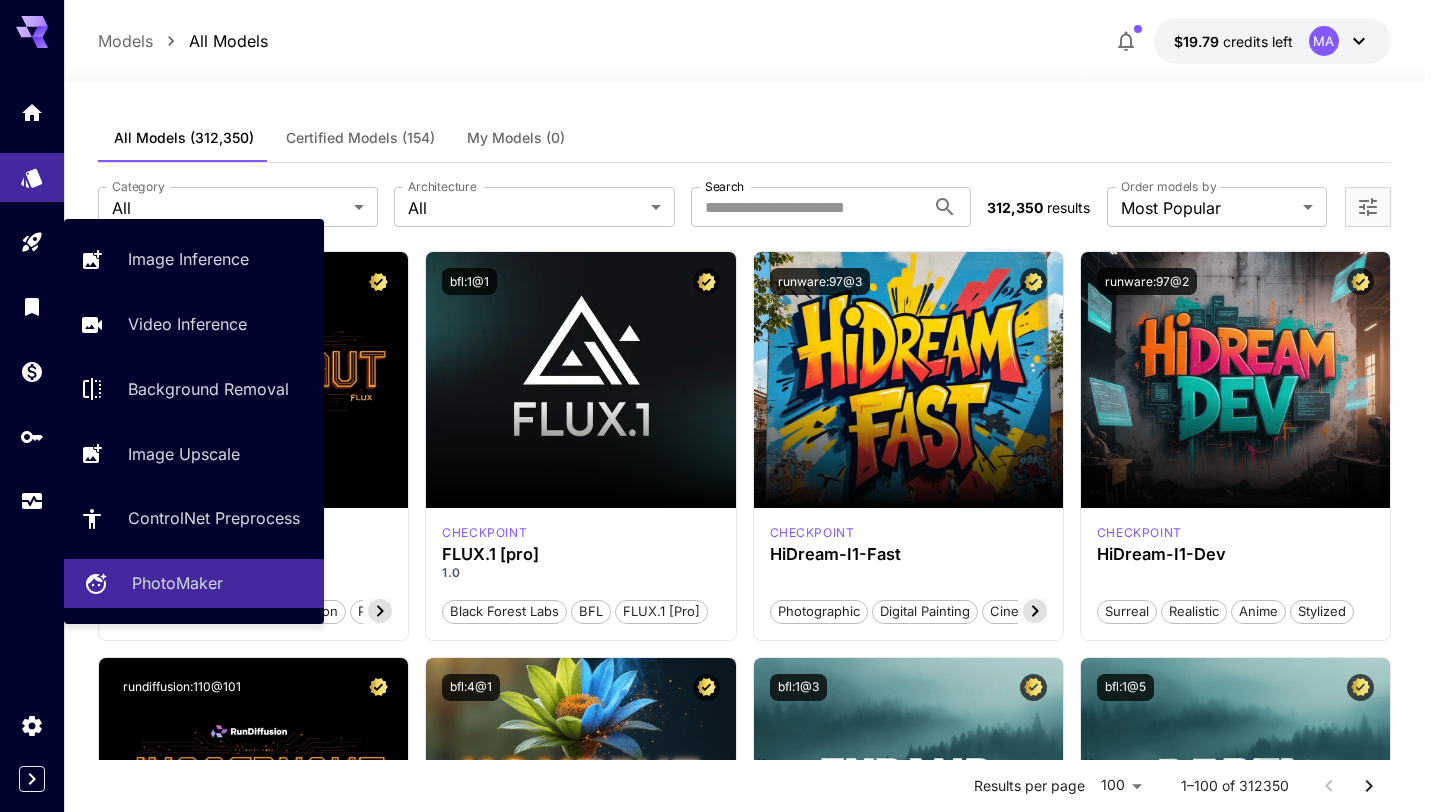 click on "PhotoMaker" at bounding box center [177, 583] 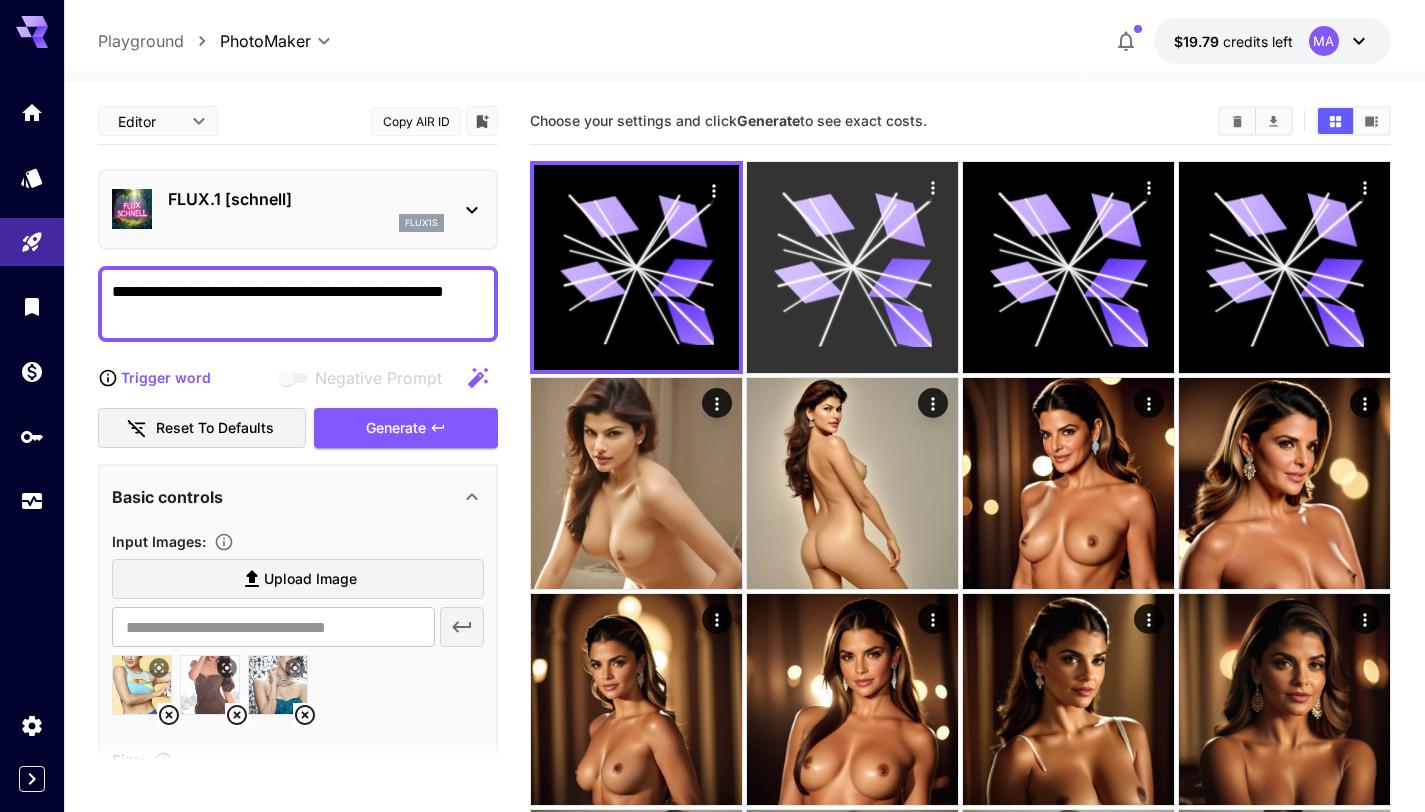 click 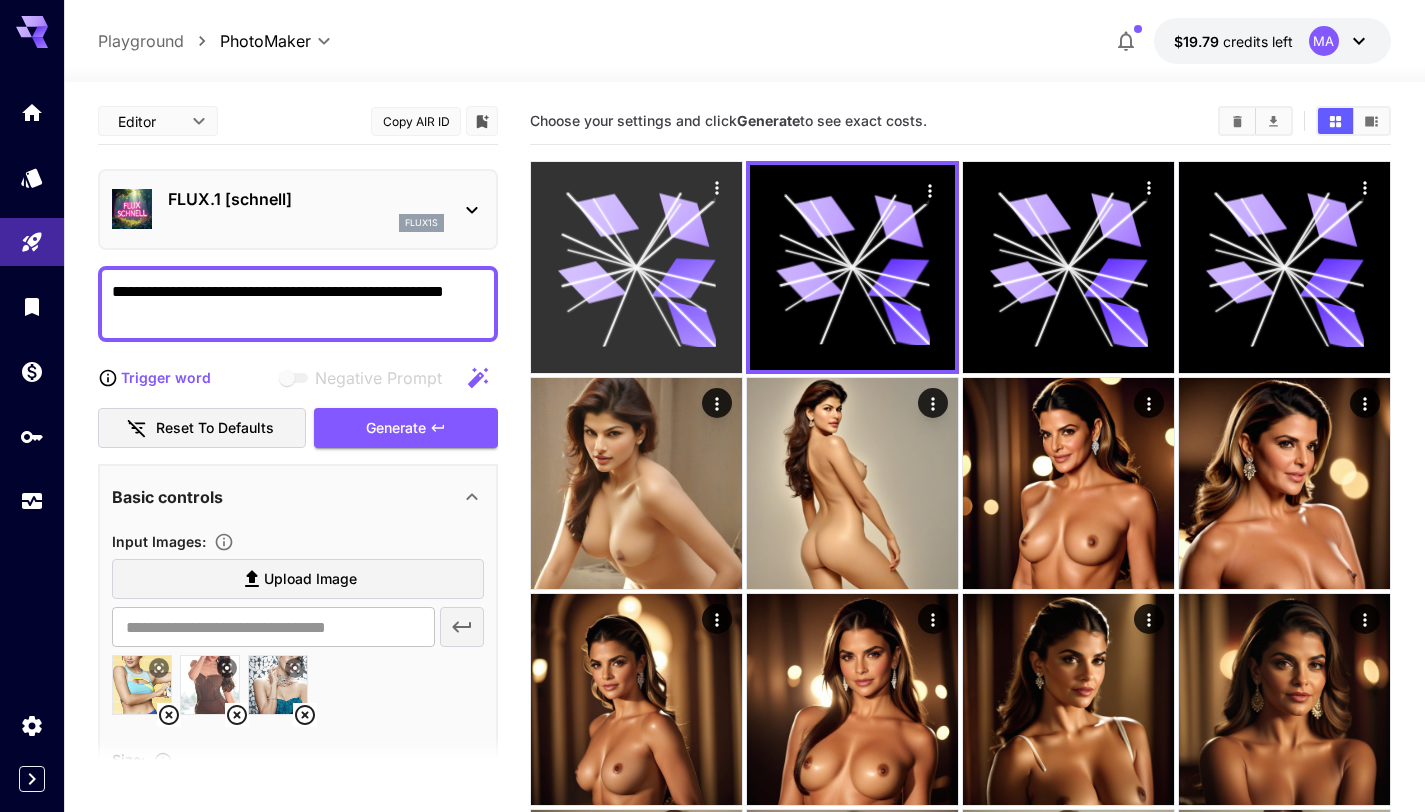 click 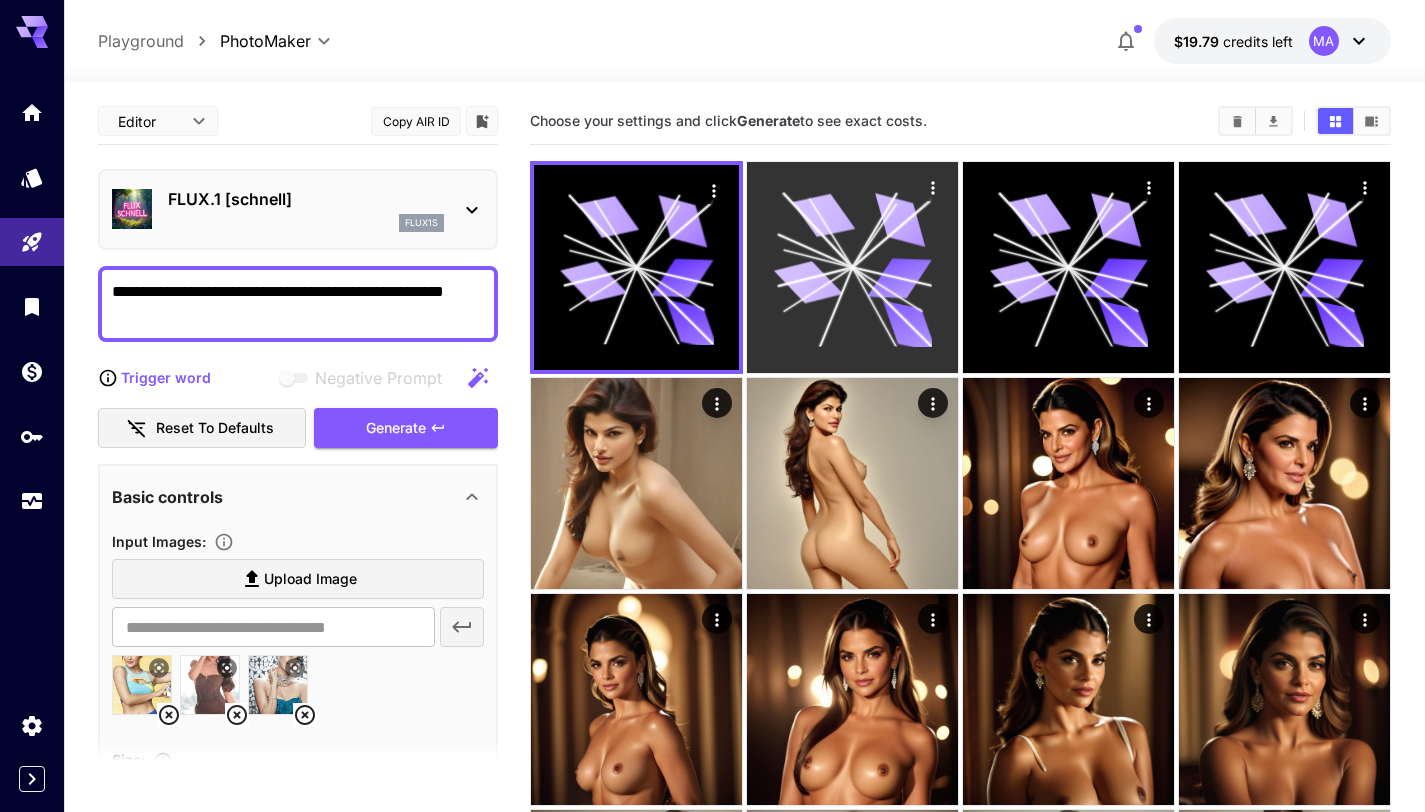 click 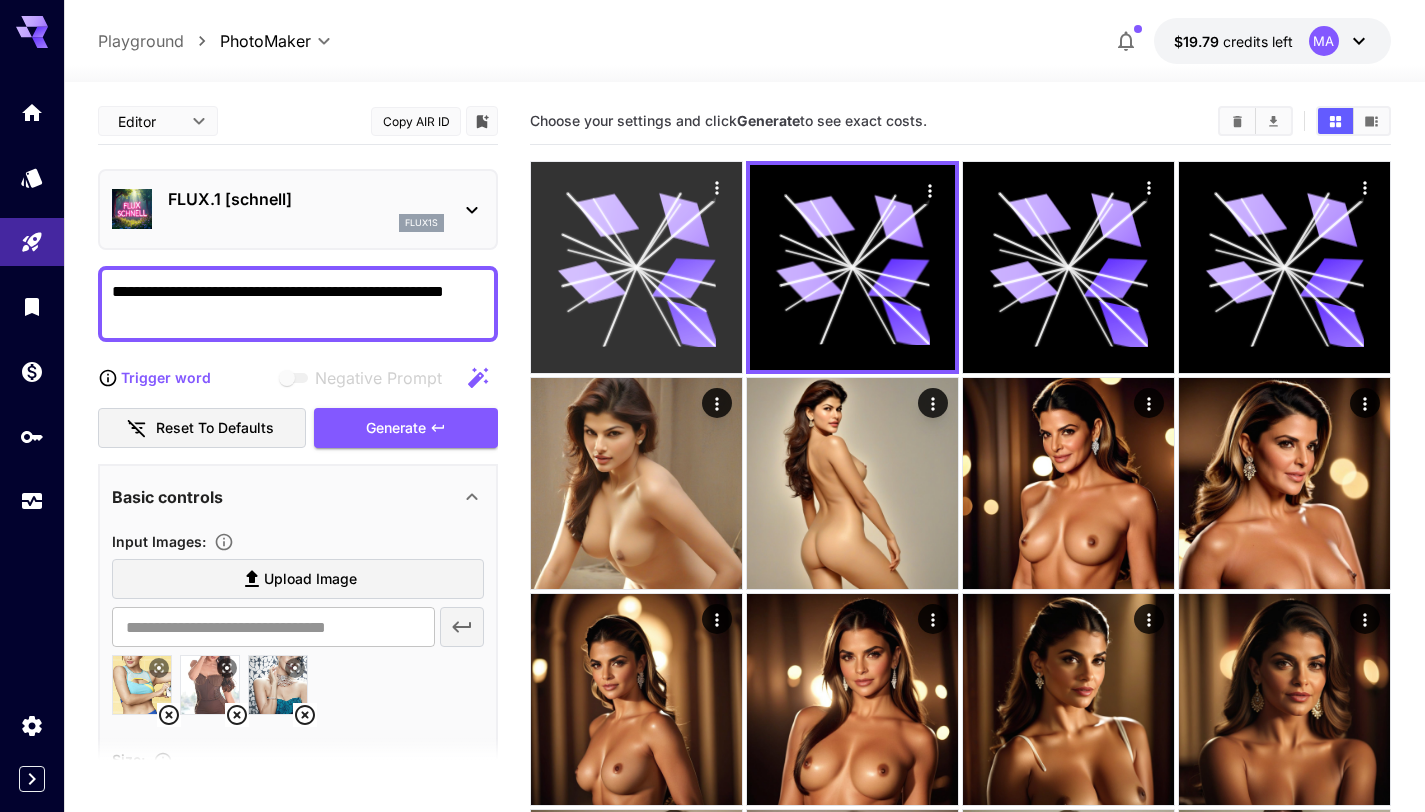 click 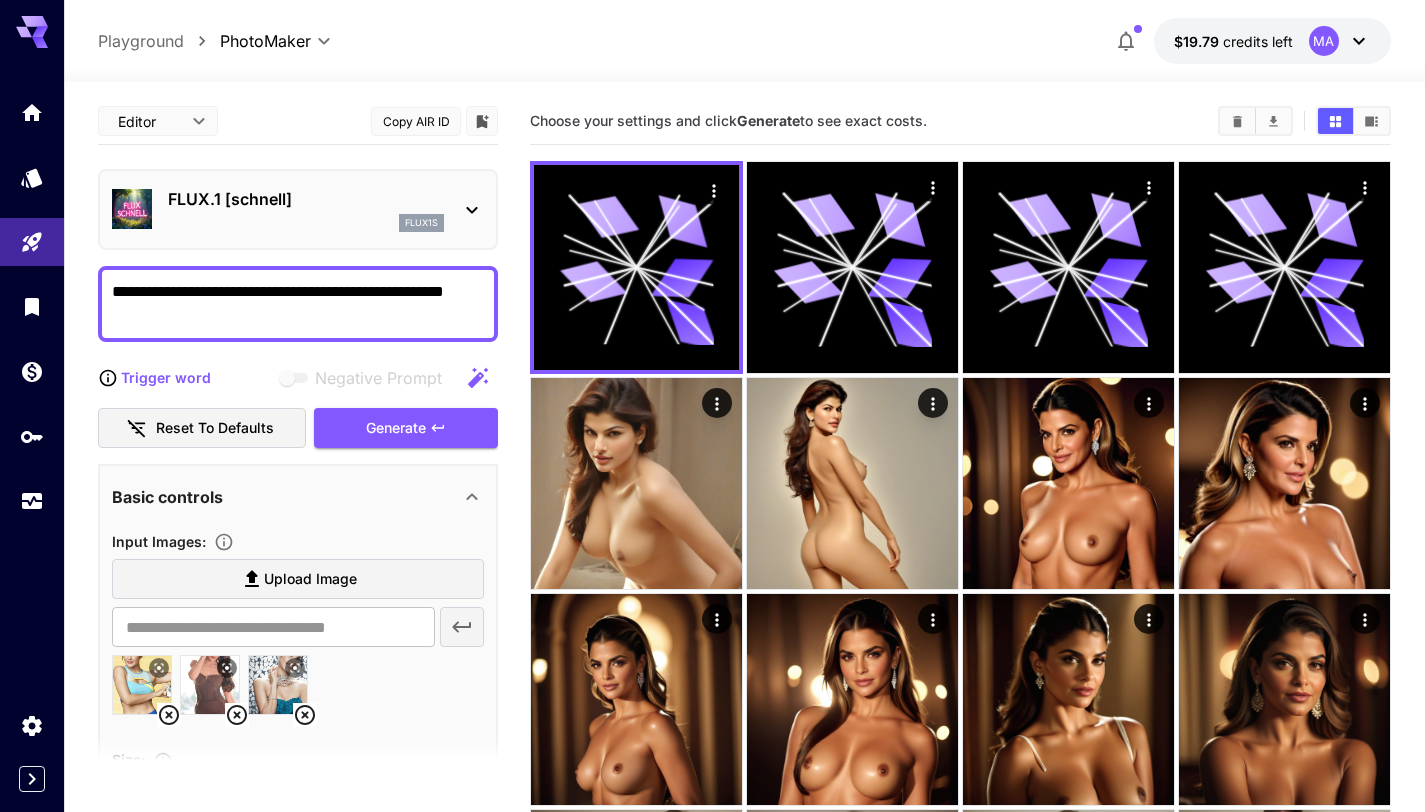 click on "FLUX.1 [schnell] flux1s" at bounding box center [306, 209] 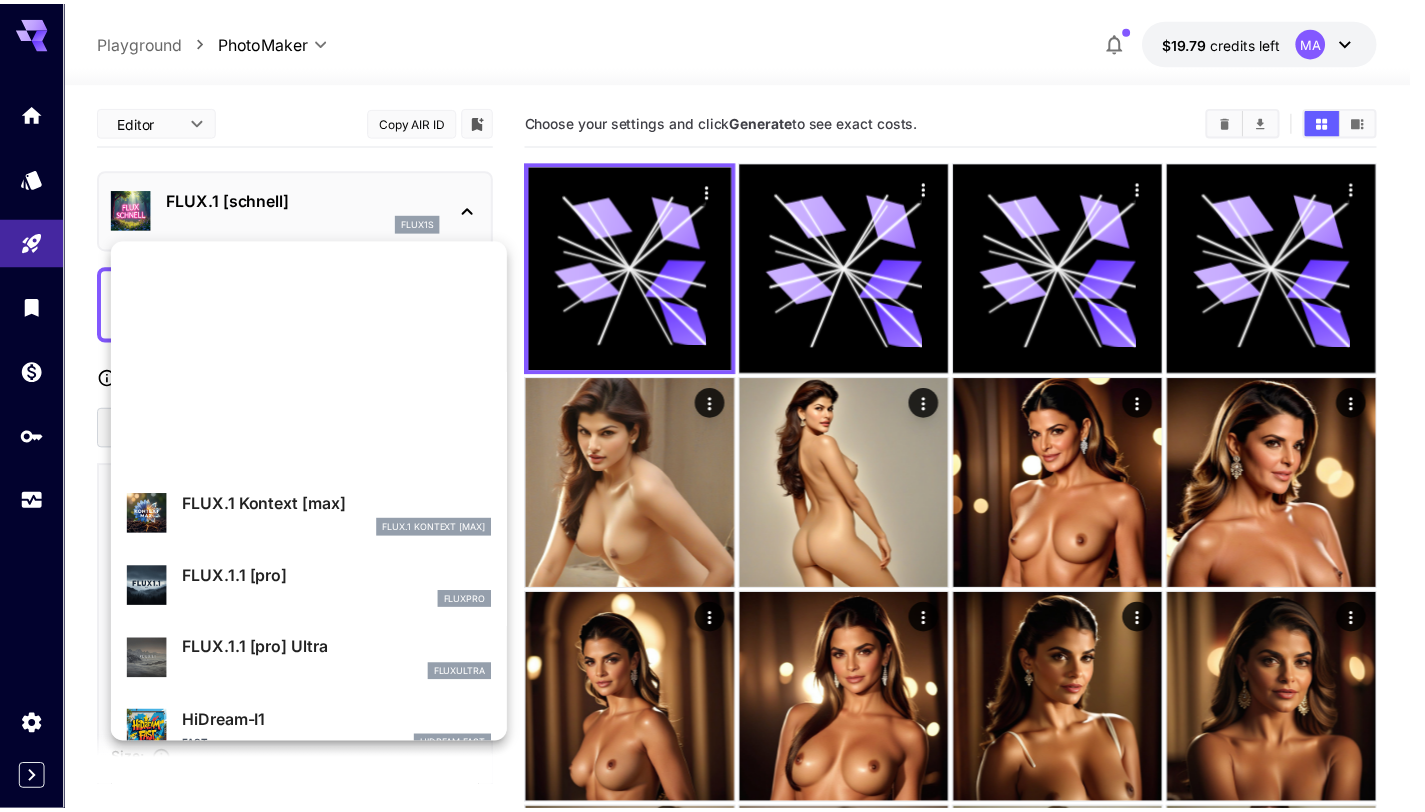 scroll, scrollTop: 377, scrollLeft: 0, axis: vertical 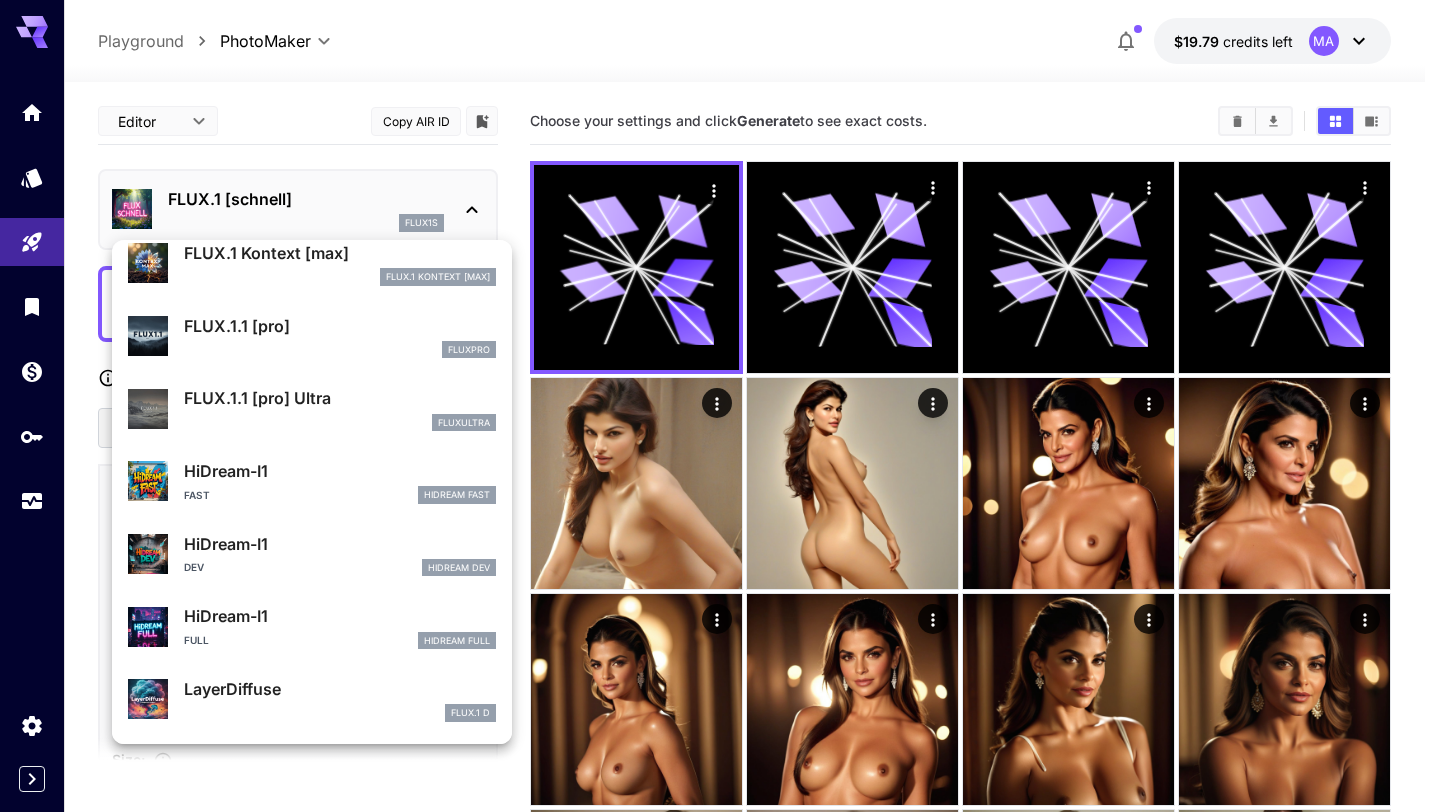 click at bounding box center (720, 406) 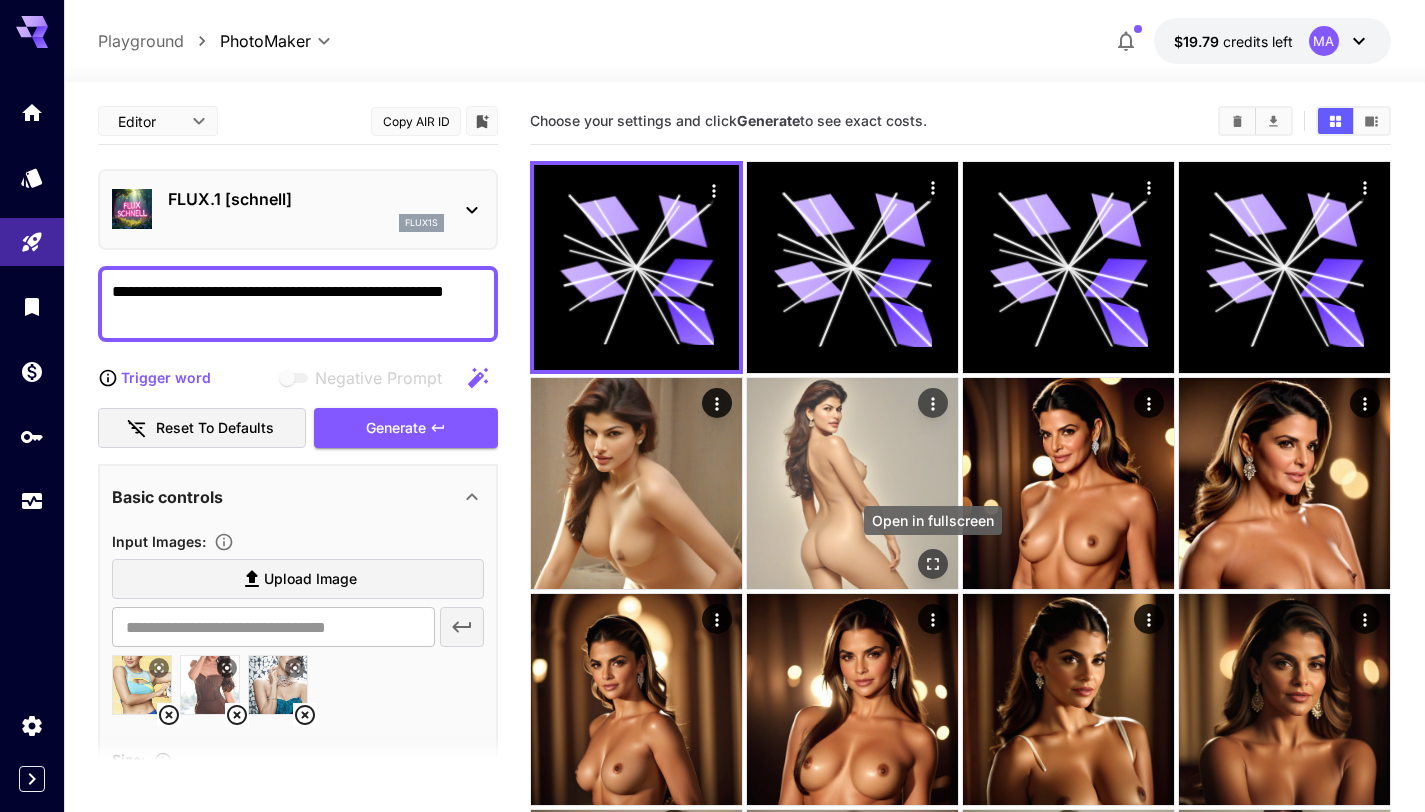 click at bounding box center [933, 564] 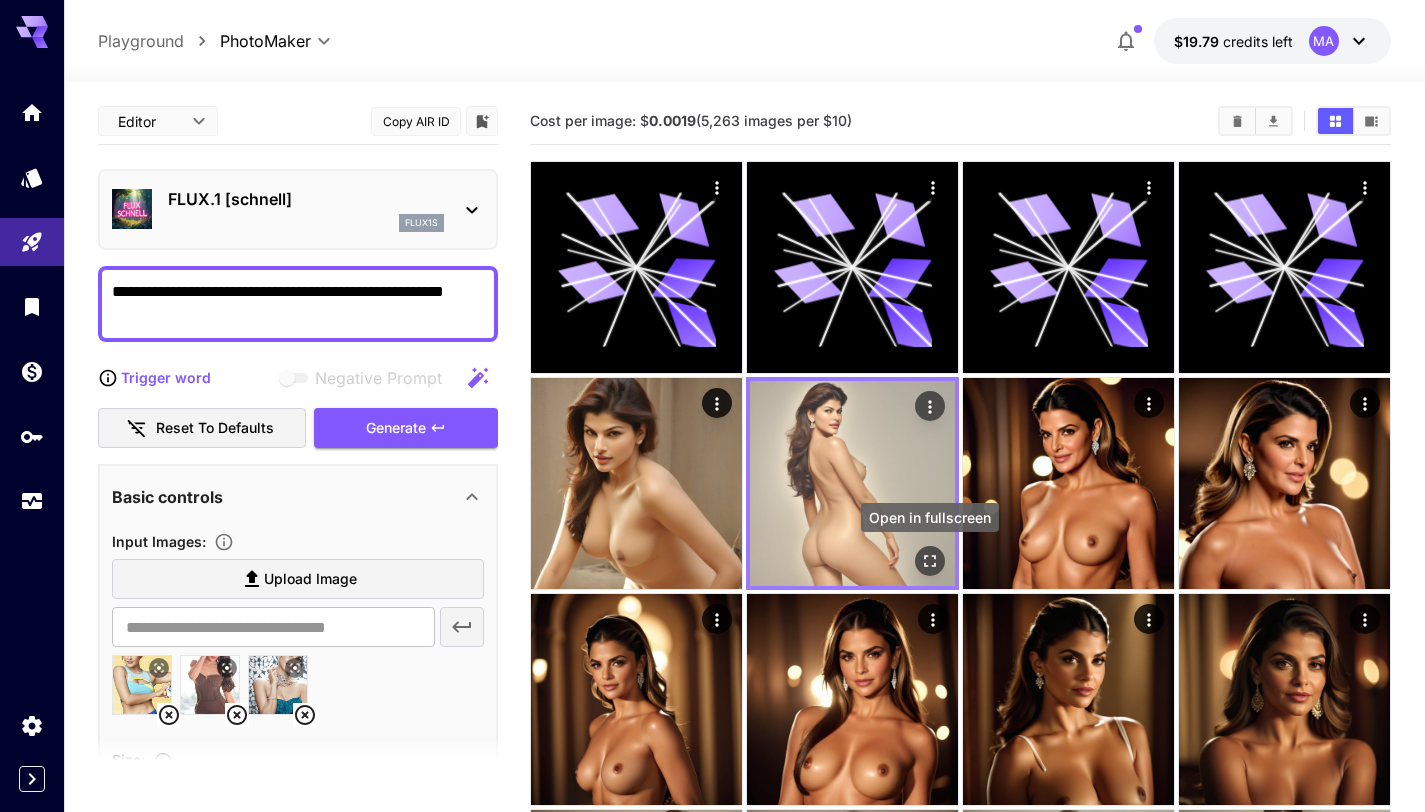 click 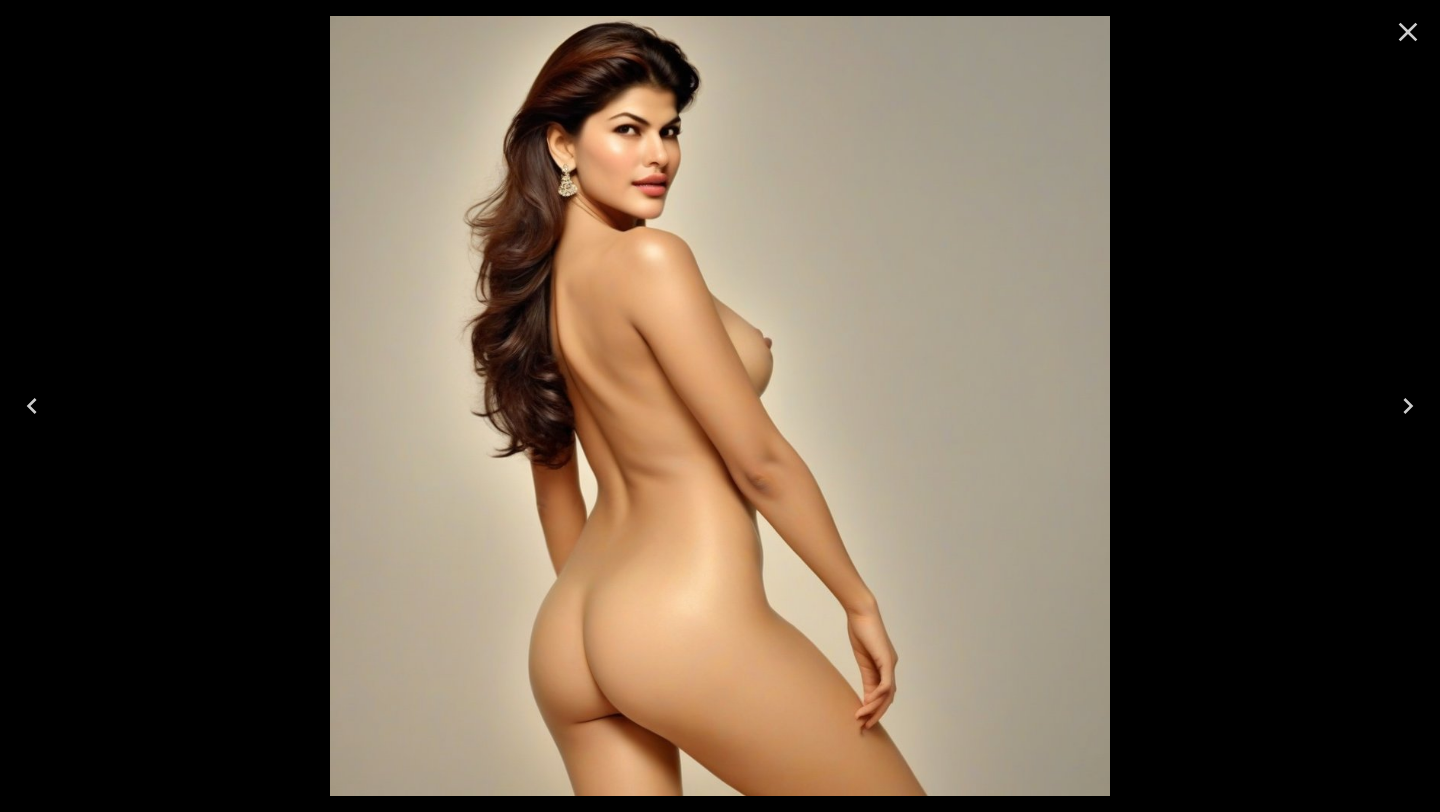 click 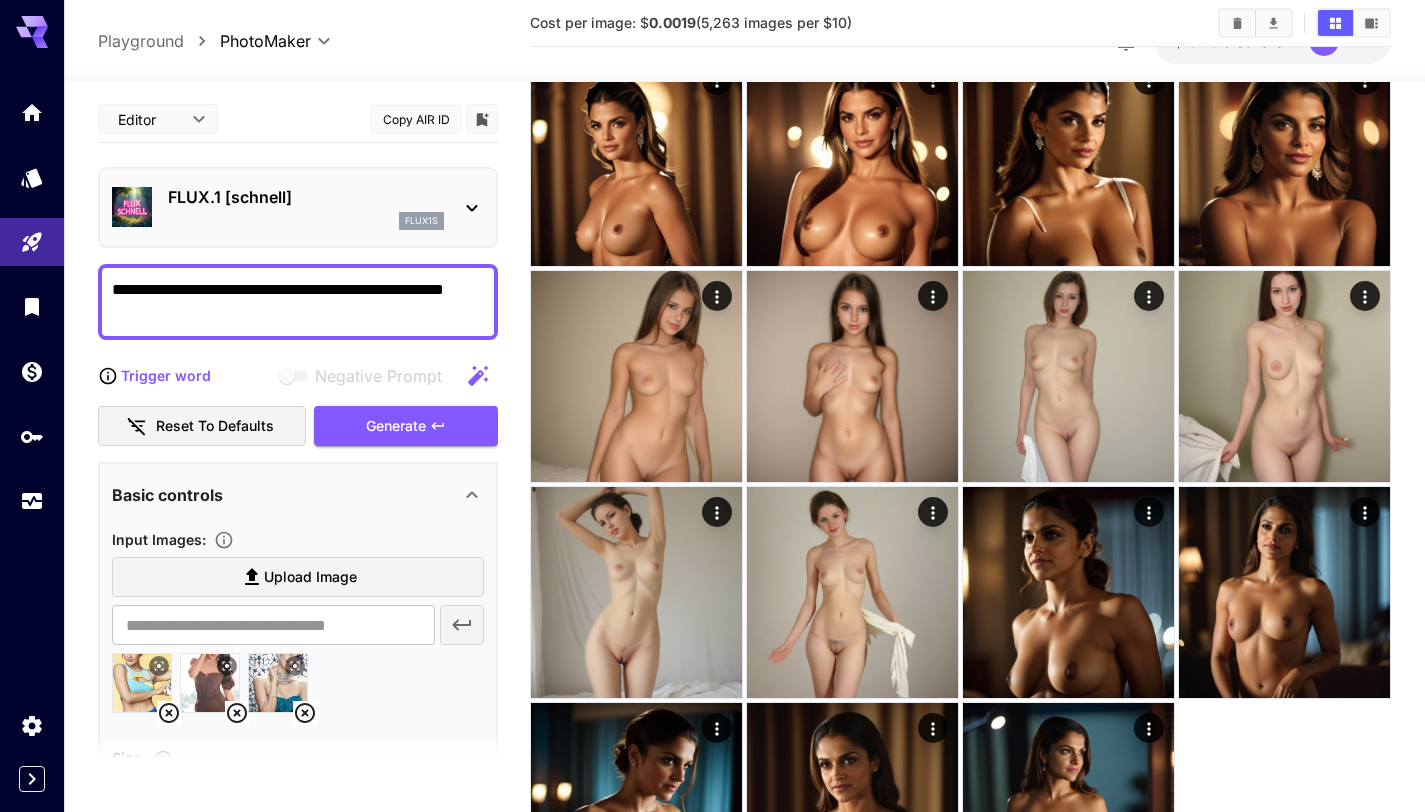 scroll, scrollTop: 702, scrollLeft: 0, axis: vertical 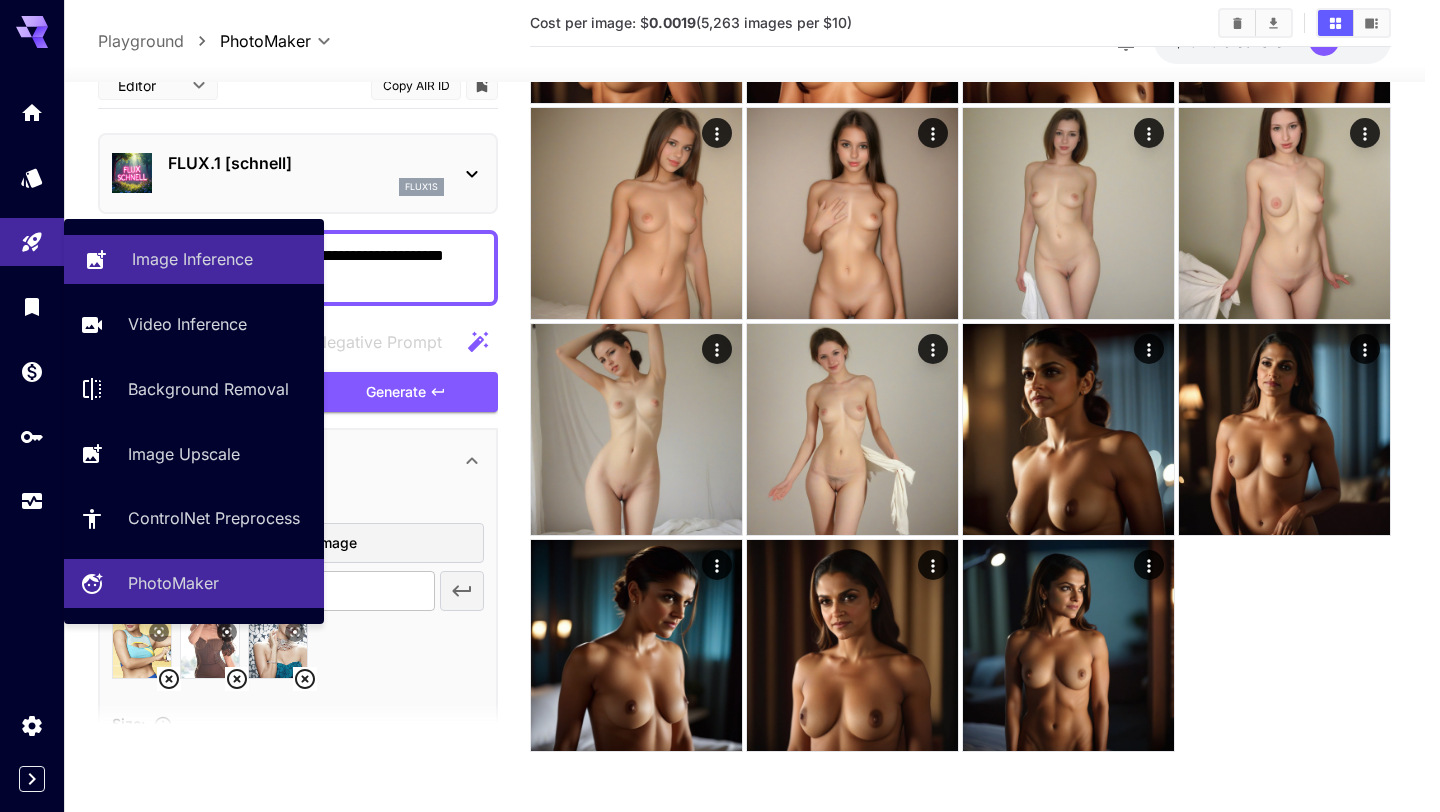 click on "Image Inference" at bounding box center [194, 259] 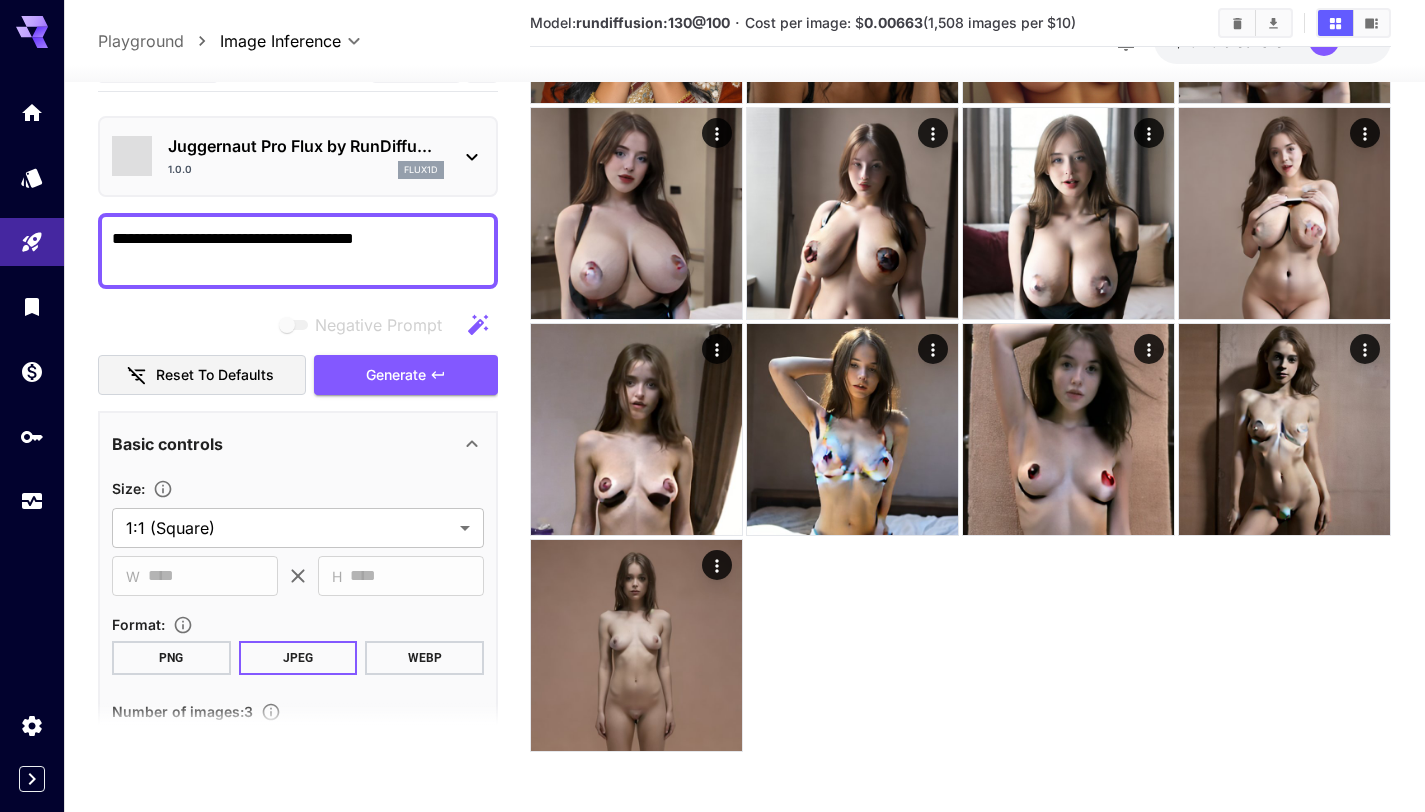 scroll, scrollTop: 24, scrollLeft: 0, axis: vertical 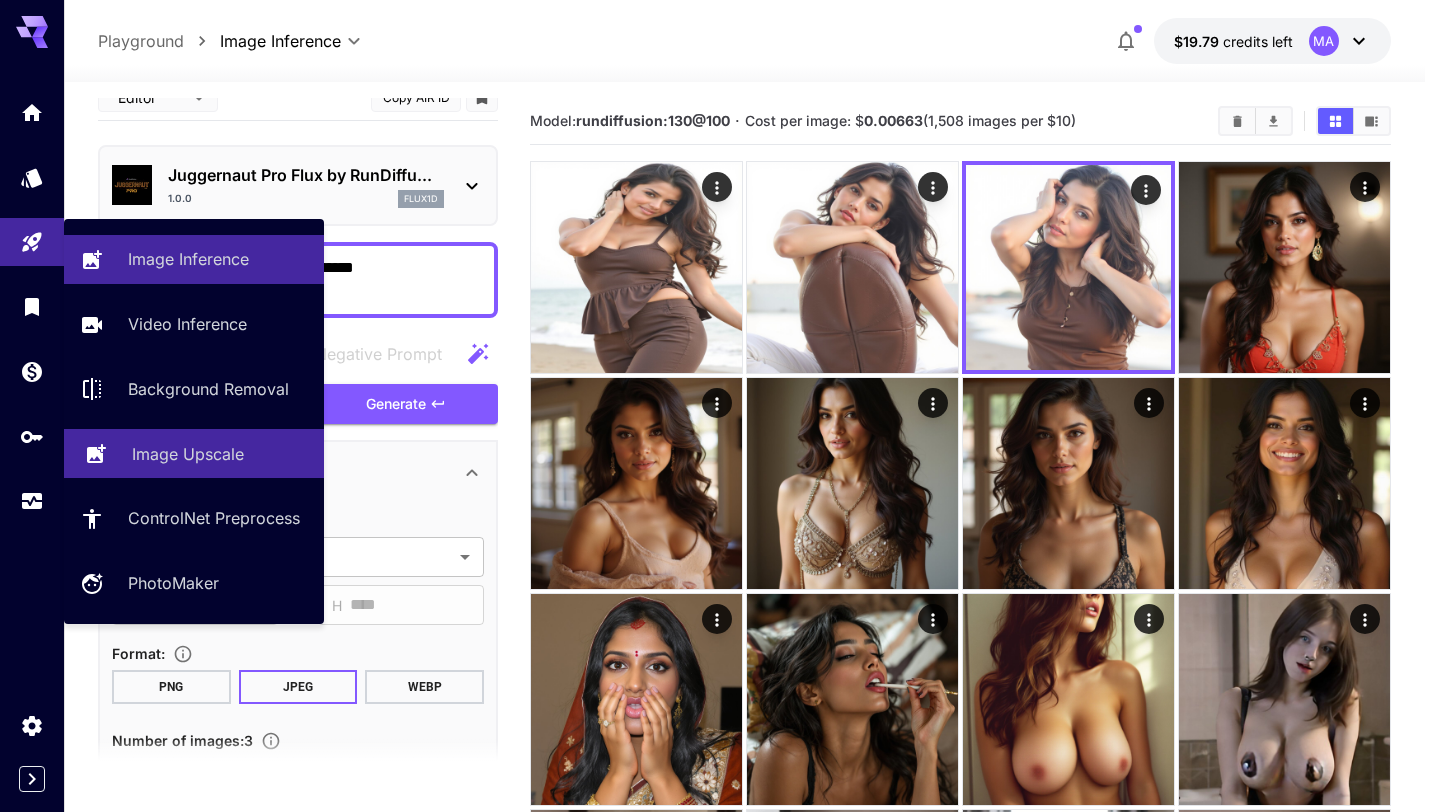 click on "Image Upscale" at bounding box center (188, 454) 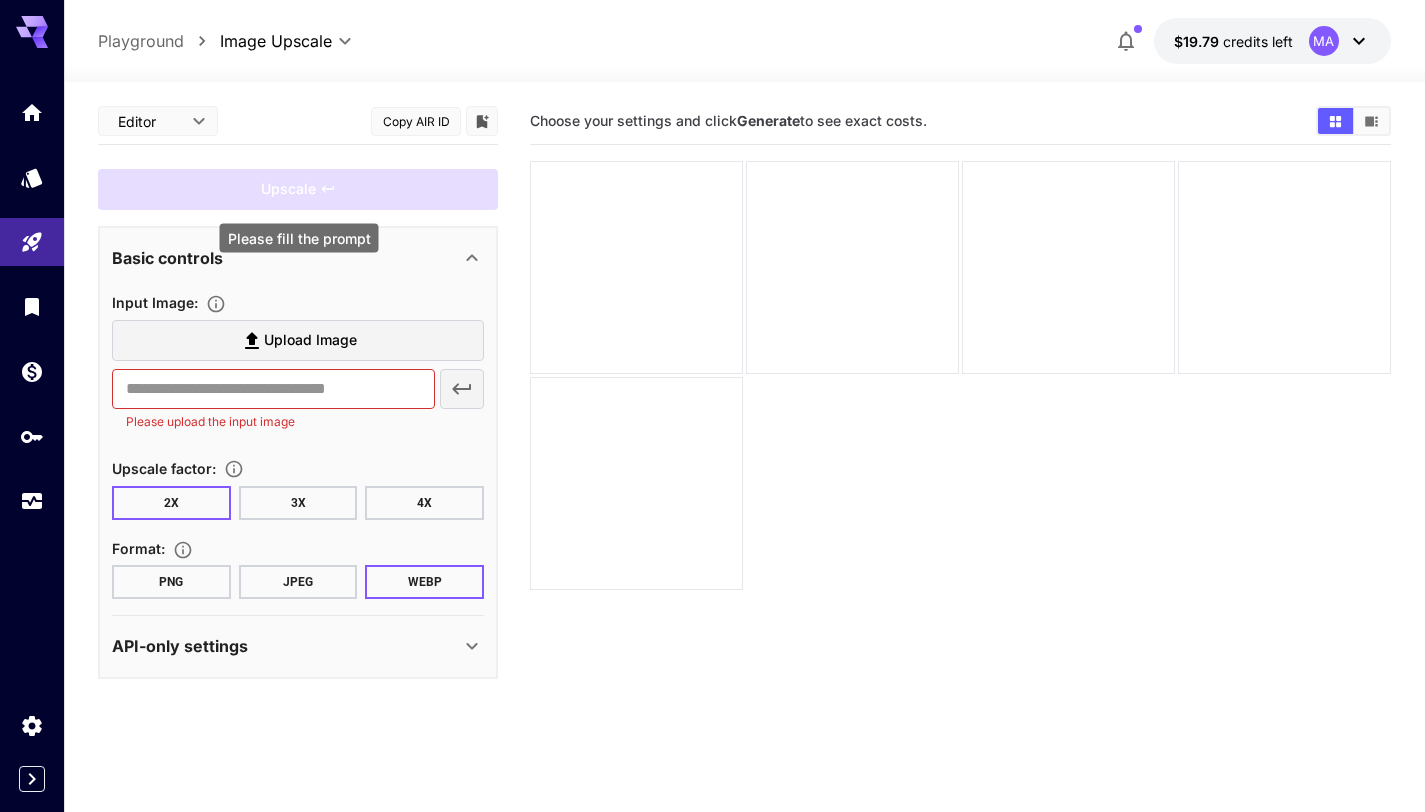 click on "Upscale" at bounding box center (298, 189) 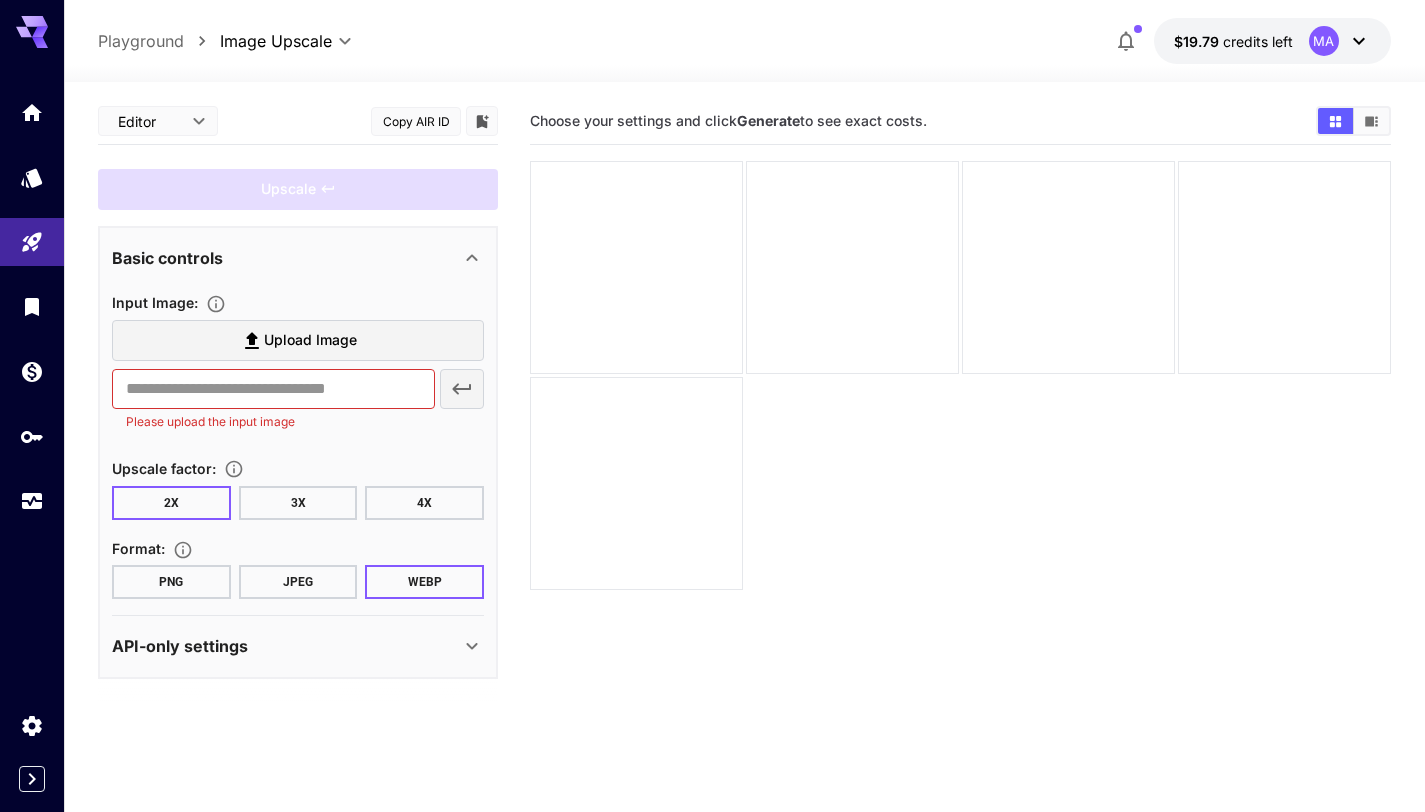 click on "Upload Image" at bounding box center [310, 340] 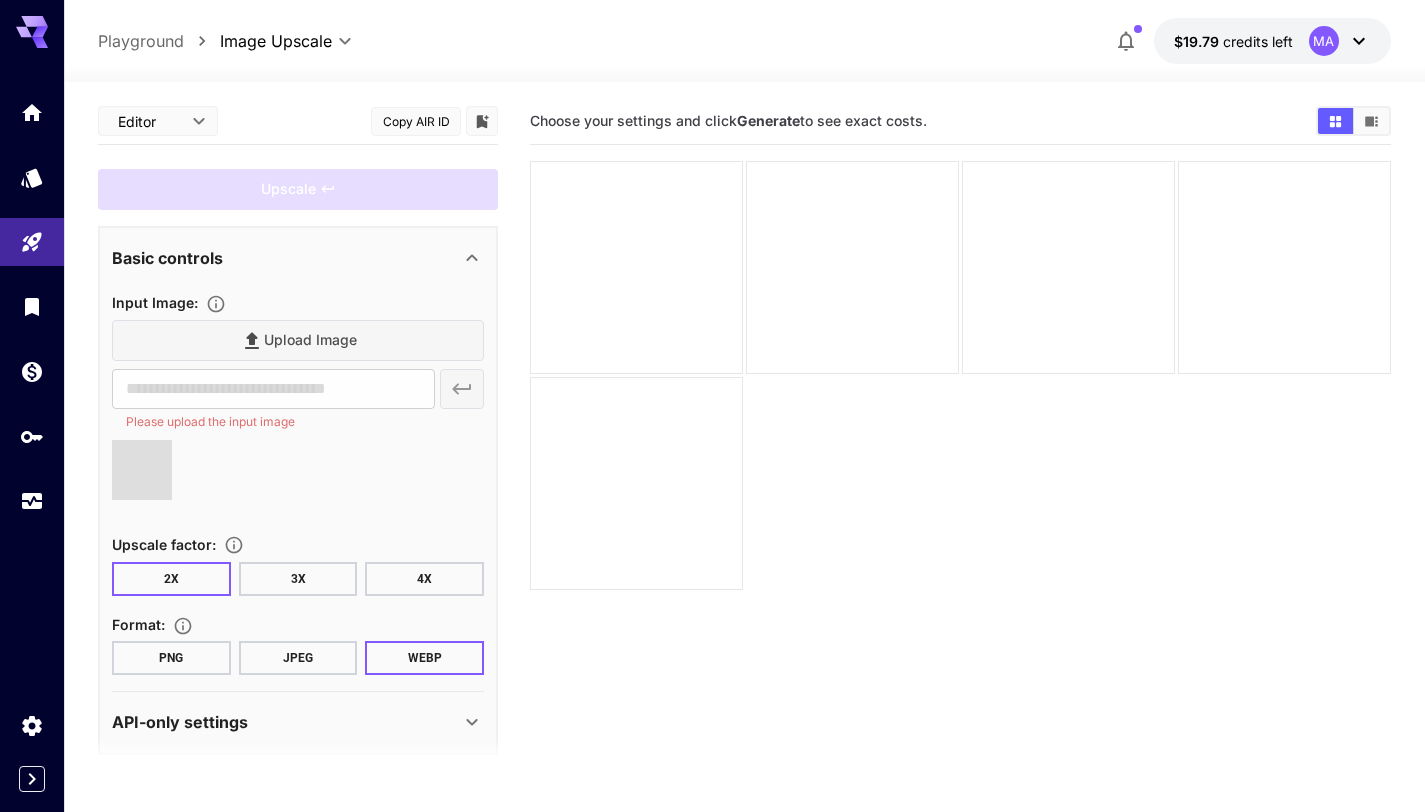 type on "**********" 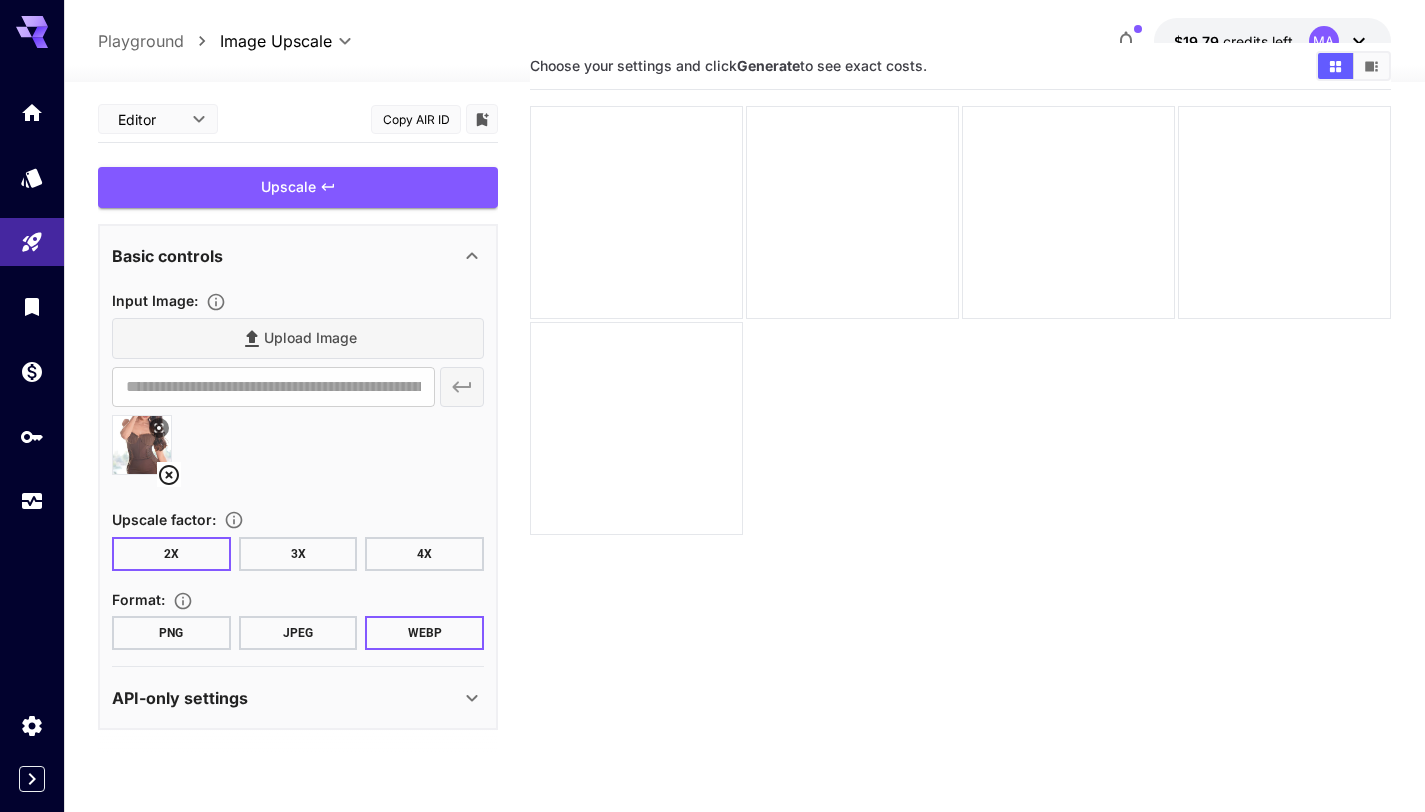 scroll, scrollTop: 0, scrollLeft: 0, axis: both 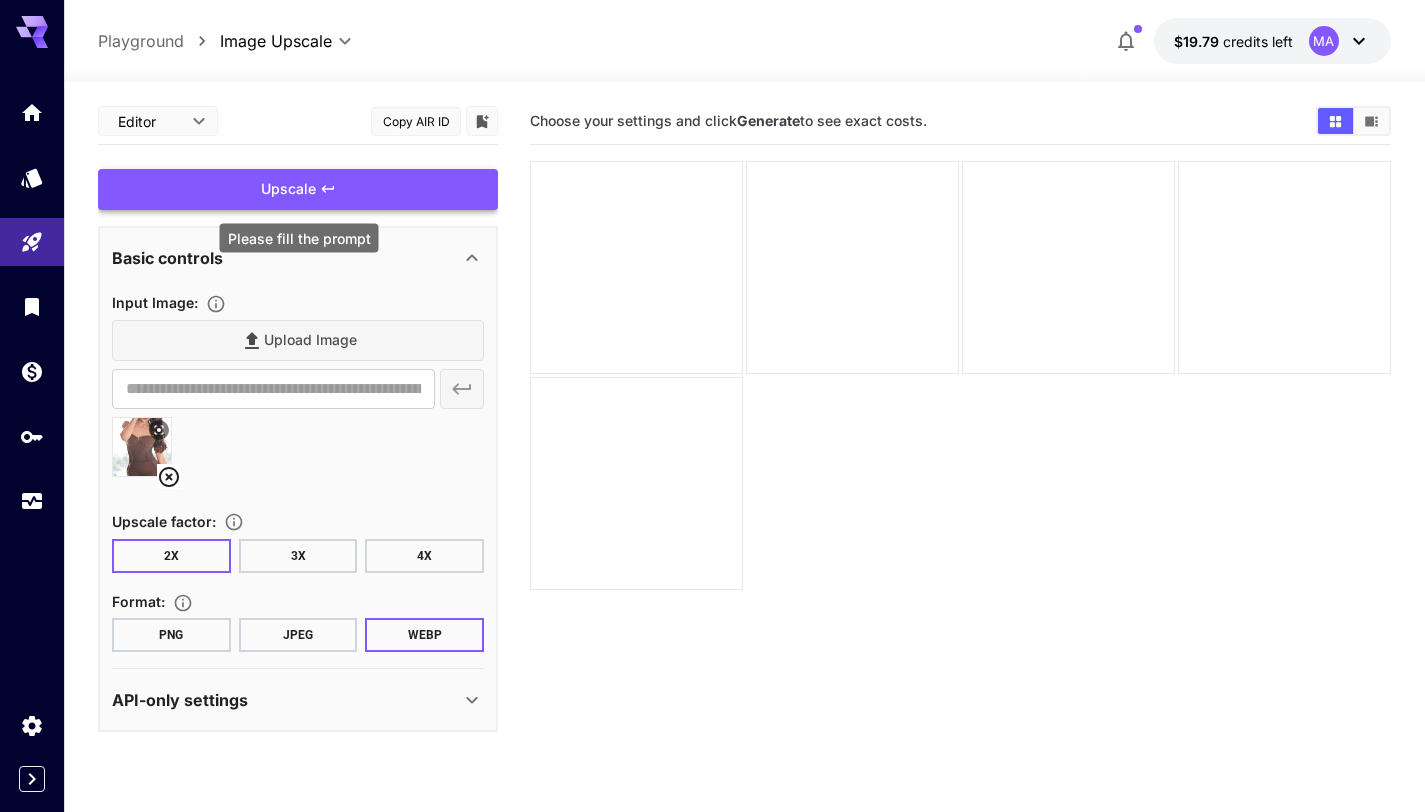 click on "Upscale" at bounding box center (298, 189) 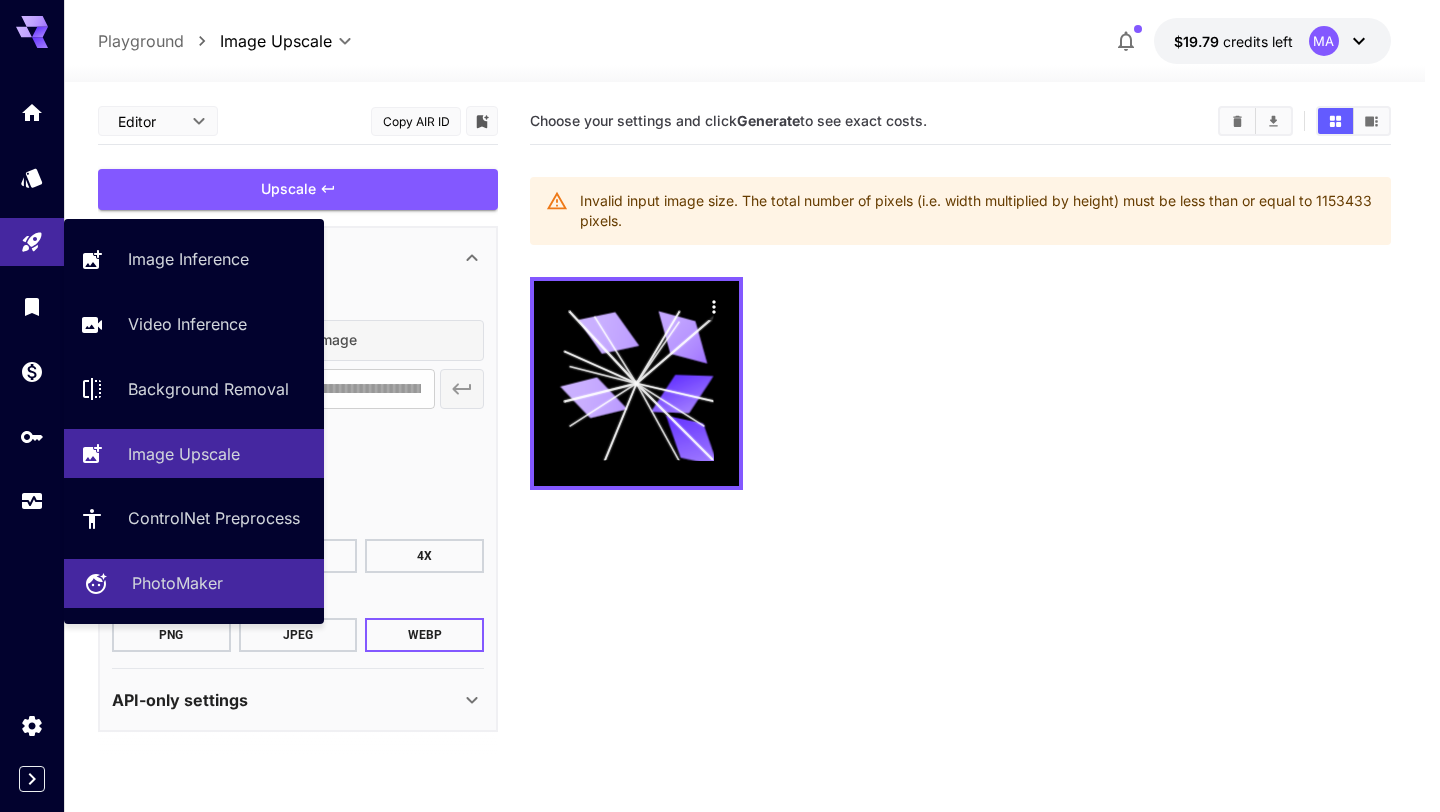 click on "PhotoMaker" at bounding box center [177, 583] 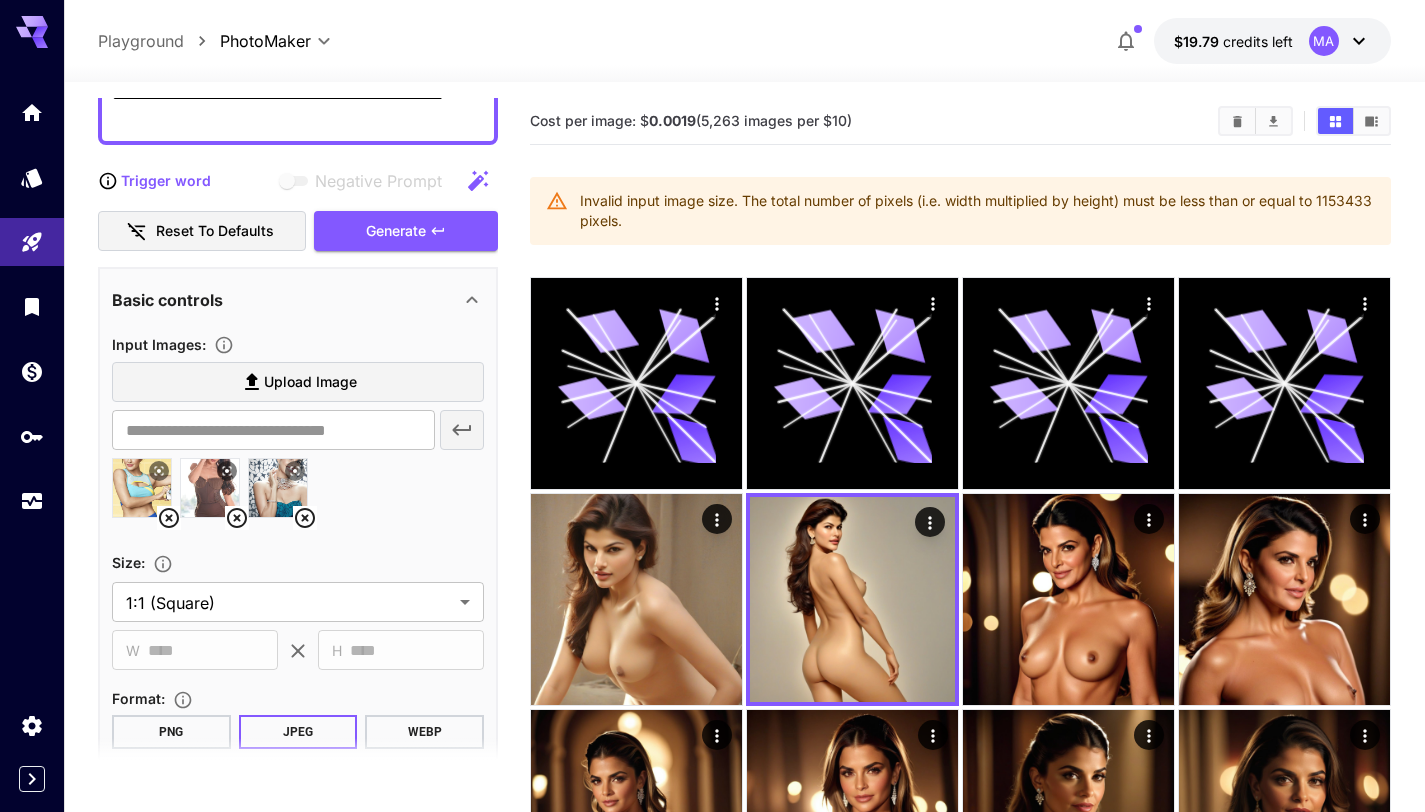 scroll, scrollTop: 205, scrollLeft: 0, axis: vertical 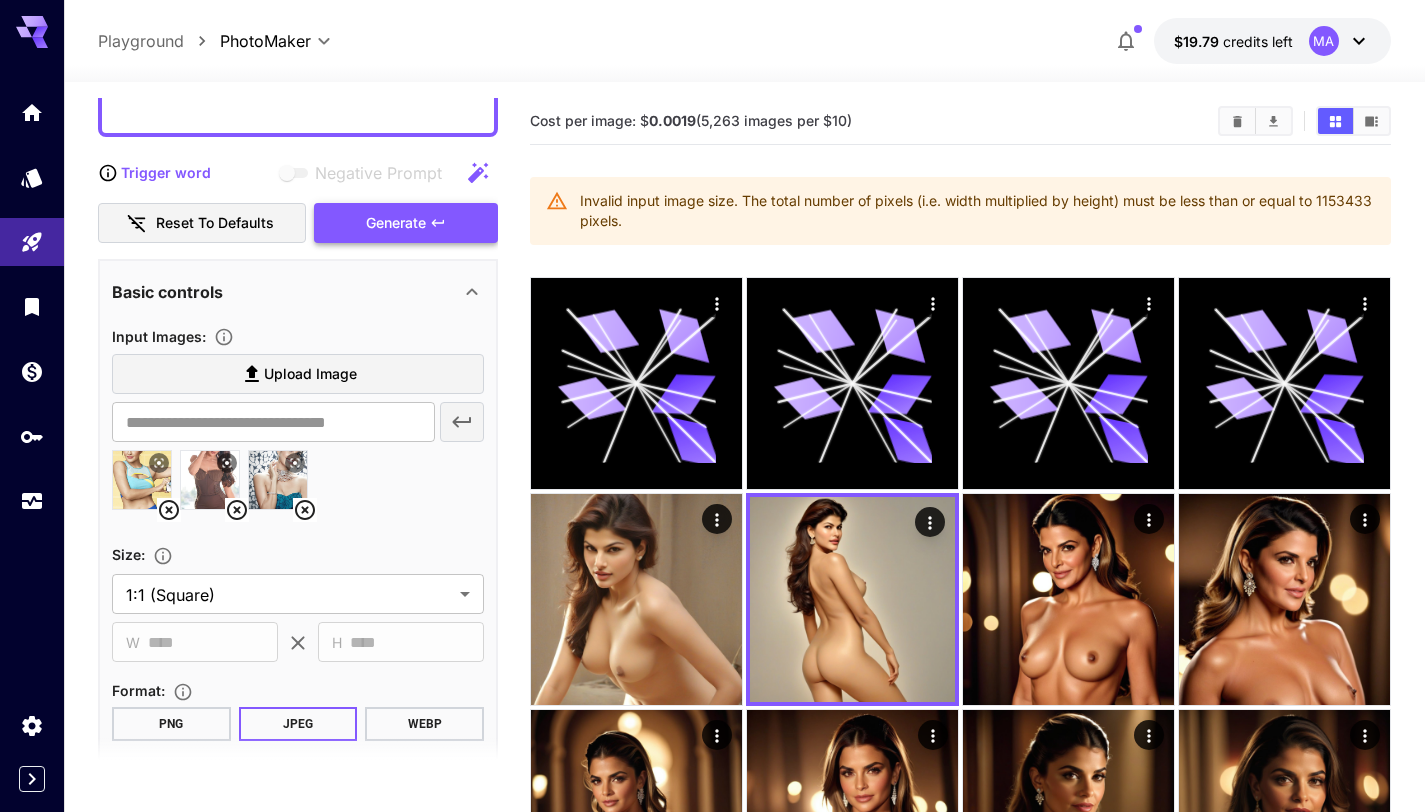 click on "Generate" at bounding box center [396, 223] 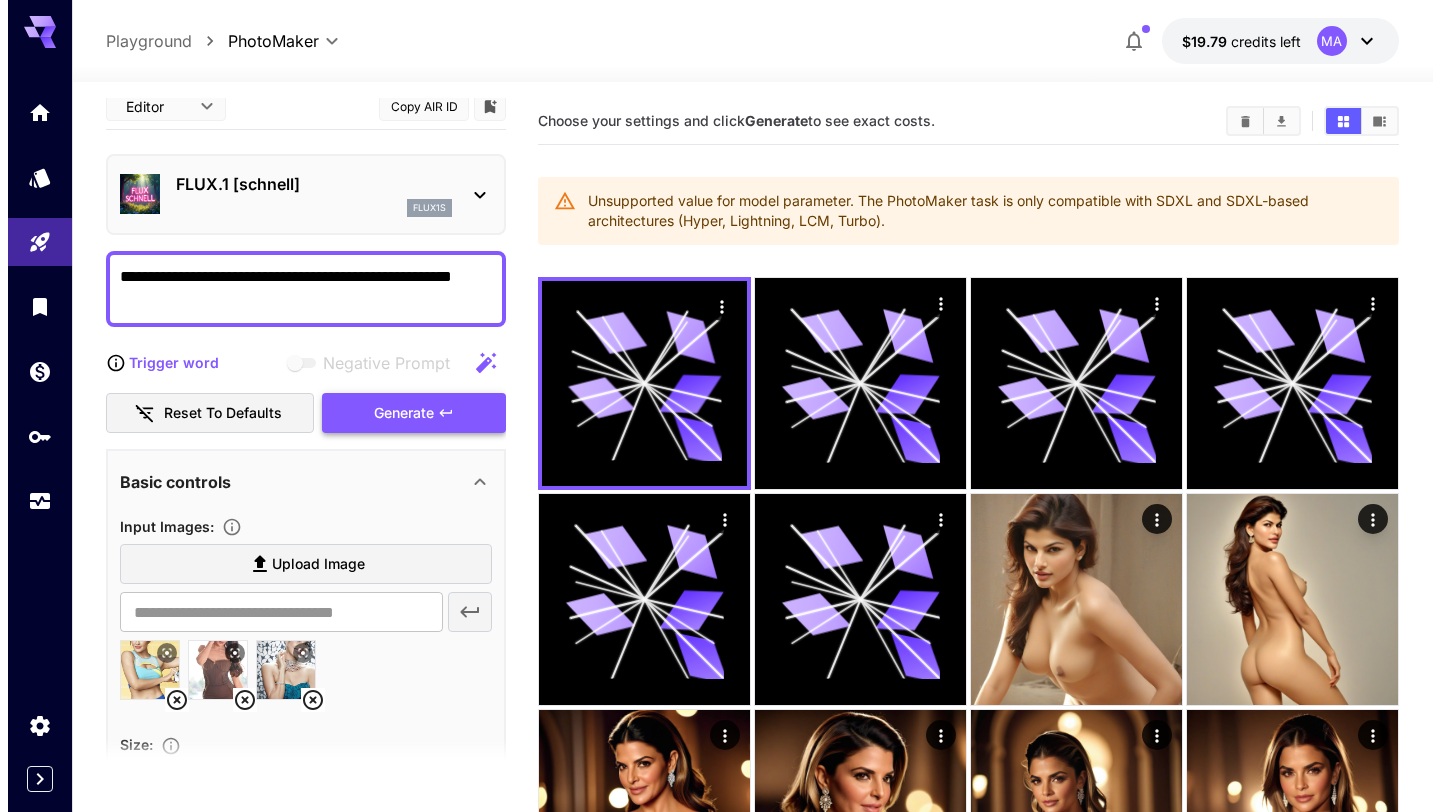 scroll, scrollTop: 11, scrollLeft: 0, axis: vertical 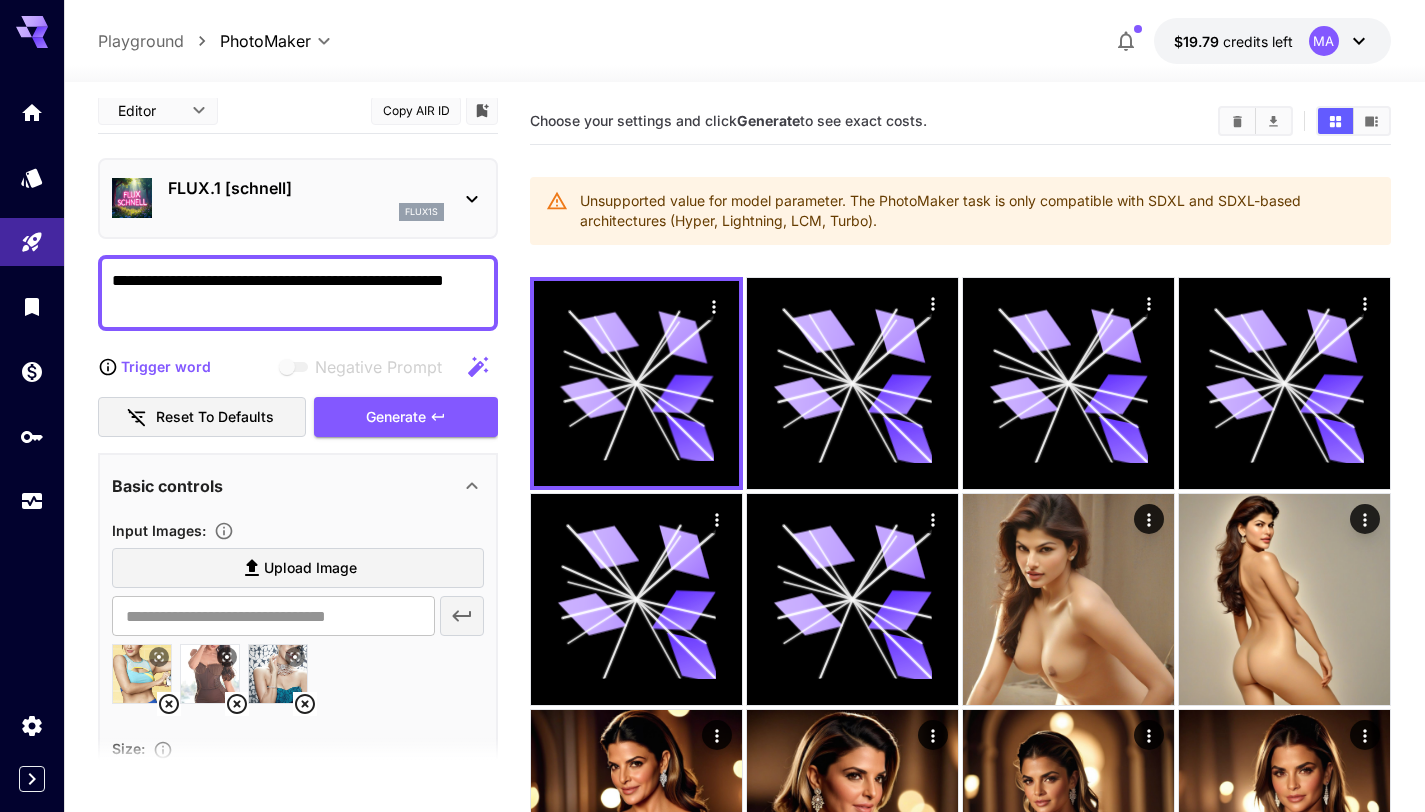 click on "FLUX.1 [schnell] flux1s" at bounding box center [306, 198] 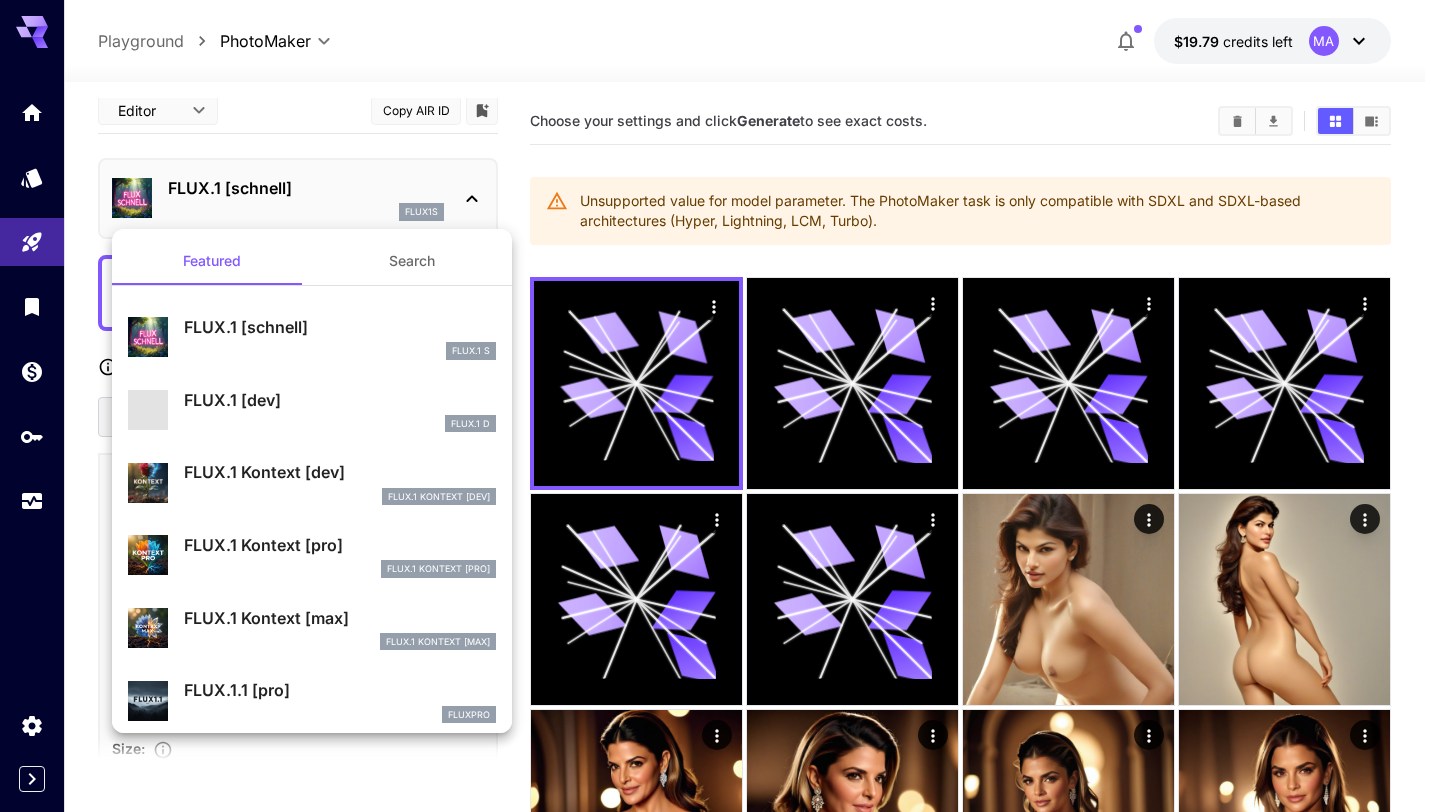 click at bounding box center [720, 406] 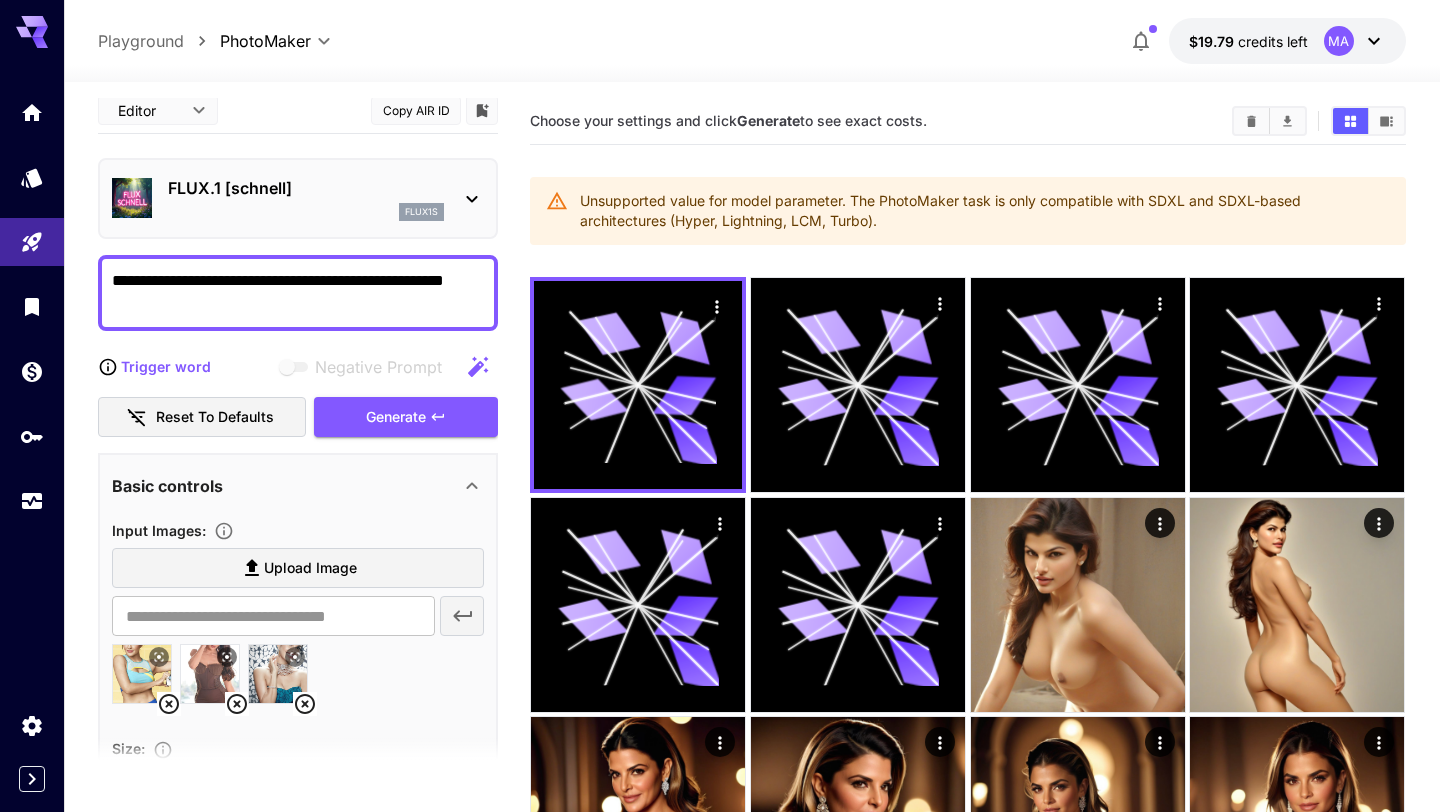 click on "**********" at bounding box center [720, 935] 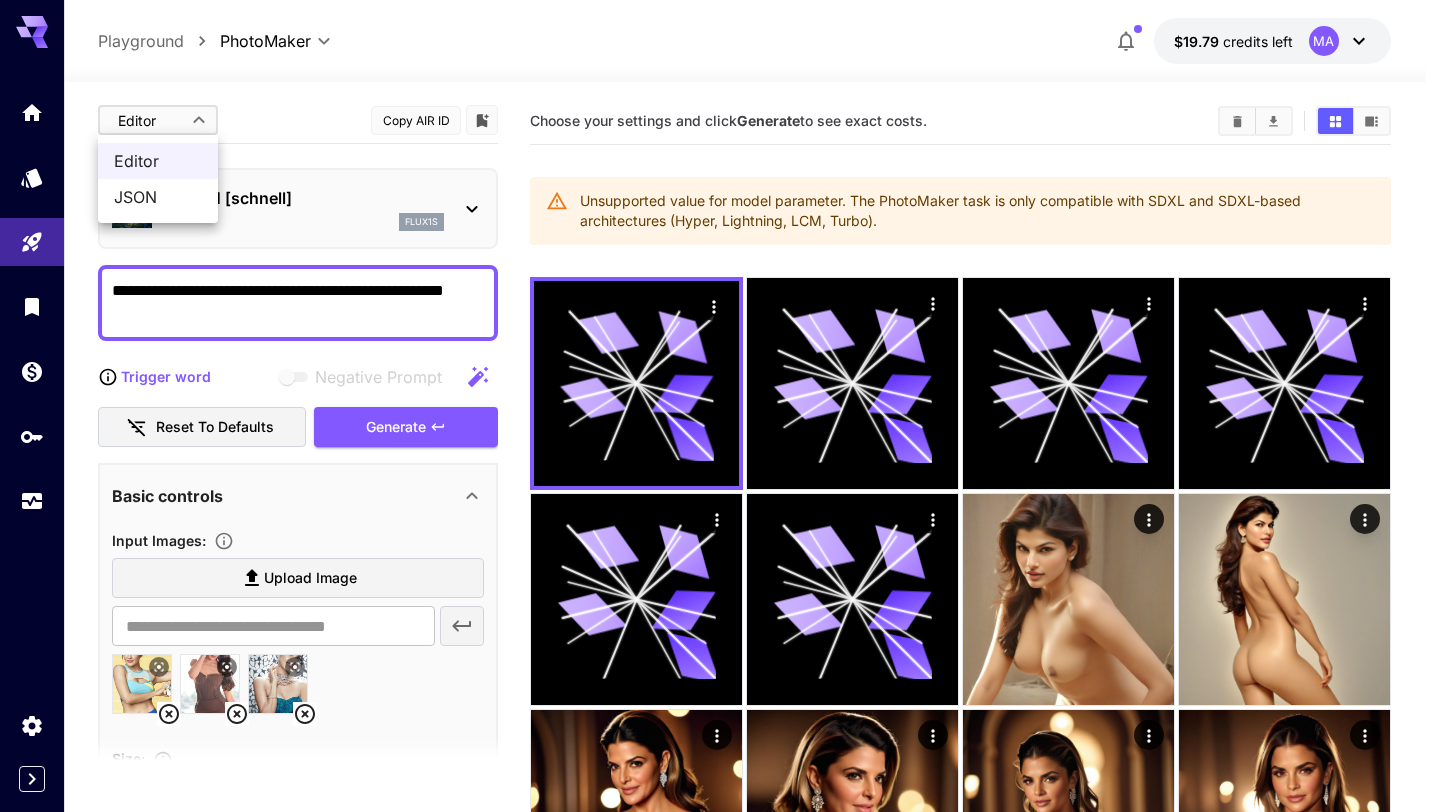 click at bounding box center [720, 406] 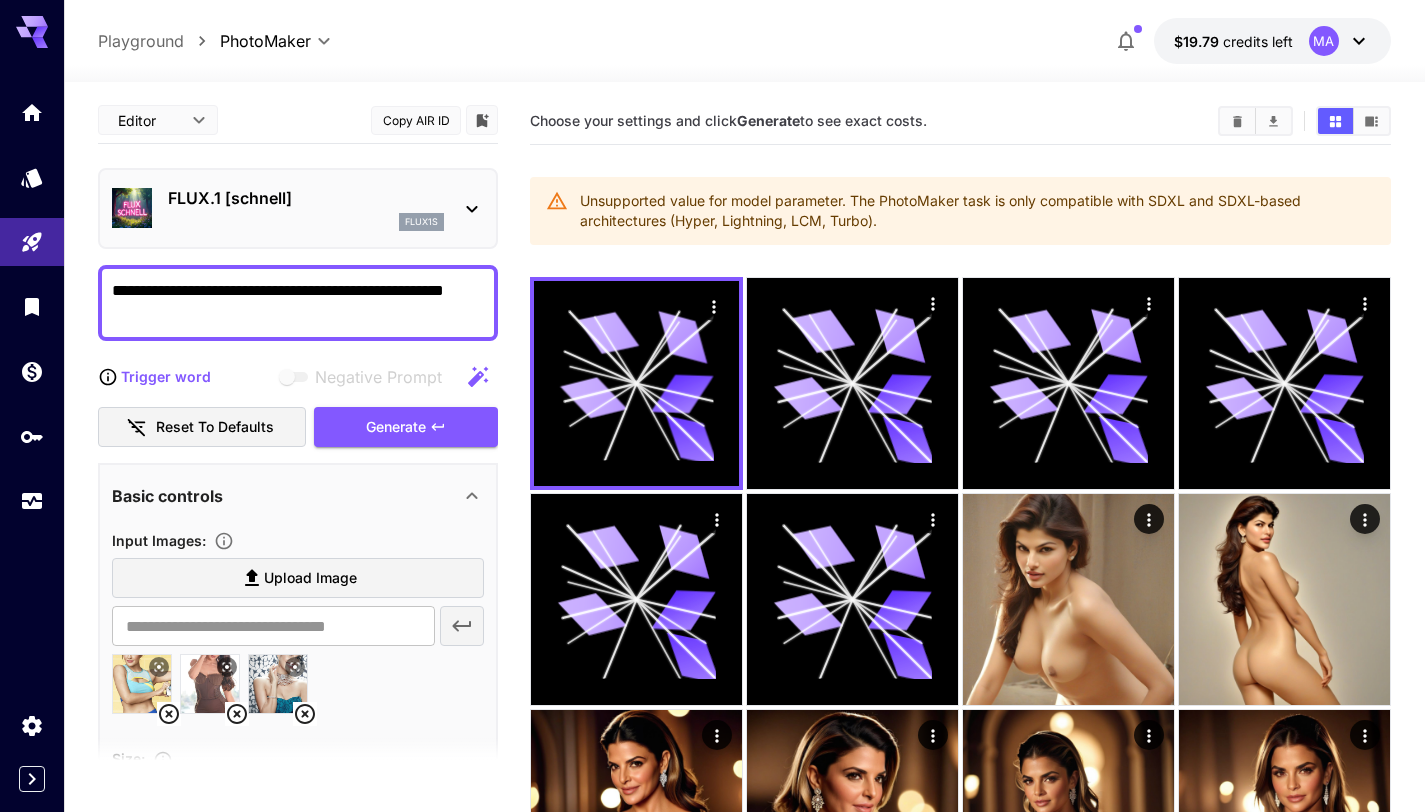 click on "FLUX.1 [schnell]" at bounding box center (306, 198) 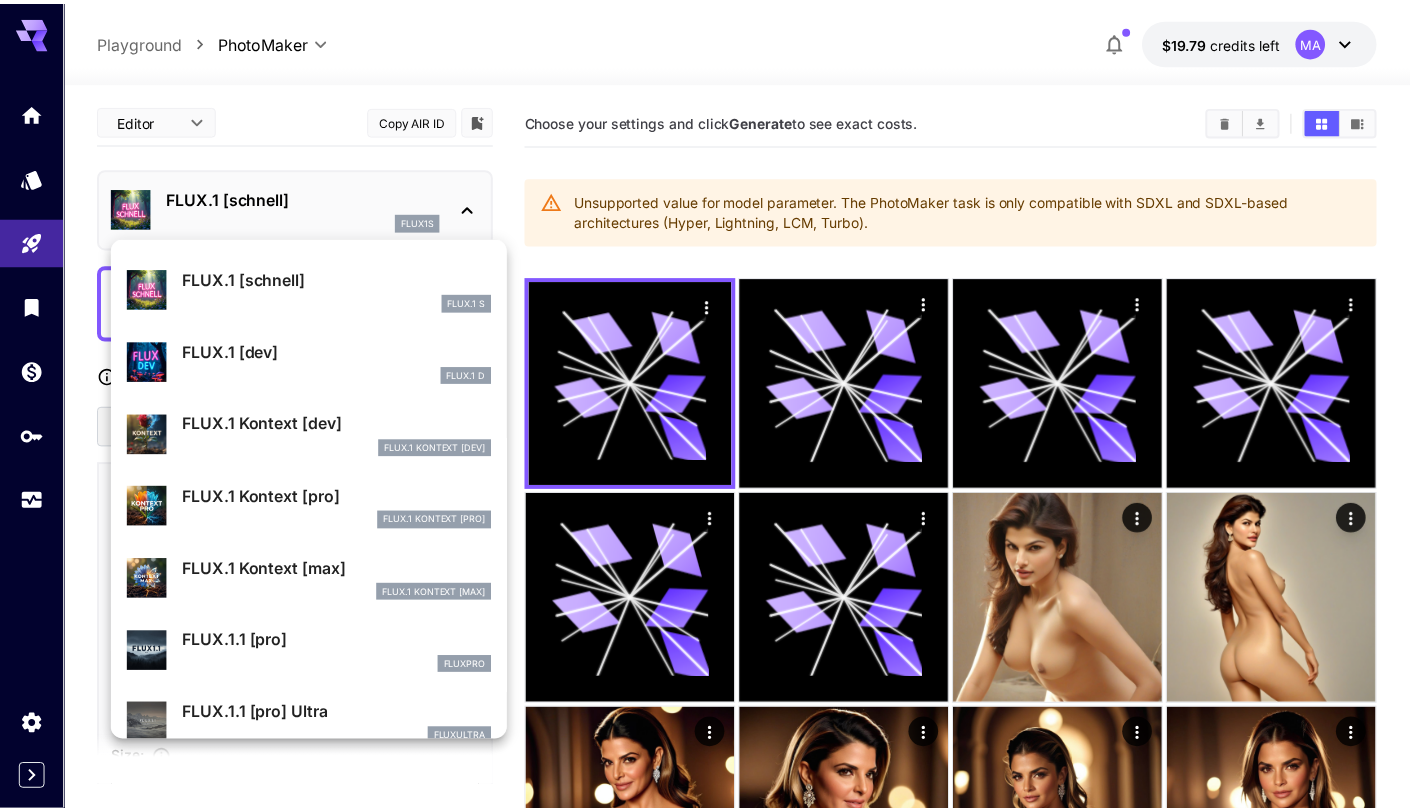 scroll, scrollTop: 58, scrollLeft: 0, axis: vertical 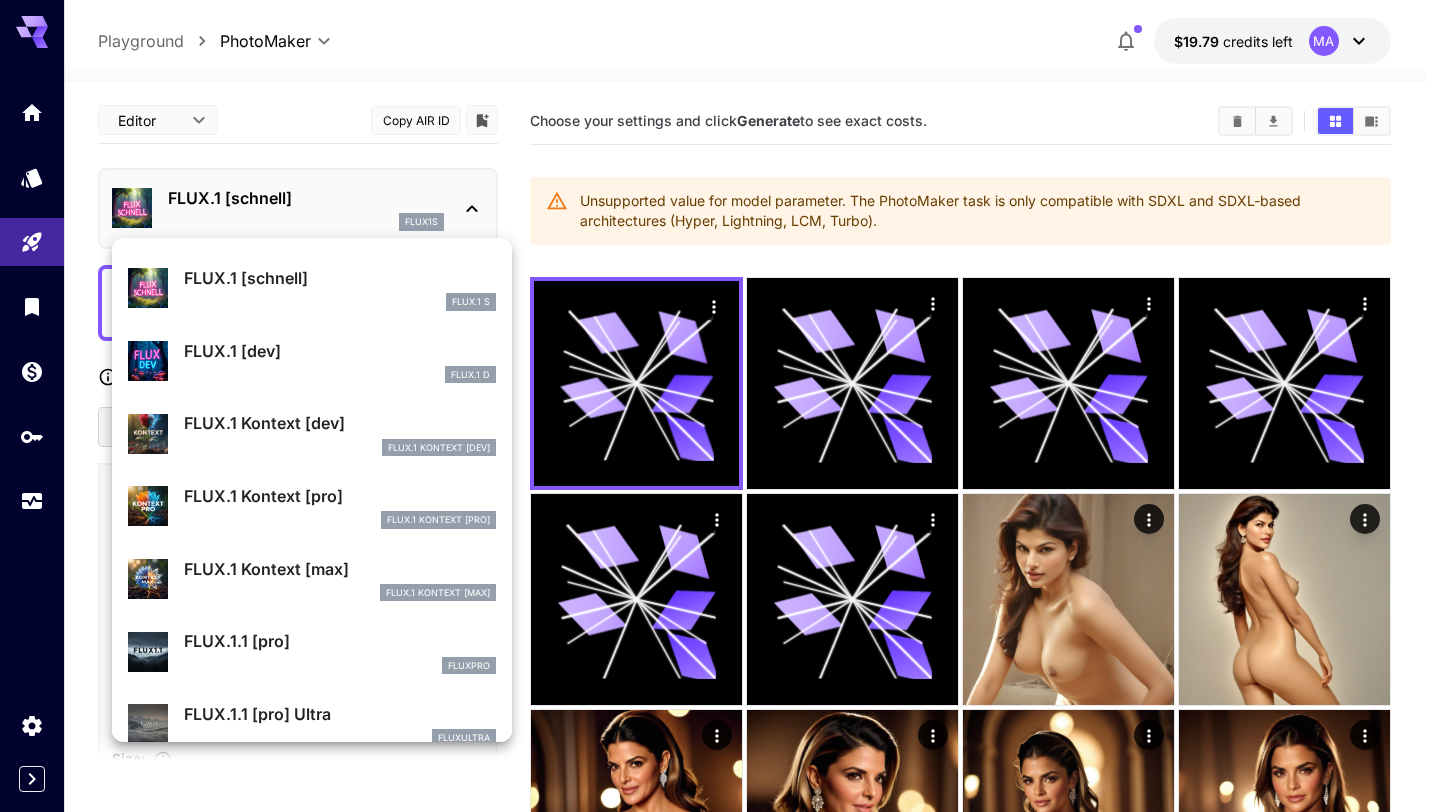 click on "FLUX.1 D" at bounding box center (340, 375) 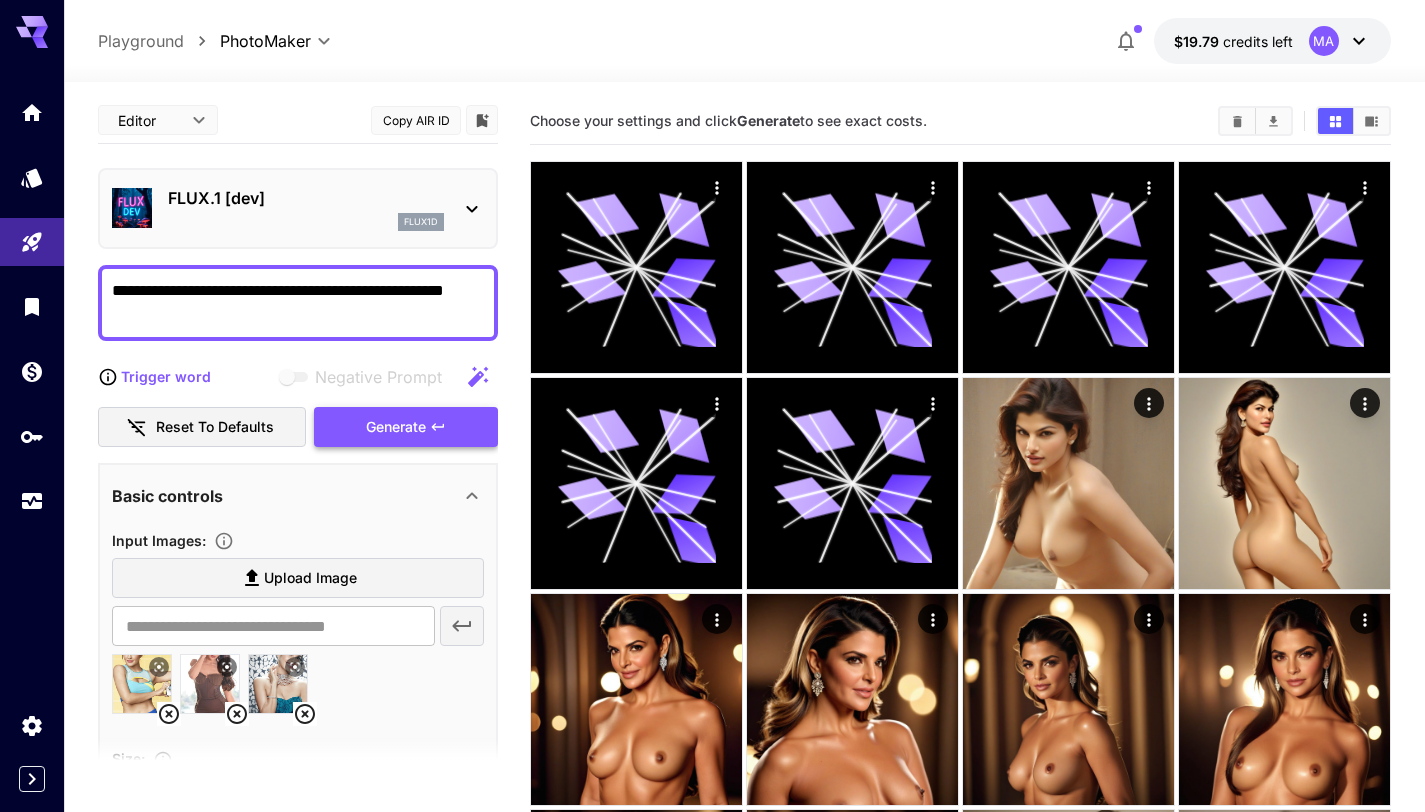 click on "Generate" at bounding box center [396, 427] 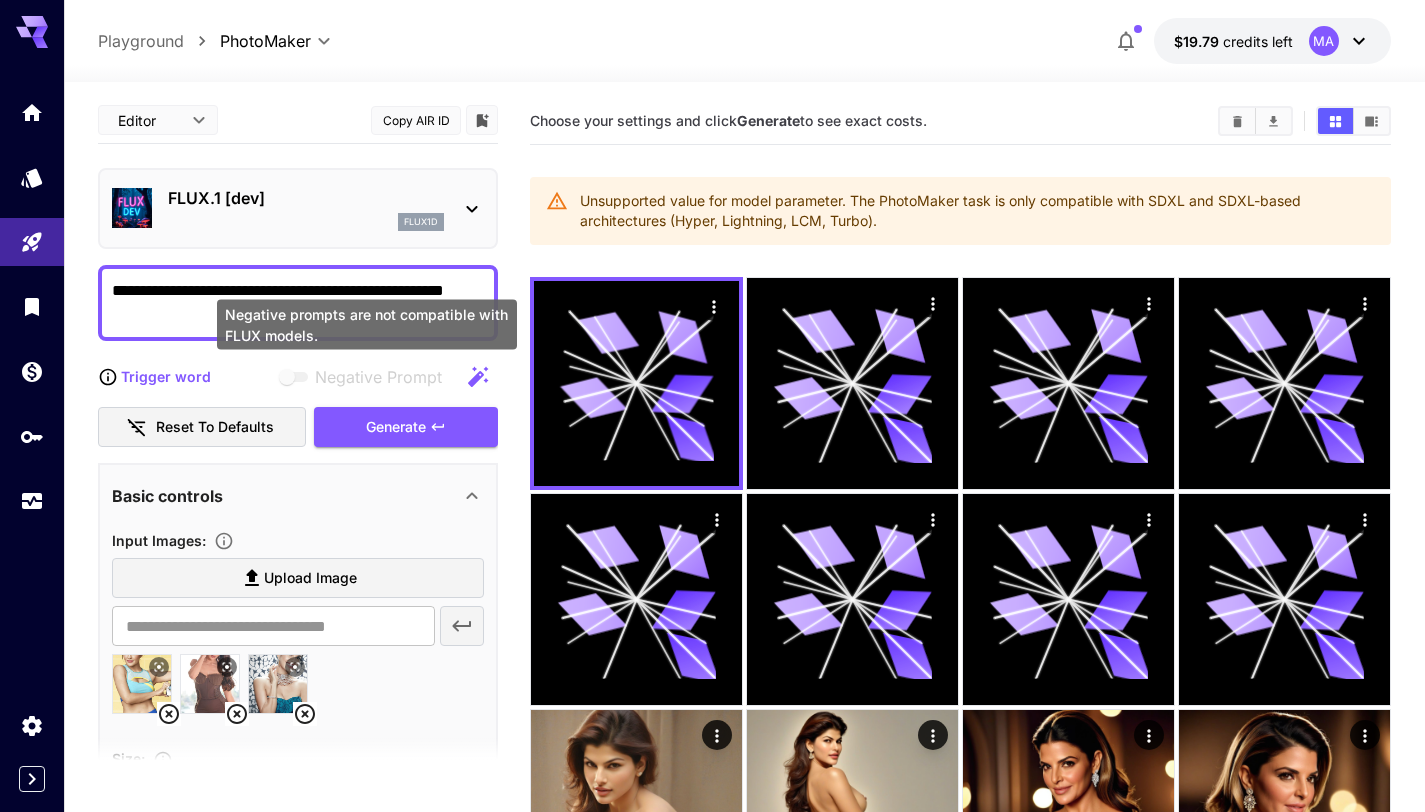 click on "Negative prompts are not compatible with FLUX models." at bounding box center [367, 325] 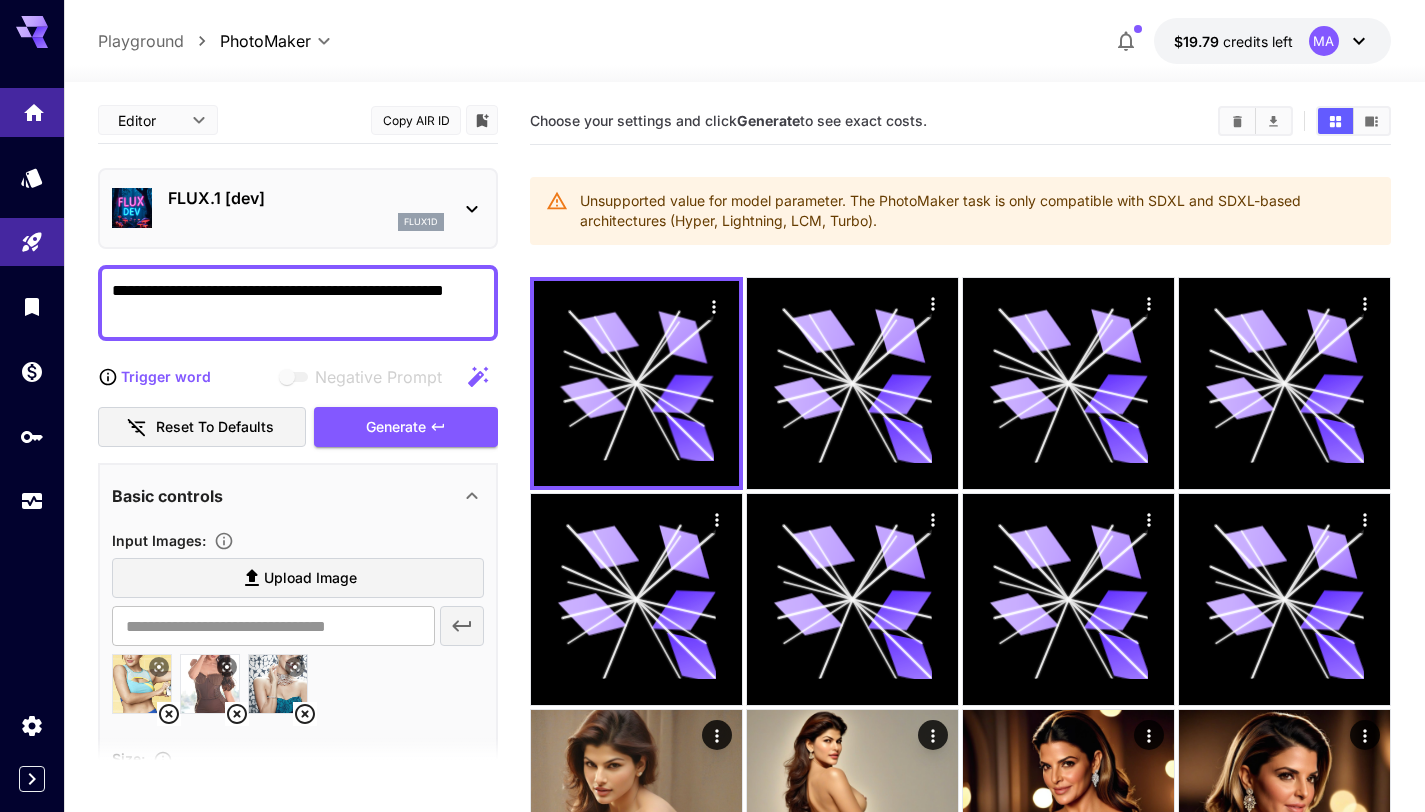 click at bounding box center [32, 112] 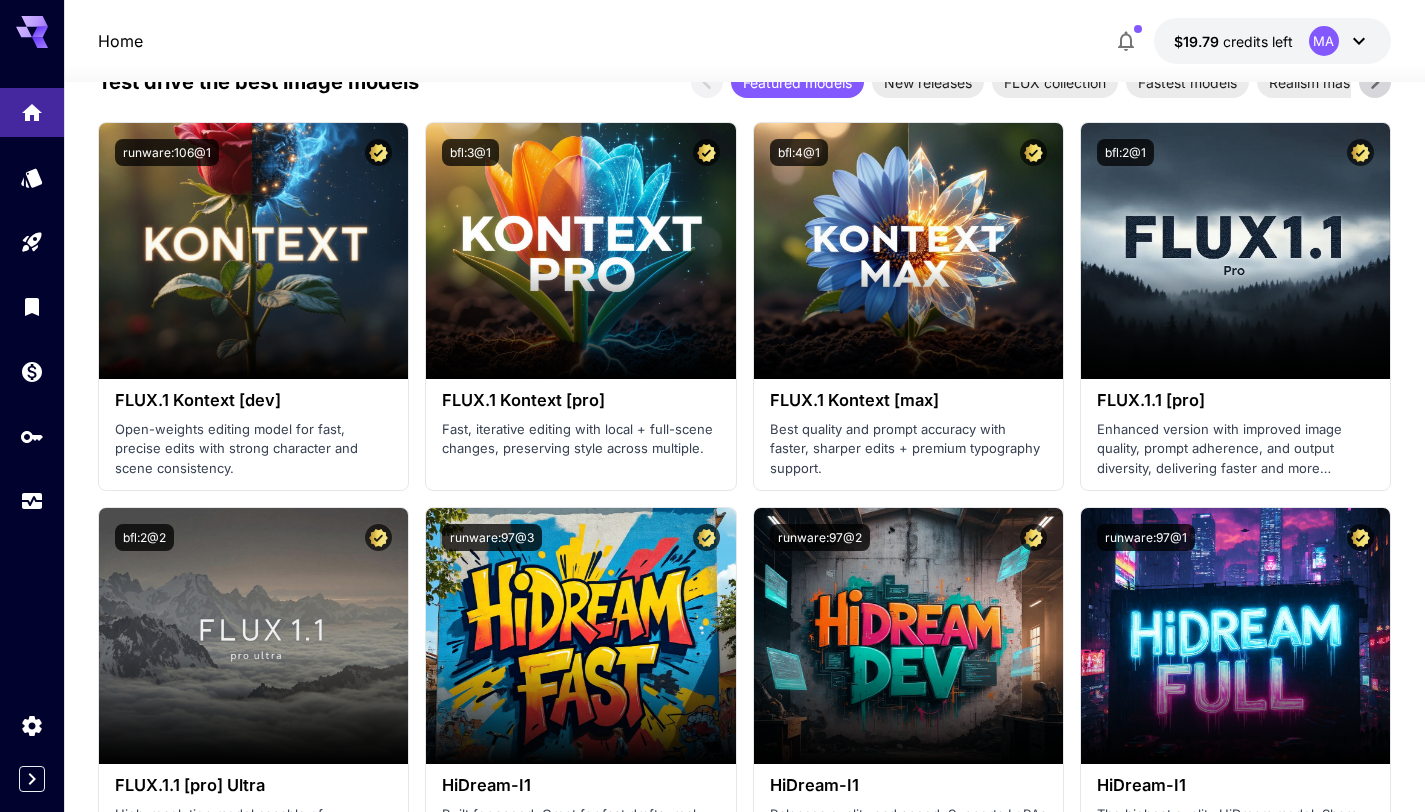 scroll, scrollTop: 2666, scrollLeft: 0, axis: vertical 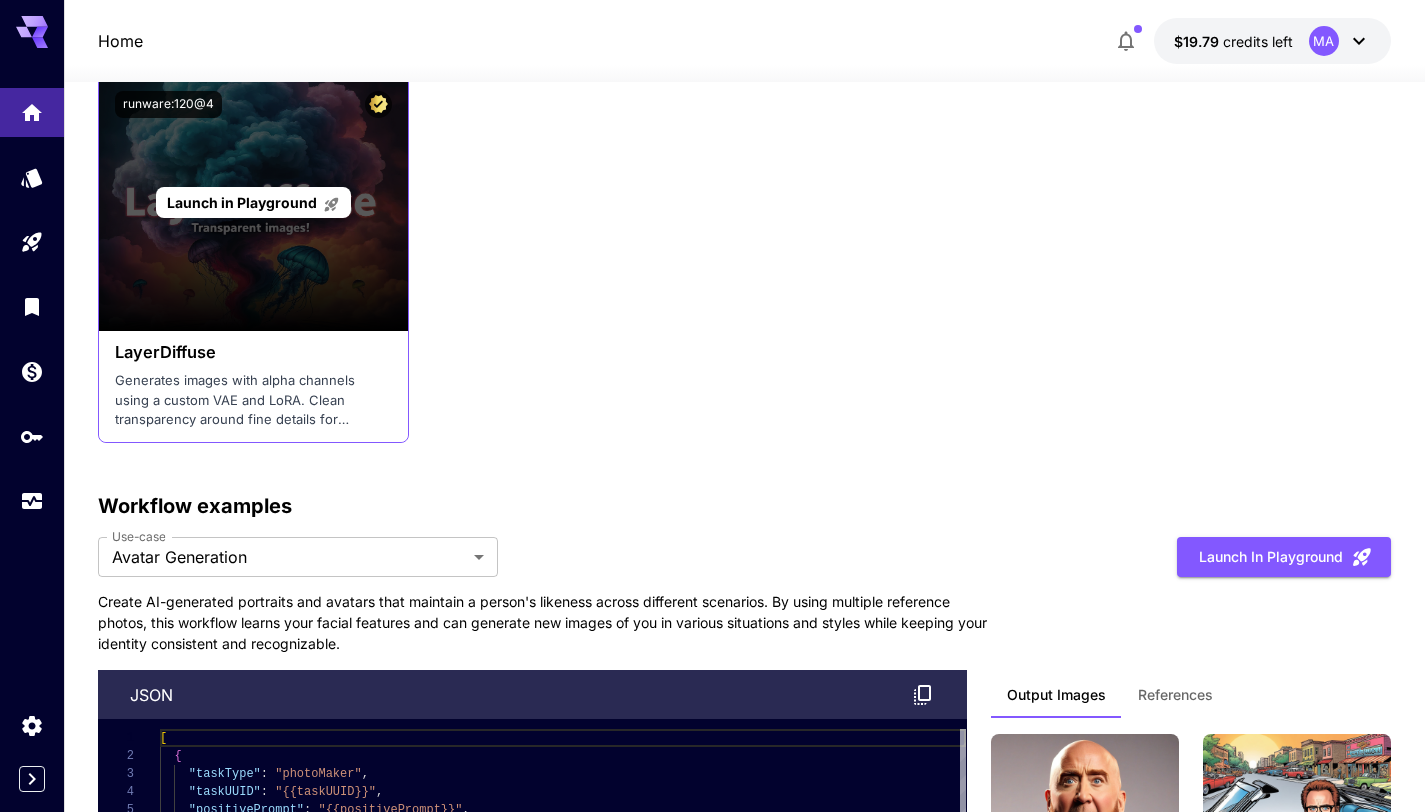 click on "Launch in Playground" at bounding box center [253, 202] 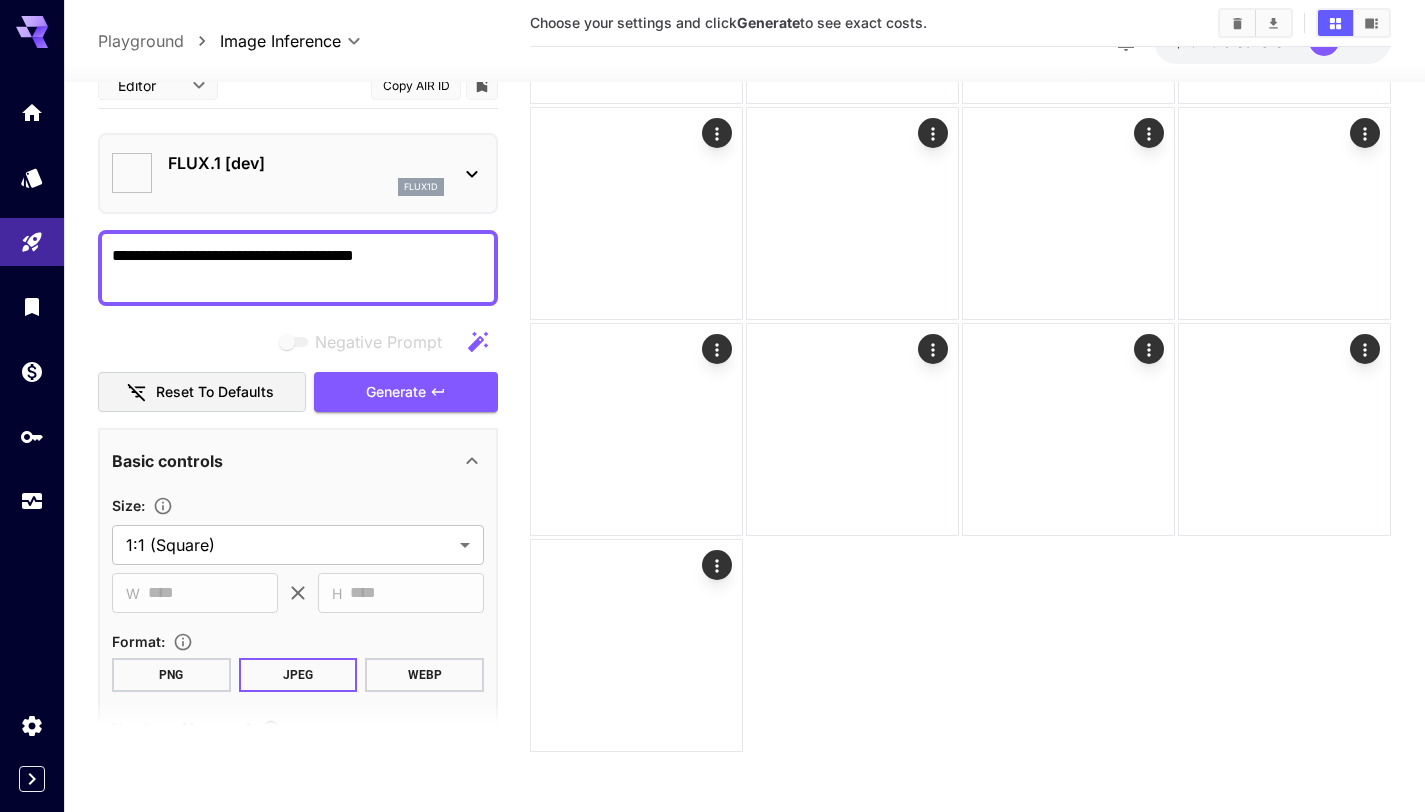 type on "**********" 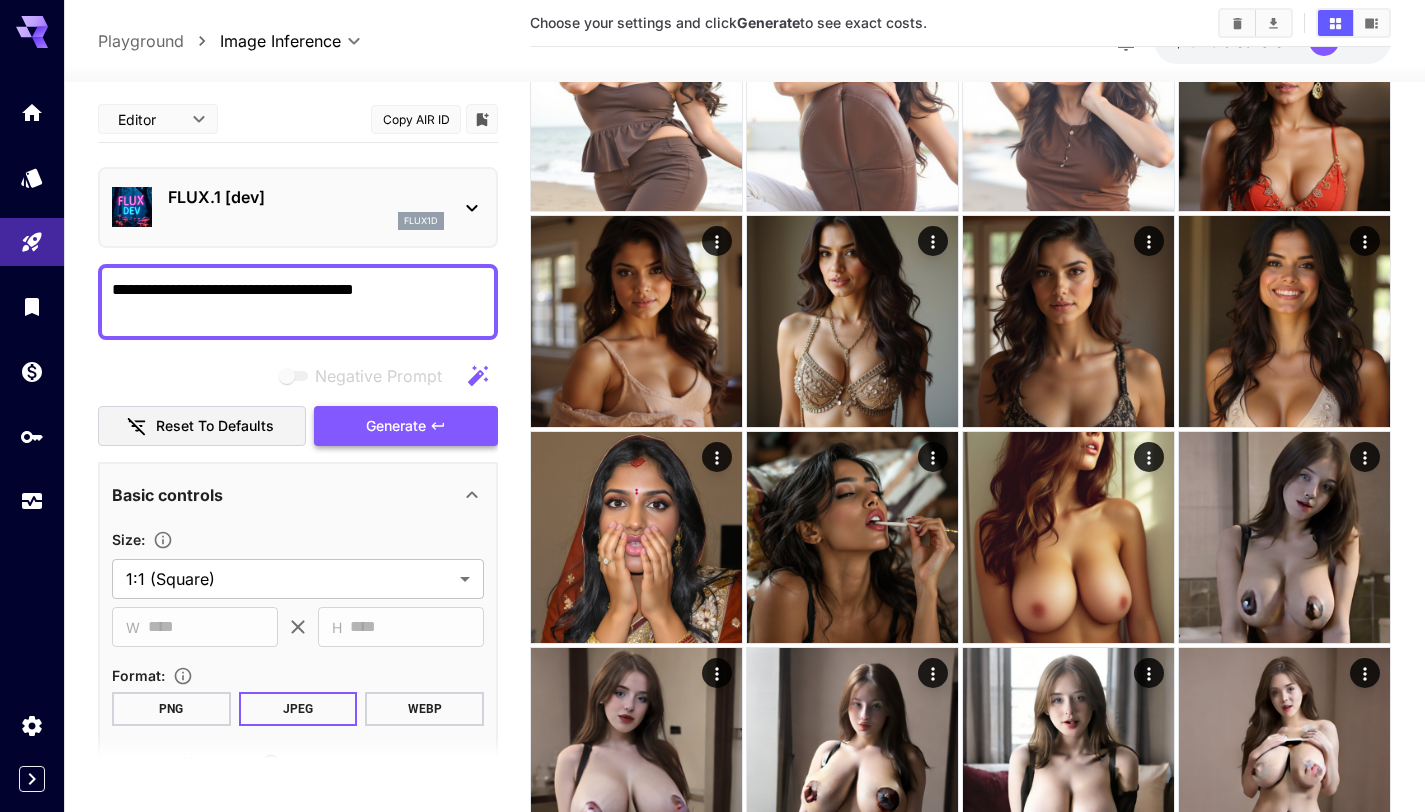 scroll, scrollTop: 0, scrollLeft: 0, axis: both 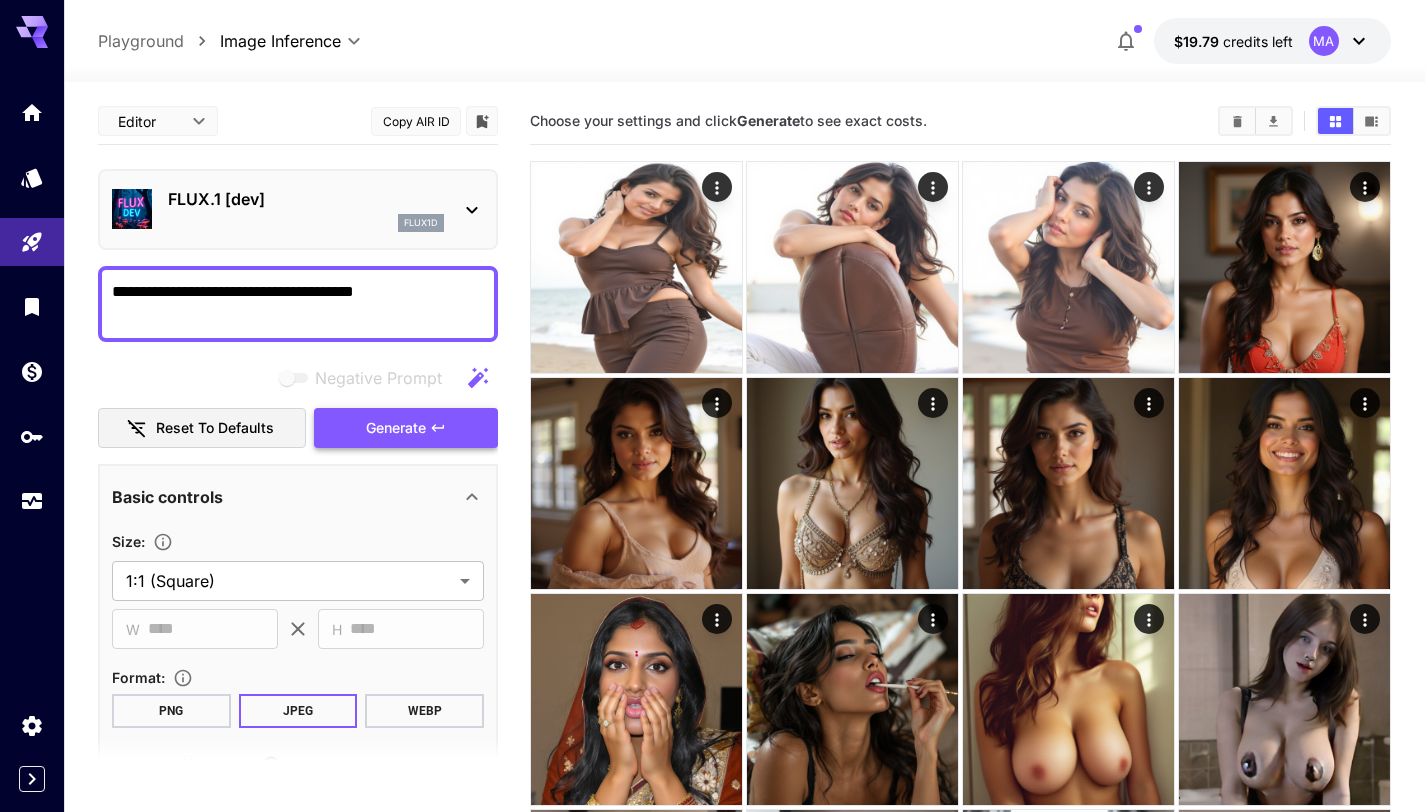 click on "Generate" at bounding box center [406, 428] 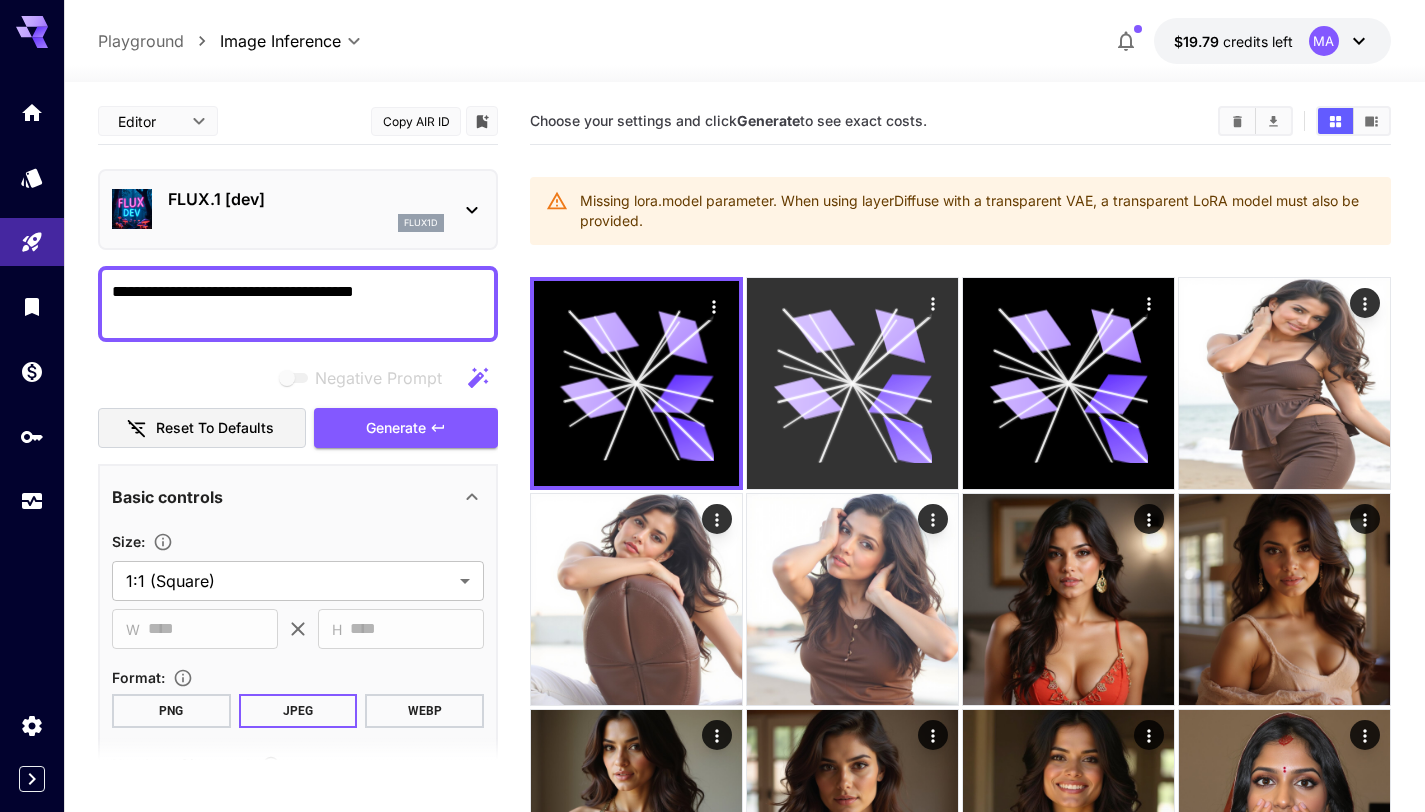 click 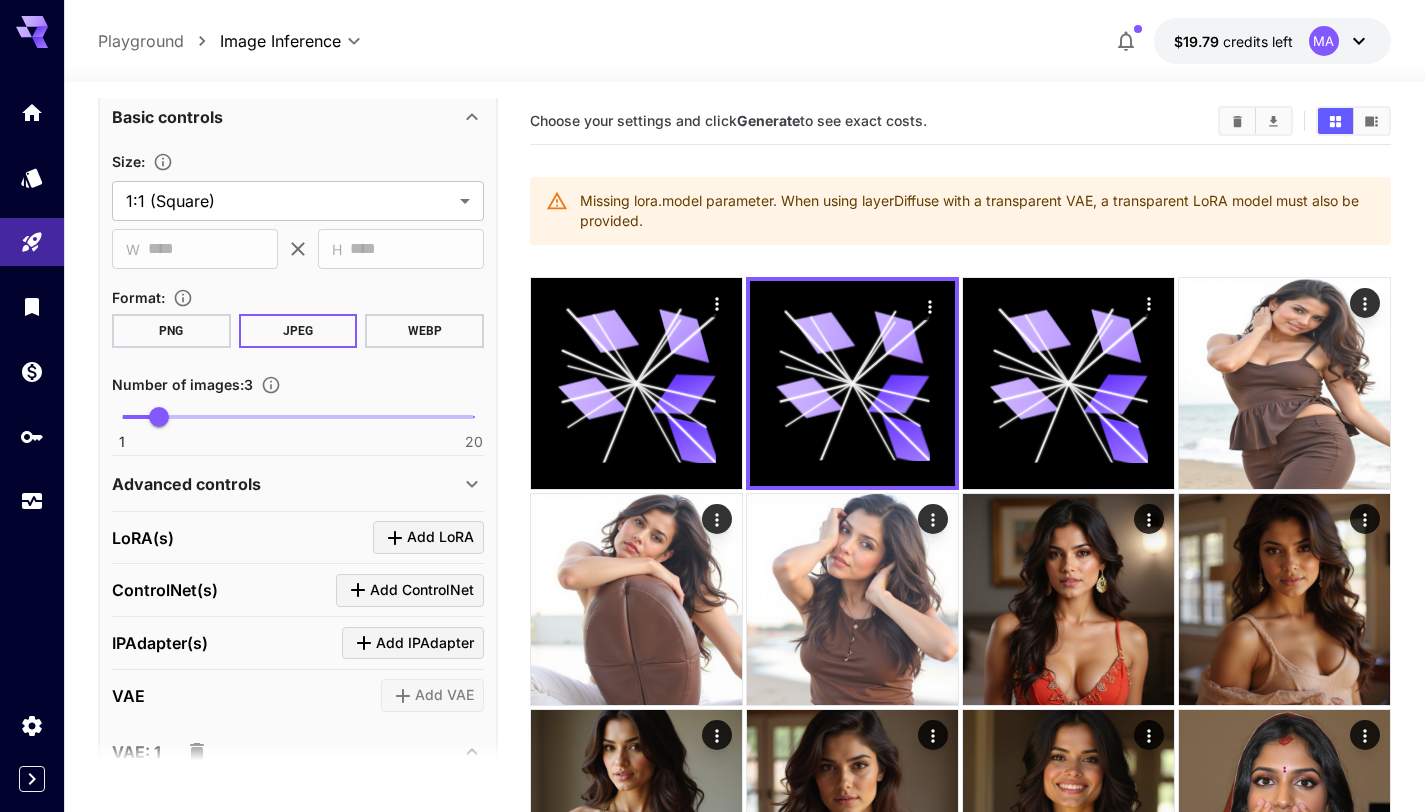 scroll, scrollTop: 383, scrollLeft: 0, axis: vertical 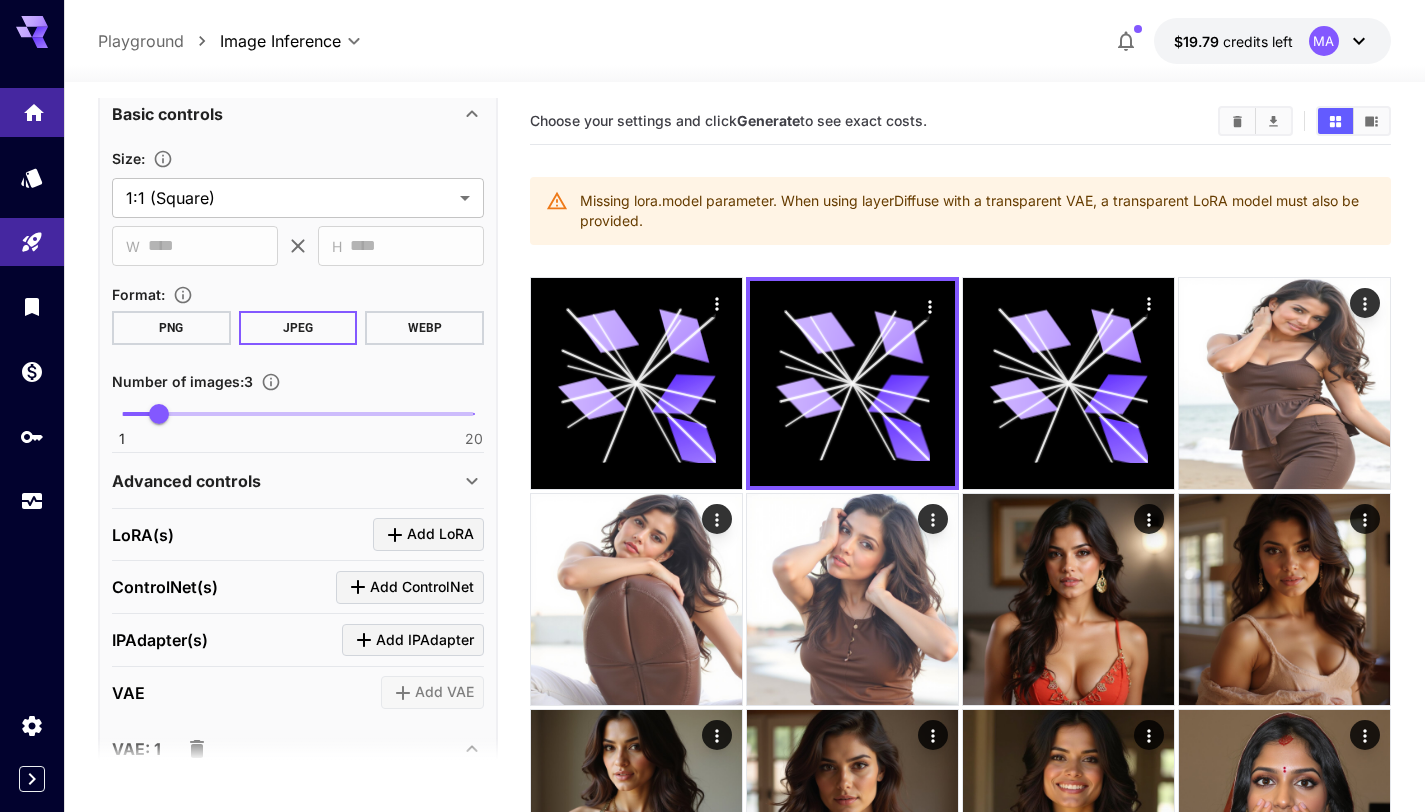click at bounding box center [32, 112] 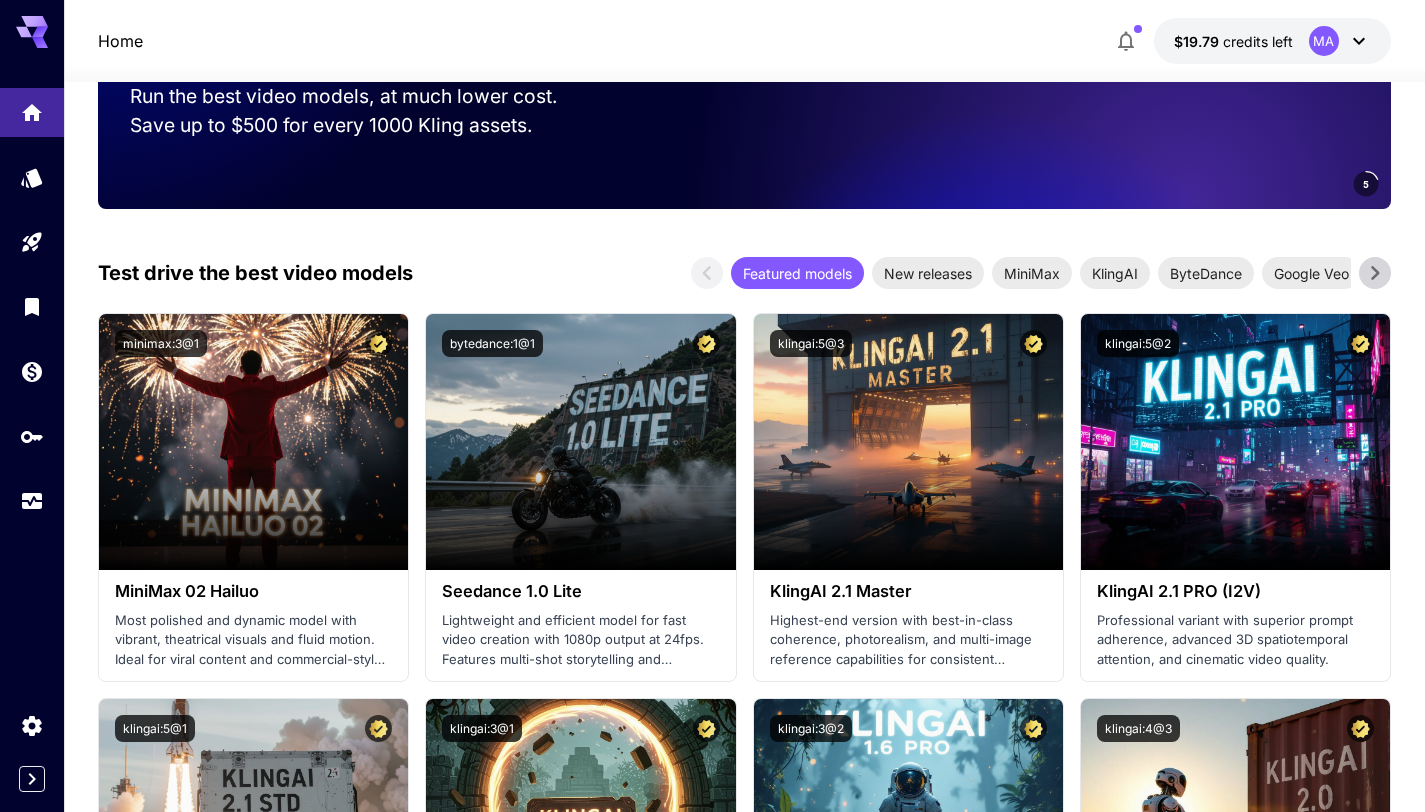 scroll, scrollTop: 341, scrollLeft: 0, axis: vertical 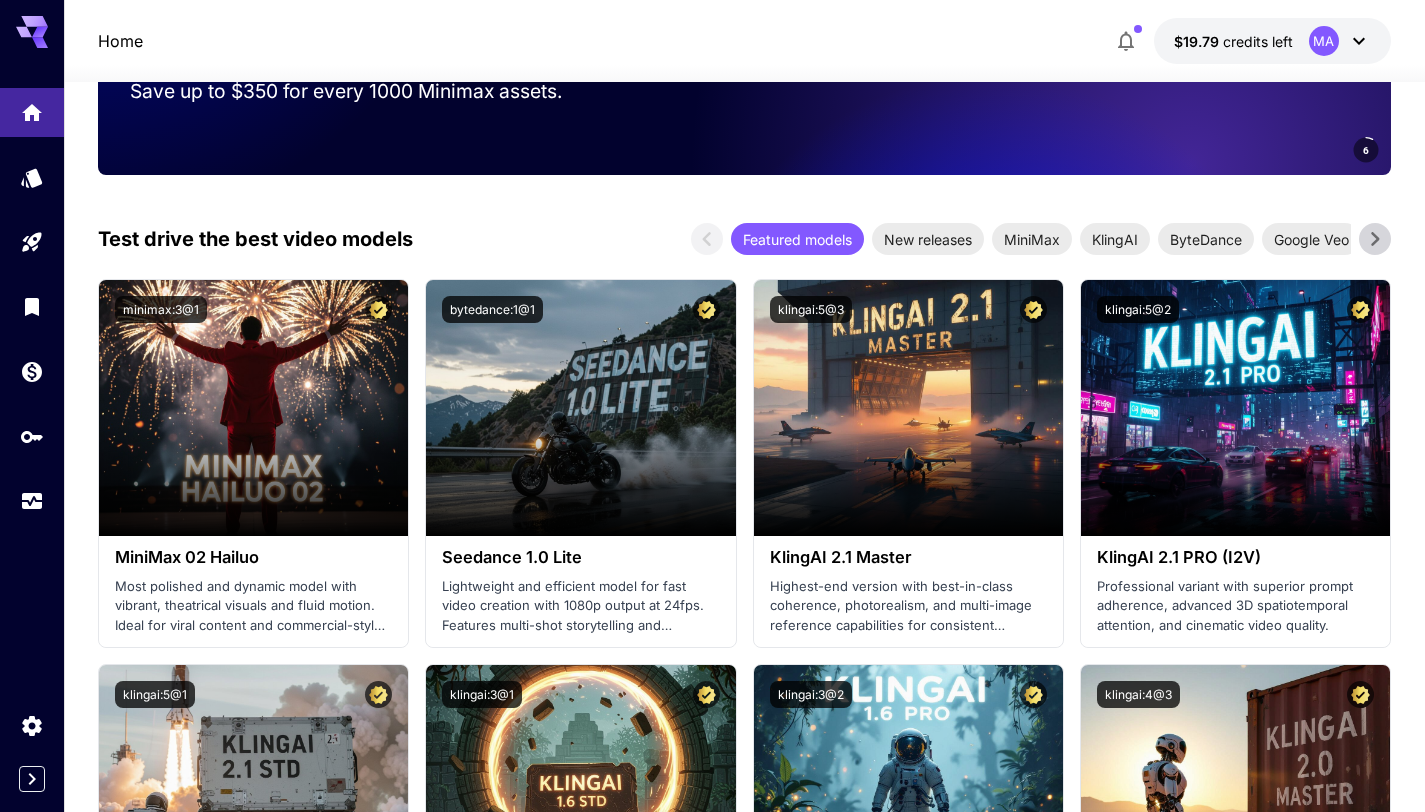 click 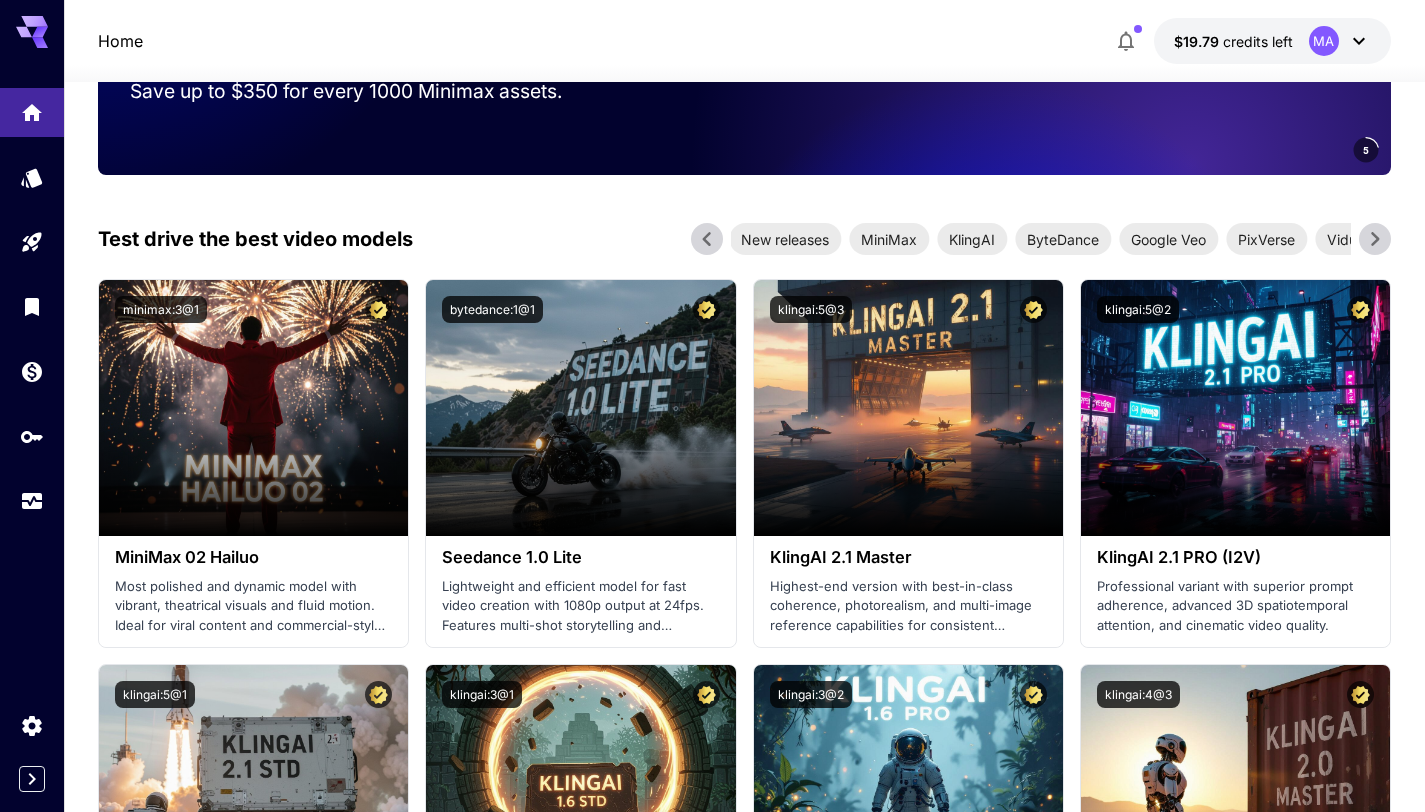 click 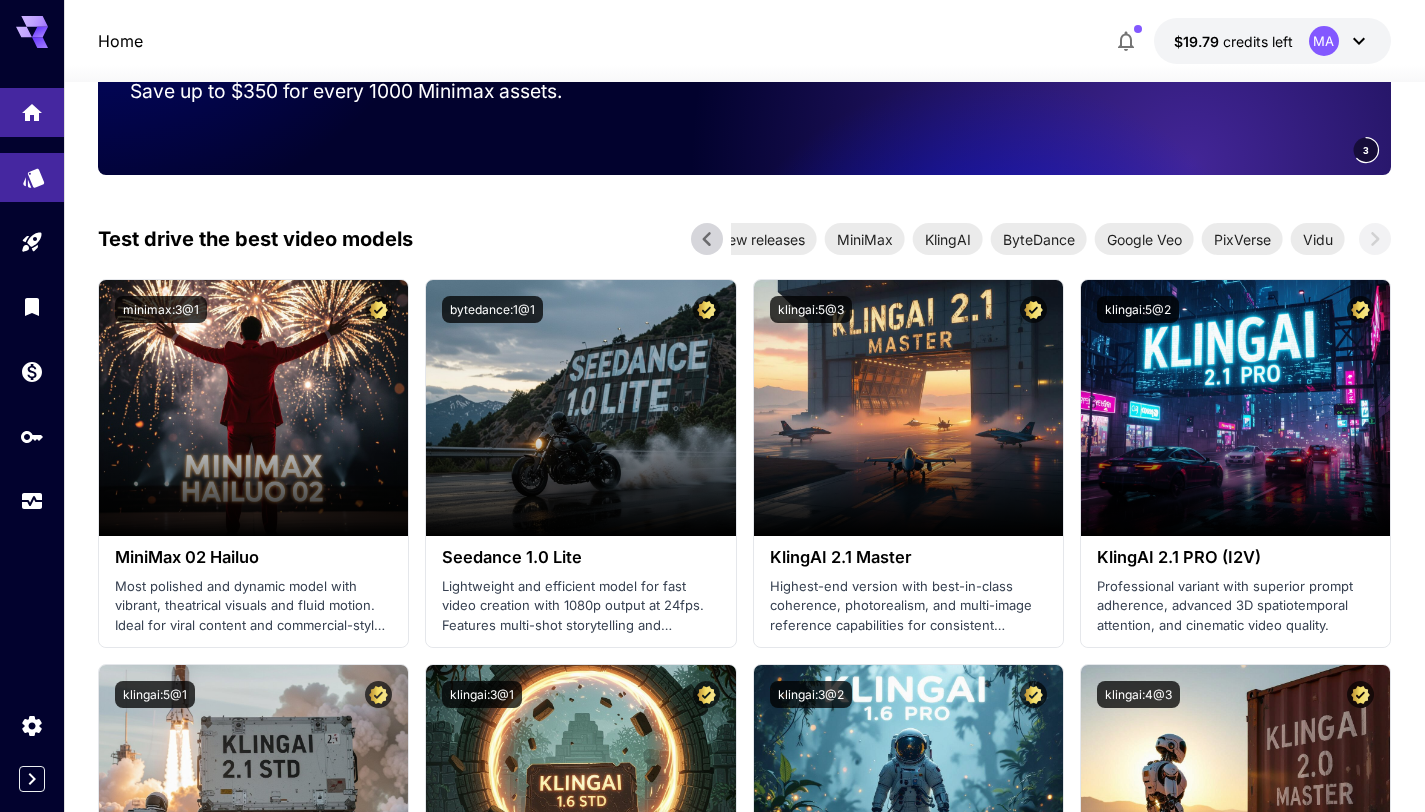 click 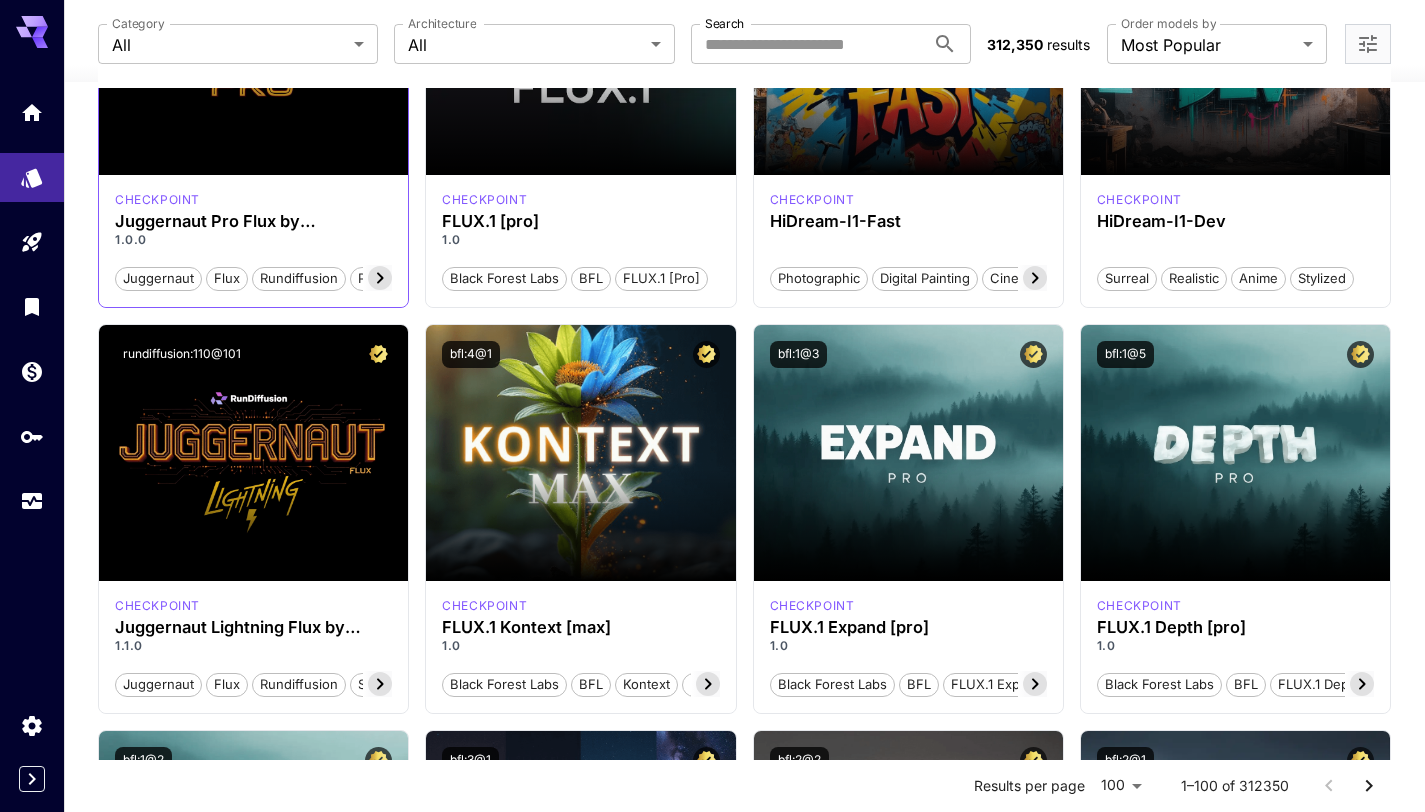 scroll, scrollTop: 0, scrollLeft: 0, axis: both 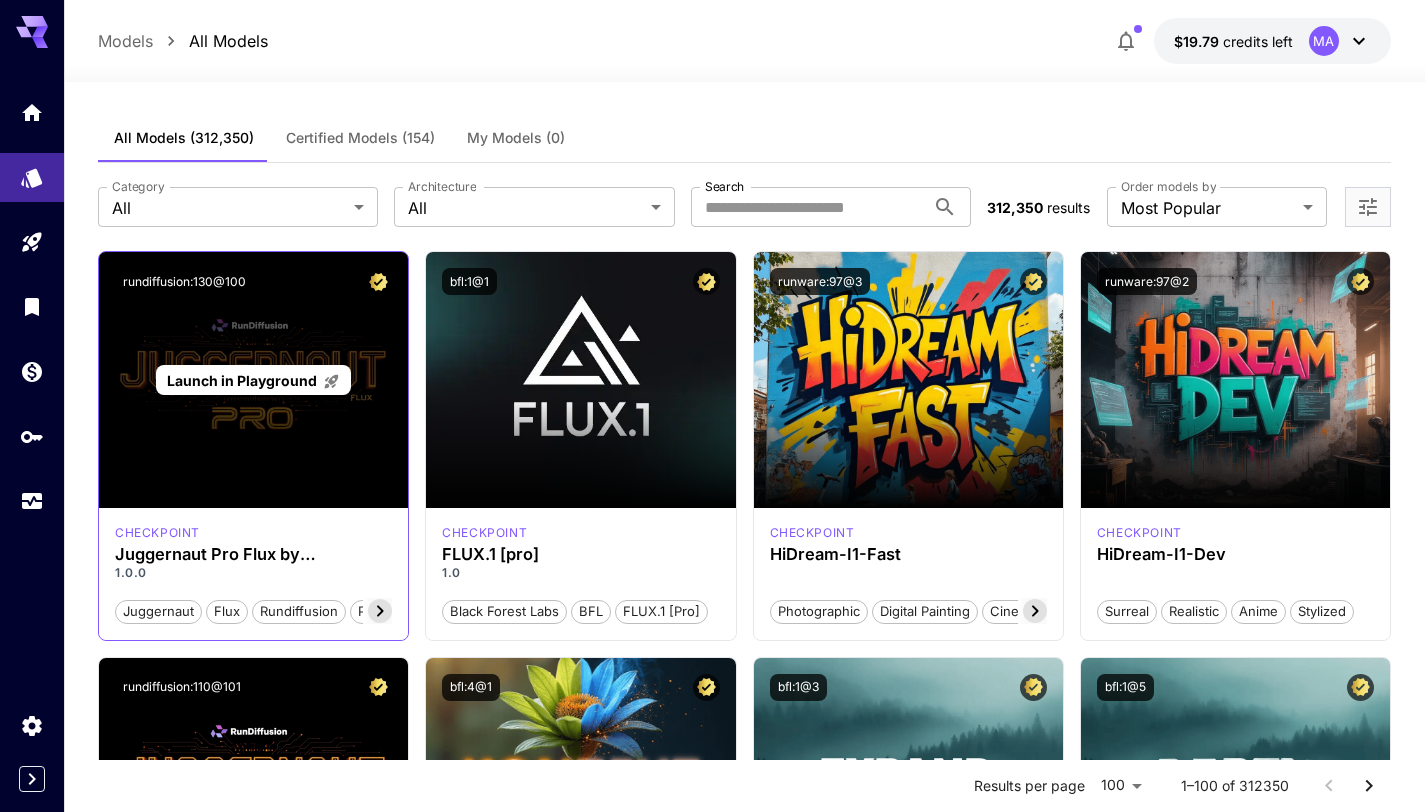 click on "Launch in Playground" at bounding box center (242, 380) 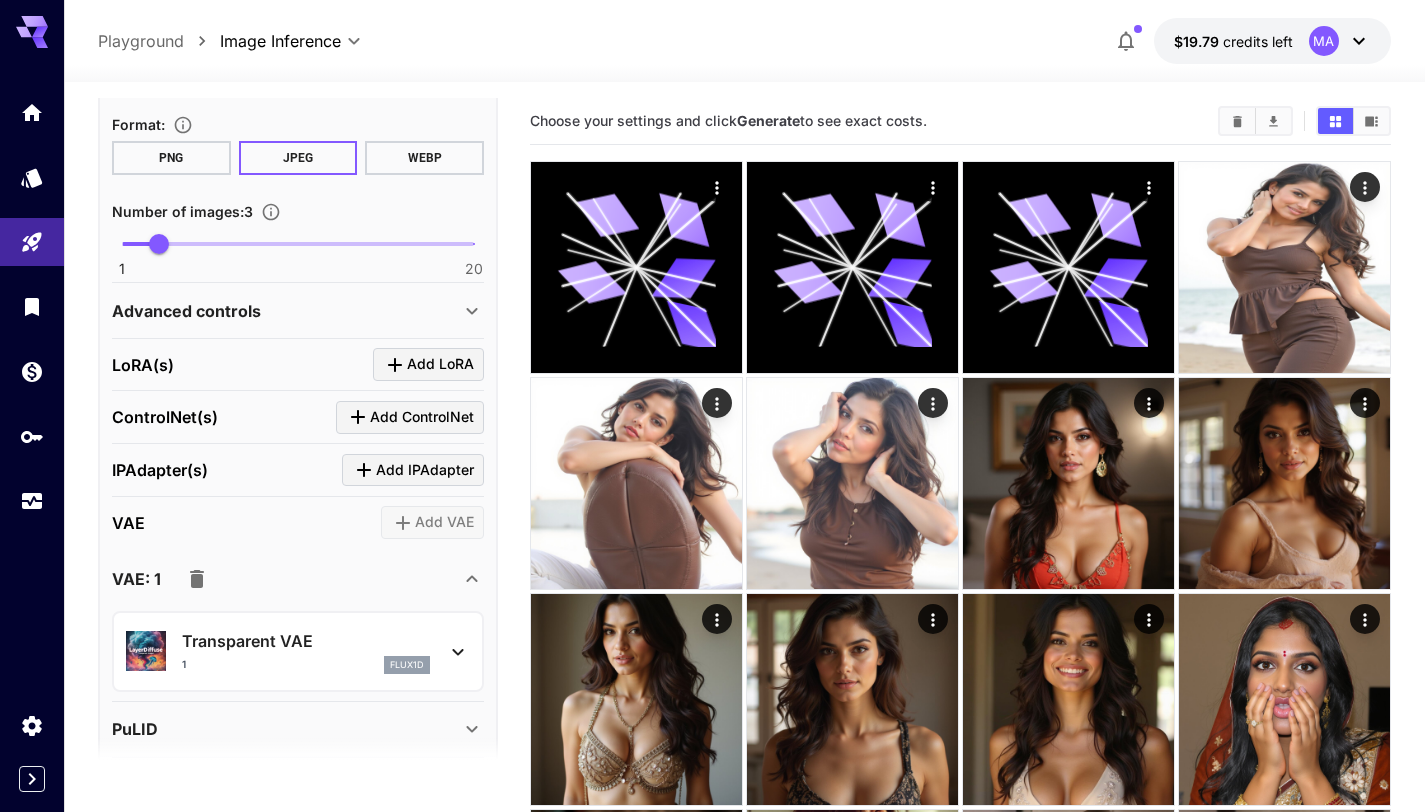 scroll, scrollTop: 684, scrollLeft: 0, axis: vertical 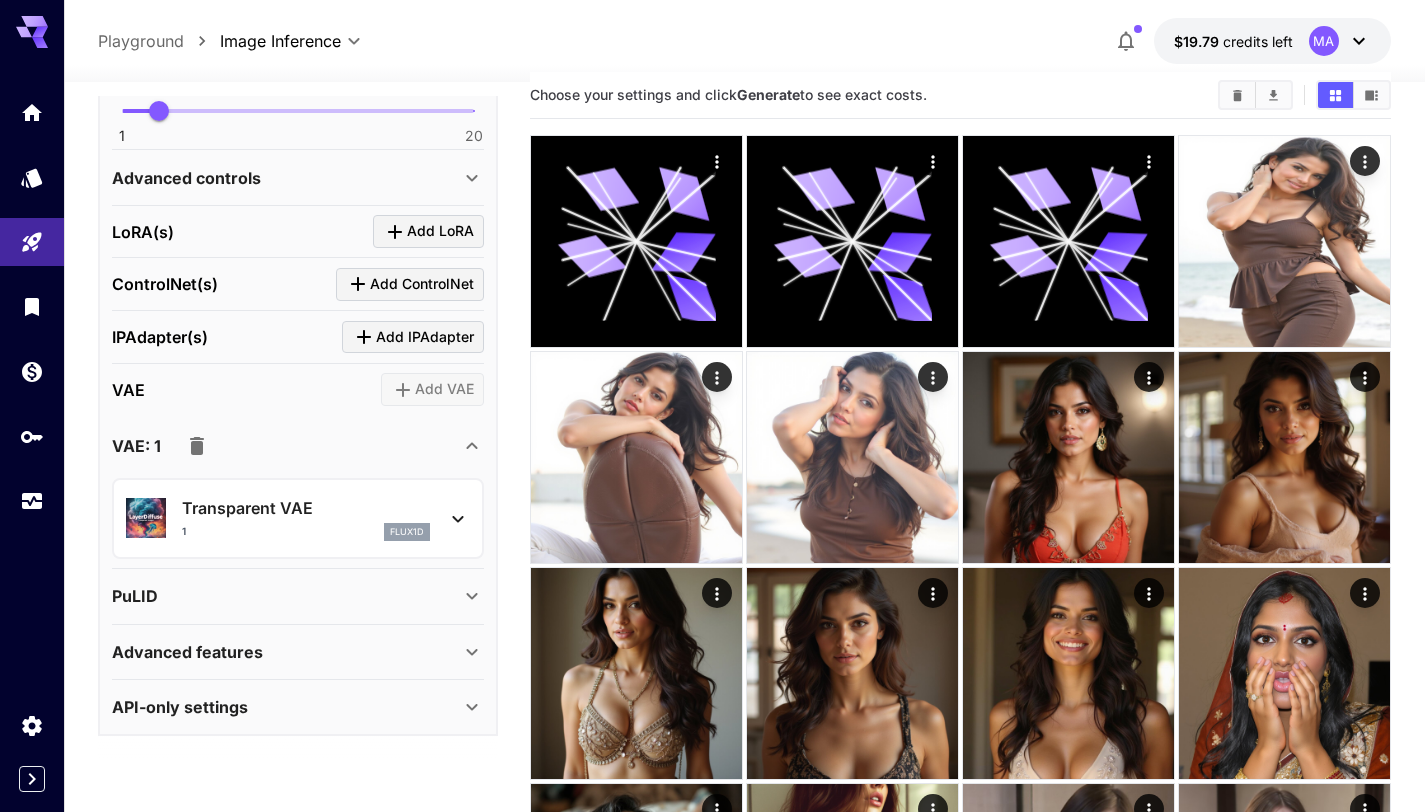 click on "Transparent VAE" at bounding box center [306, 508] 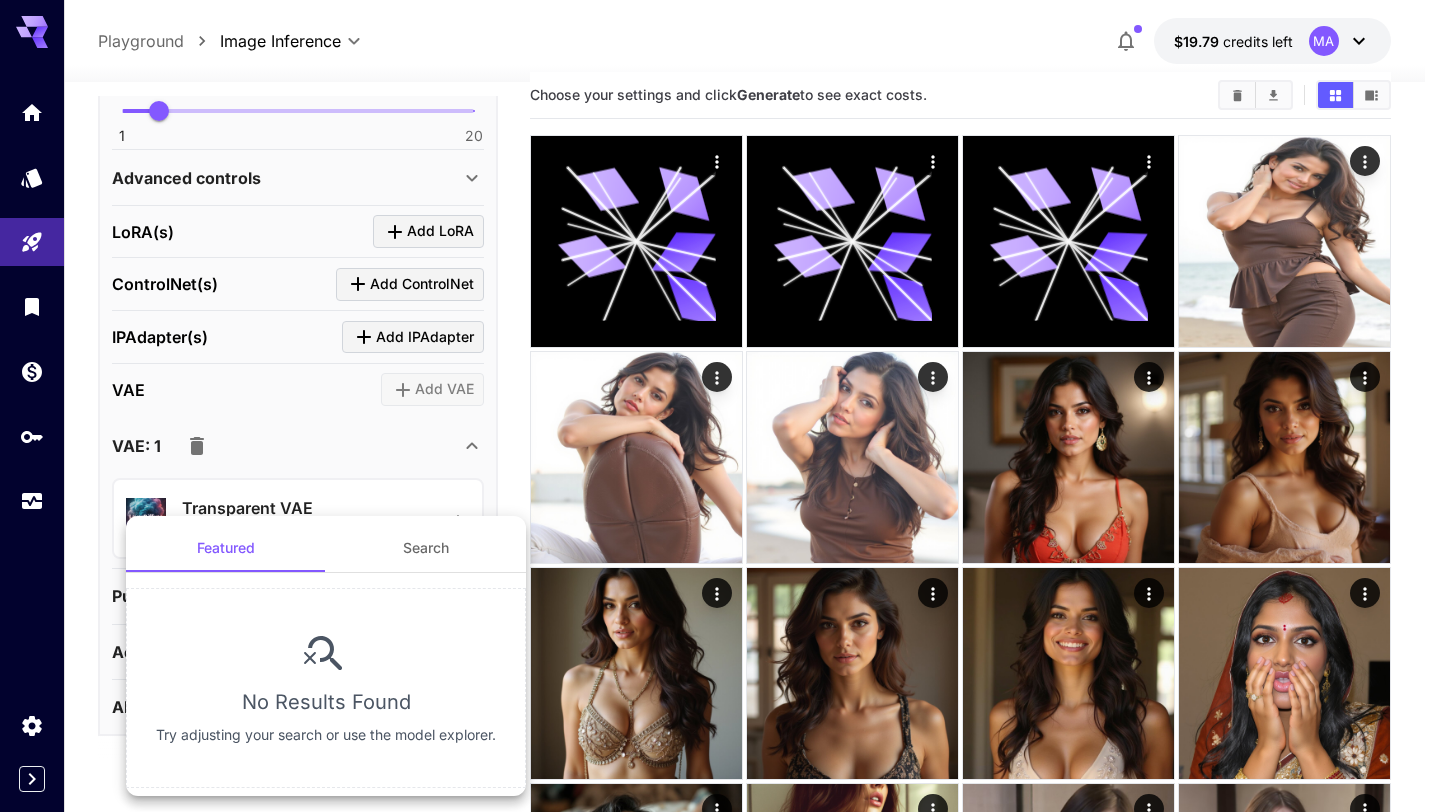click at bounding box center [720, 406] 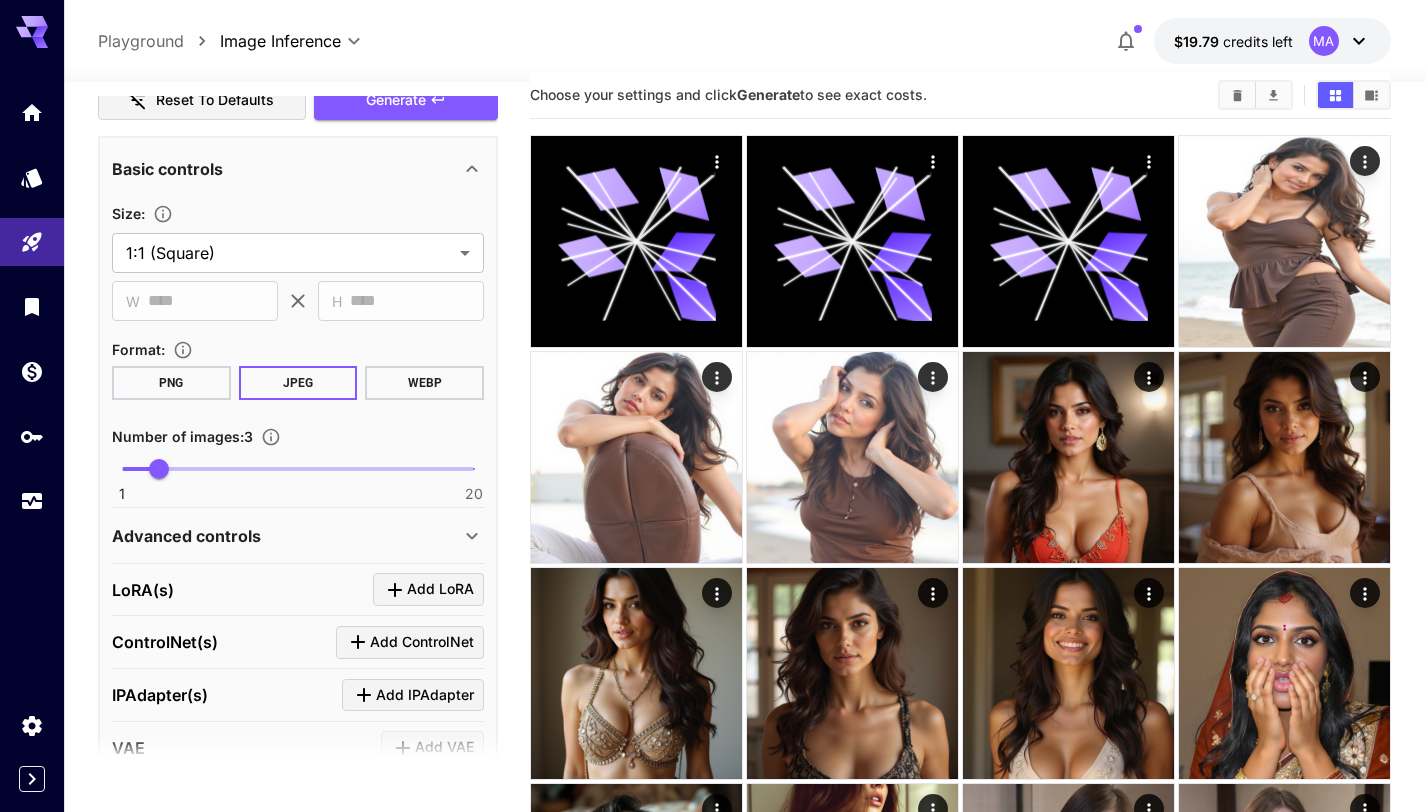 scroll, scrollTop: 0, scrollLeft: 0, axis: both 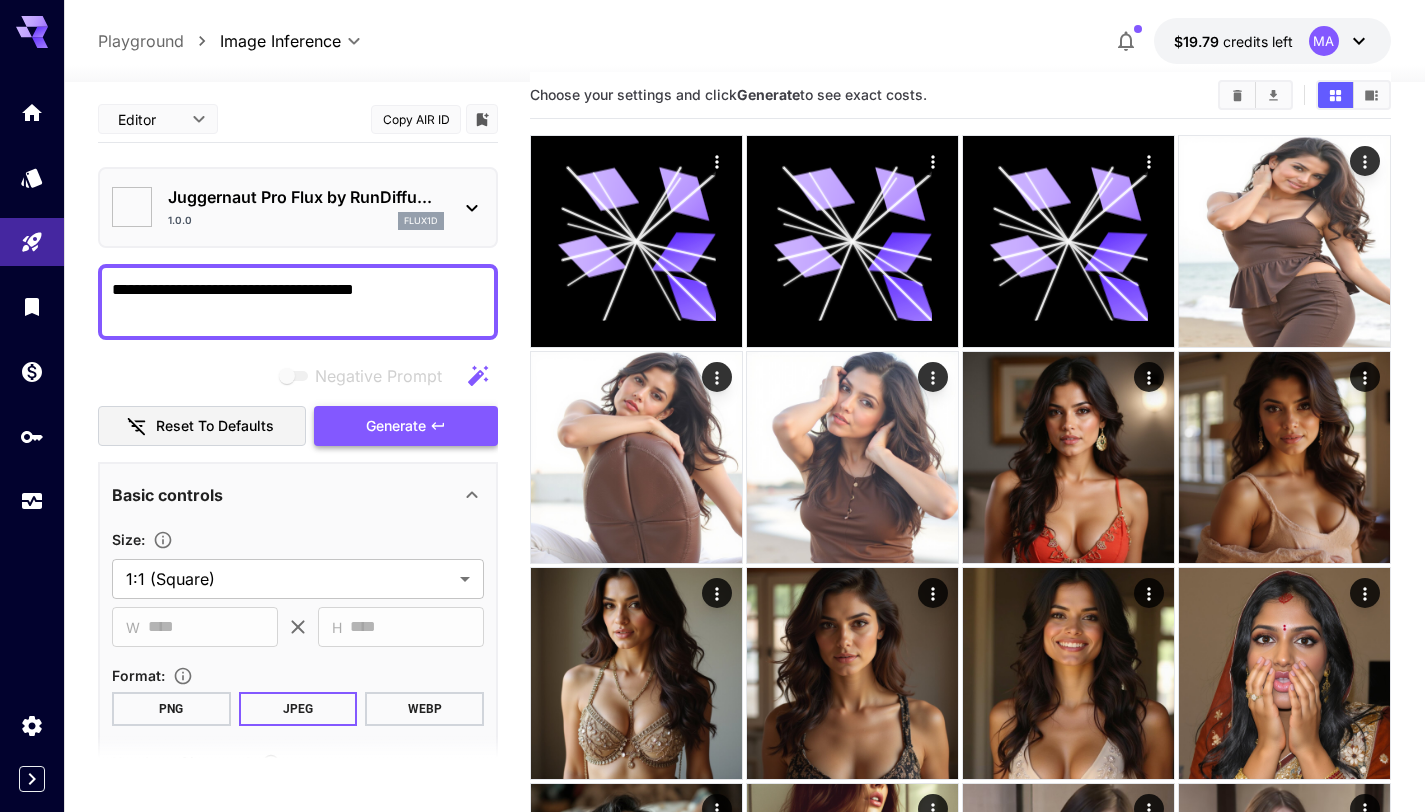 click on "Generate" at bounding box center (396, 426) 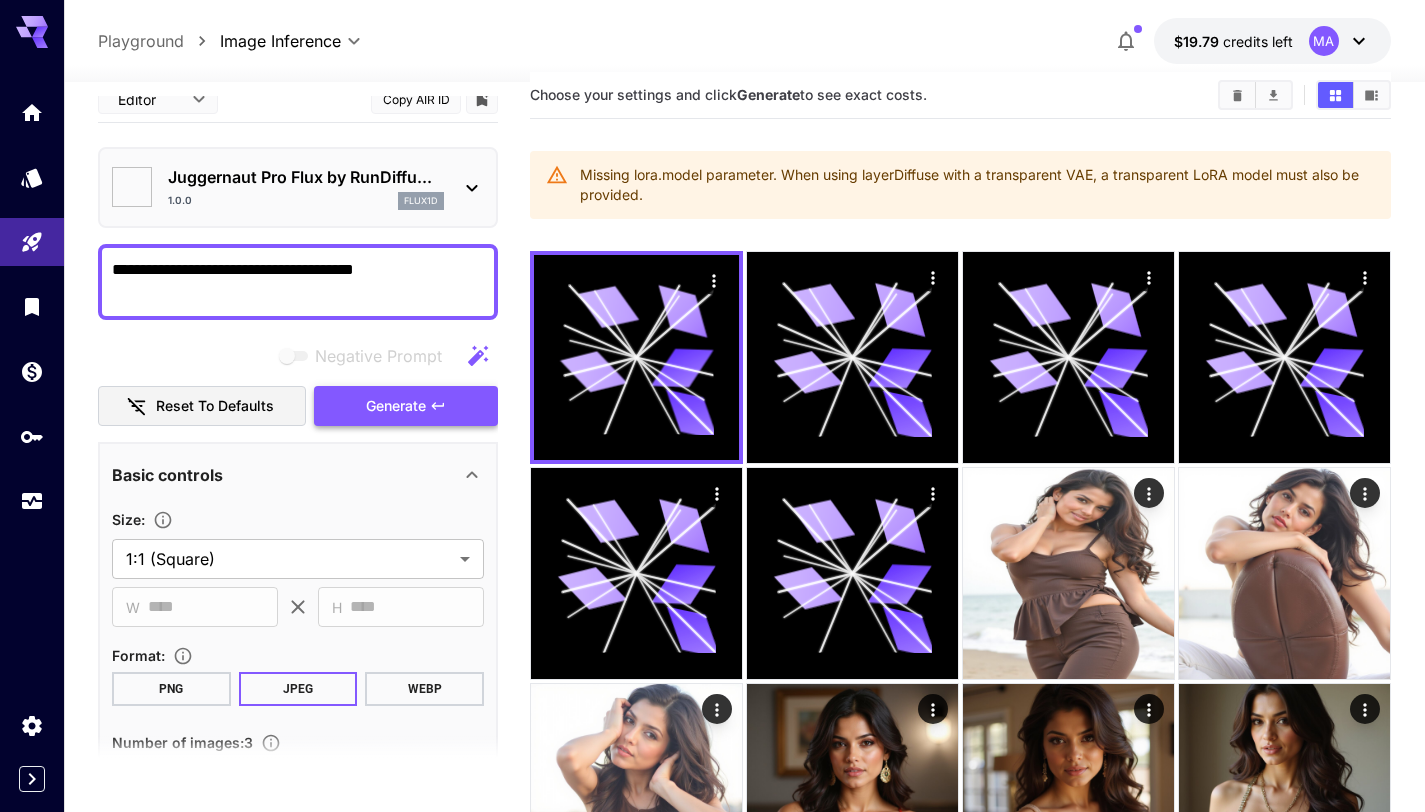 scroll, scrollTop: 0, scrollLeft: 0, axis: both 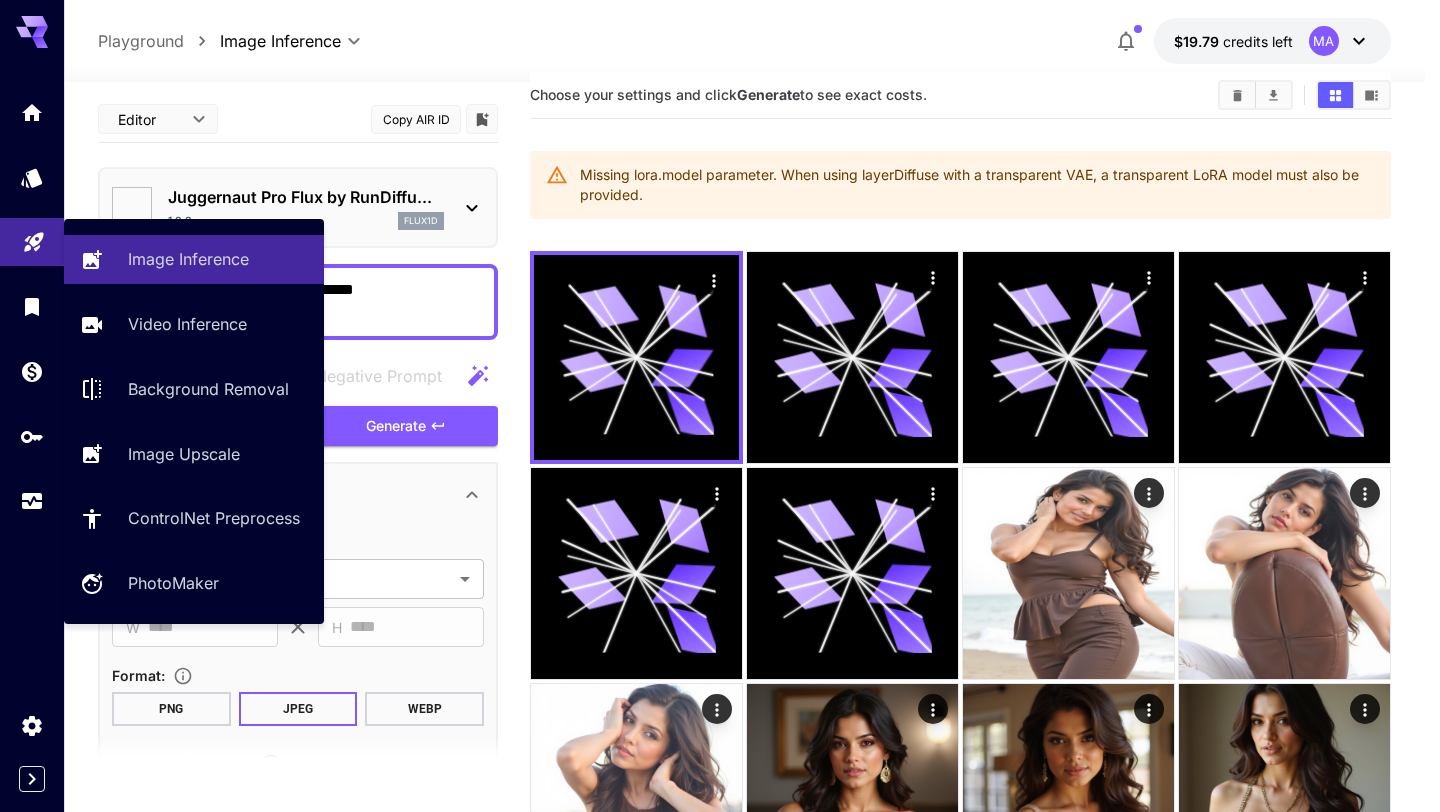 click at bounding box center [32, 242] 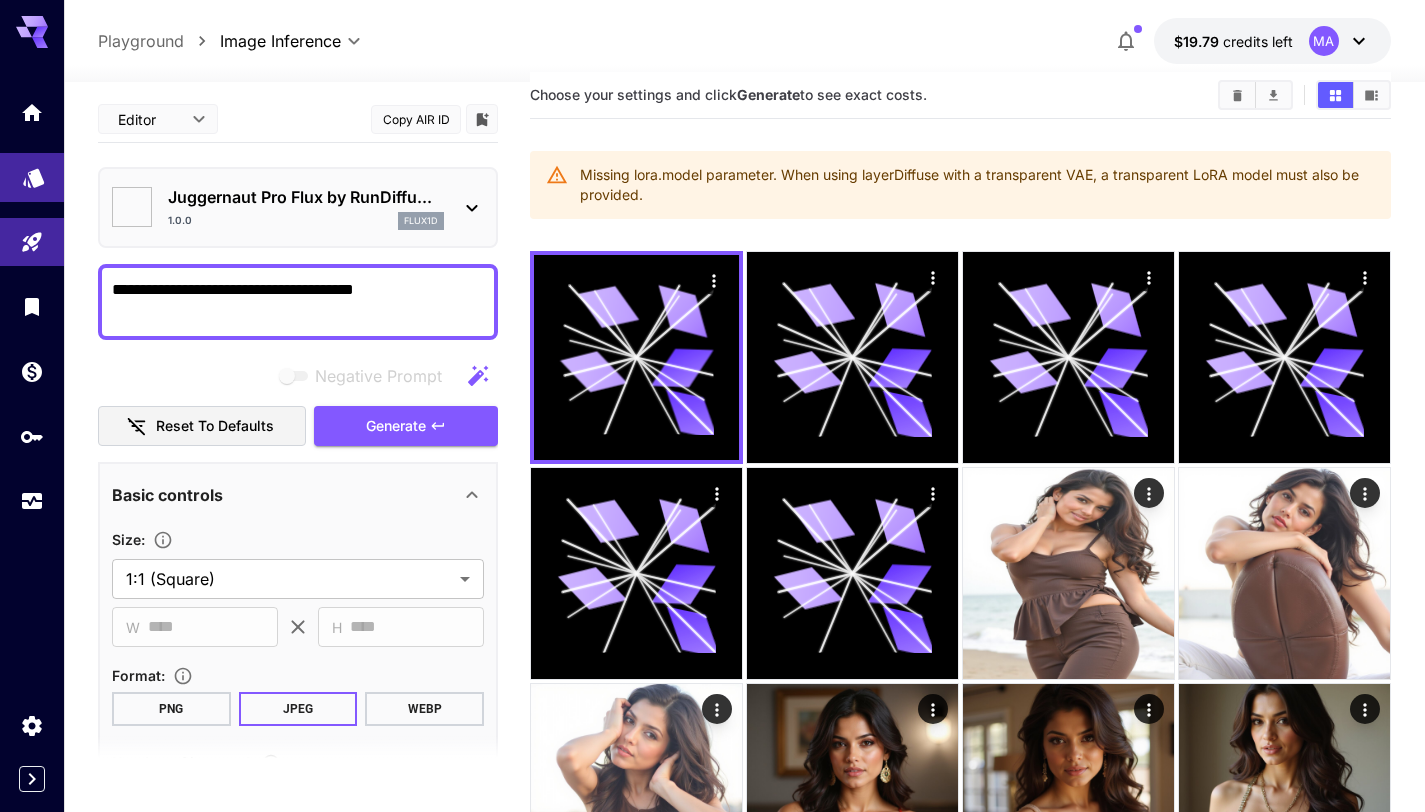 click 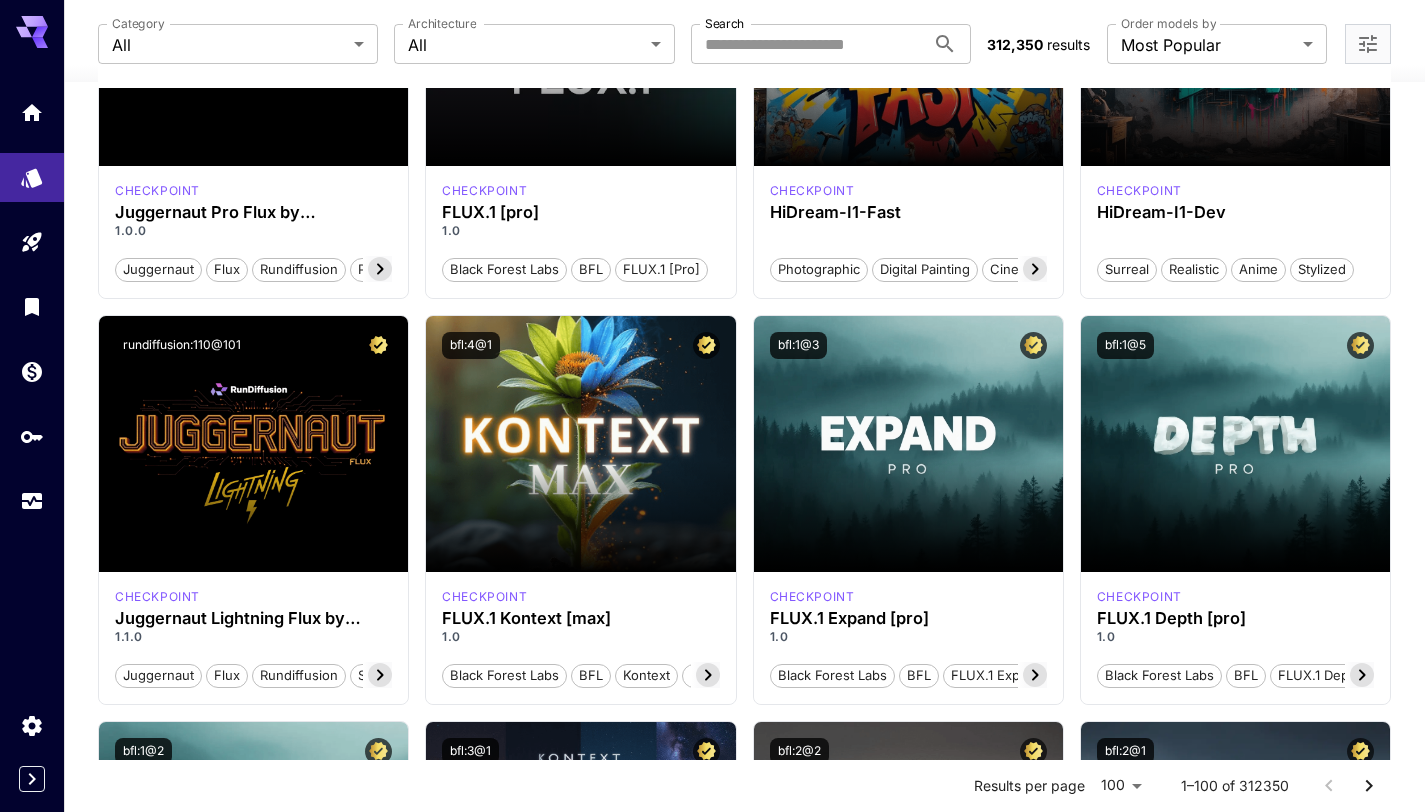 scroll, scrollTop: 341, scrollLeft: 0, axis: vertical 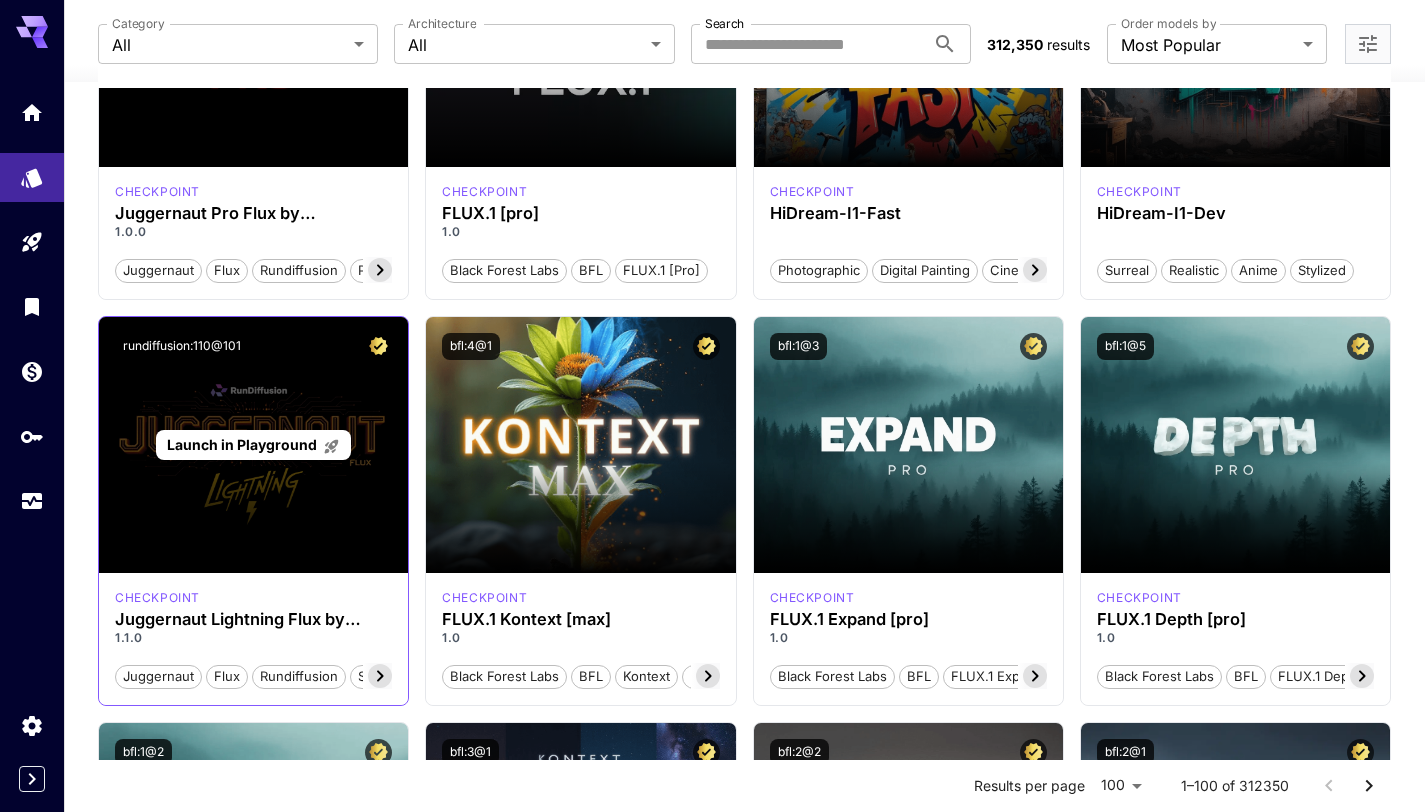 click on "Launch in Playground" at bounding box center [253, 444] 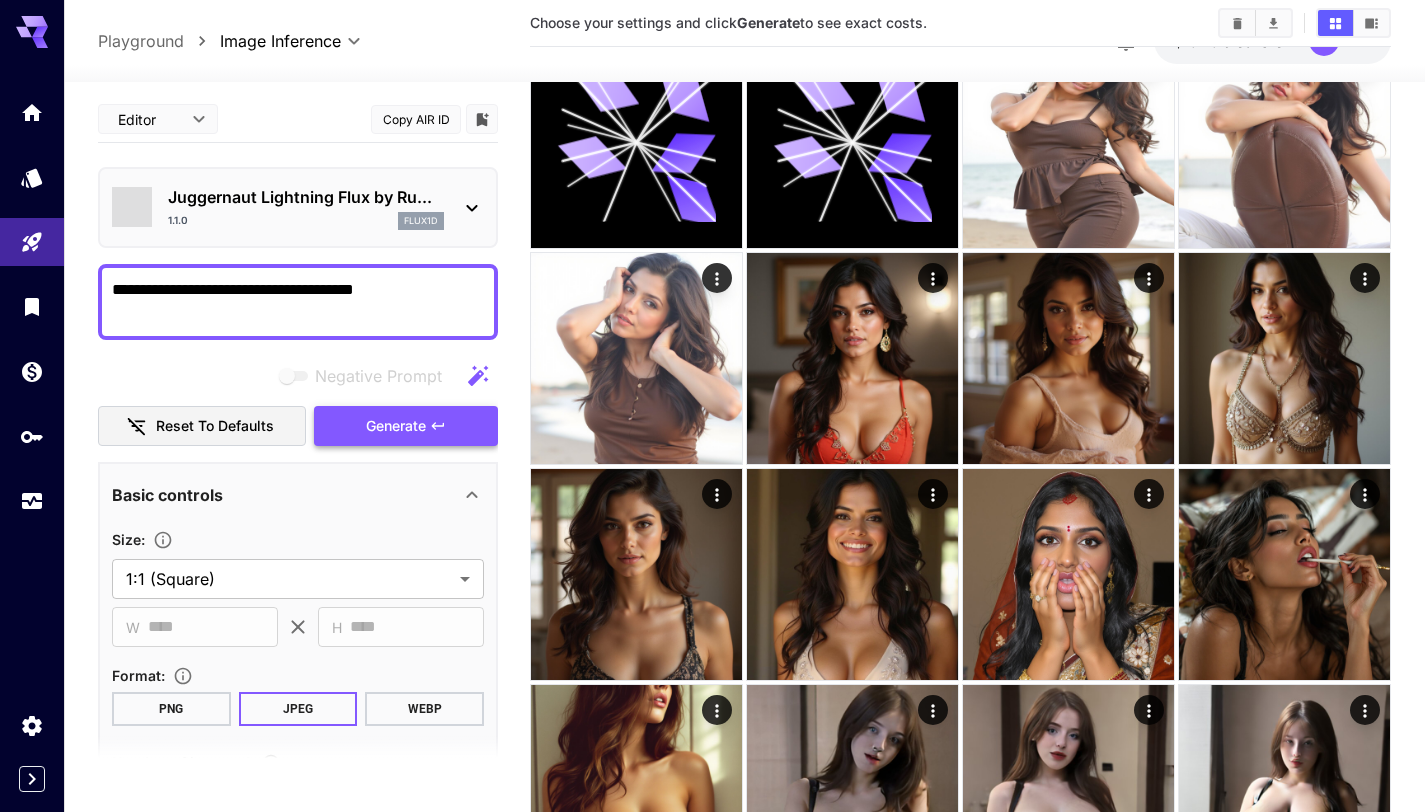 click on "Generate" at bounding box center [406, 426] 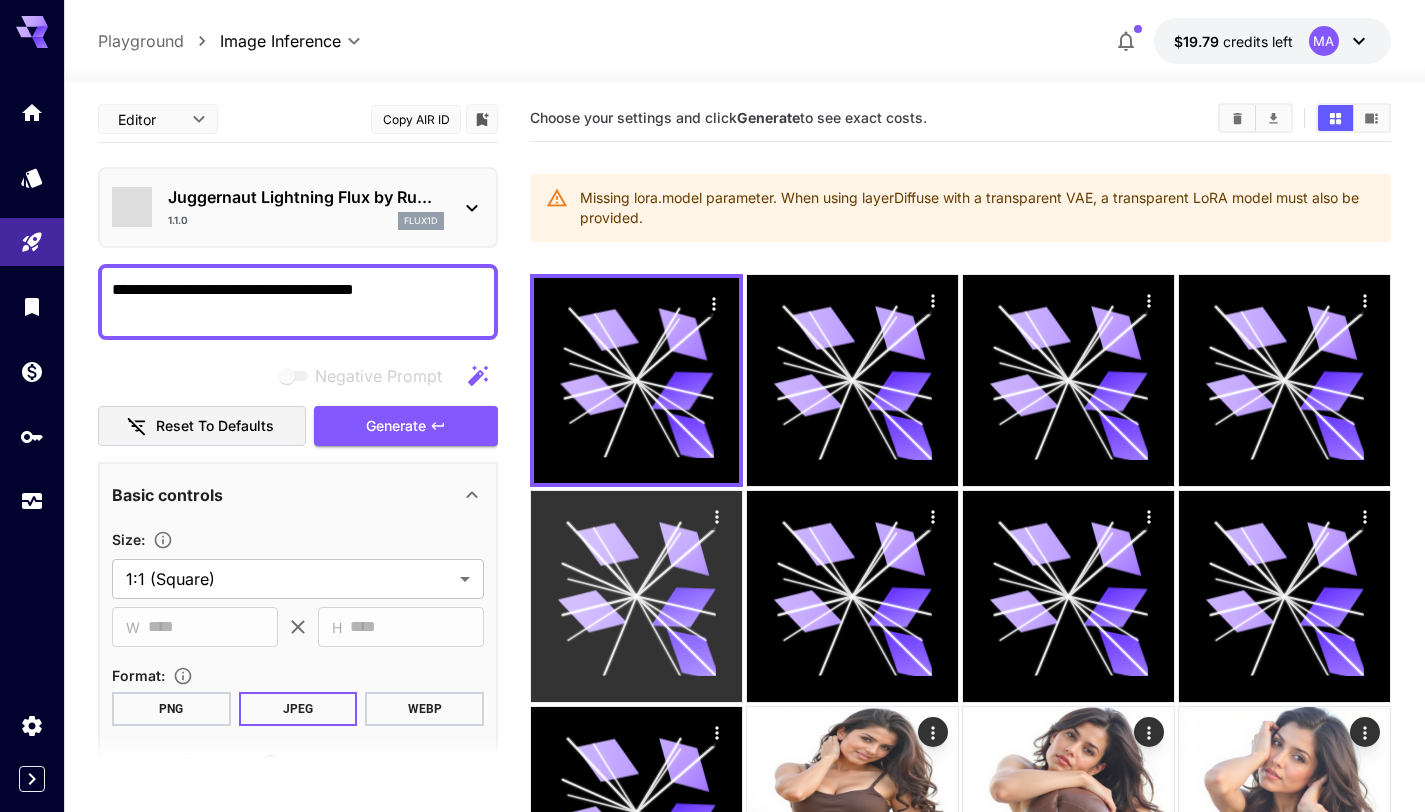 scroll, scrollTop: 0, scrollLeft: 0, axis: both 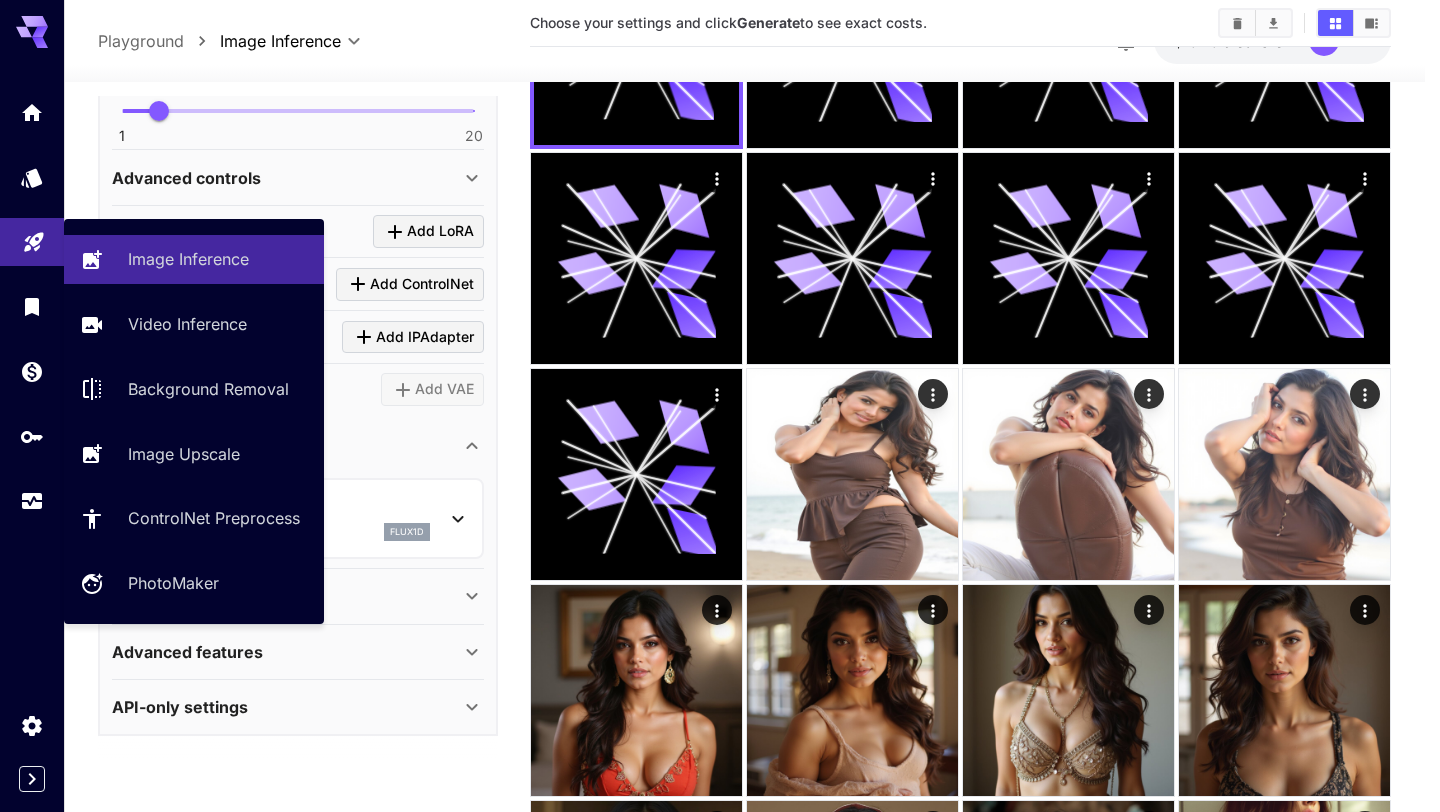 click at bounding box center [32, 242] 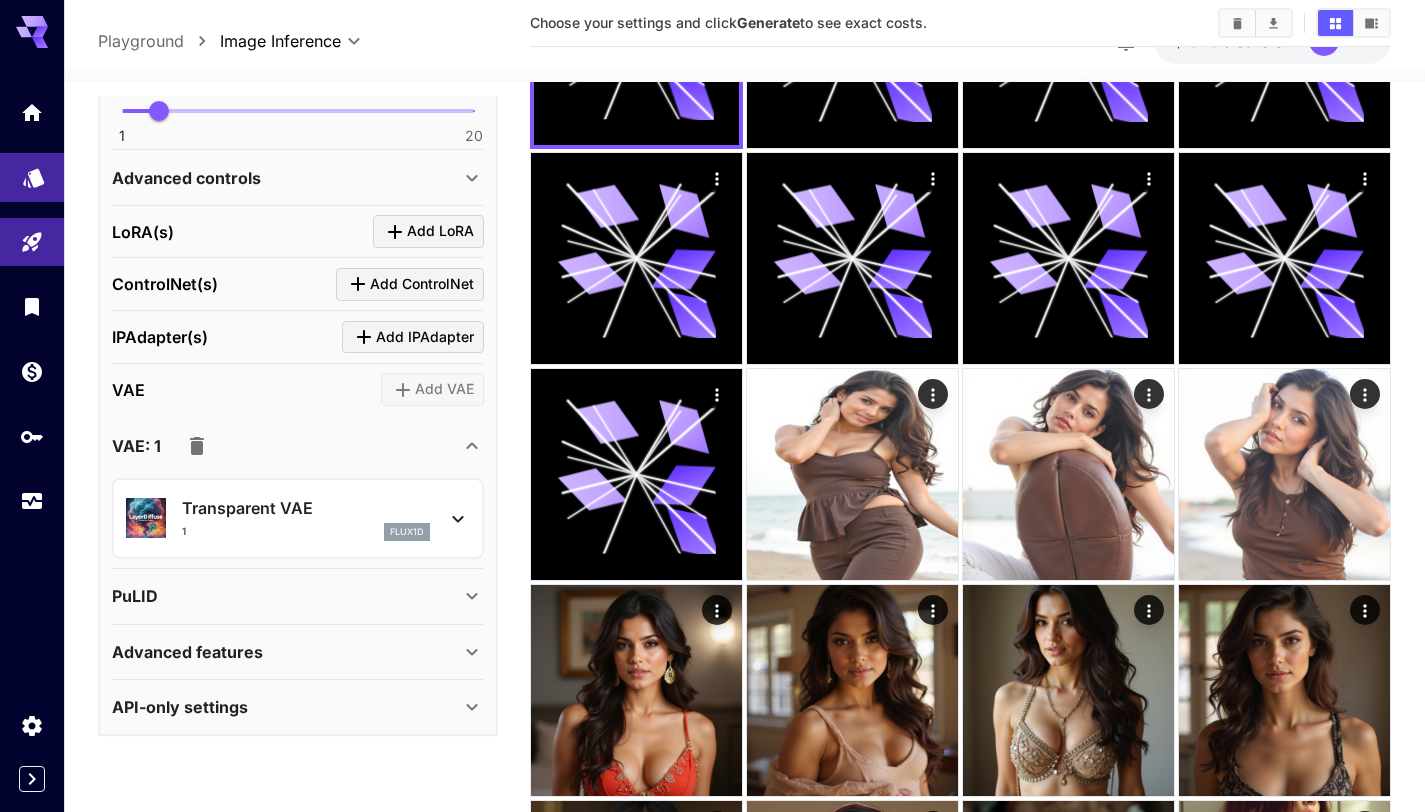 click at bounding box center (32, 177) 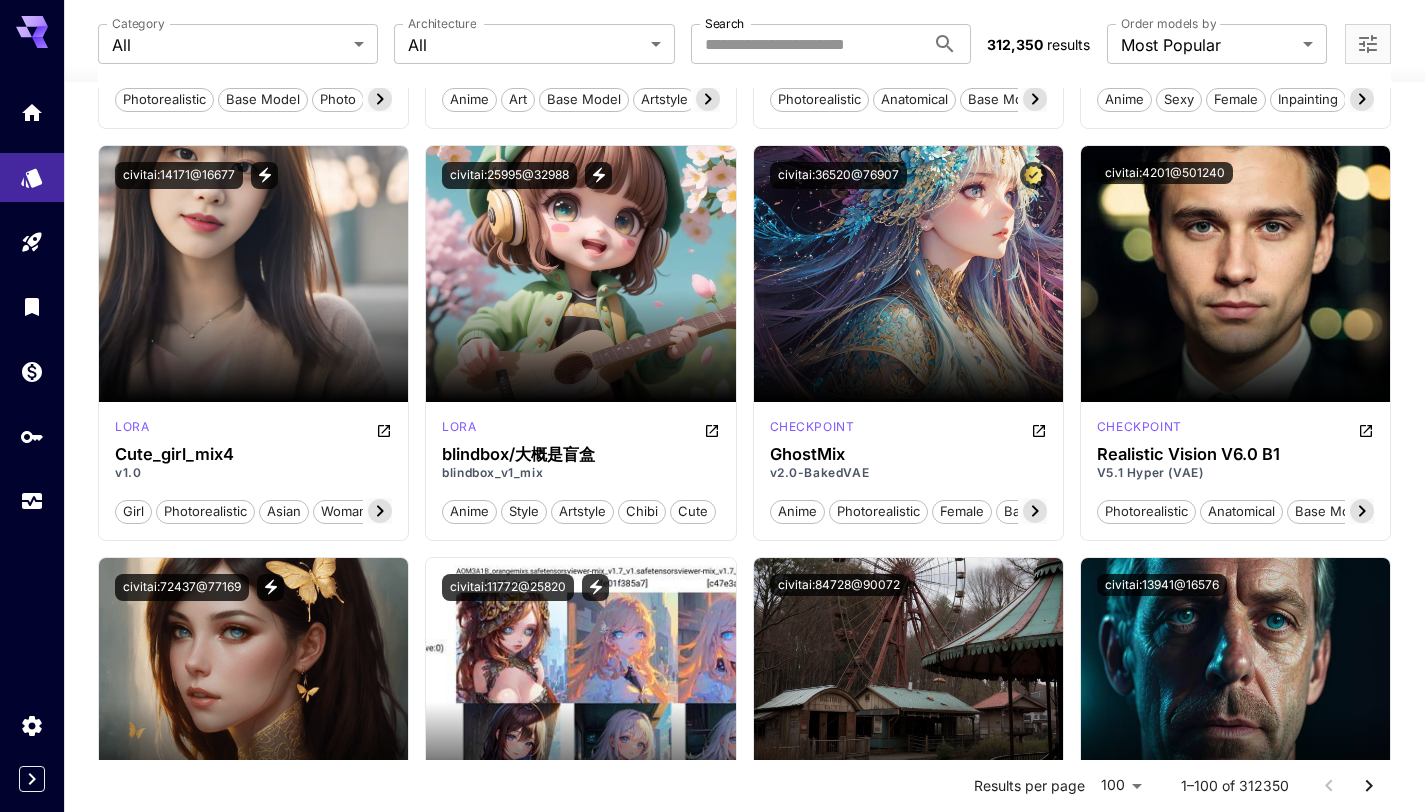 scroll, scrollTop: 4170, scrollLeft: 0, axis: vertical 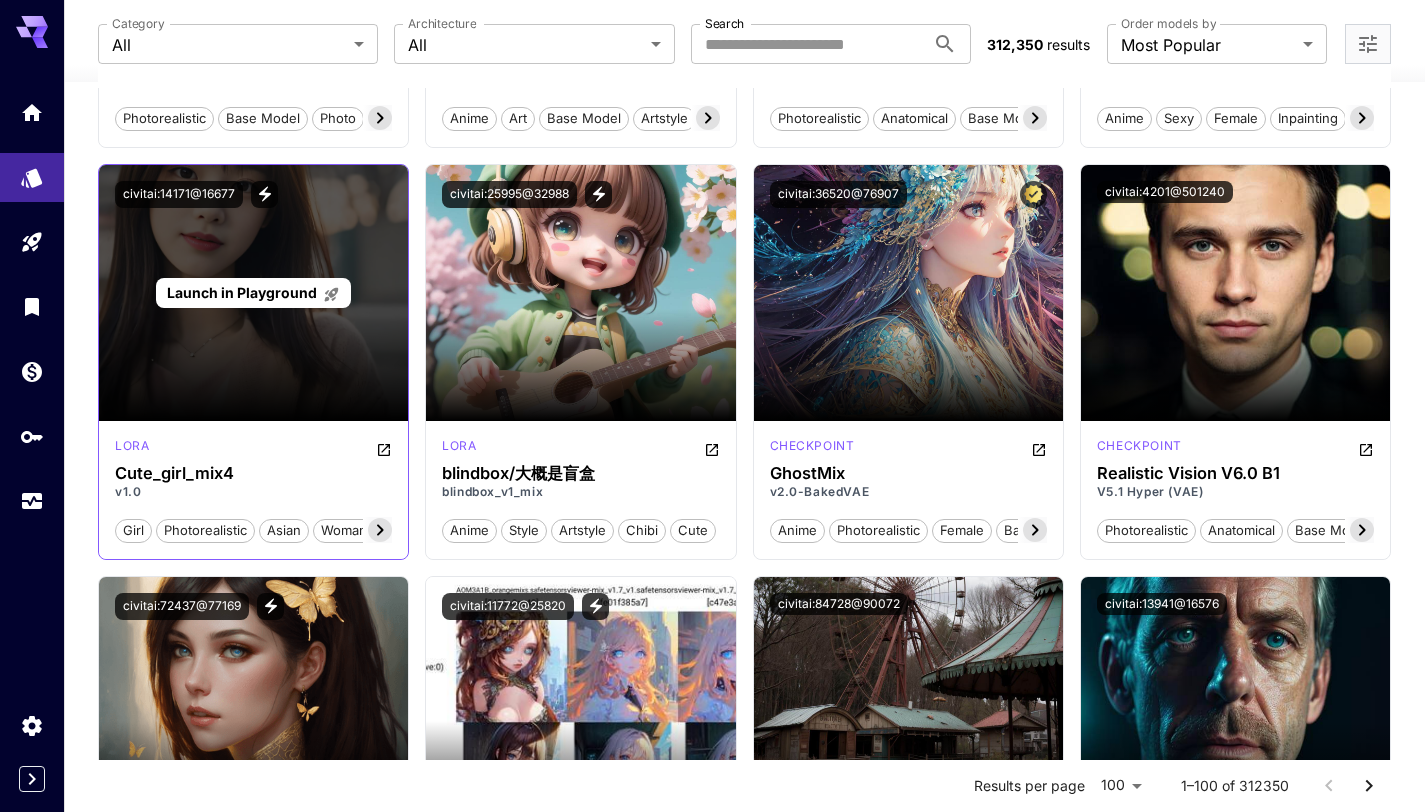 click on "Launch in Playground" at bounding box center (242, 292) 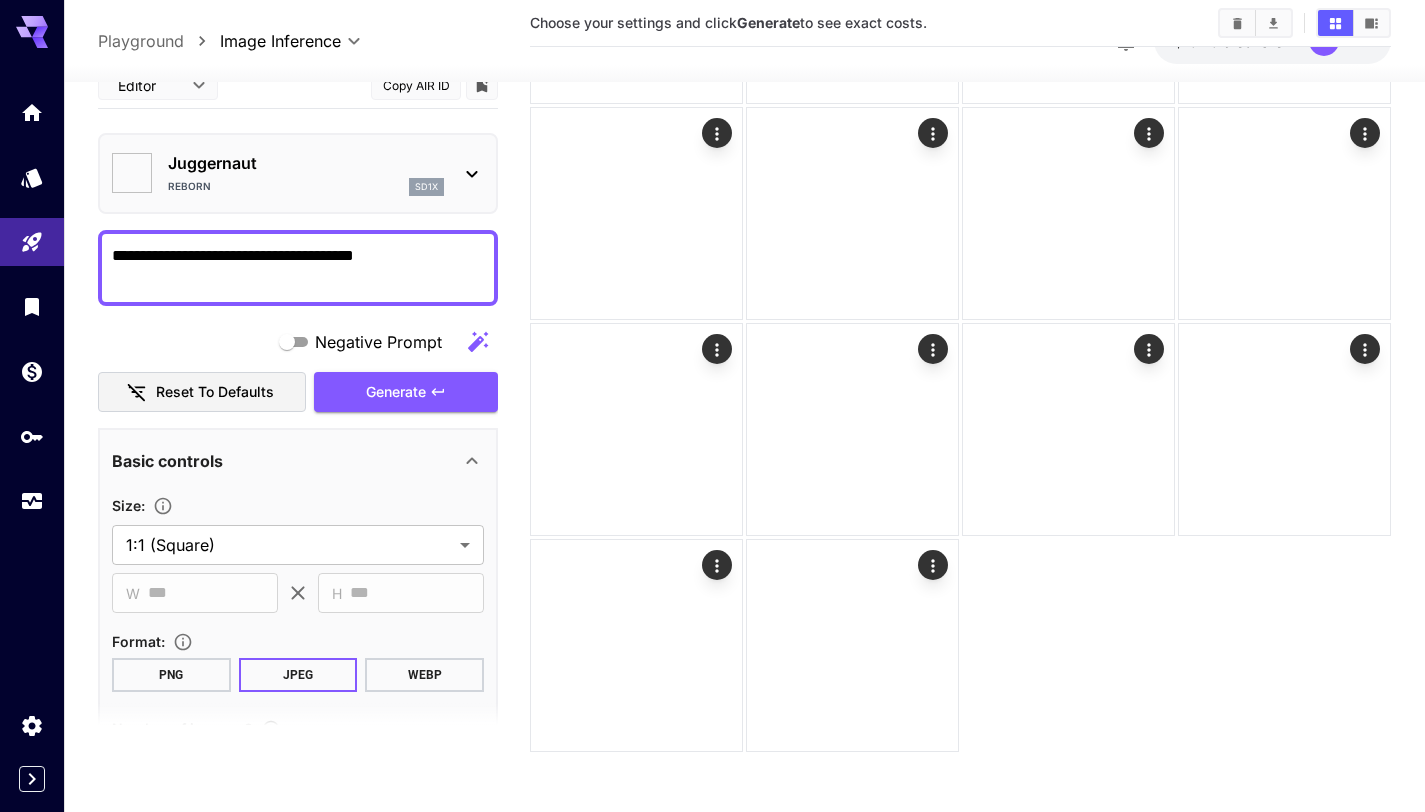 type on "*******" 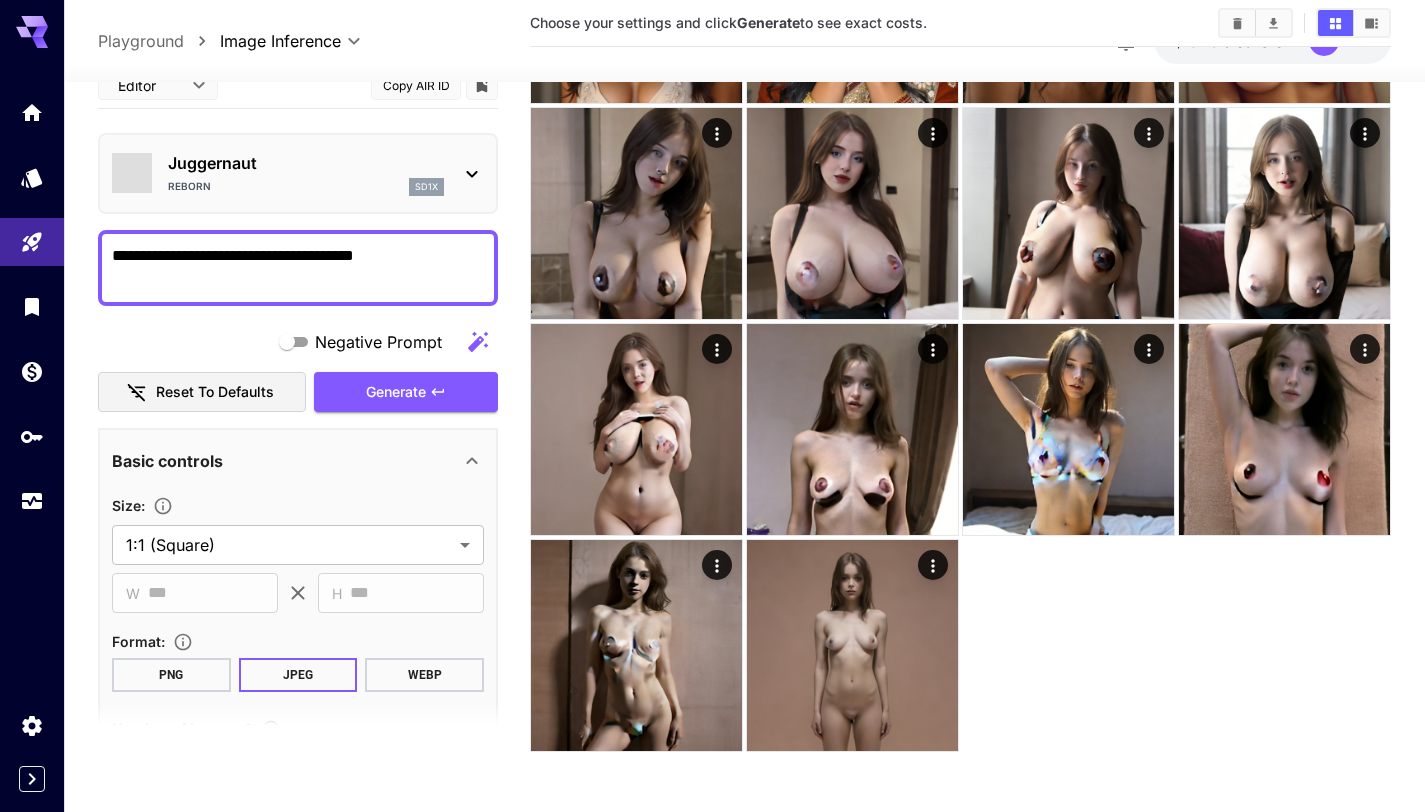 click on "Negative Prompt Reset to defaults Generate" at bounding box center [298, 367] 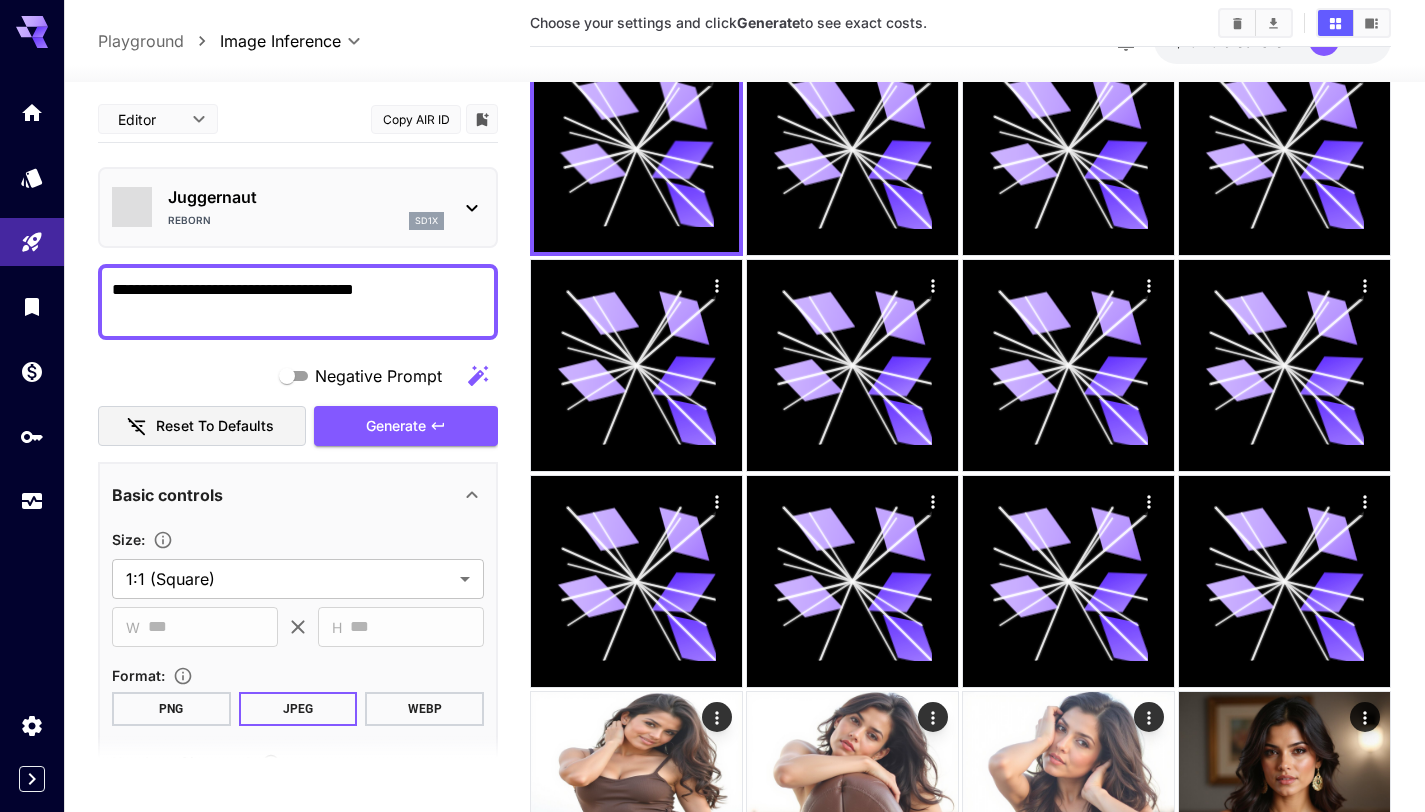 scroll, scrollTop: 337, scrollLeft: 0, axis: vertical 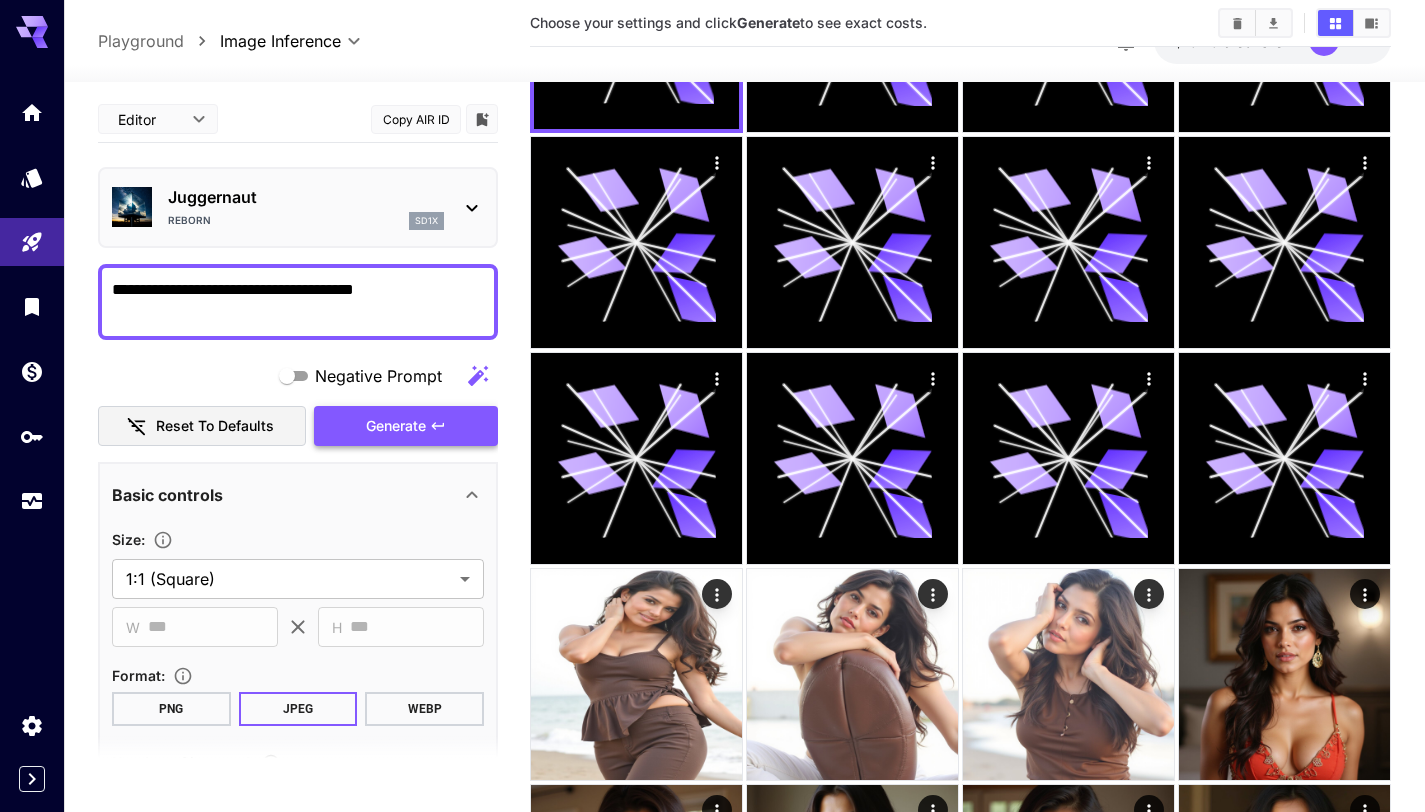 click on "Generate" at bounding box center (396, 426) 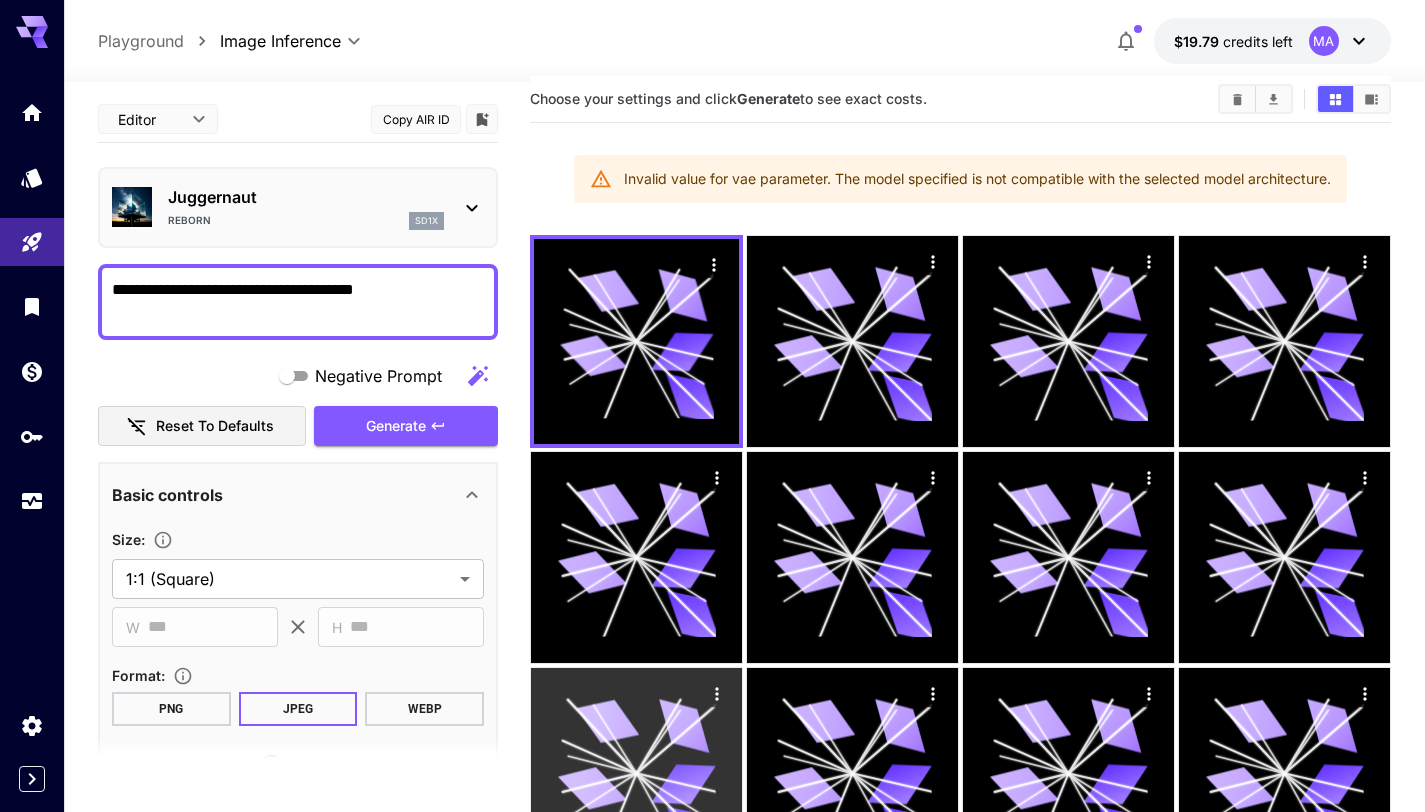 scroll, scrollTop: 0, scrollLeft: 0, axis: both 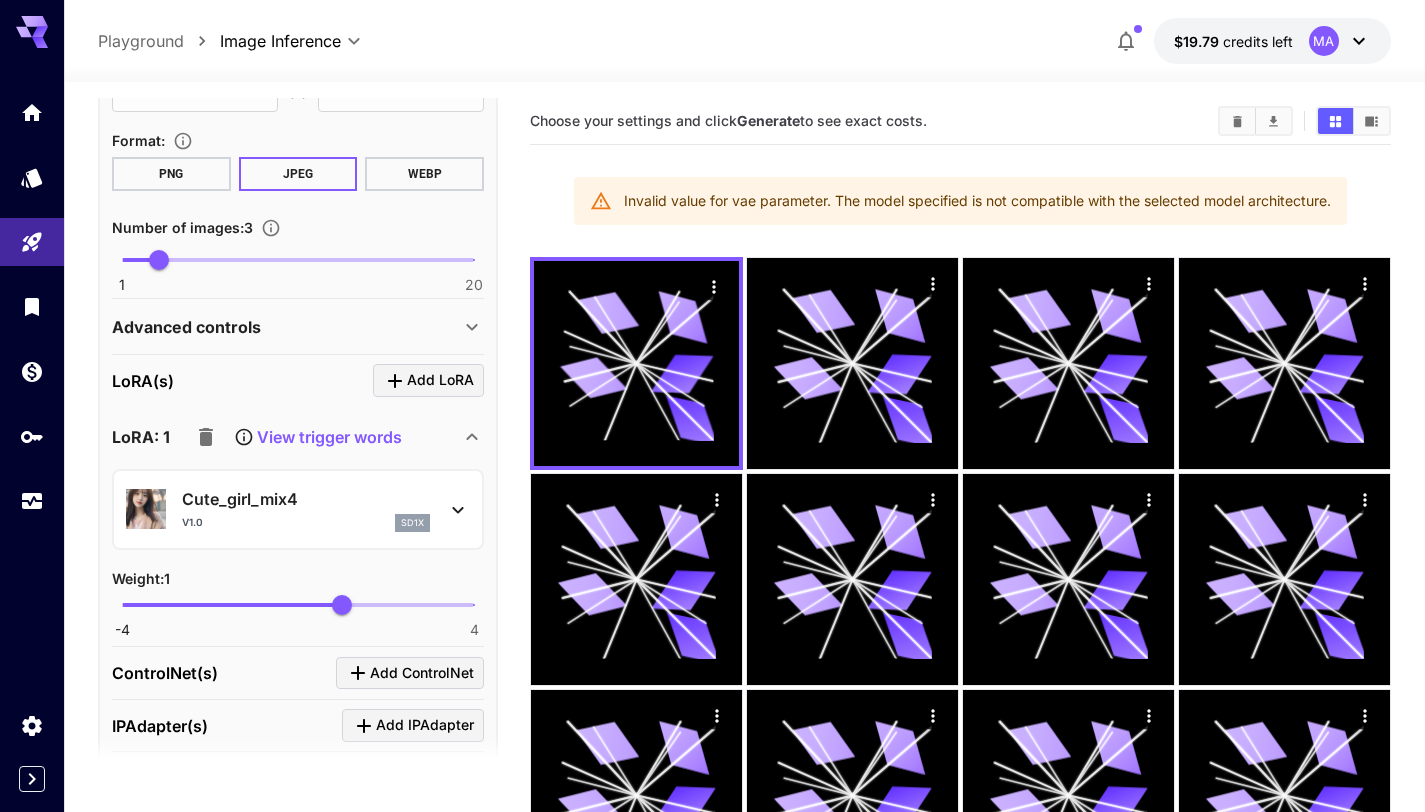 click on "View trigger words" at bounding box center [329, 437] 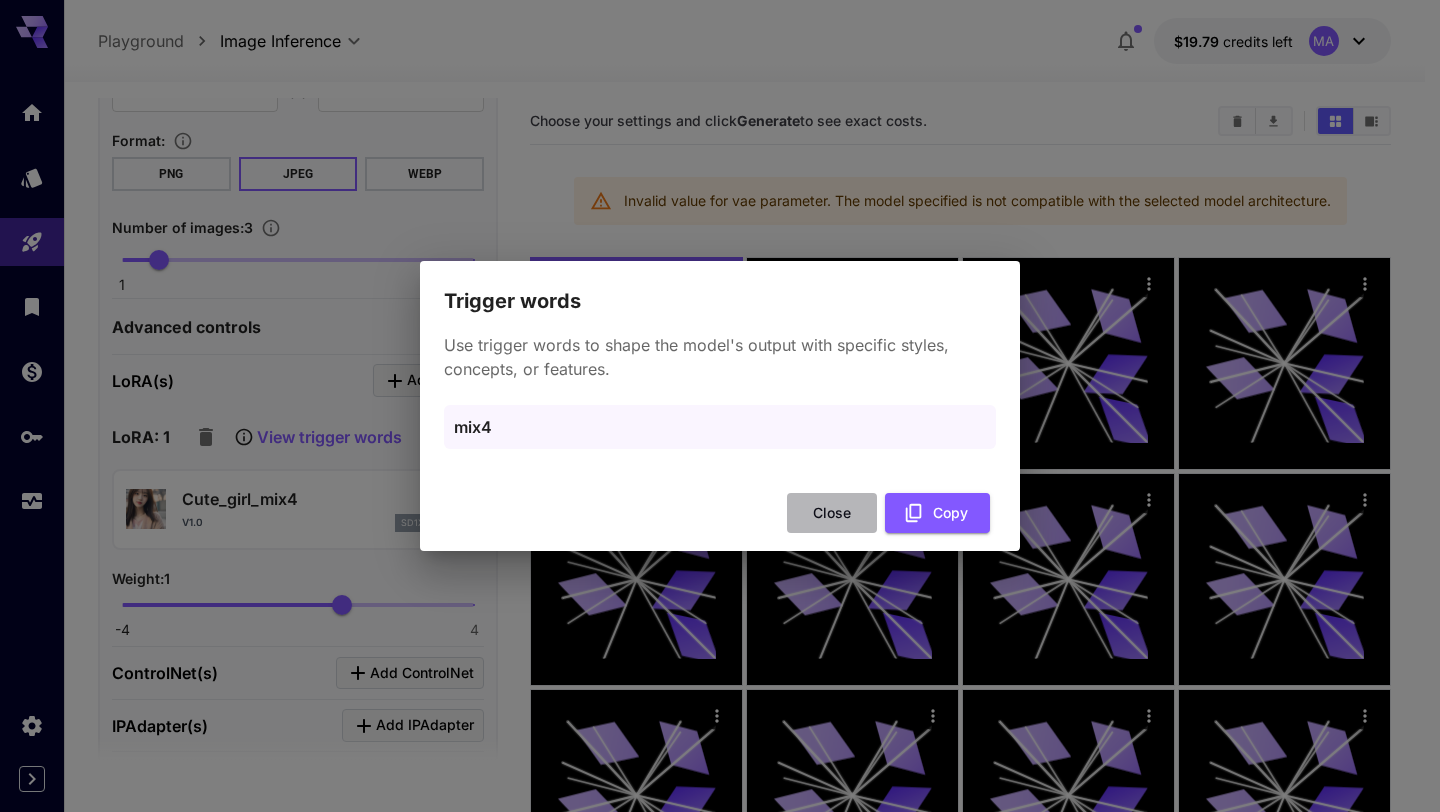 click on "Close" at bounding box center [832, 513] 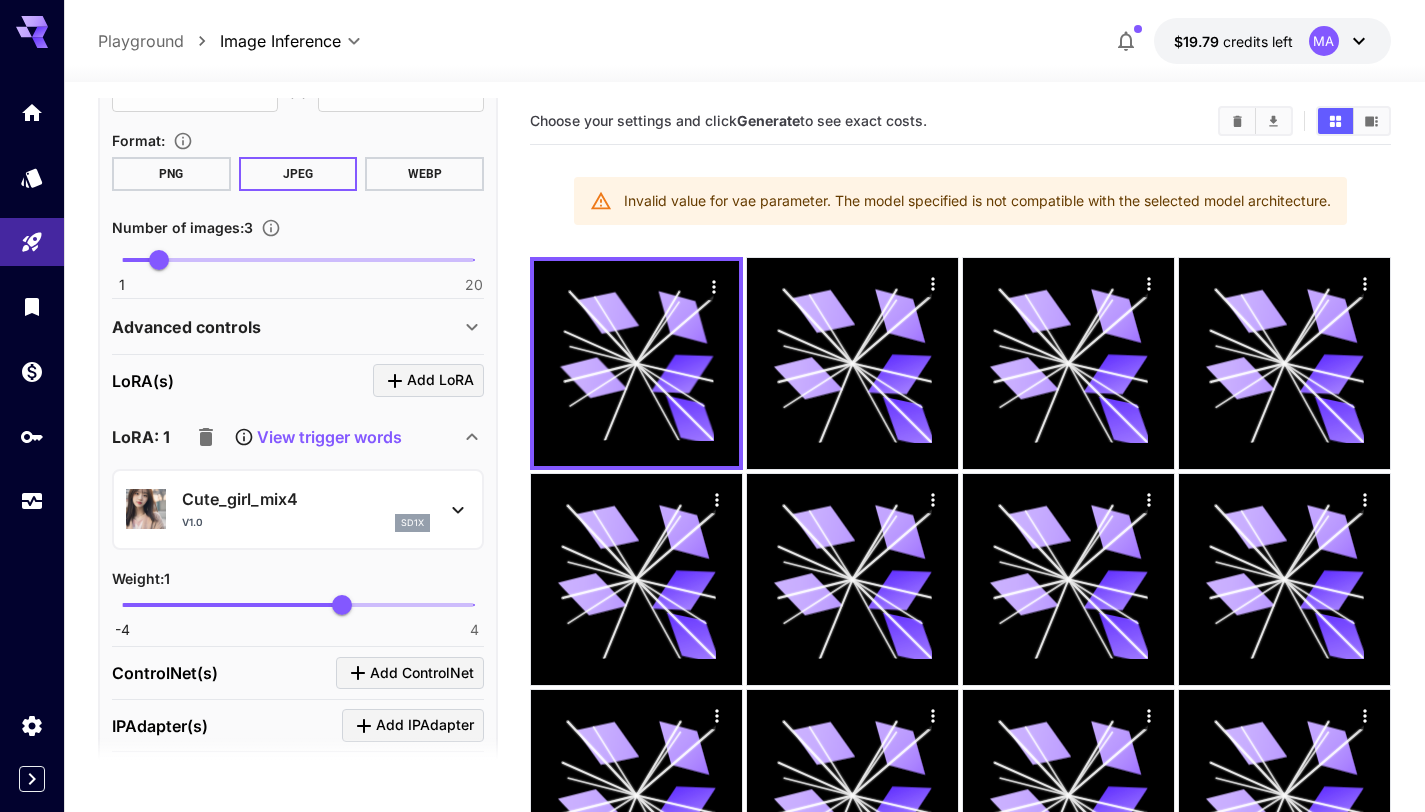 scroll, scrollTop: 920, scrollLeft: 0, axis: vertical 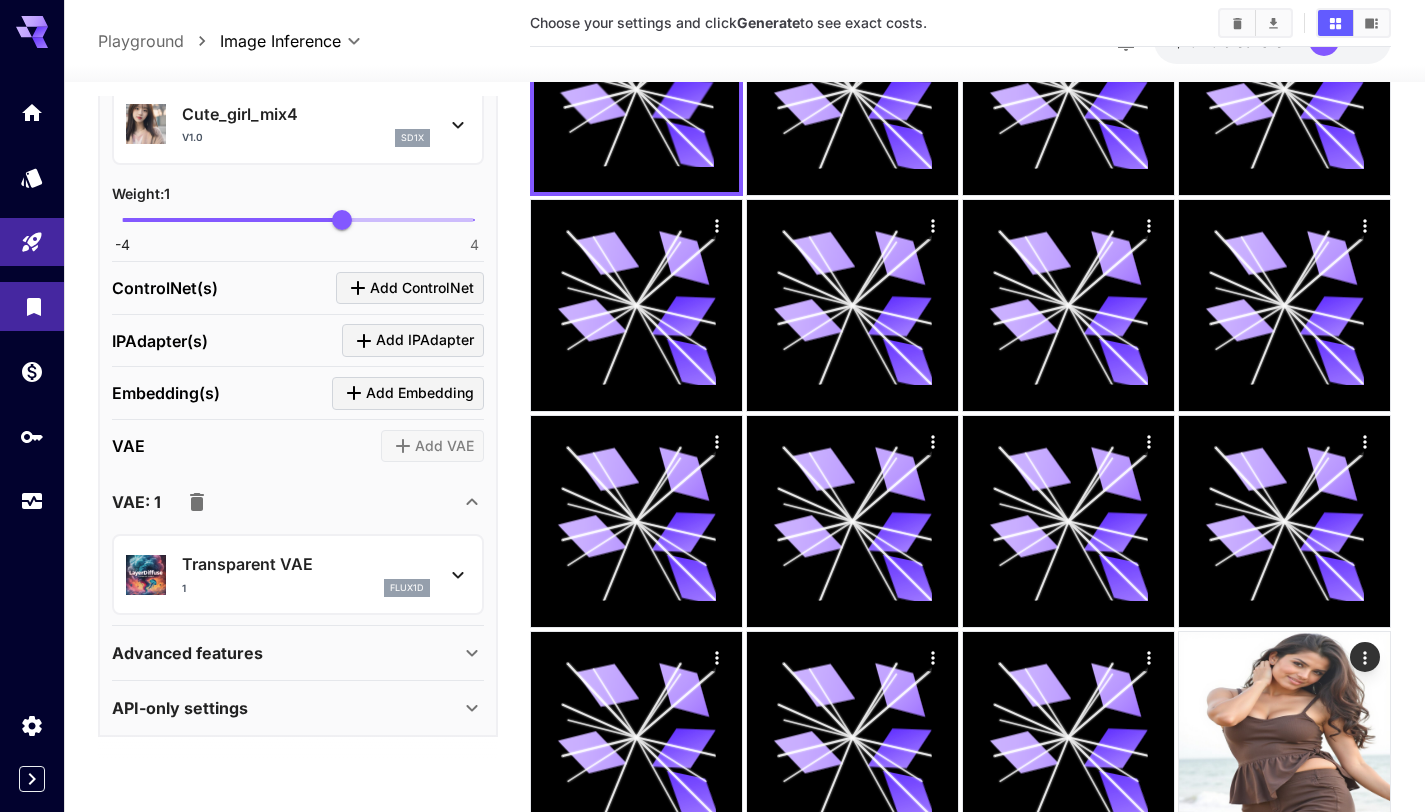 click at bounding box center [32, 306] 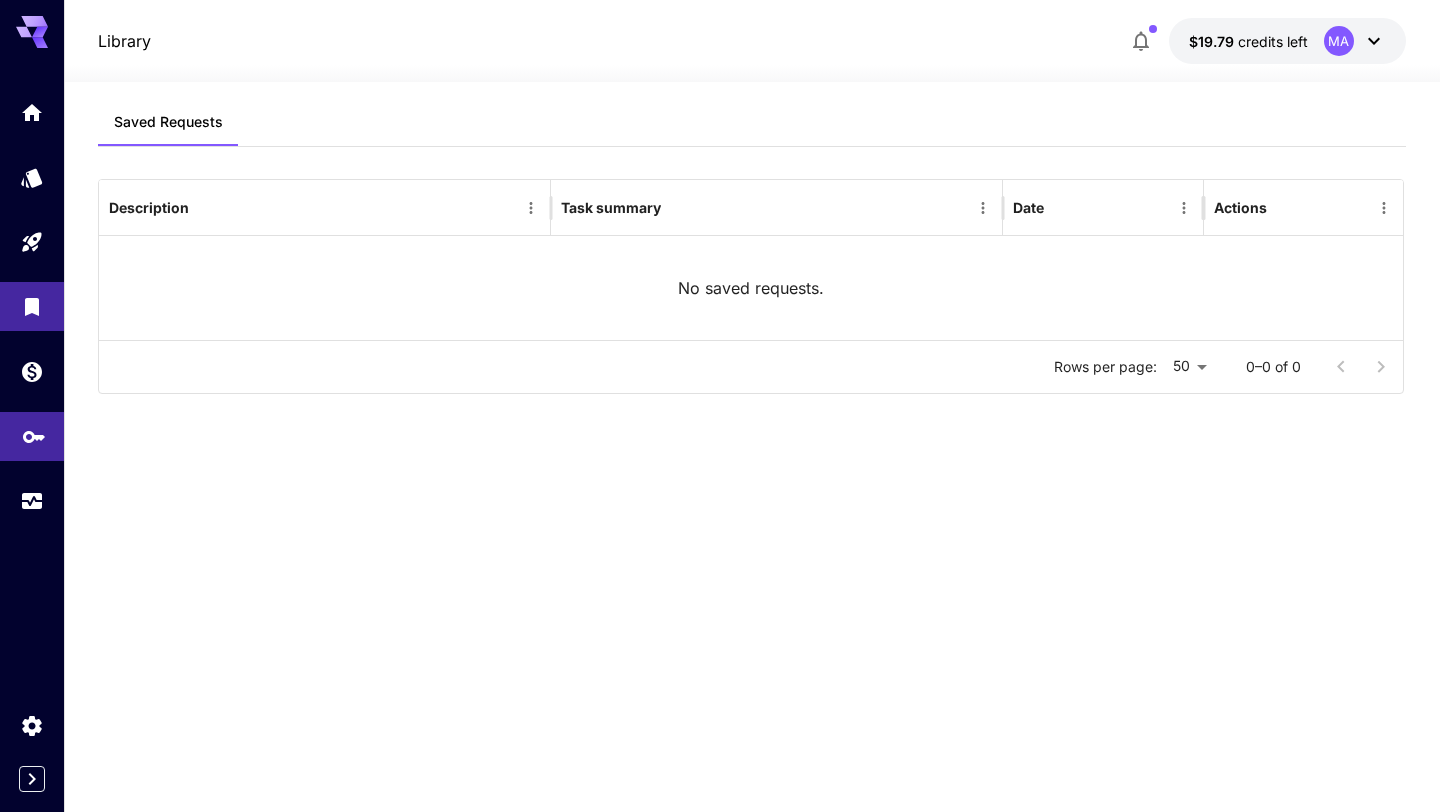 click at bounding box center [32, 436] 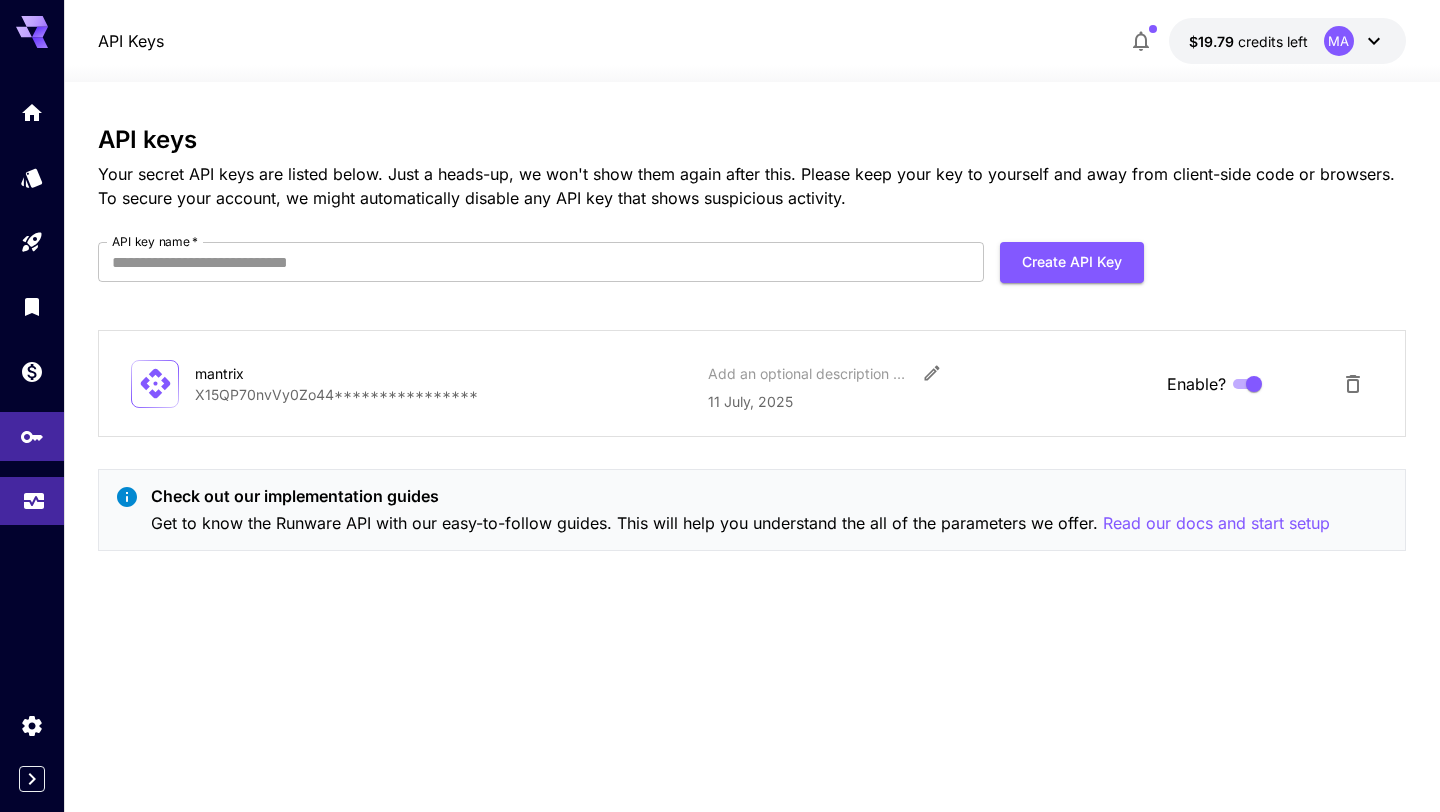 click 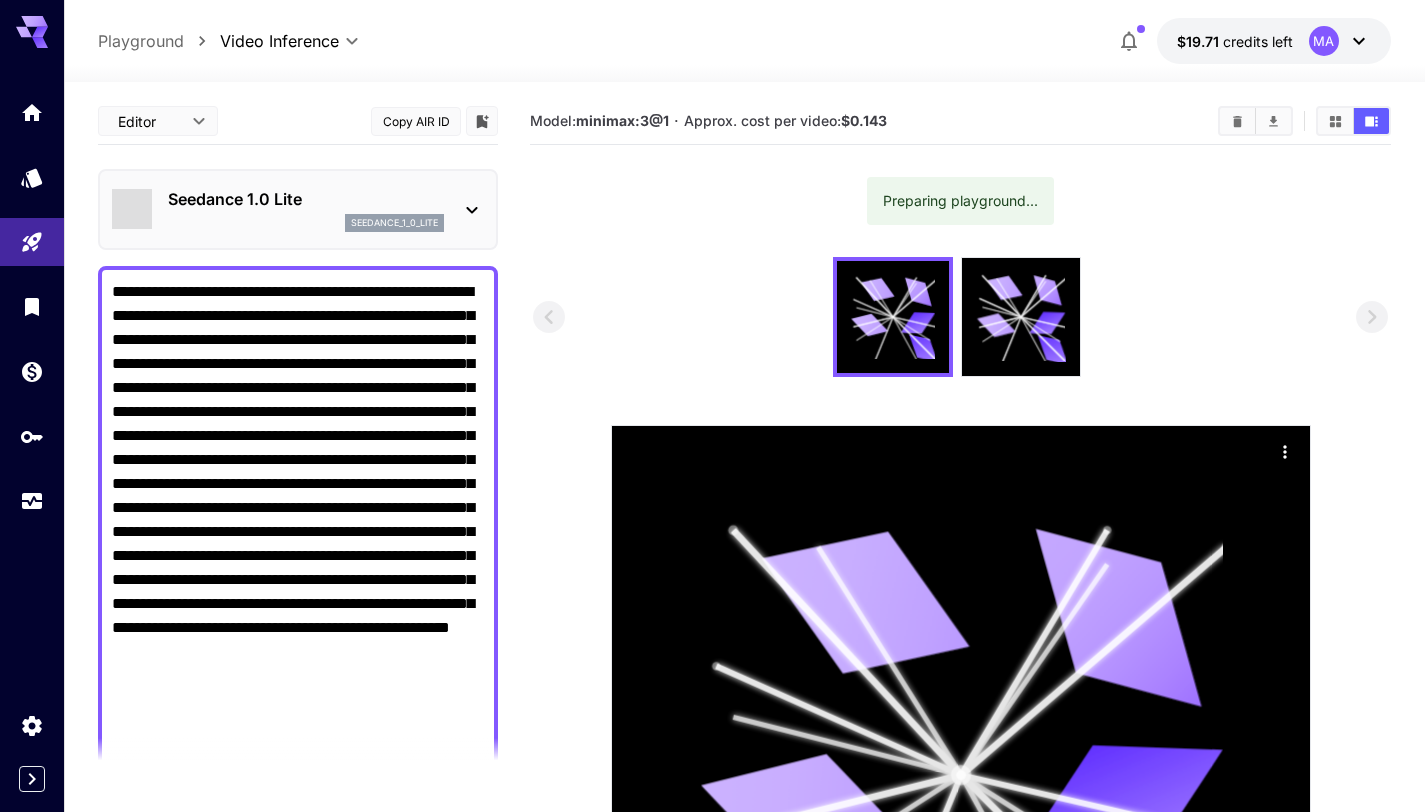 scroll, scrollTop: 0, scrollLeft: 0, axis: both 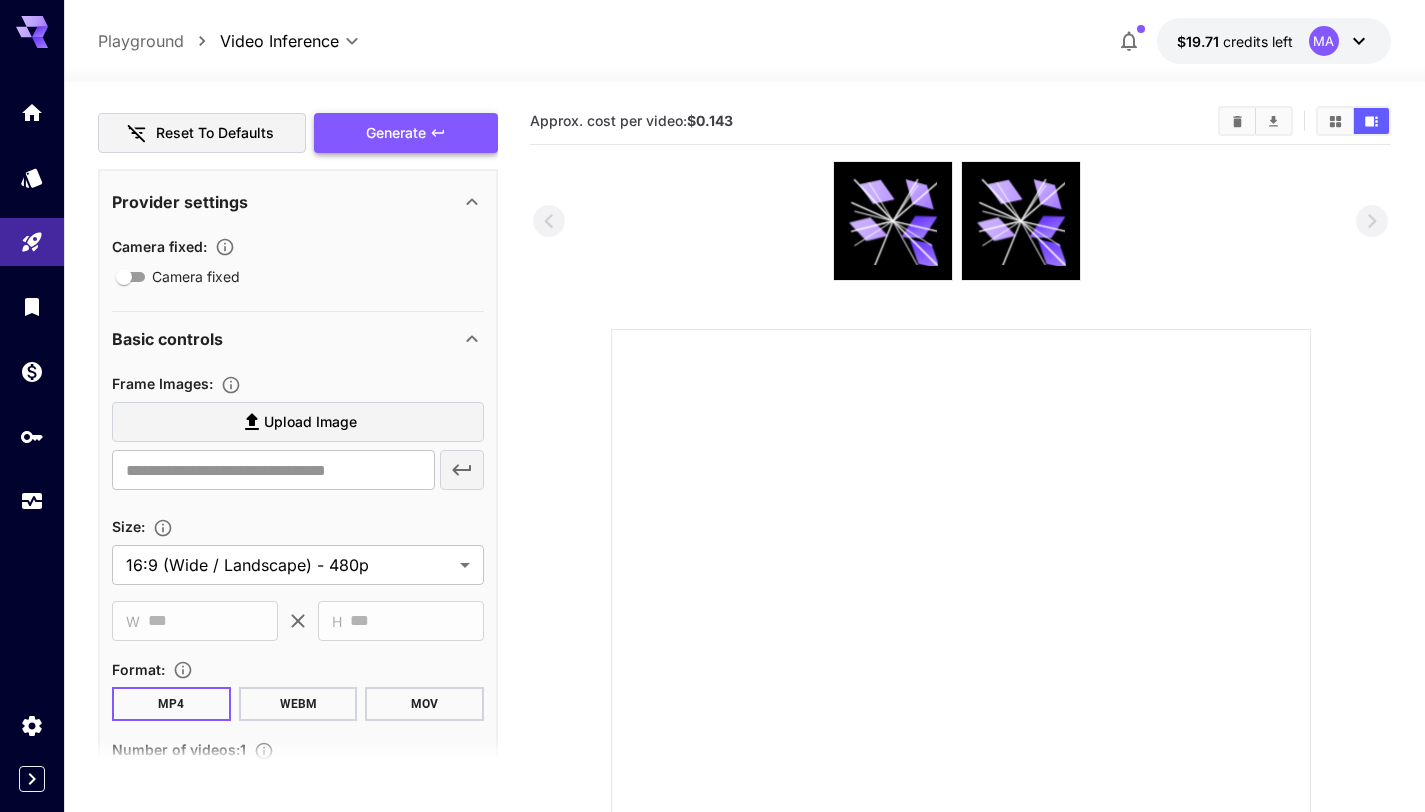 type on "**********" 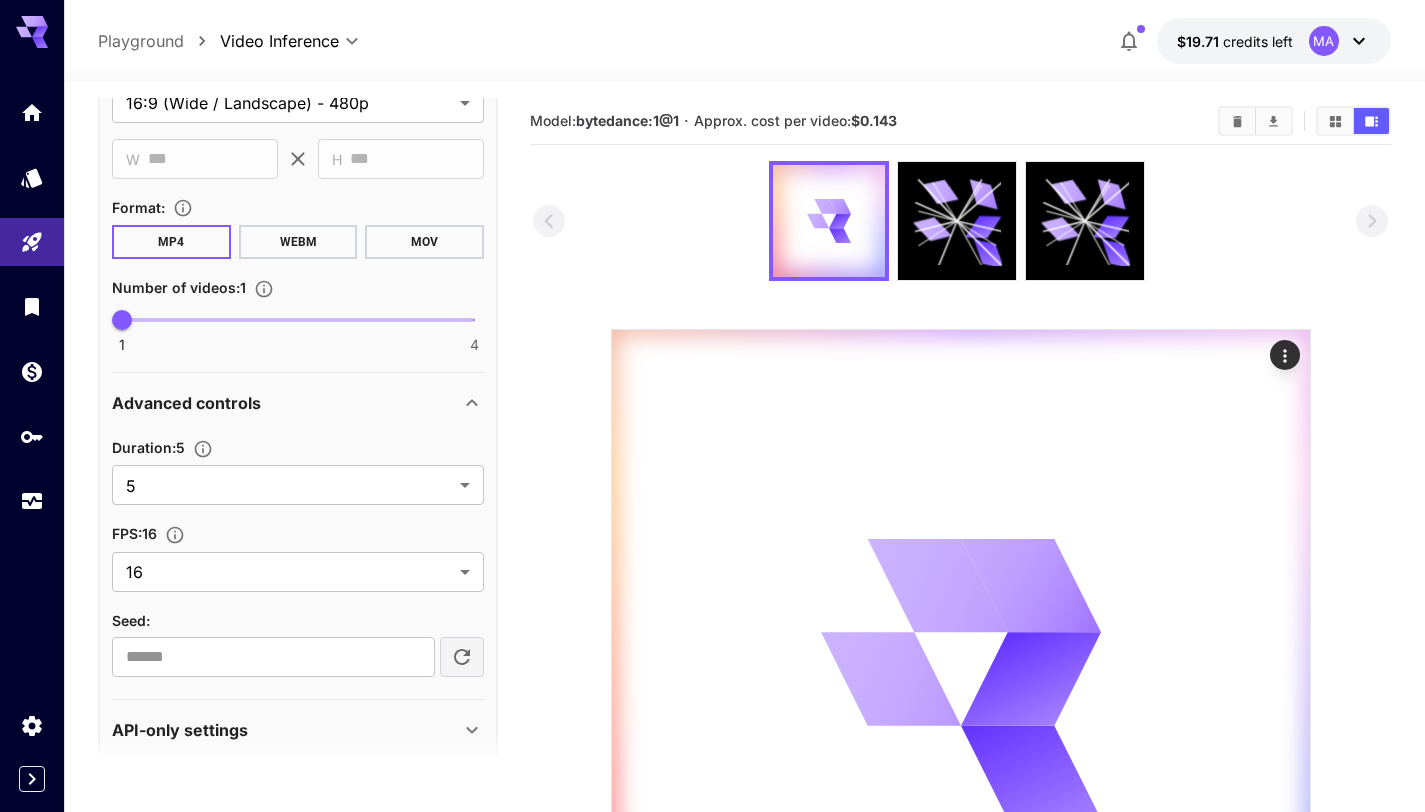 scroll, scrollTop: 1211, scrollLeft: 0, axis: vertical 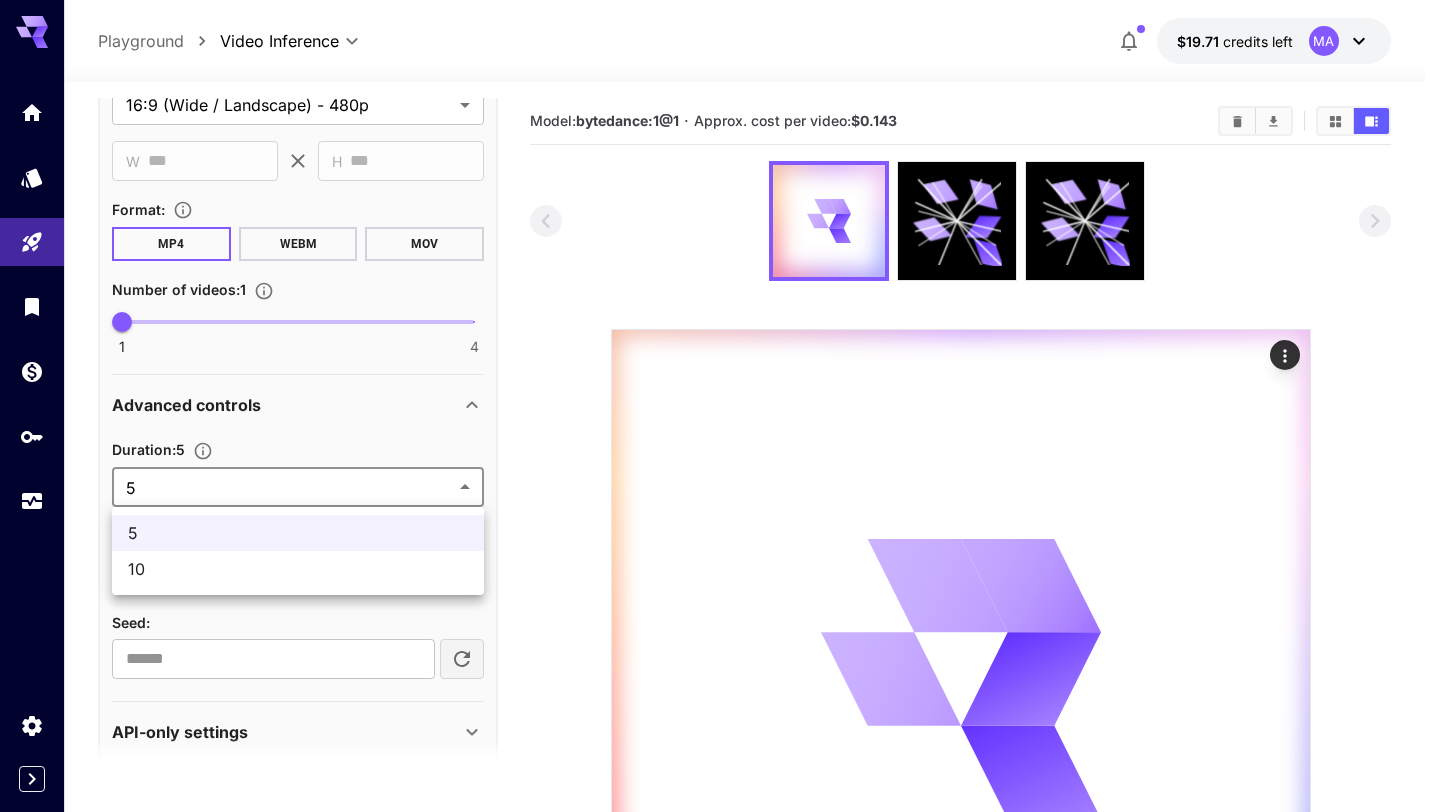 click on "**********" at bounding box center (720, 544) 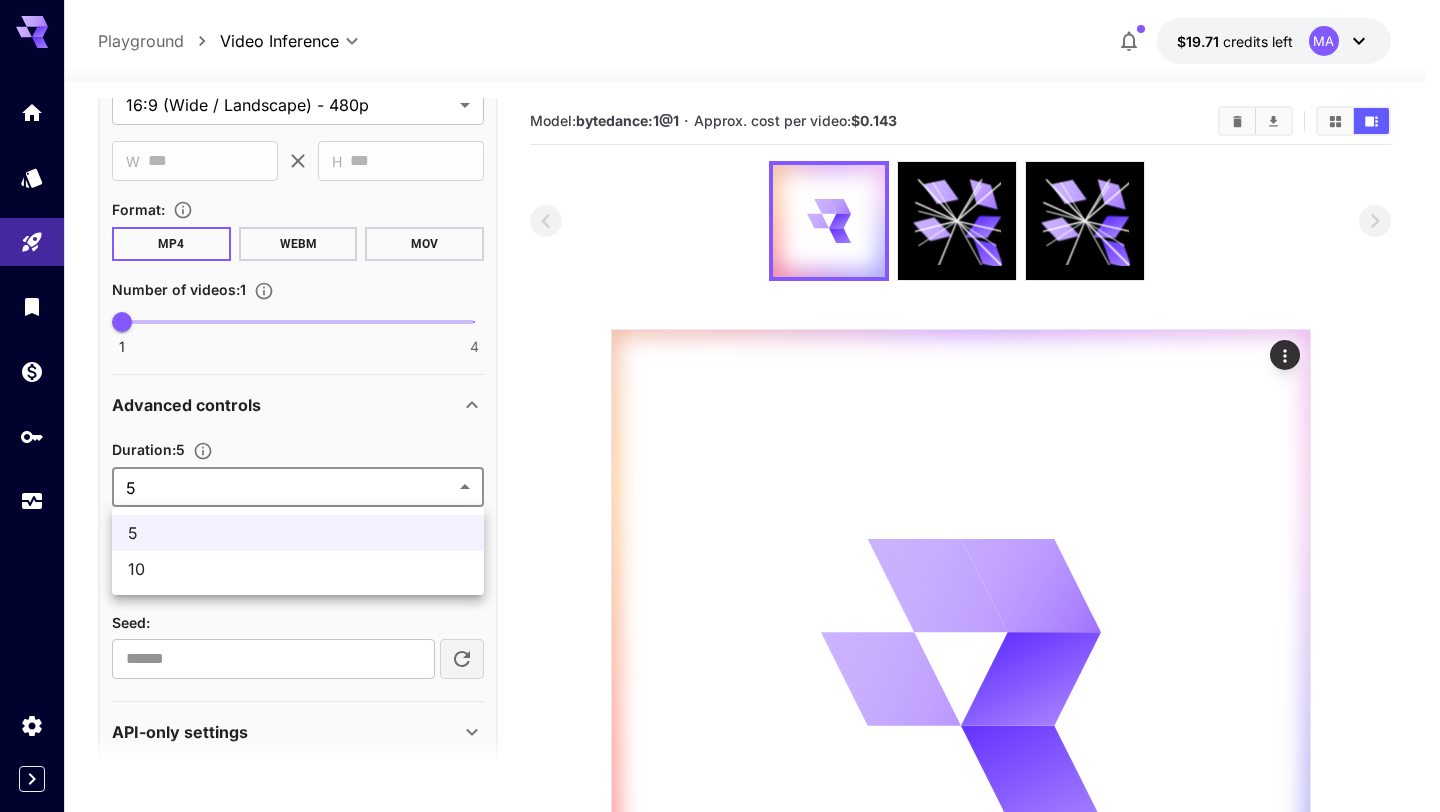 click at bounding box center [720, 406] 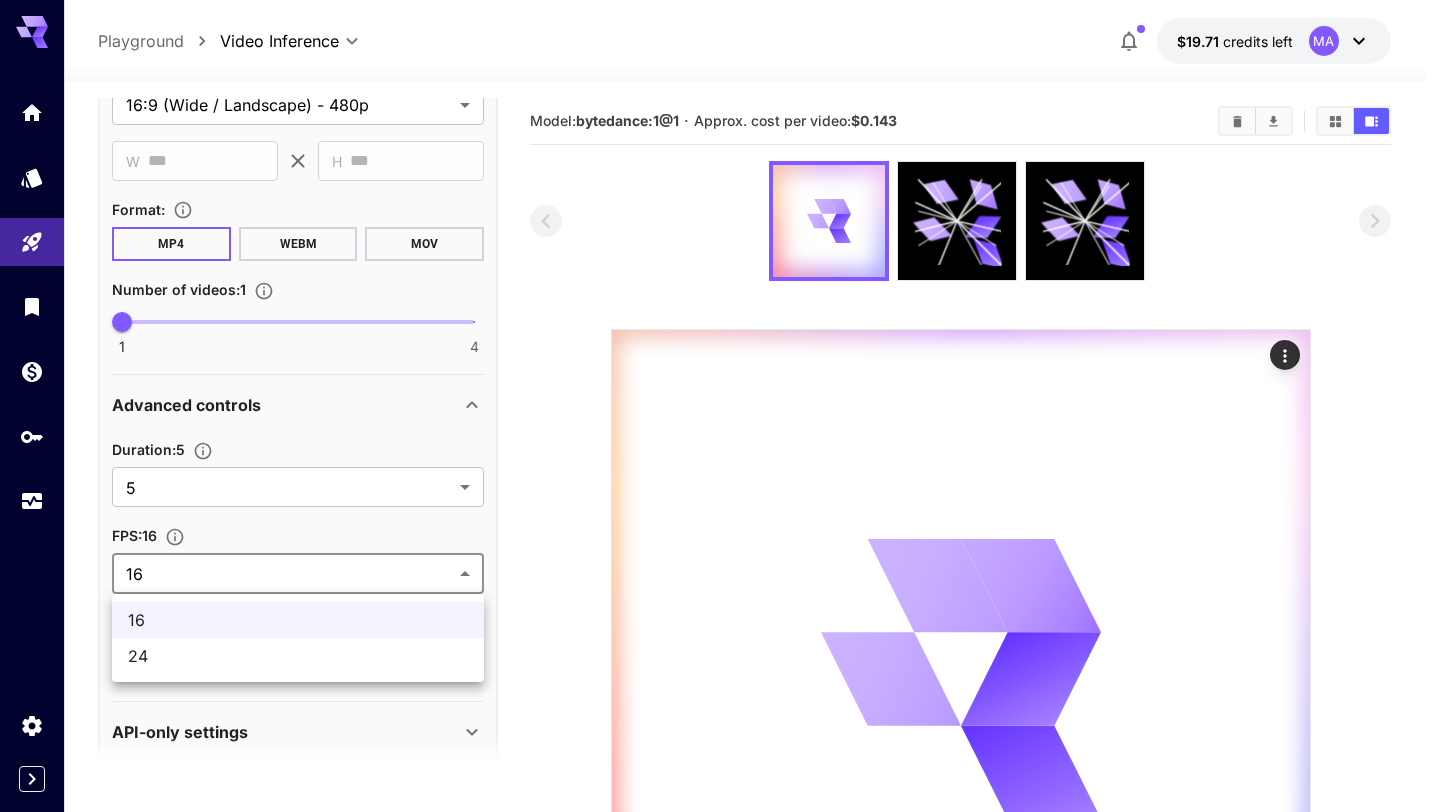click on "**********" at bounding box center (720, 544) 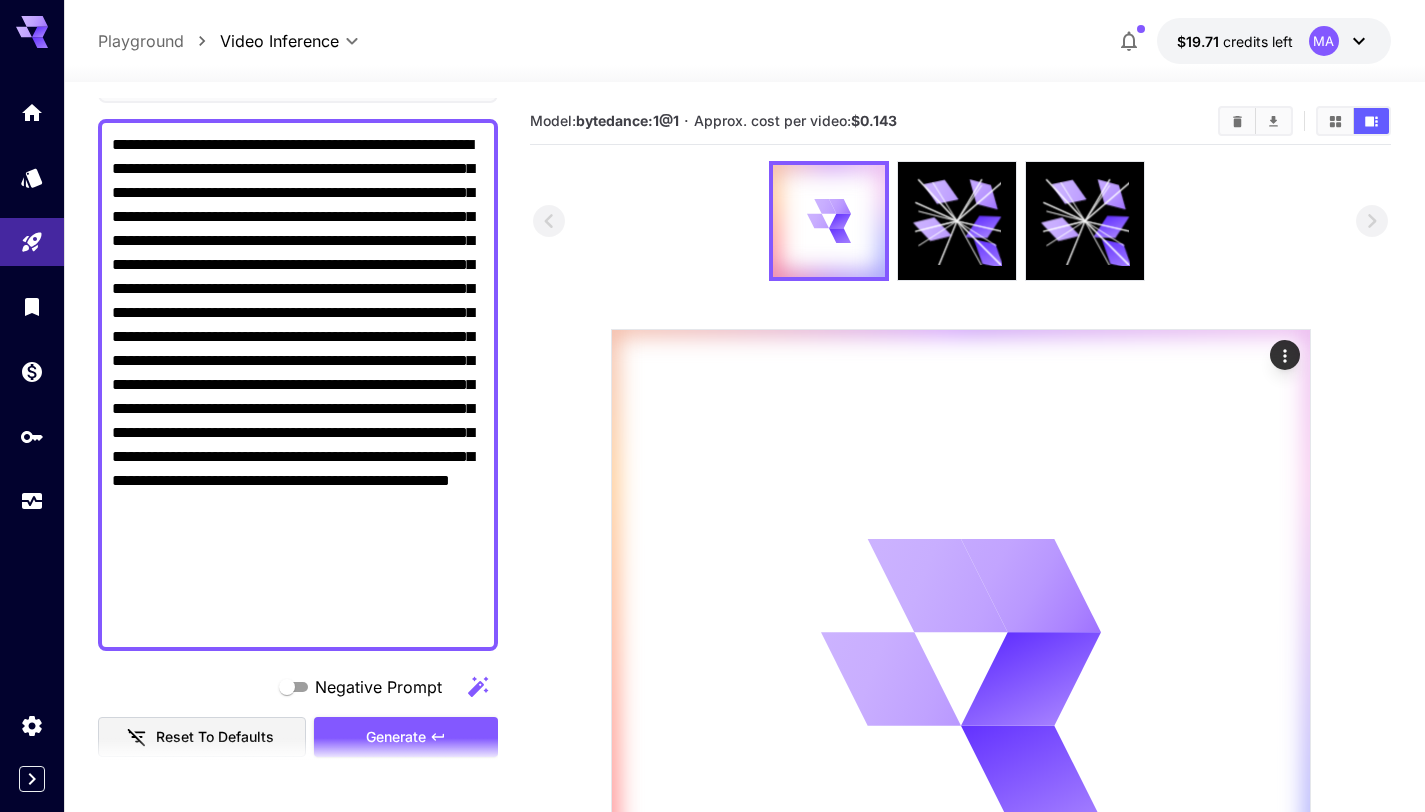 scroll, scrollTop: 0, scrollLeft: 0, axis: both 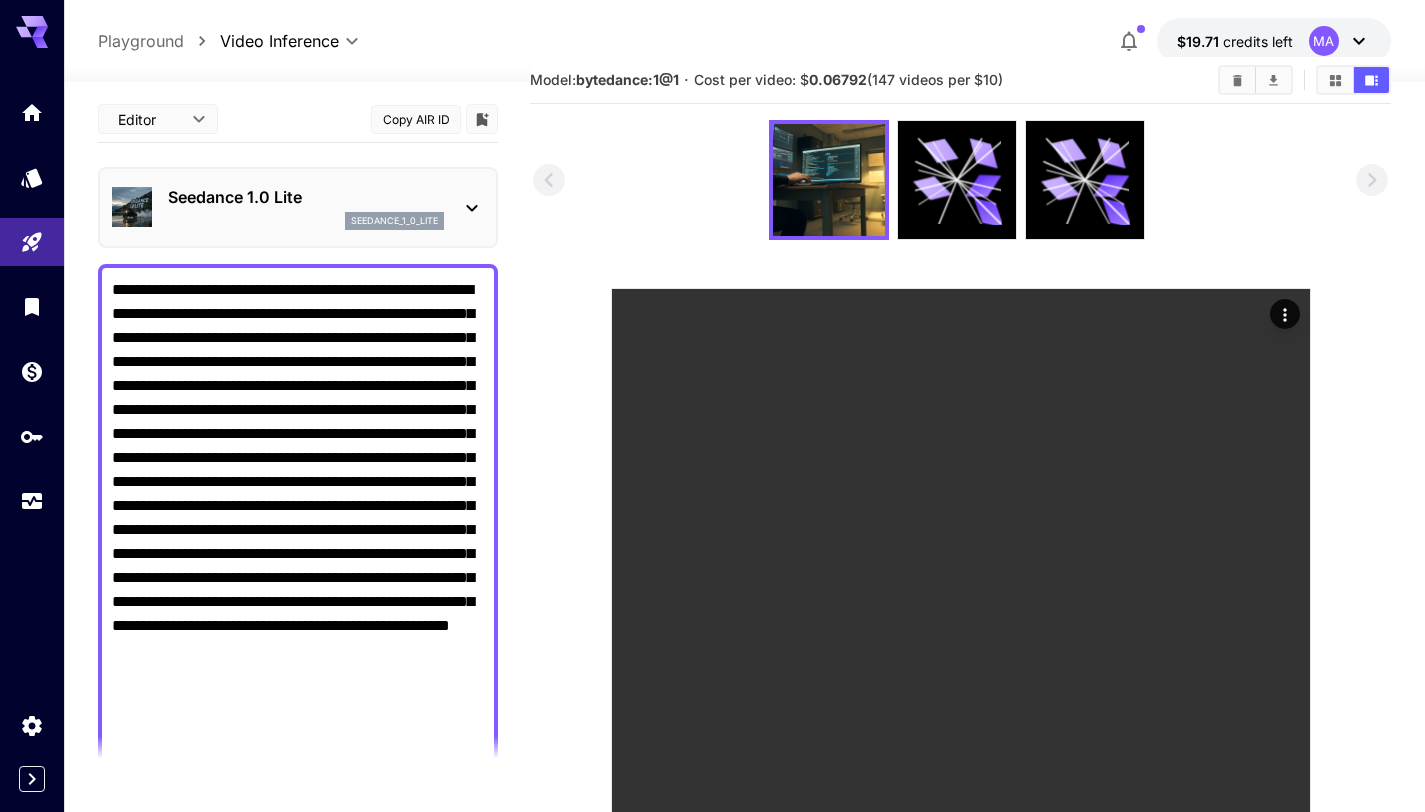 click on "seedance_1_0_lite" at bounding box center [306, 221] 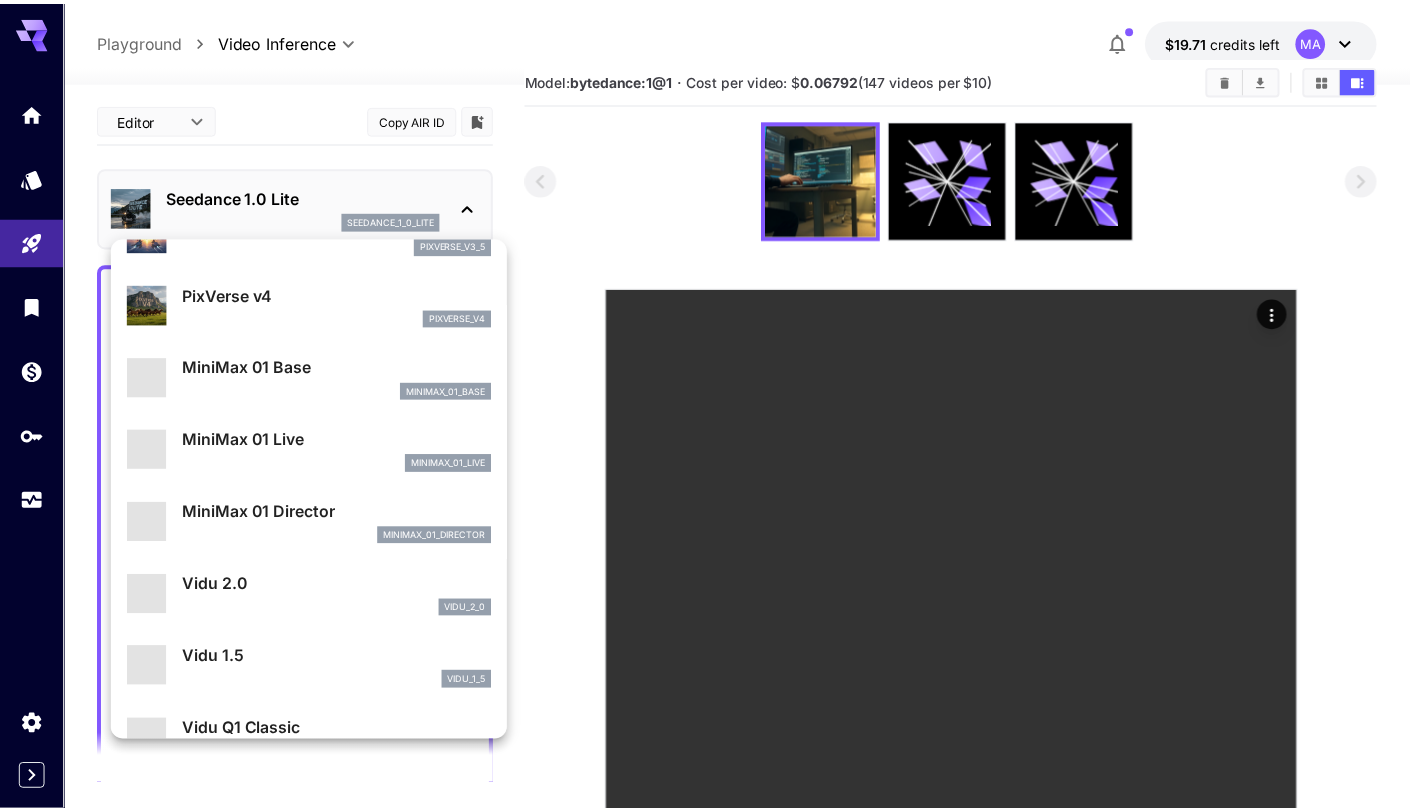 scroll, scrollTop: 1262, scrollLeft: 0, axis: vertical 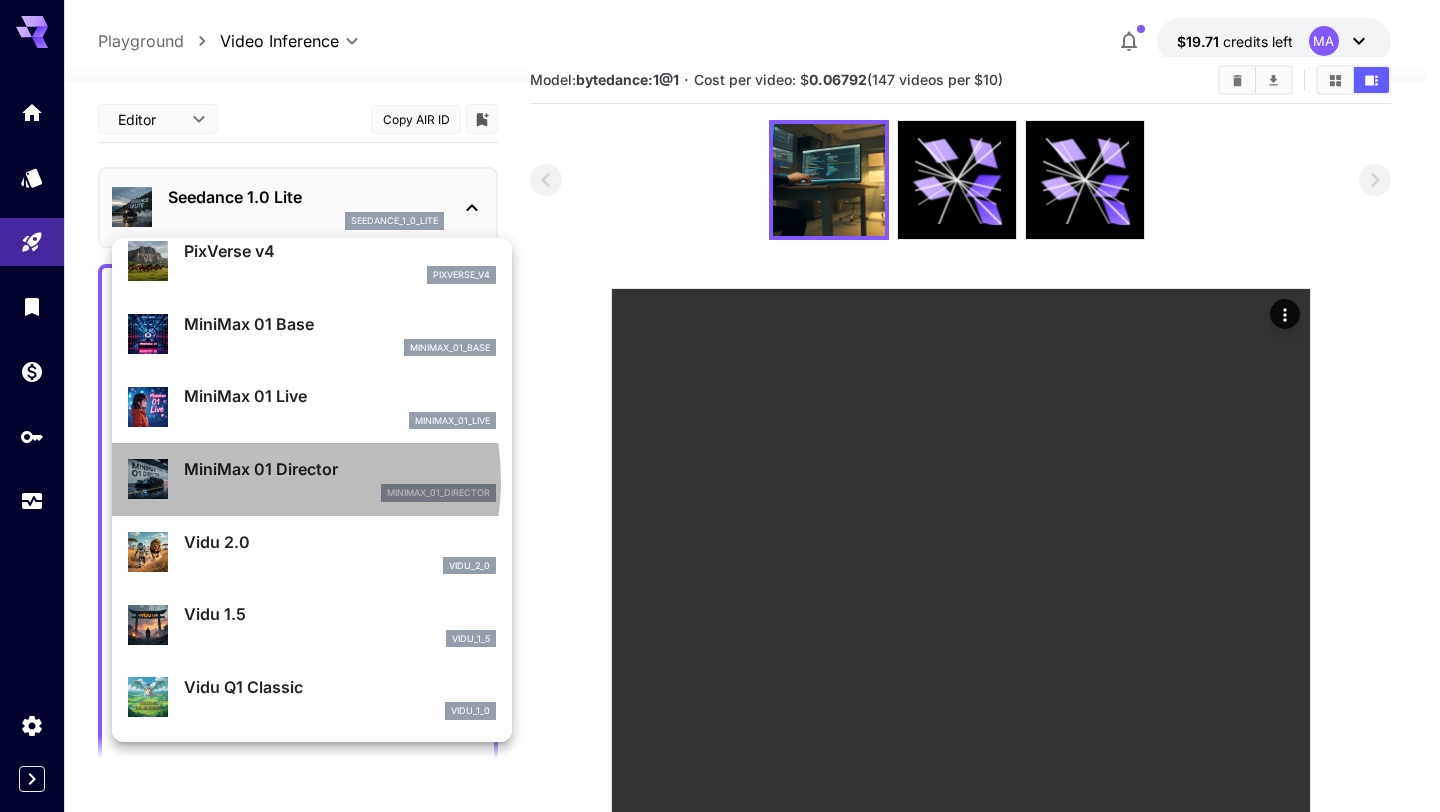 click on "MiniMax 01 Director" at bounding box center [340, 469] 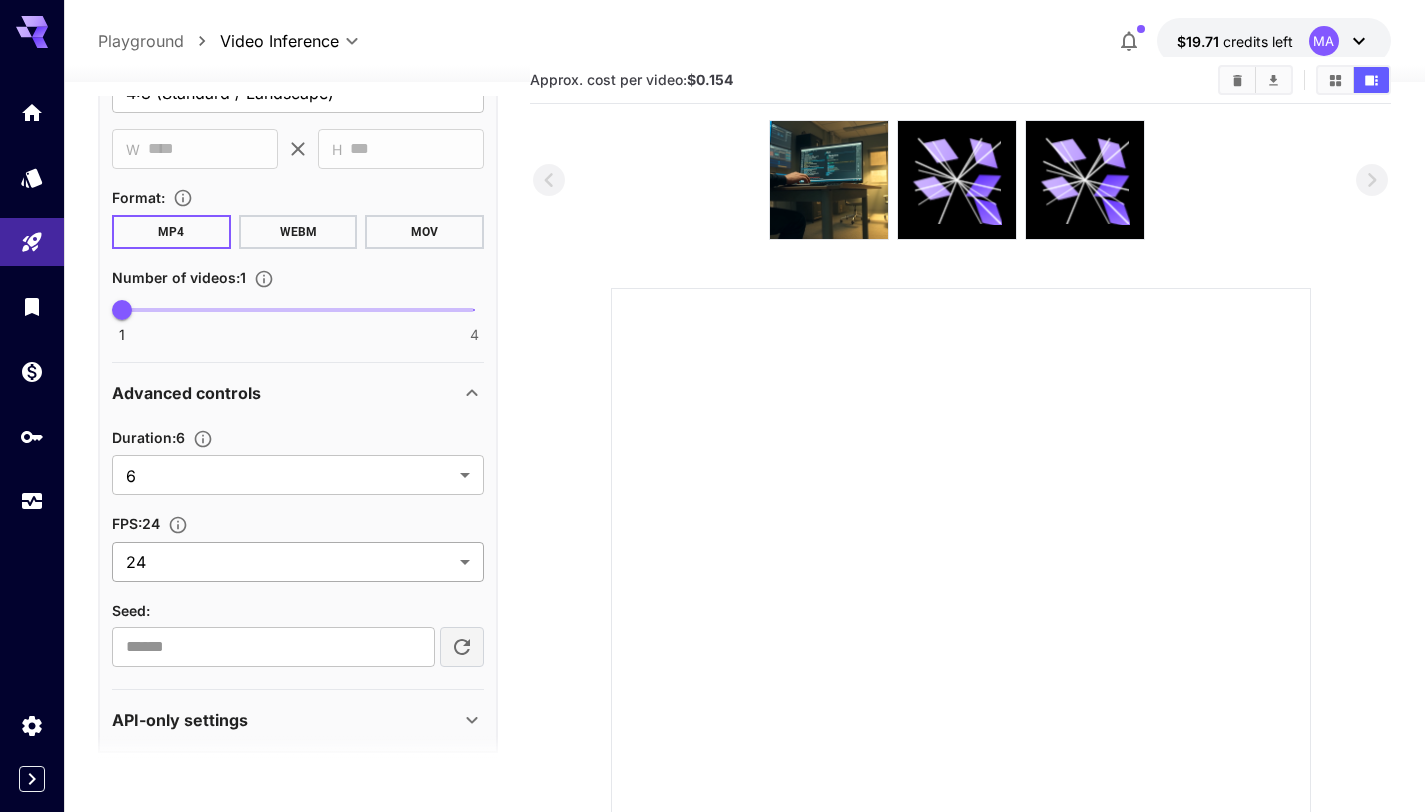 scroll, scrollTop: 1224, scrollLeft: 0, axis: vertical 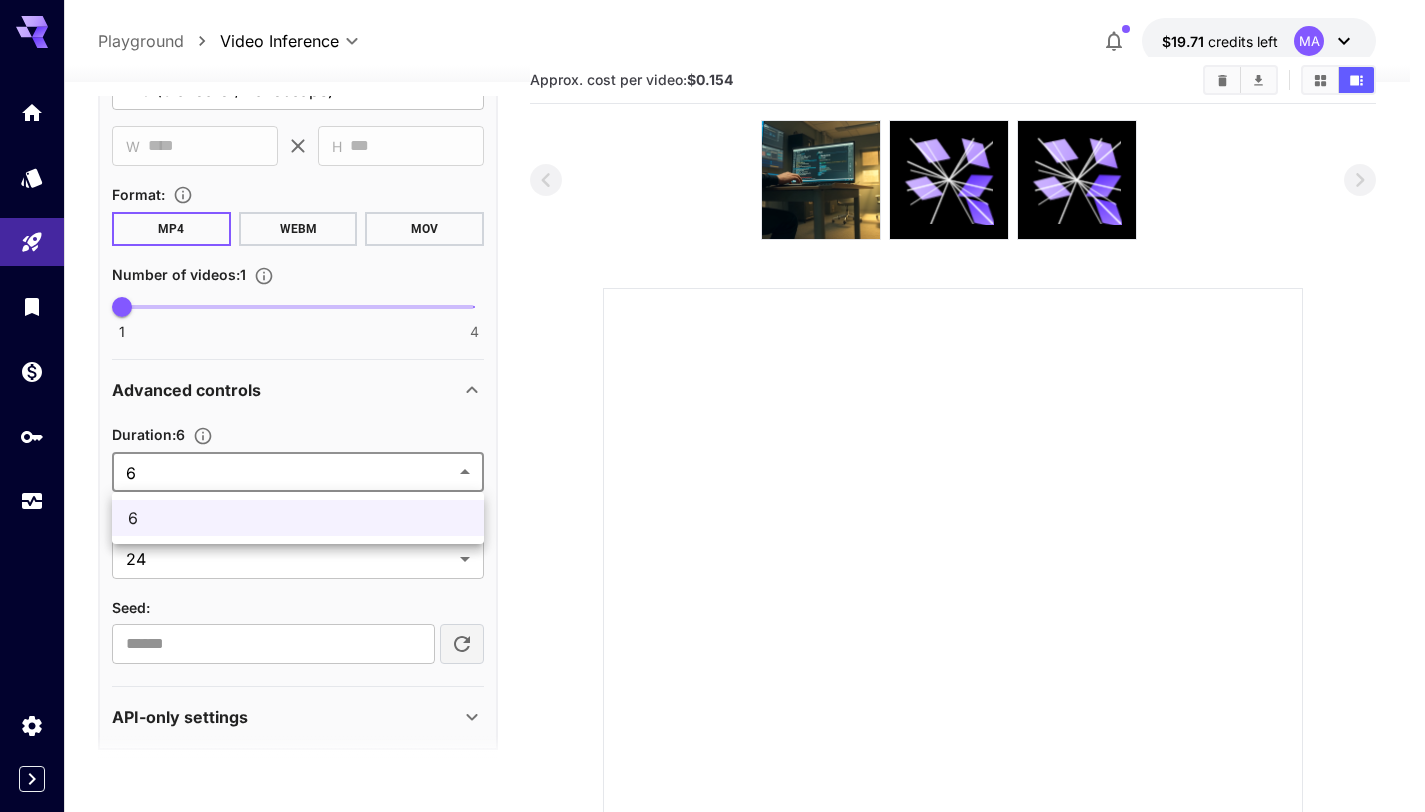 click on "**********" at bounding box center [712, 503] 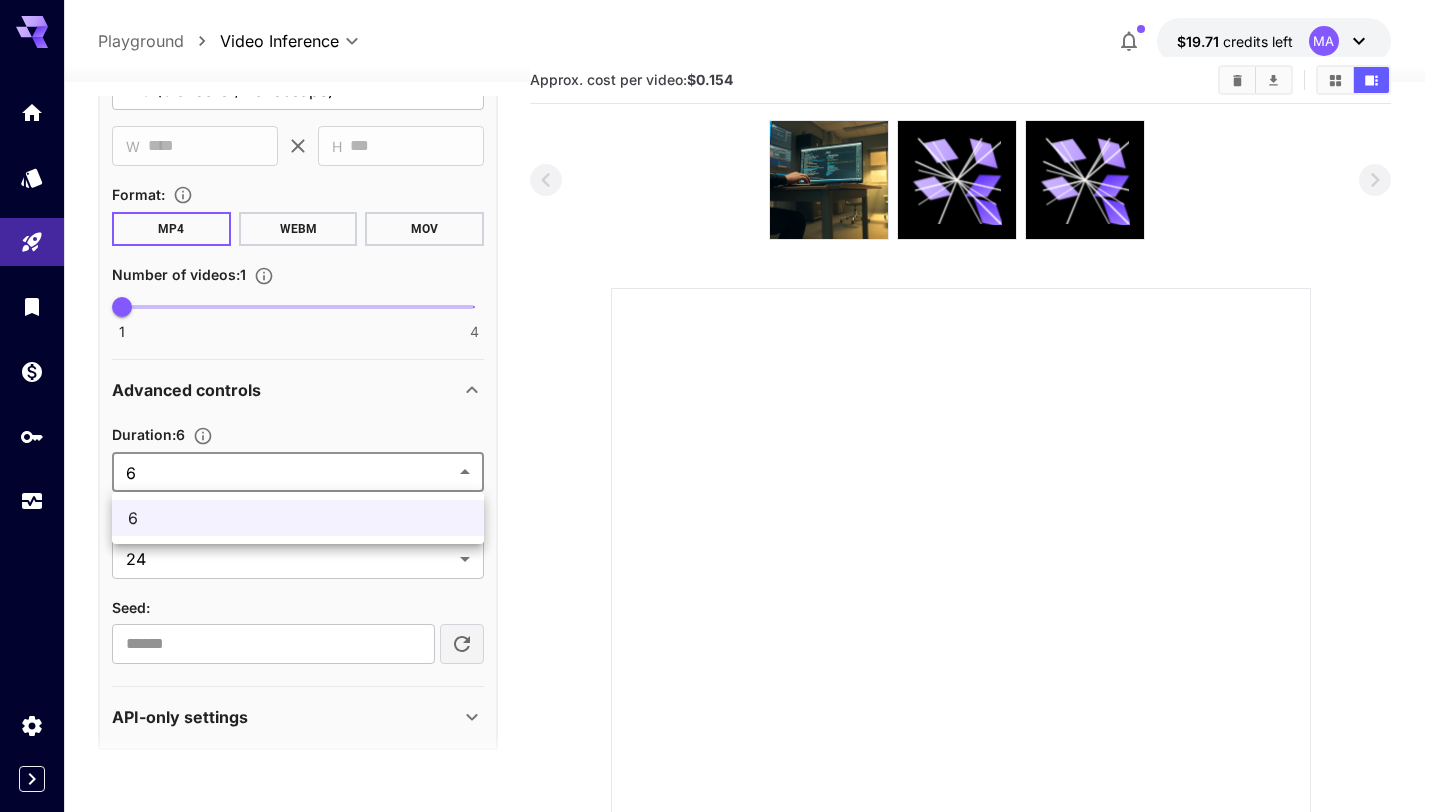 click at bounding box center [720, 406] 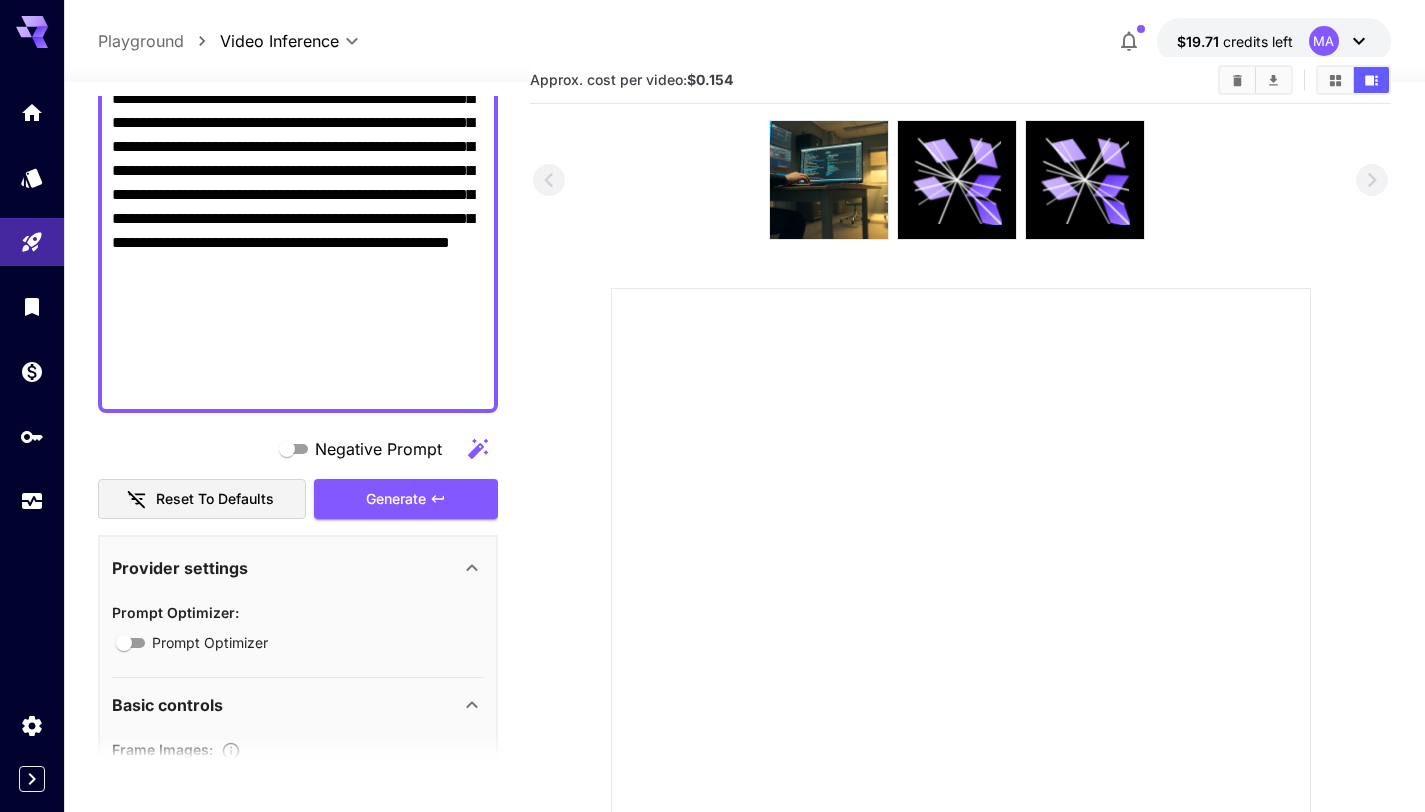 scroll, scrollTop: 396, scrollLeft: 0, axis: vertical 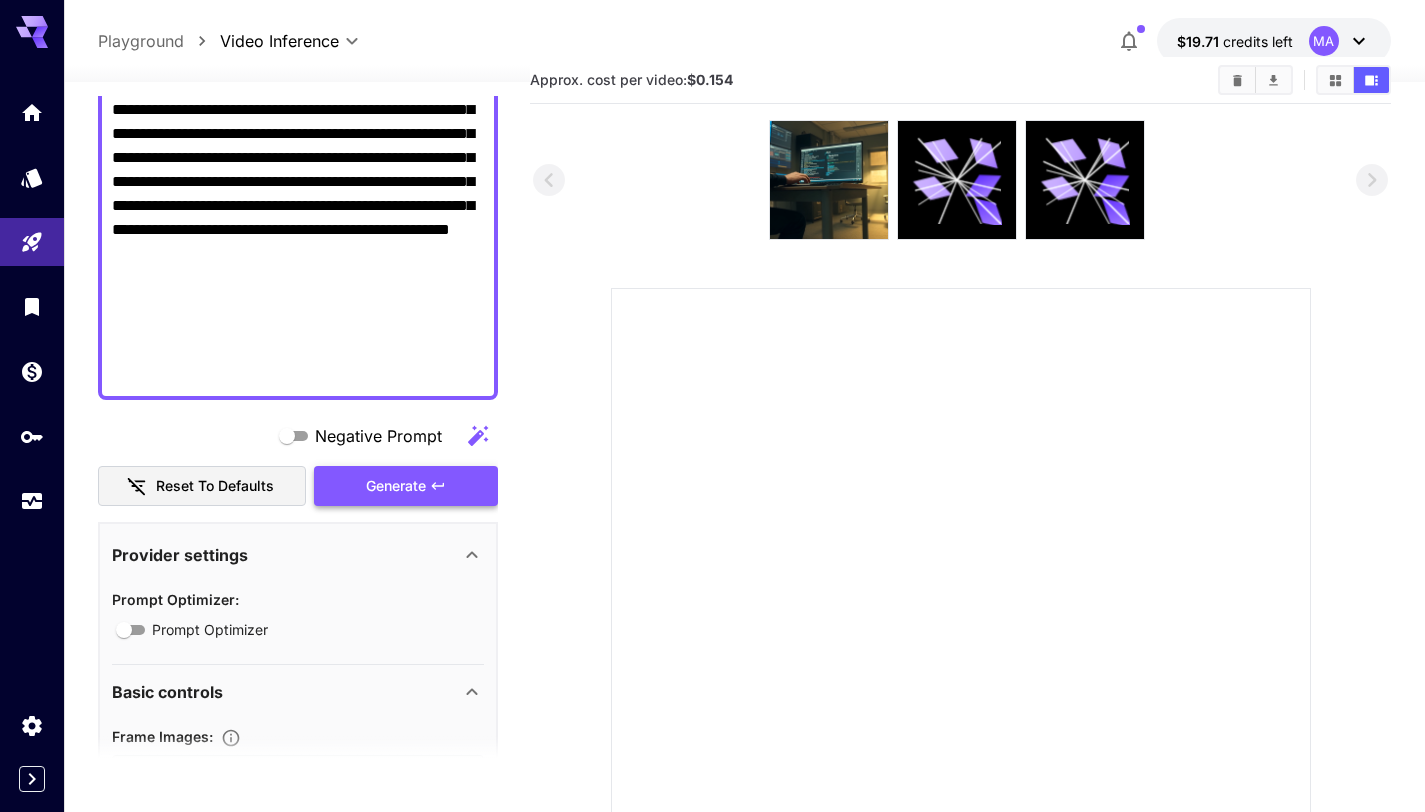 click on "Generate" at bounding box center (406, 486) 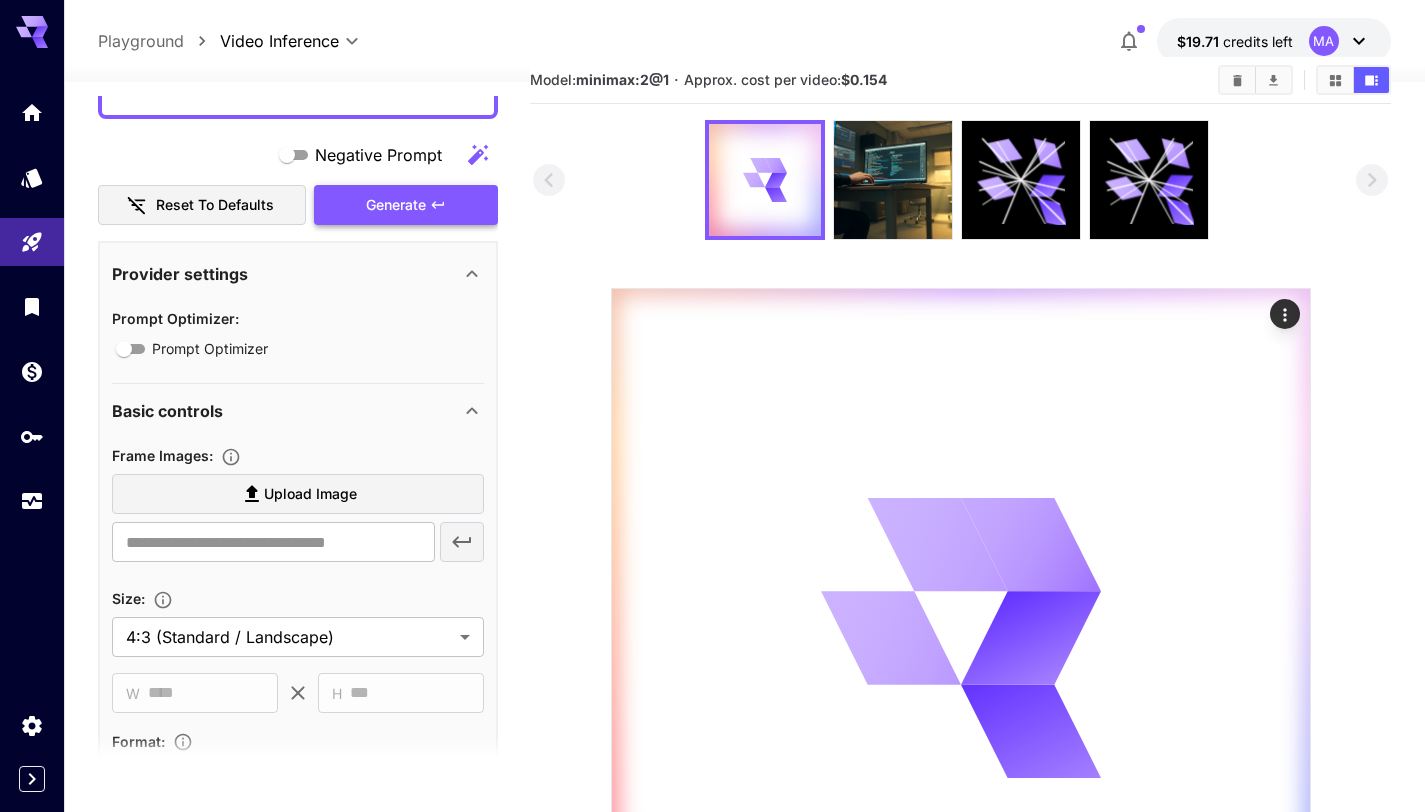 scroll, scrollTop: 698, scrollLeft: 0, axis: vertical 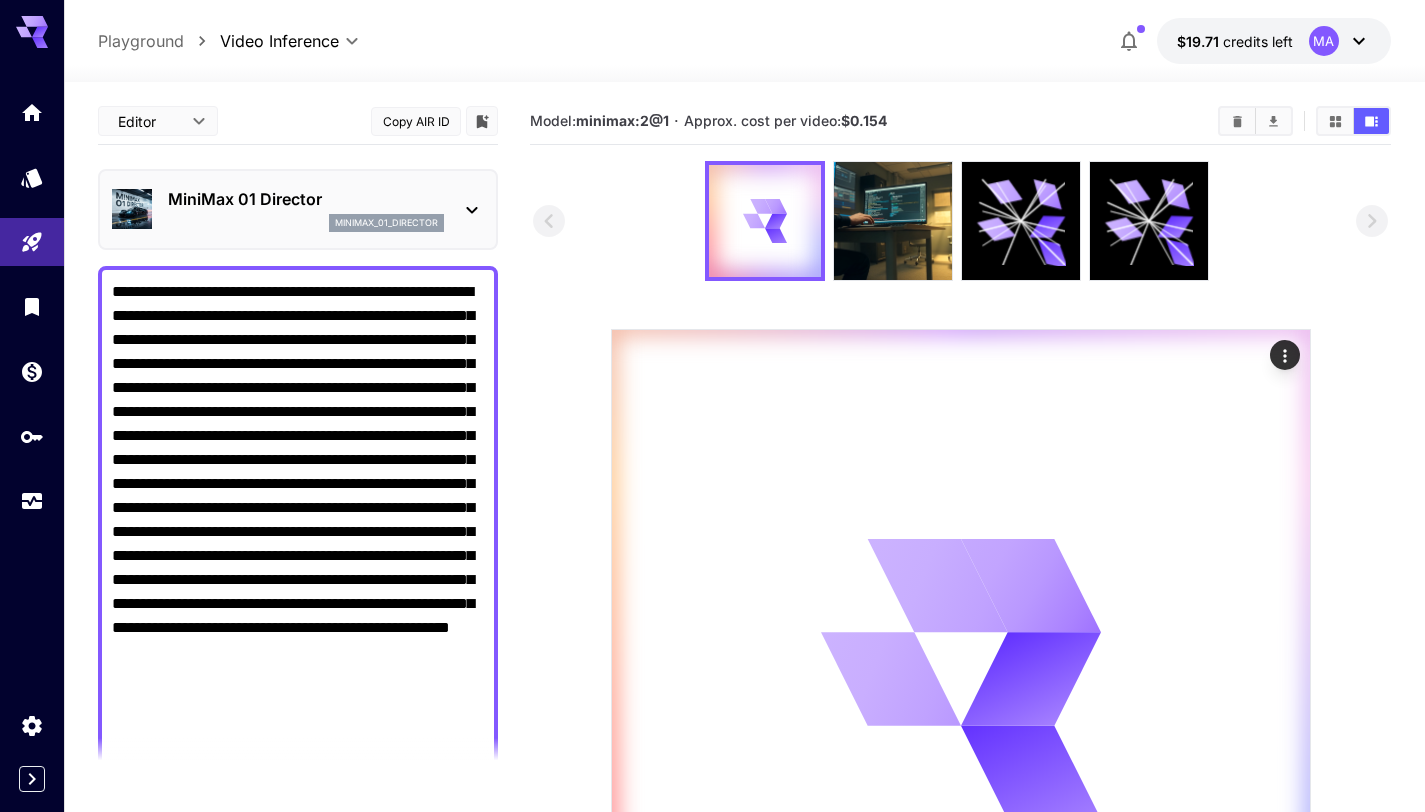 click on "MiniMax 01 Director" at bounding box center [306, 199] 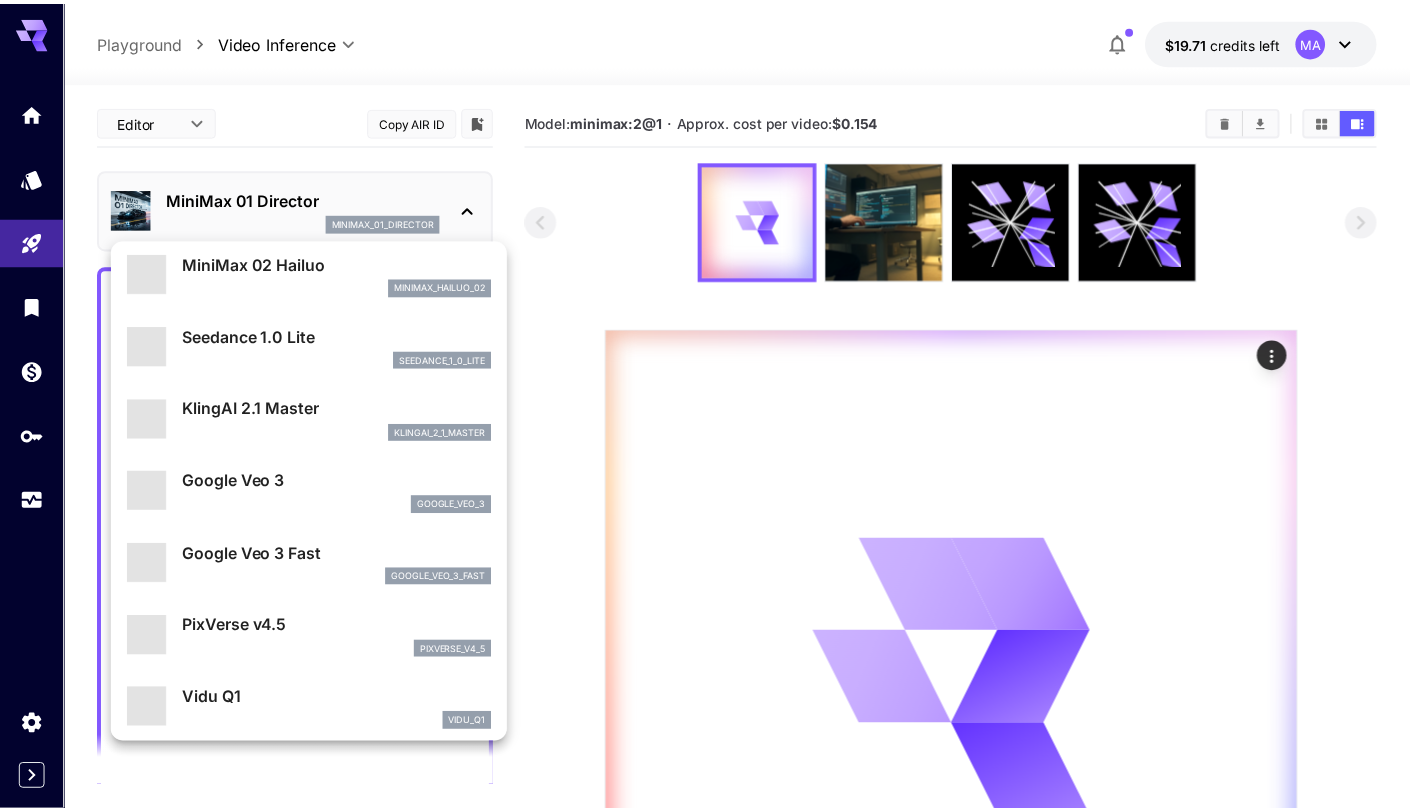 scroll, scrollTop: 0, scrollLeft: 0, axis: both 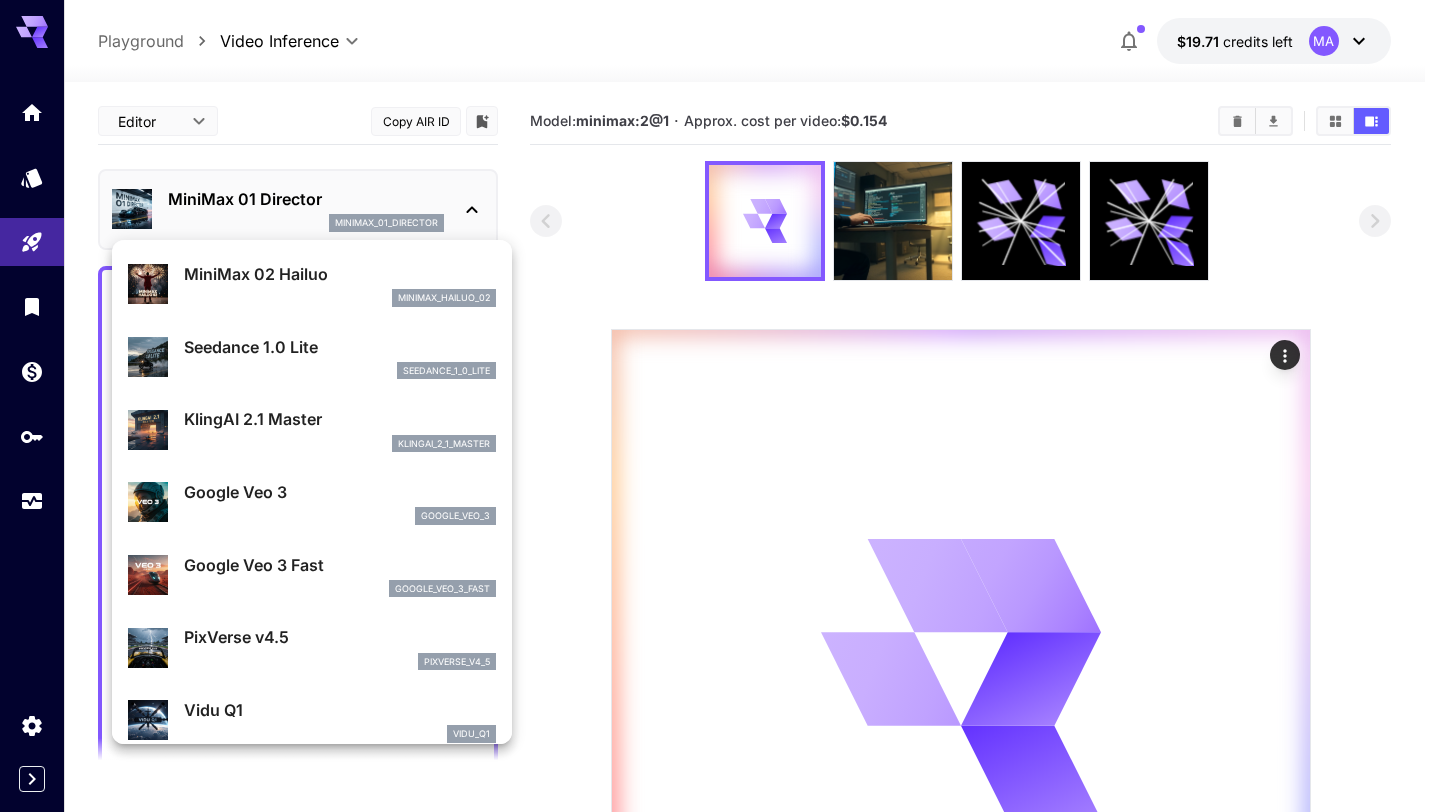 click at bounding box center [720, 406] 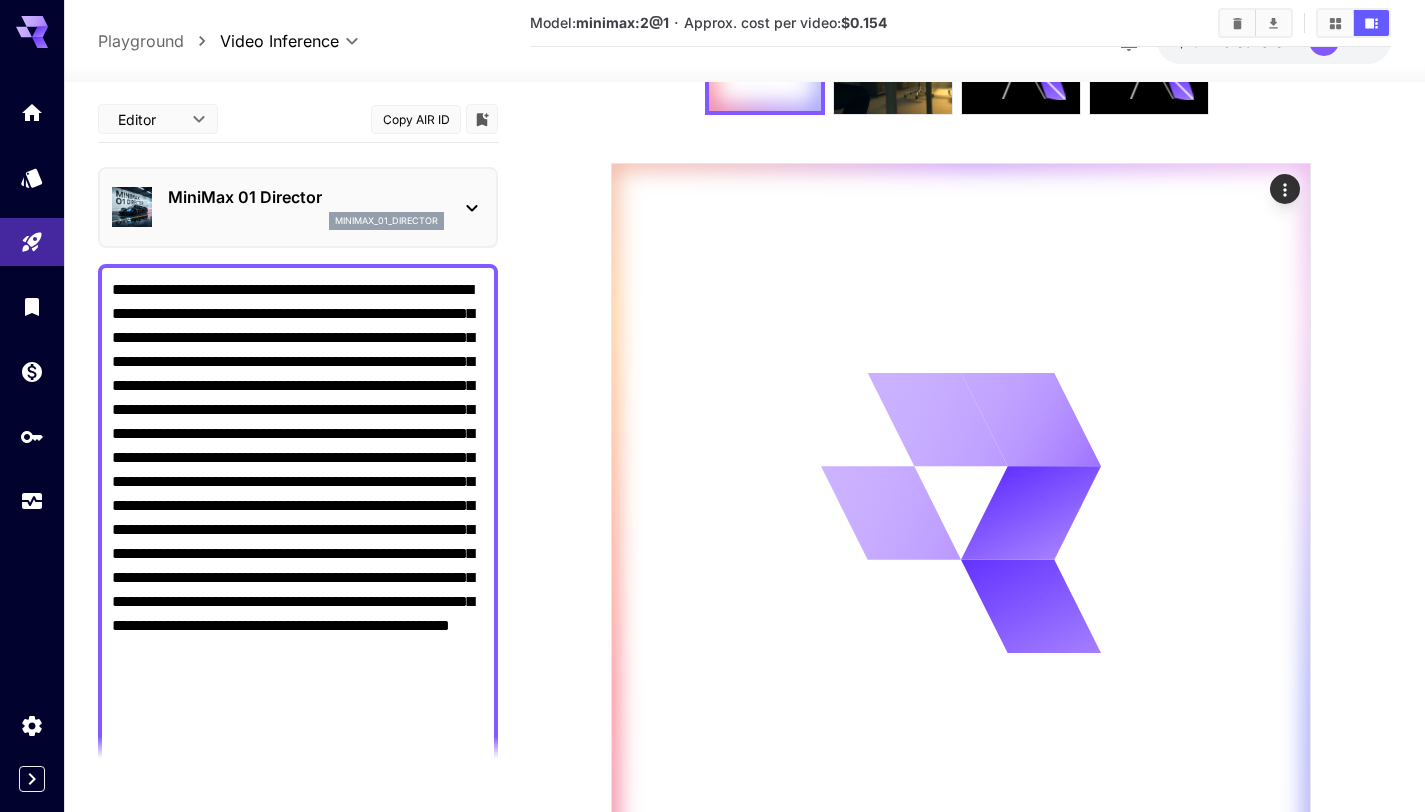 scroll, scrollTop: 277, scrollLeft: 0, axis: vertical 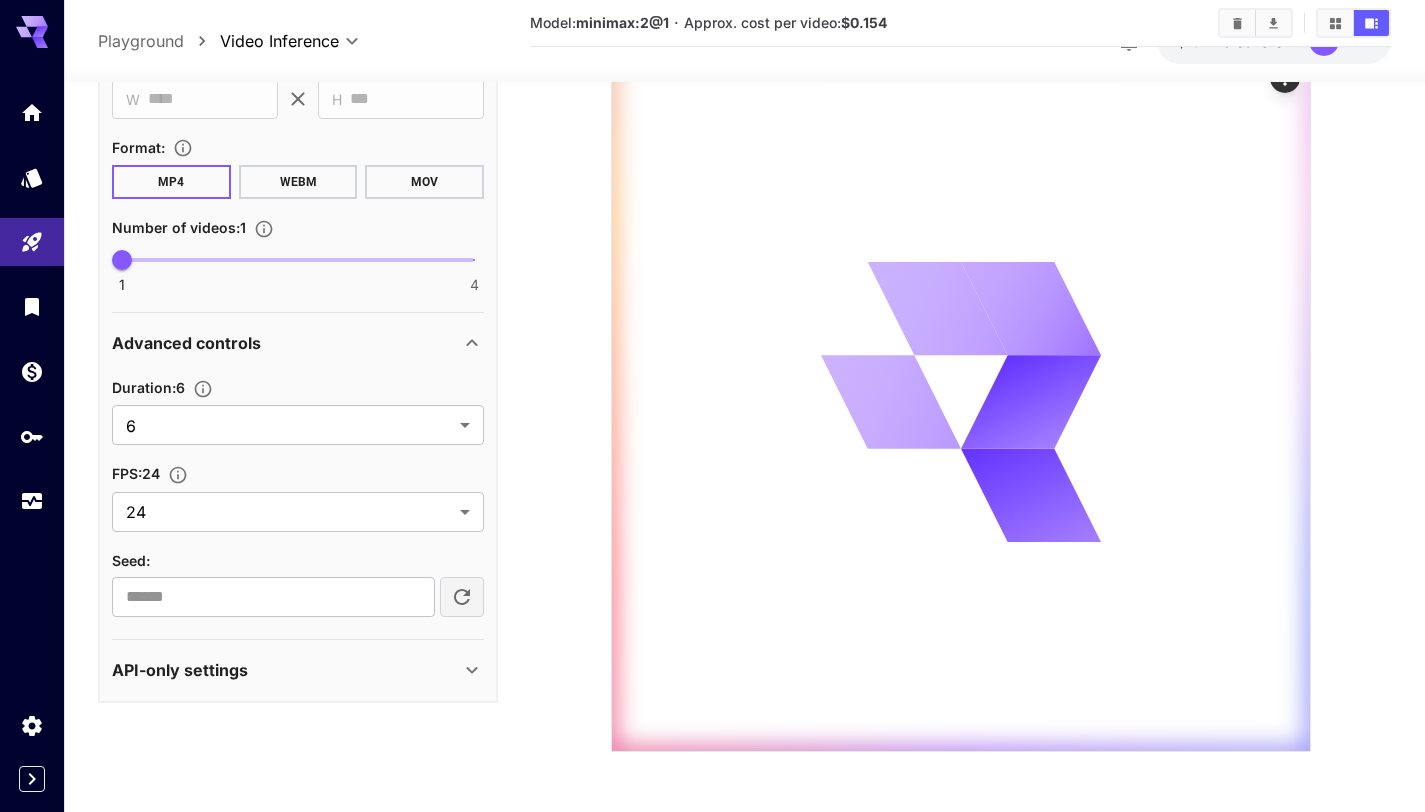 click on "API-only settings" at bounding box center [298, 670] 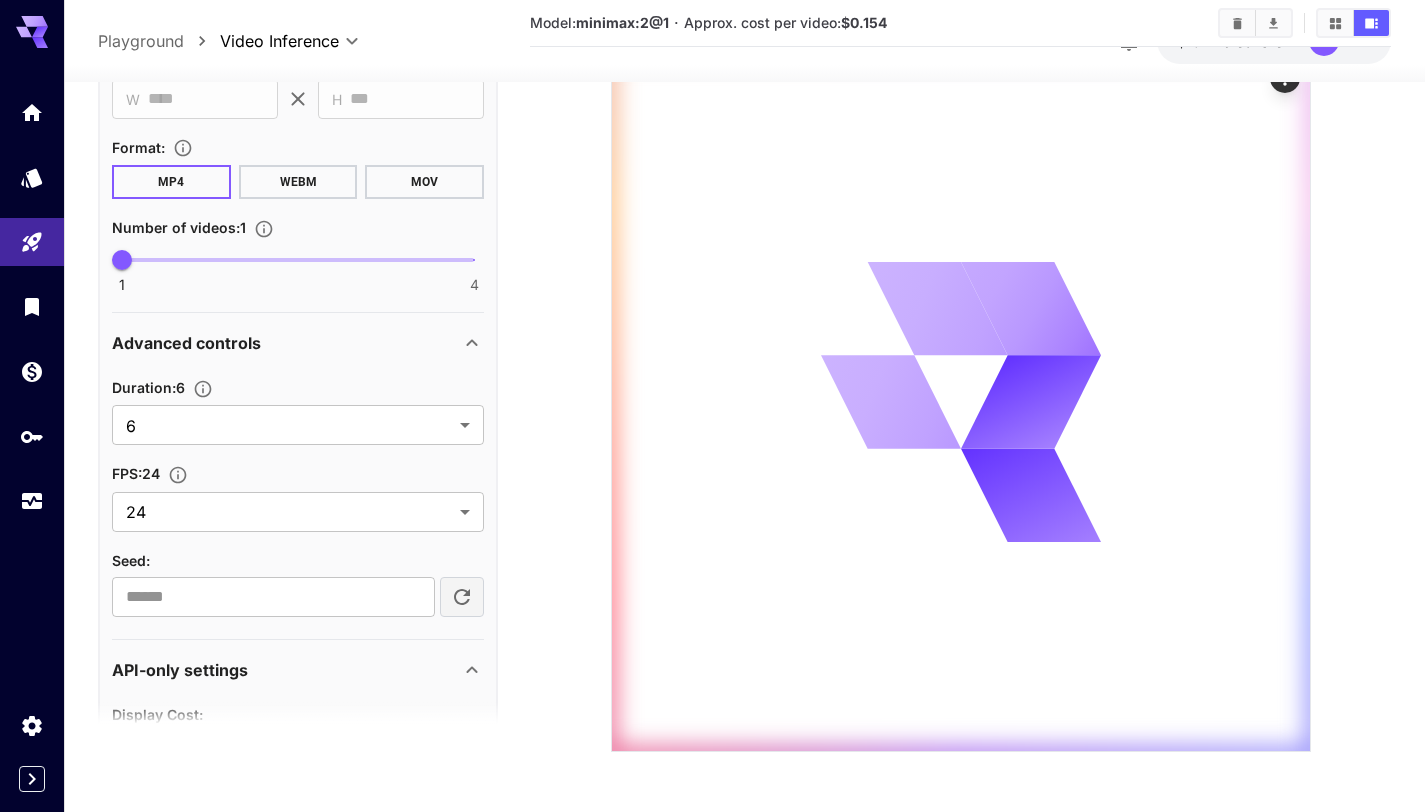 scroll, scrollTop: 1419, scrollLeft: 0, axis: vertical 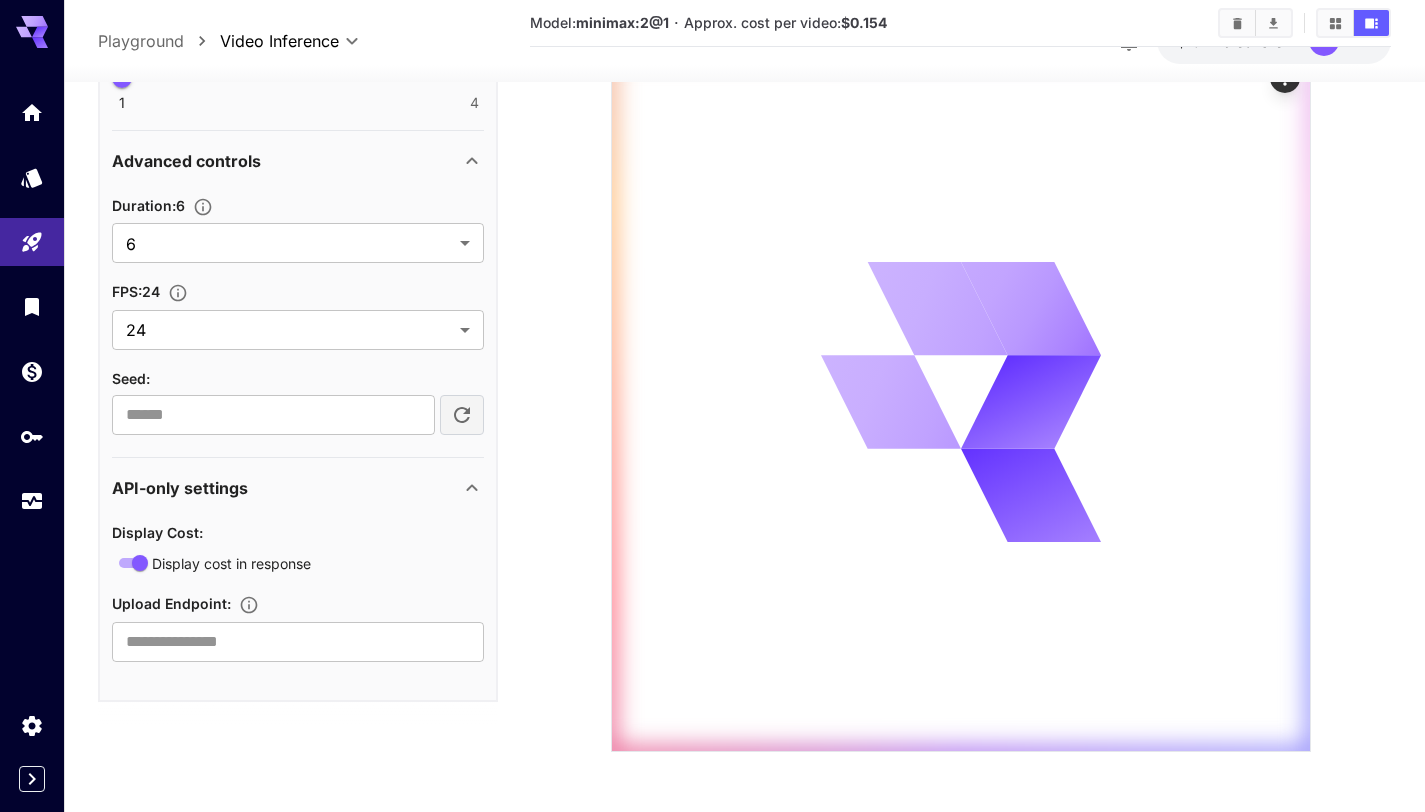 click on "API-only settings" at bounding box center [286, 488] 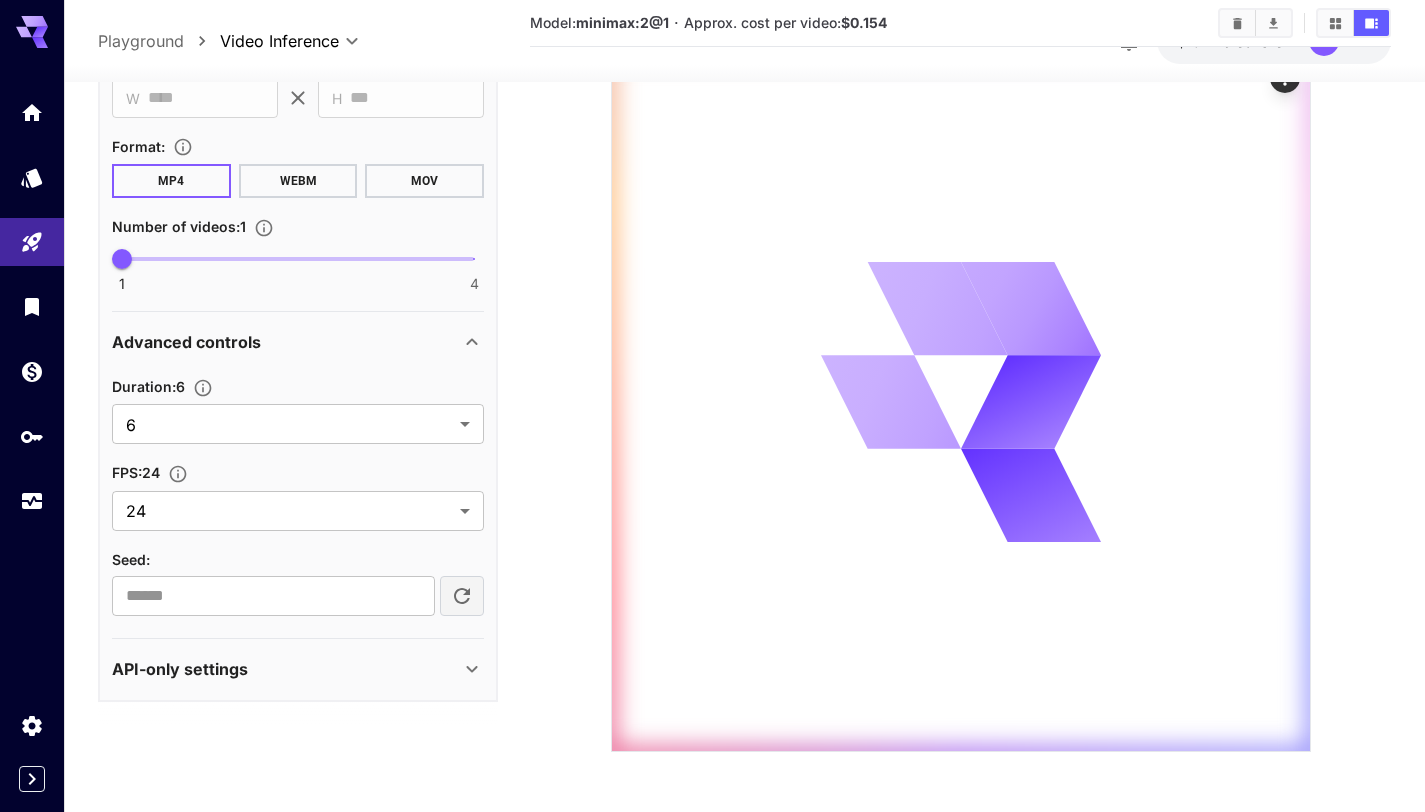 scroll, scrollTop: 1238, scrollLeft: 0, axis: vertical 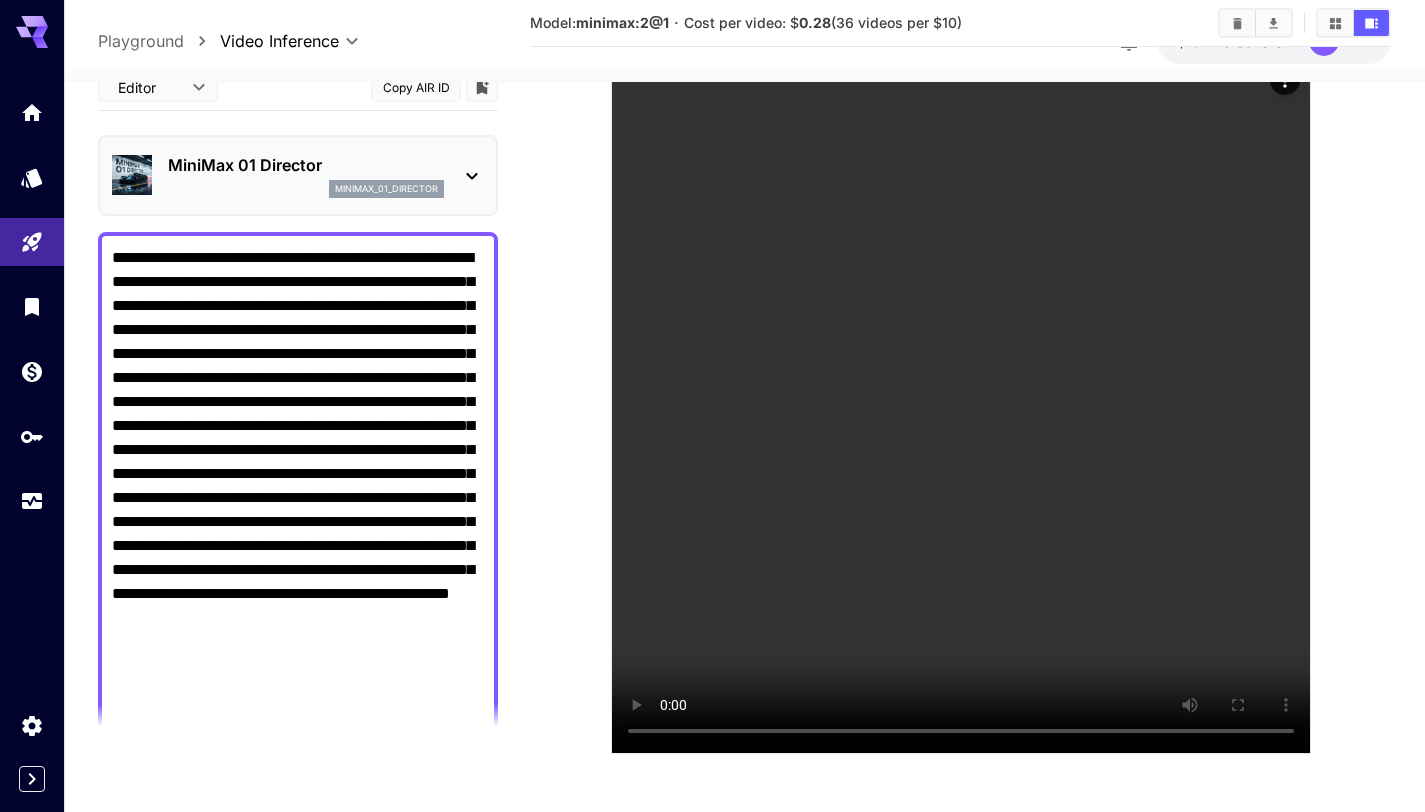 click on "**********" at bounding box center [298, 498] 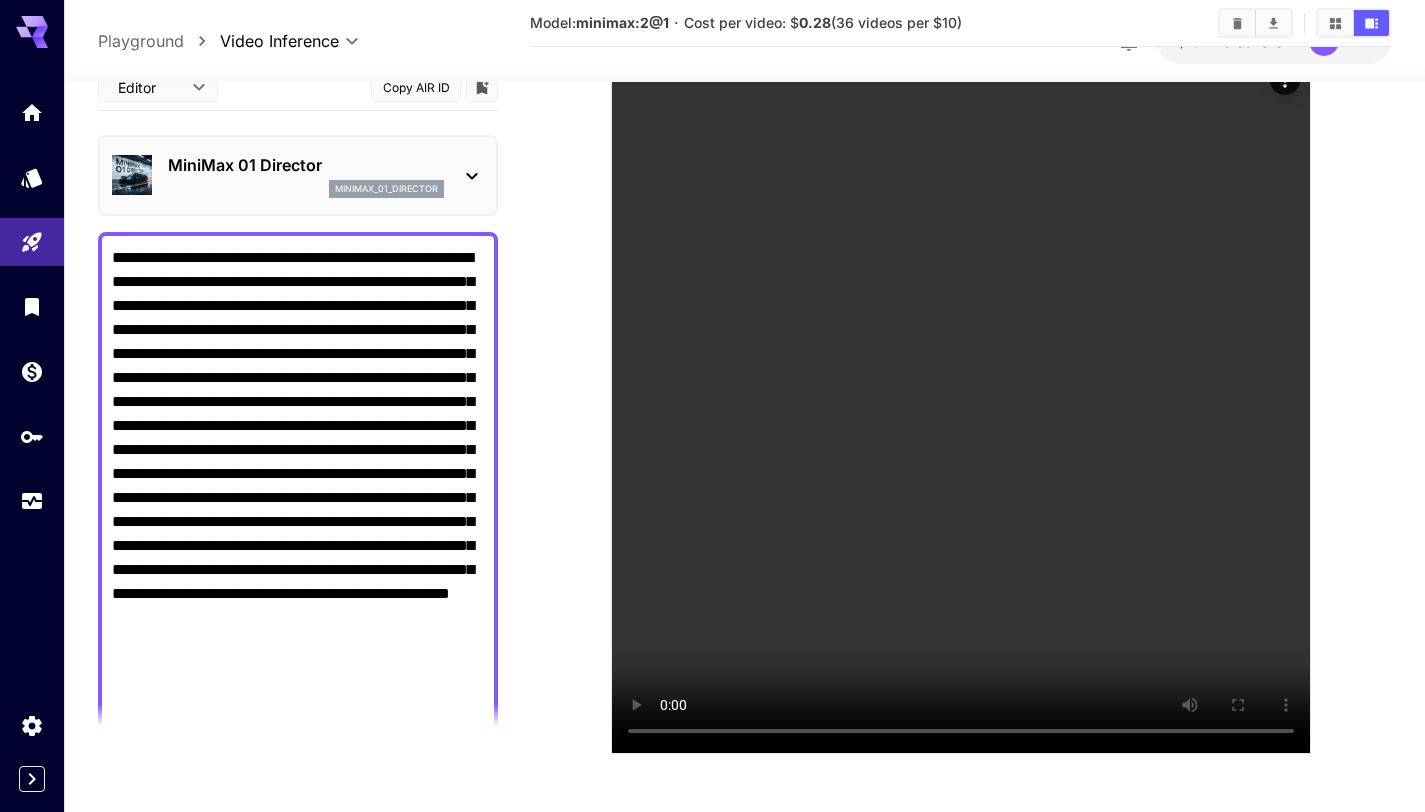 paste 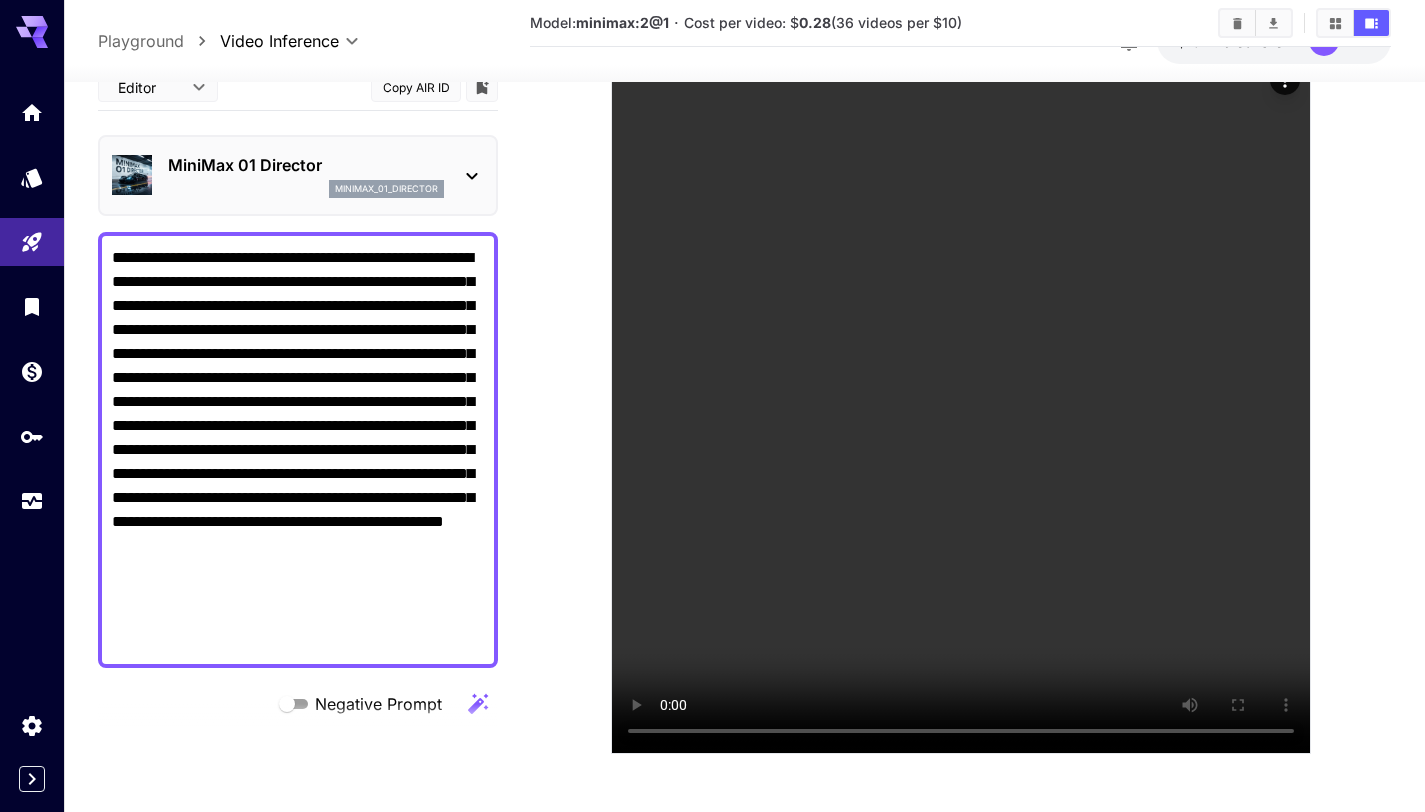 click on "**********" at bounding box center (298, 450) 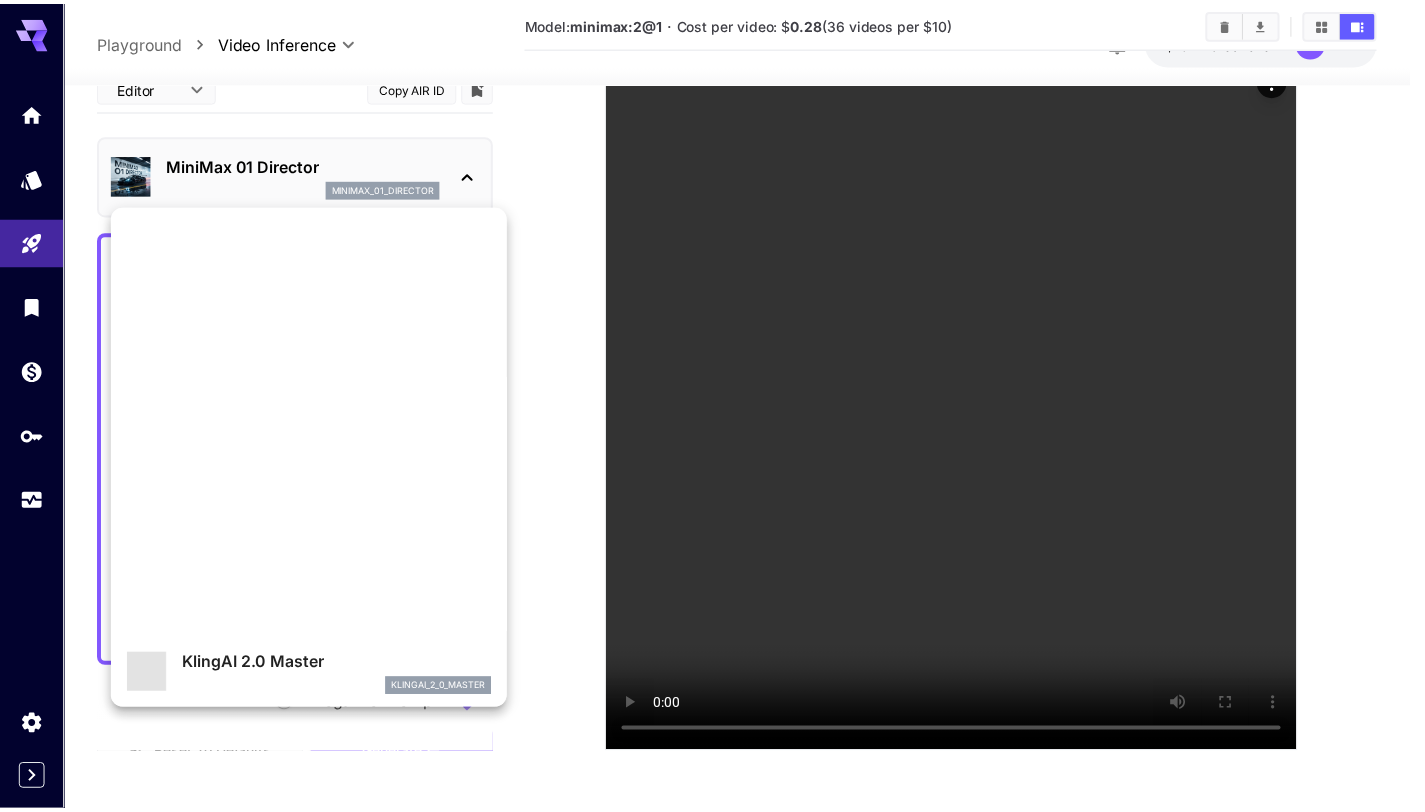 scroll, scrollTop: 0, scrollLeft: 0, axis: both 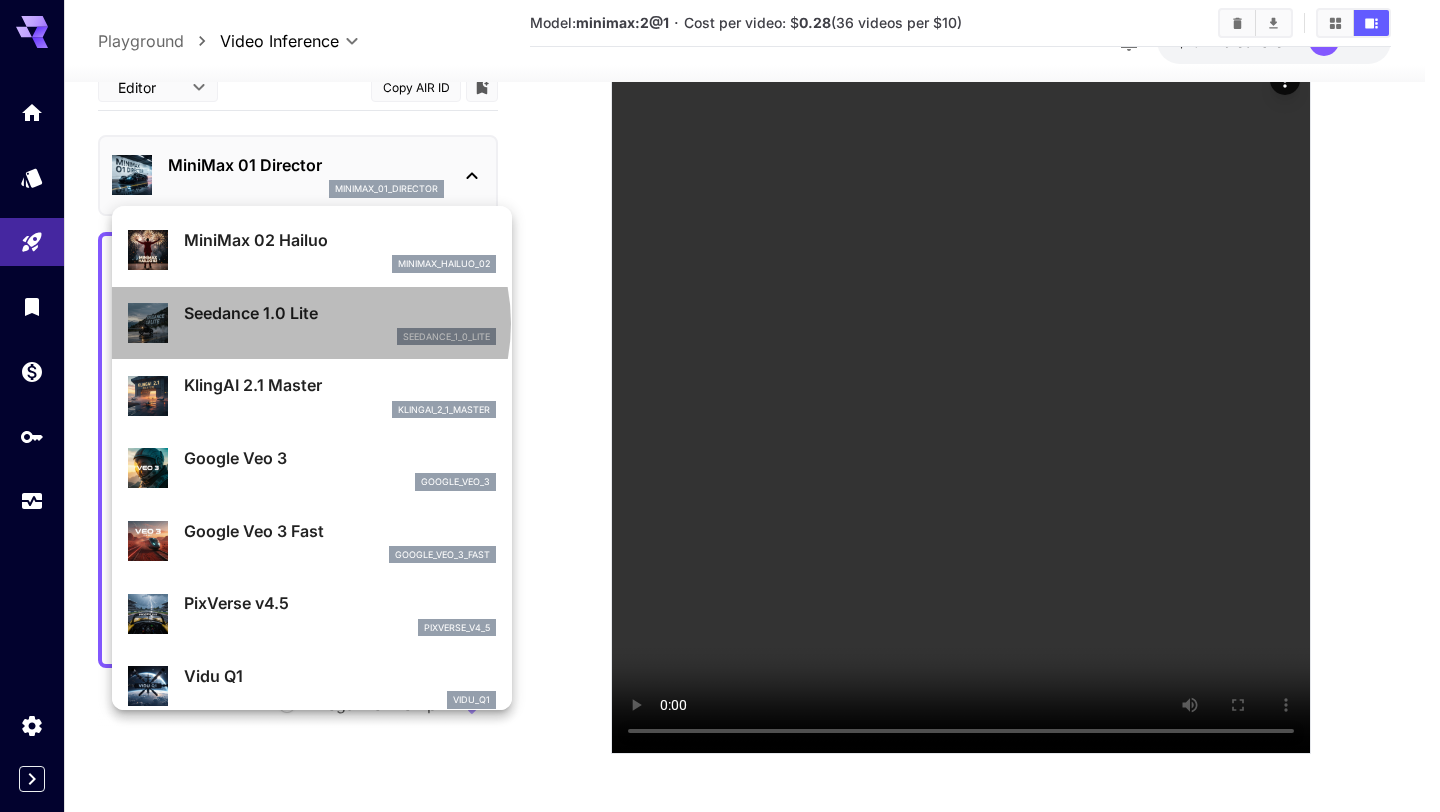 click on "Seedance 1.0 Lite" at bounding box center [340, 313] 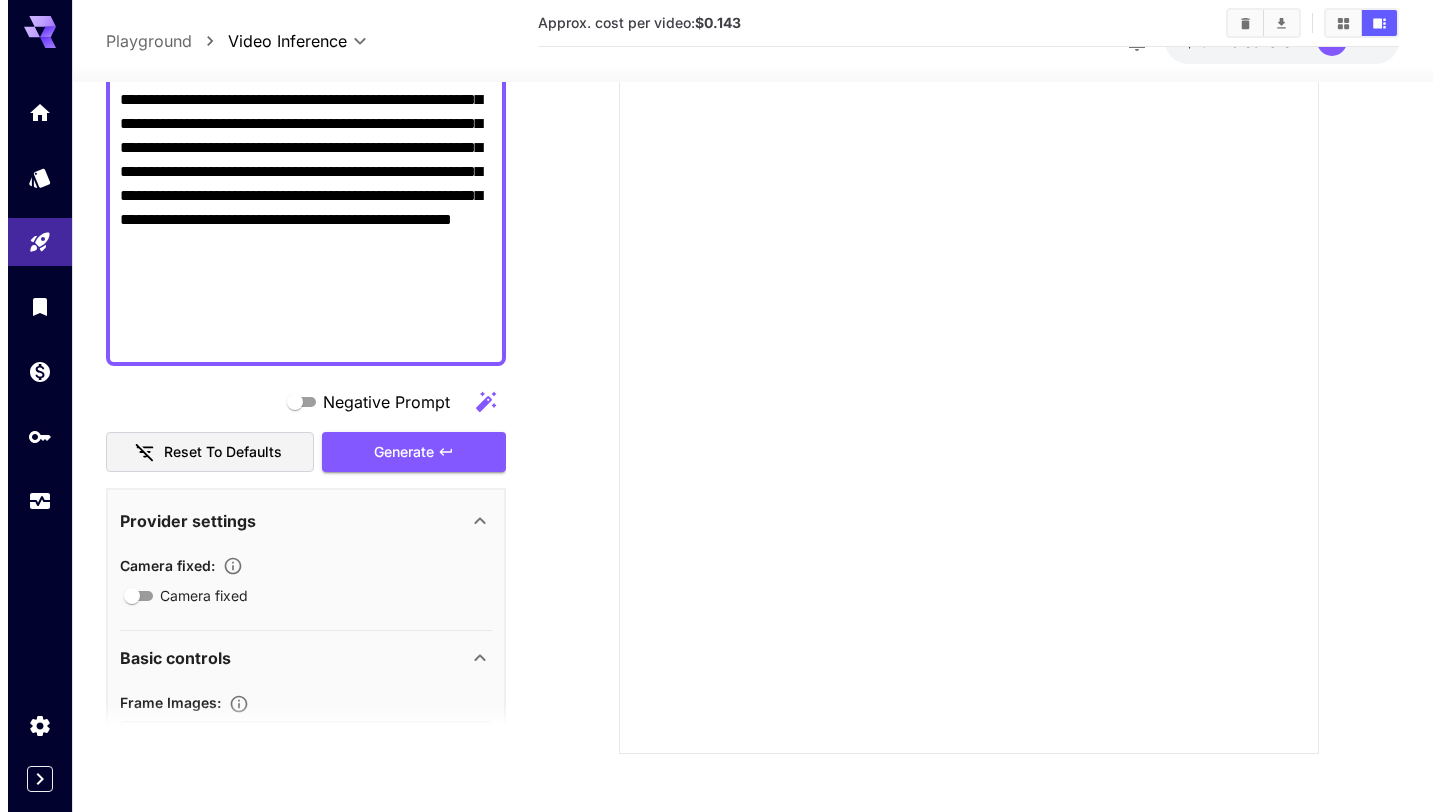 scroll, scrollTop: 0, scrollLeft: 0, axis: both 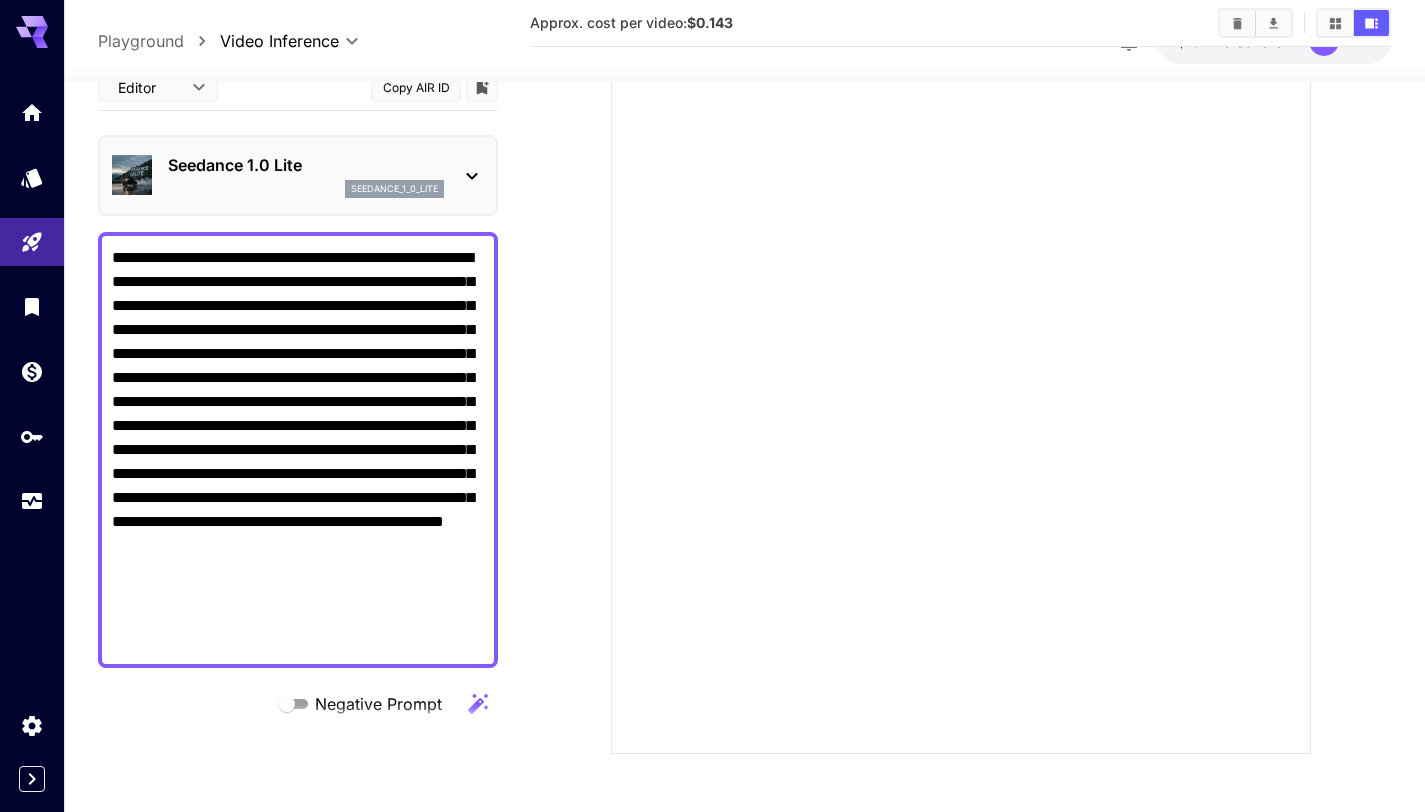 click on "seedance_1_0_lite" at bounding box center (306, 189) 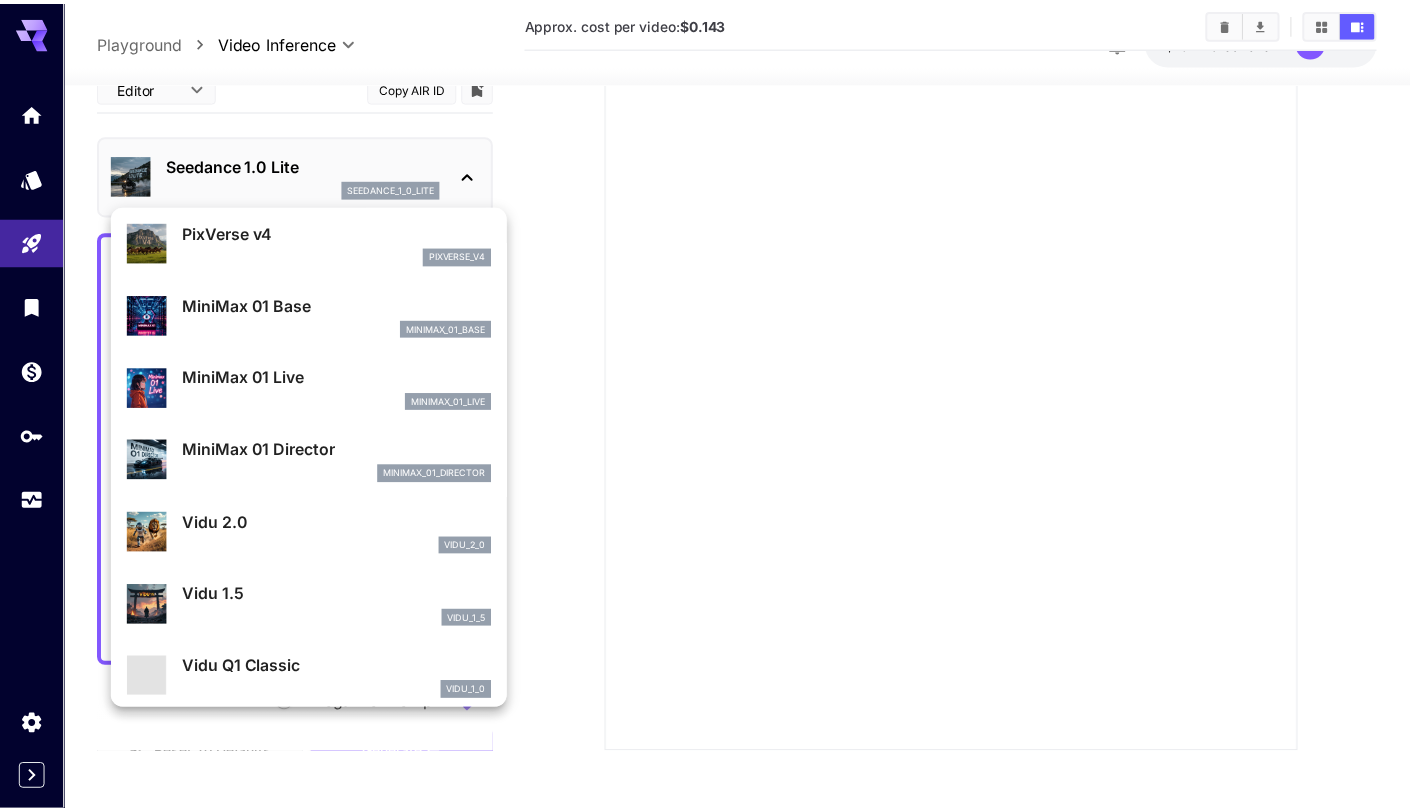 scroll, scrollTop: 1262, scrollLeft: 0, axis: vertical 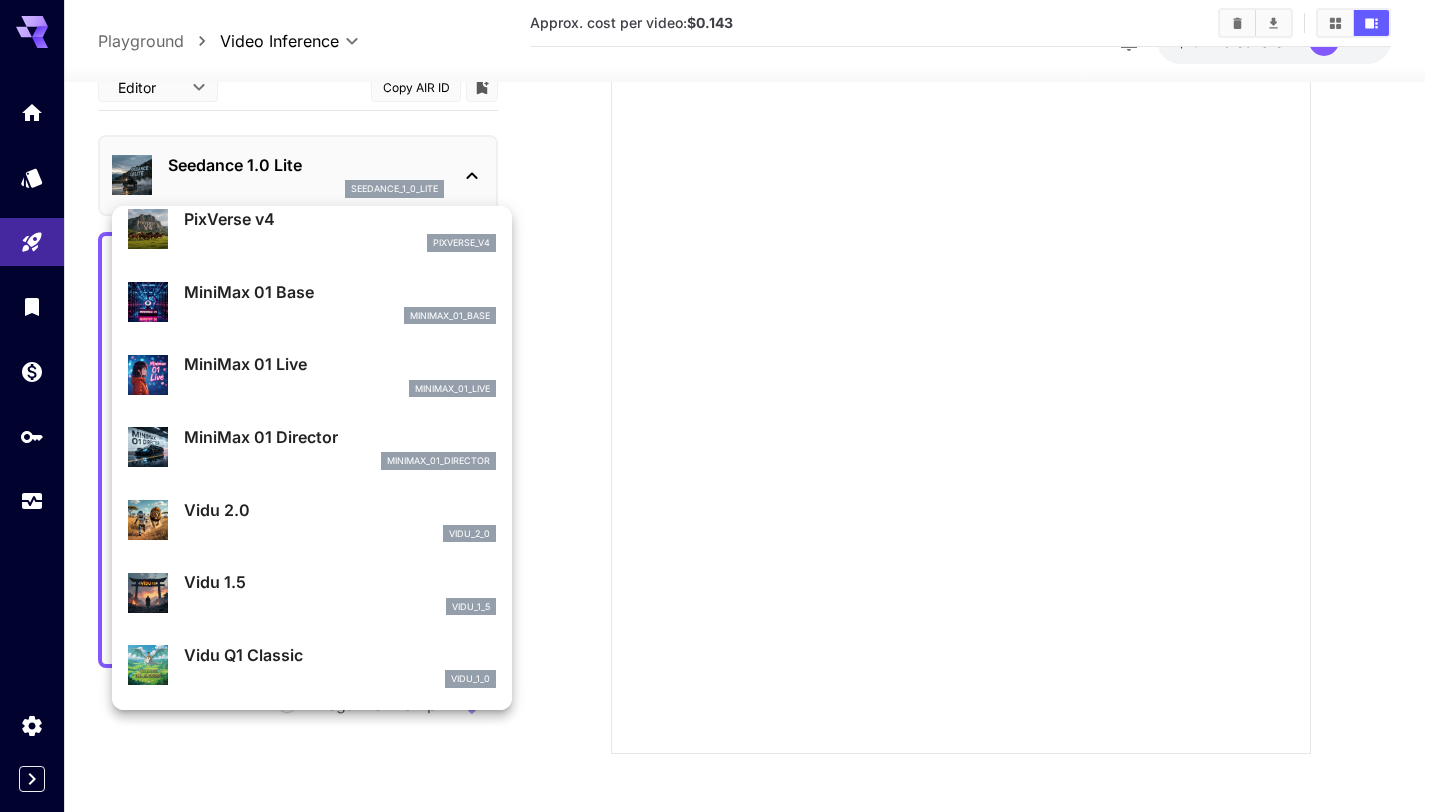 click on "MiniMax 01 Director" at bounding box center (340, 437) 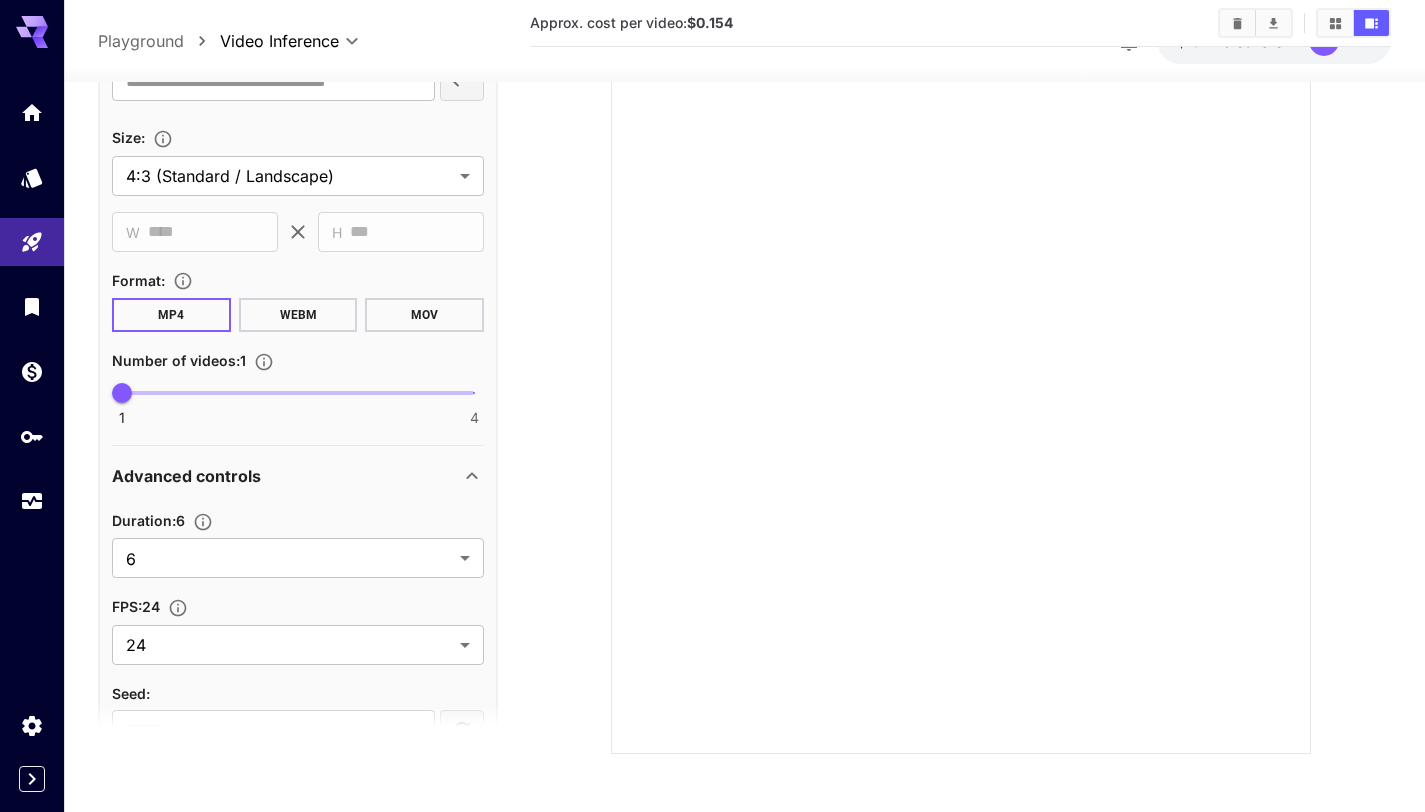 scroll, scrollTop: 1029, scrollLeft: 0, axis: vertical 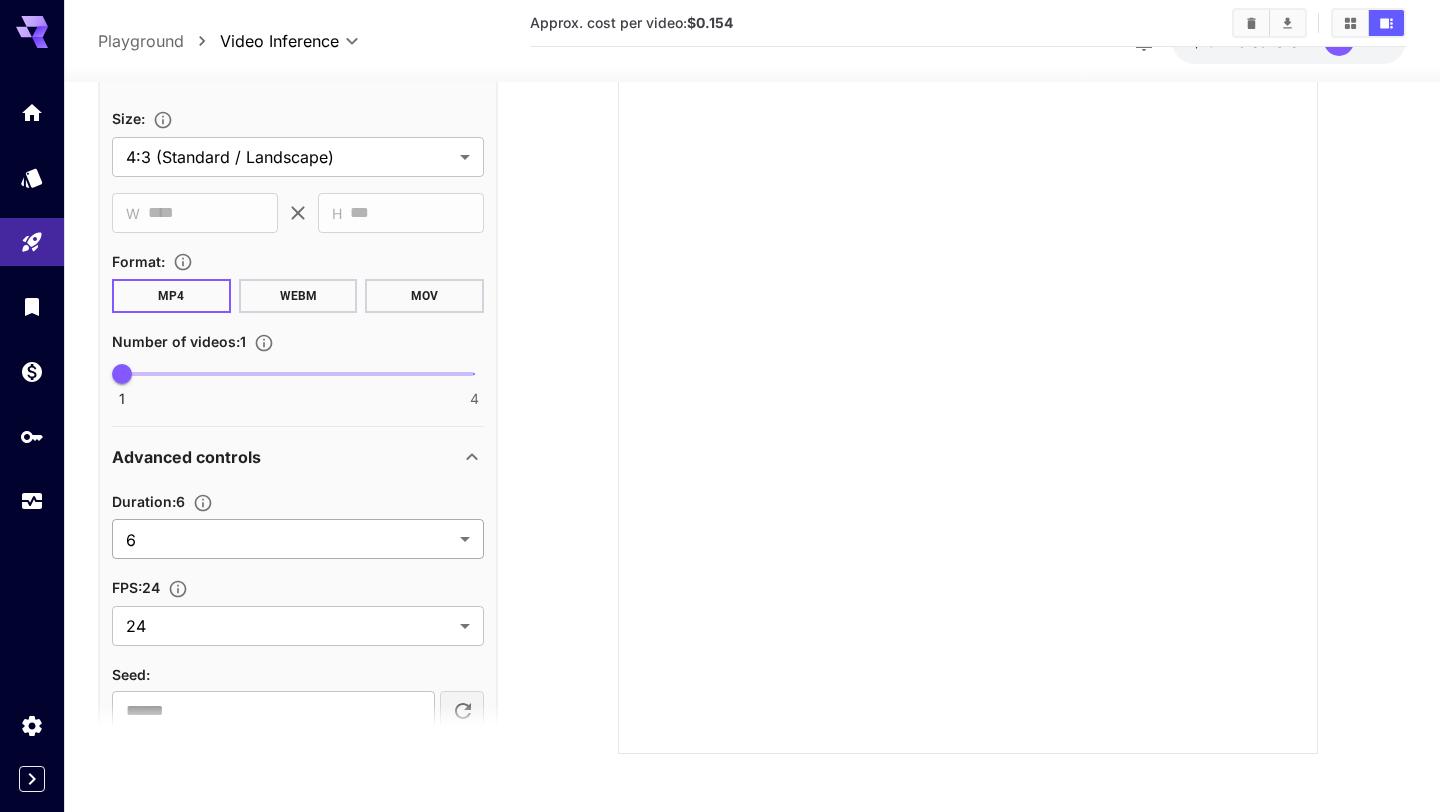 click on "**********" at bounding box center (720, 269) 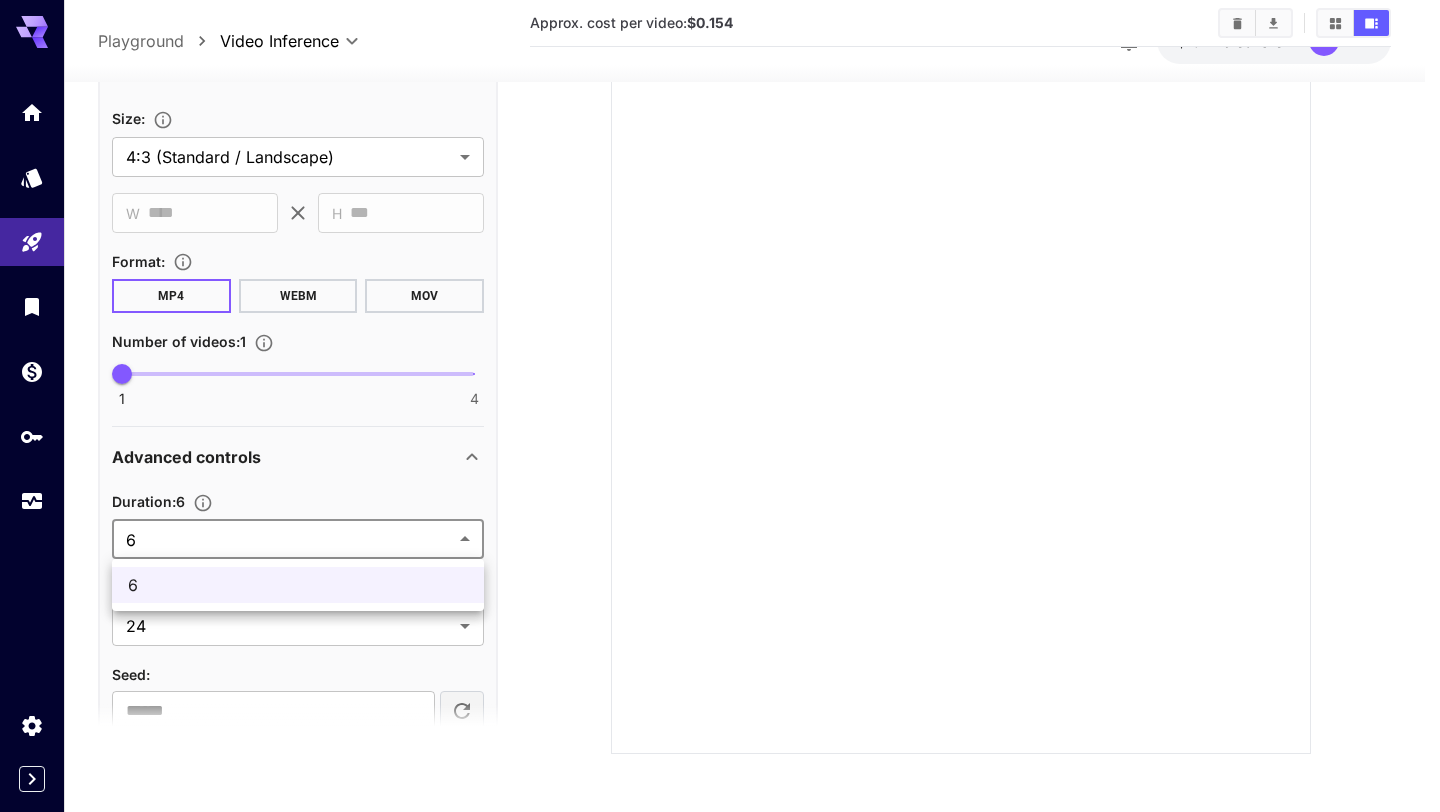 click at bounding box center [720, 406] 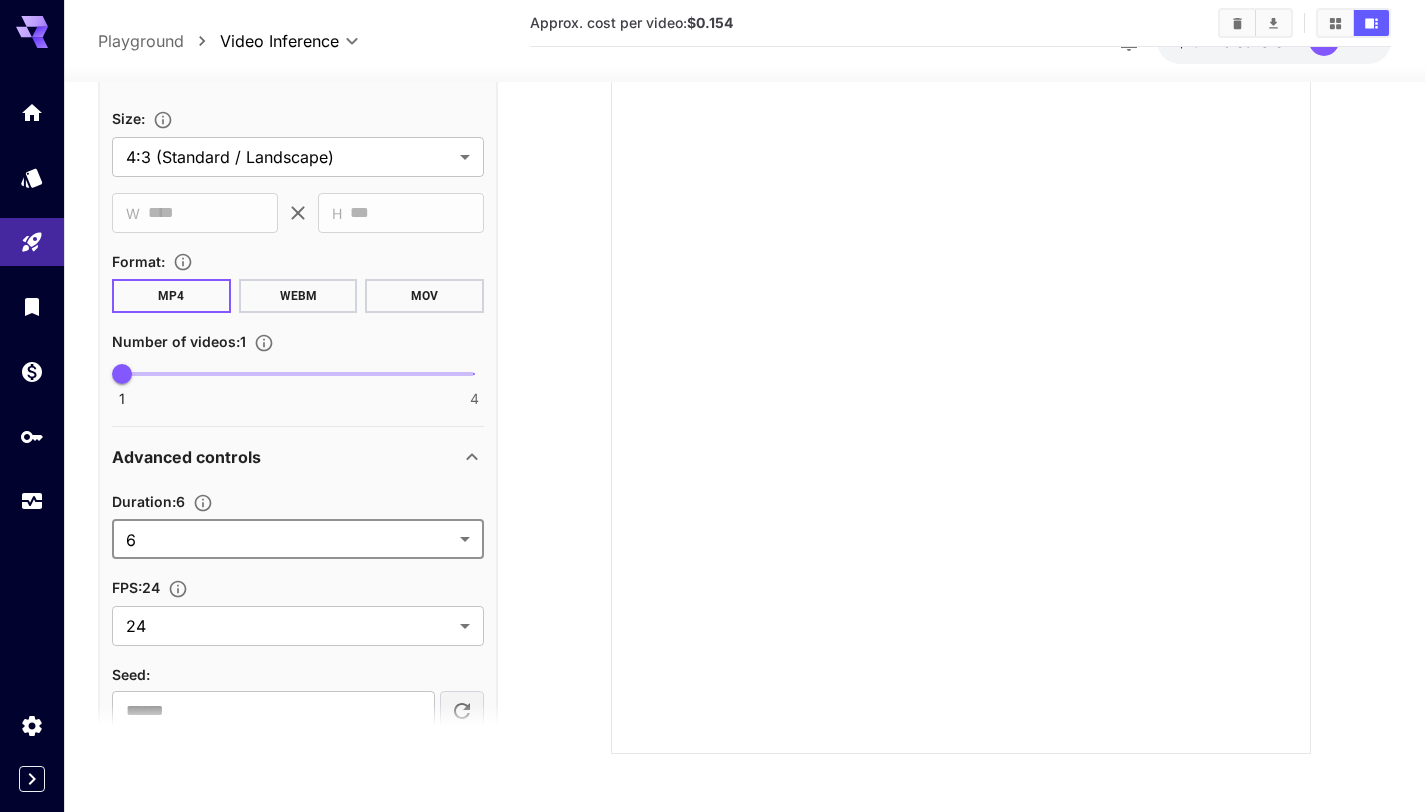 scroll, scrollTop: 0, scrollLeft: 0, axis: both 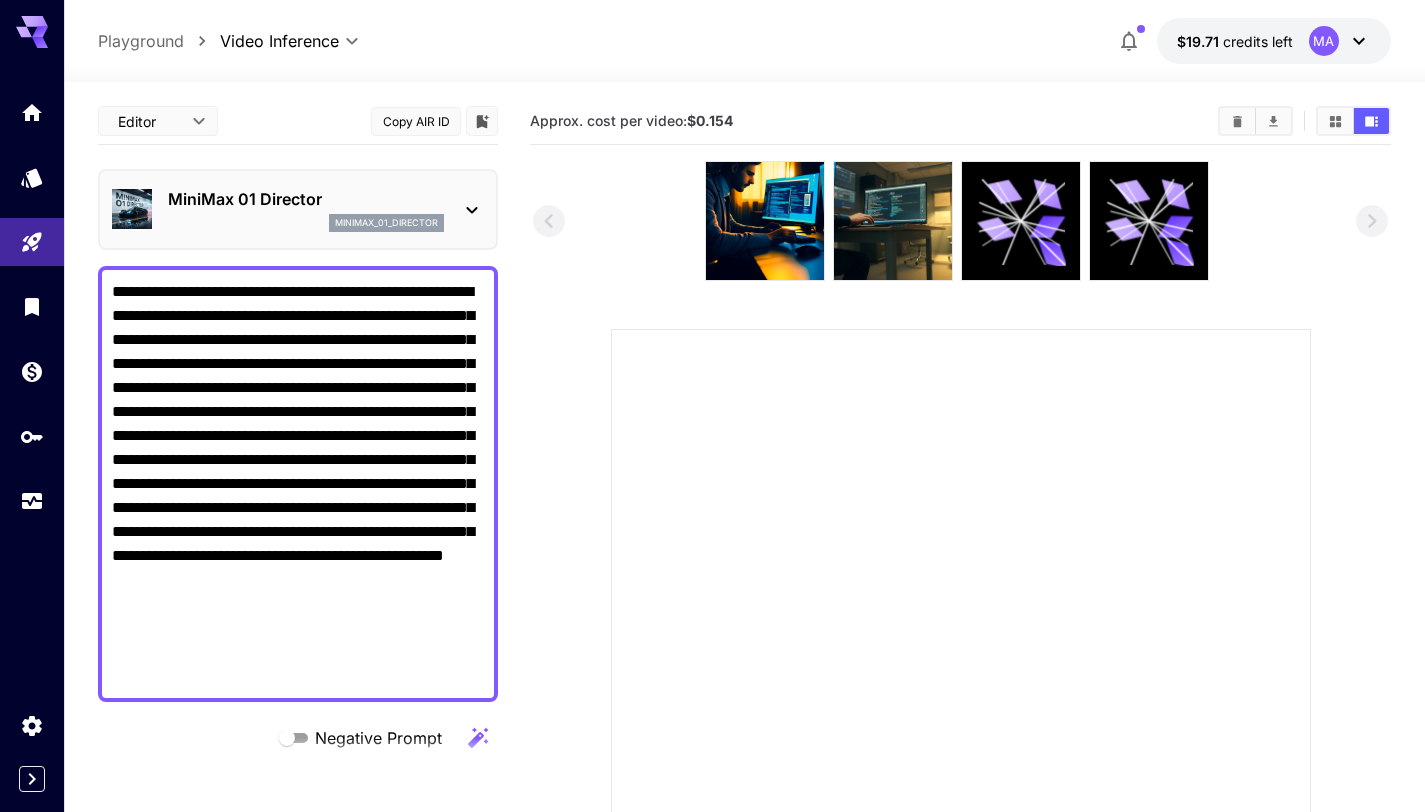 click on "MiniMax 01 Director minimax_01_director" at bounding box center [298, 209] 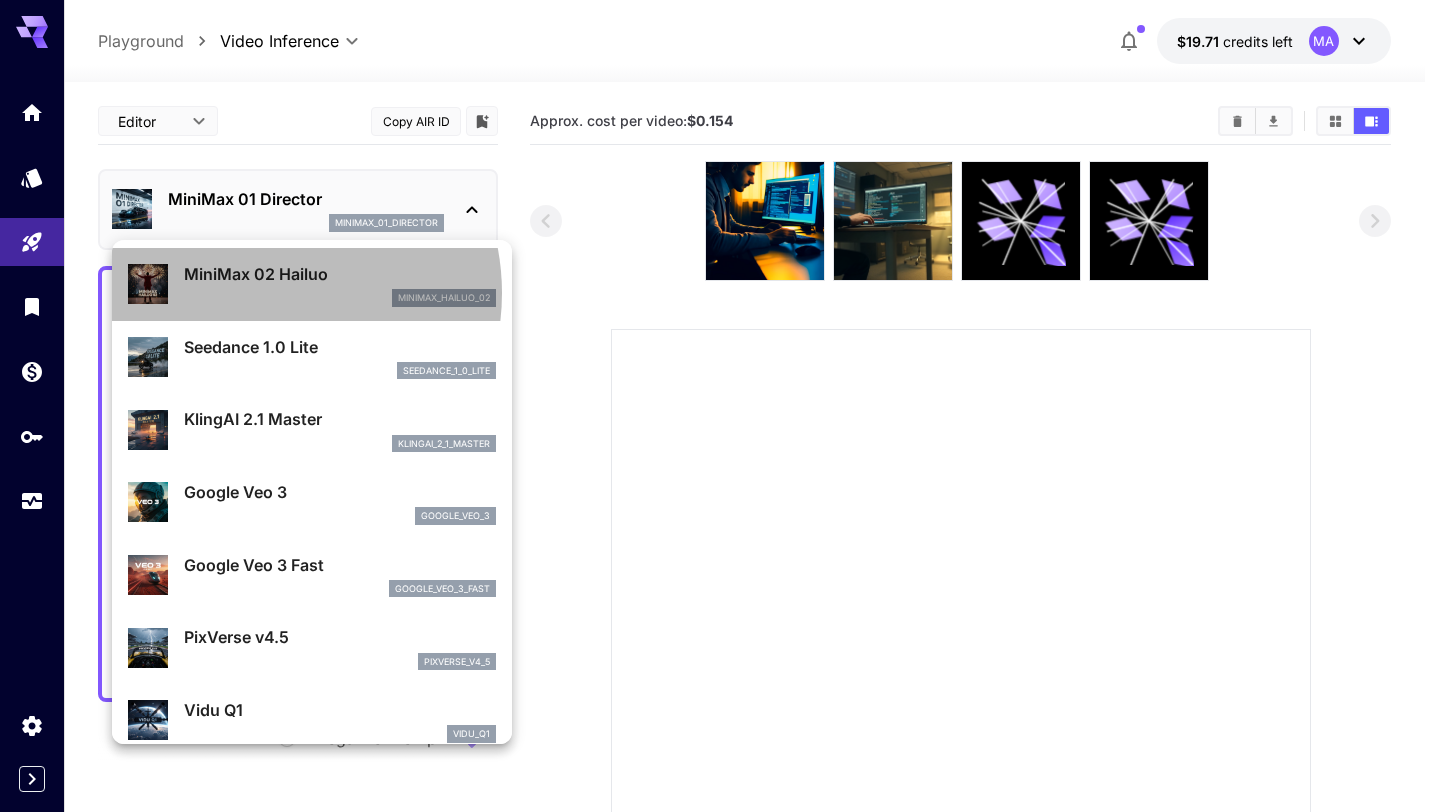 click on "minimax_hailuo_02" at bounding box center (340, 298) 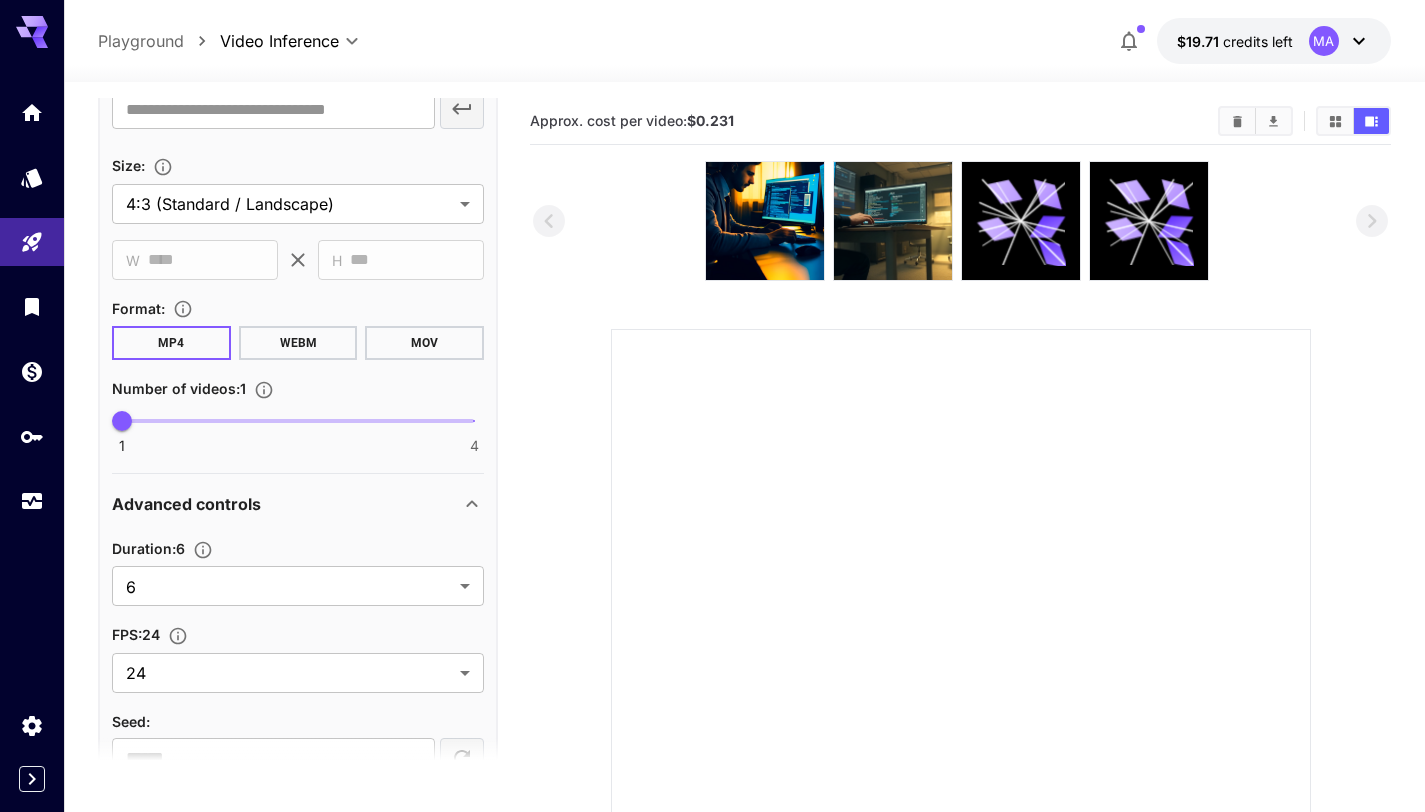 scroll, scrollTop: 1019, scrollLeft: 0, axis: vertical 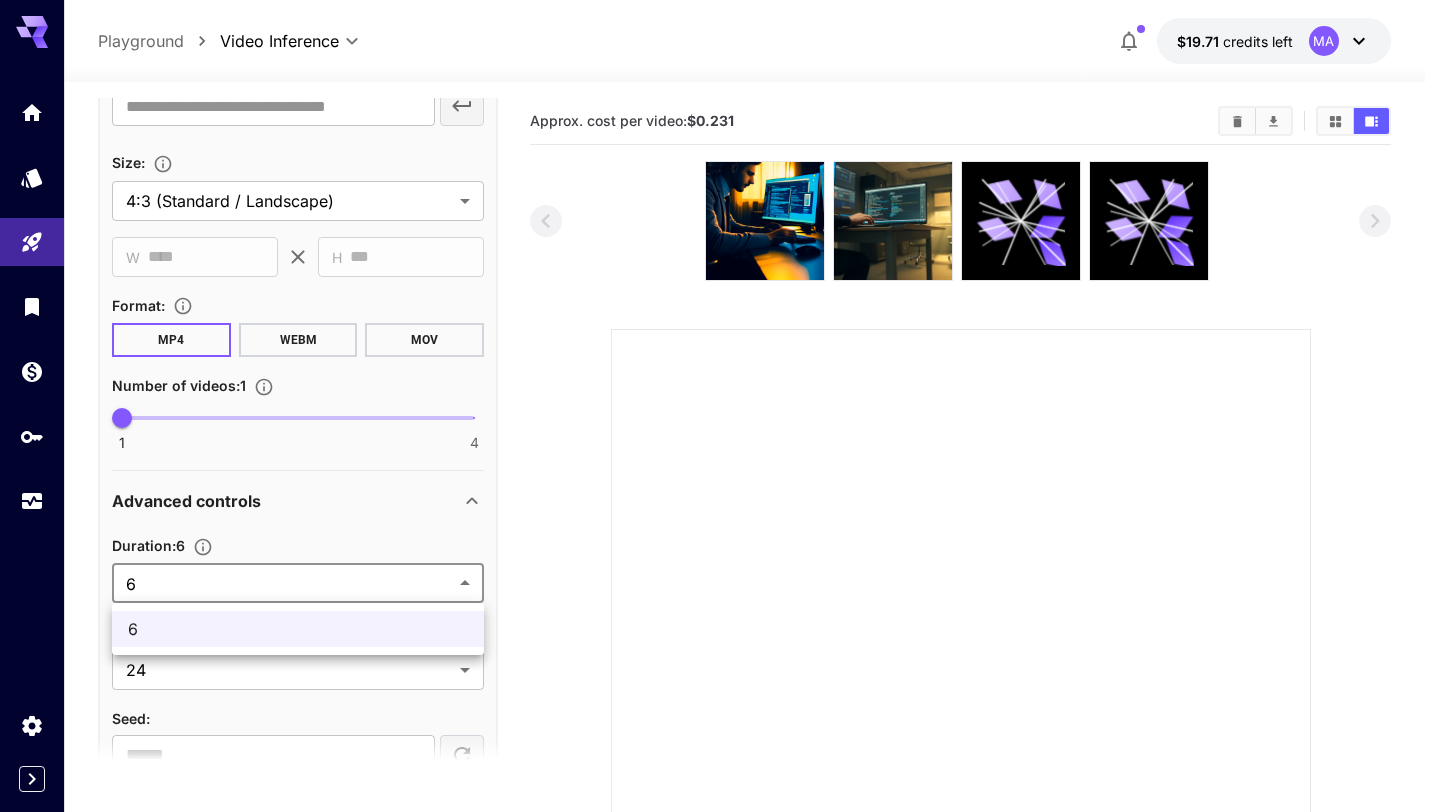 click on "**********" at bounding box center (720, 544) 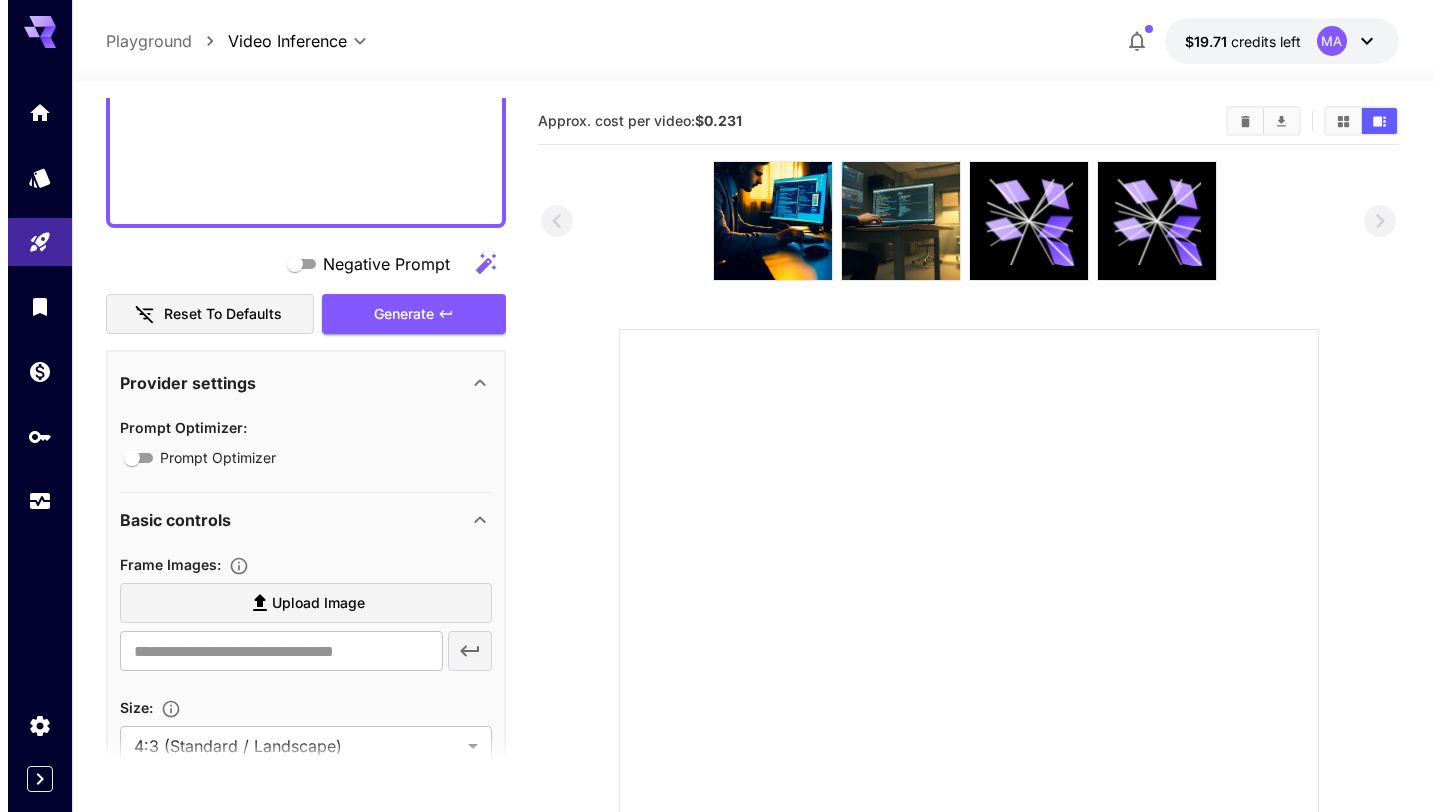 scroll, scrollTop: 0, scrollLeft: 0, axis: both 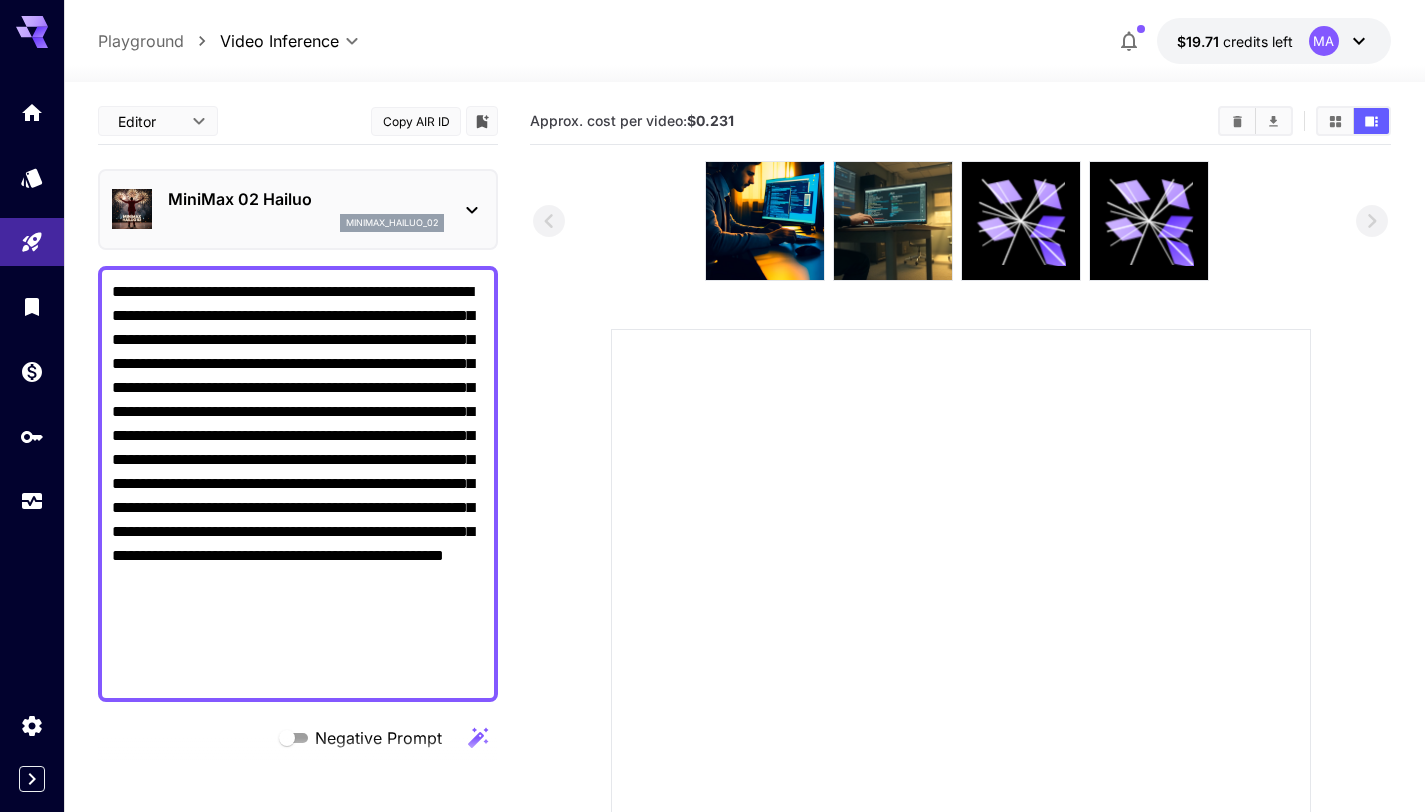 click on "minimax_hailuo_02" at bounding box center [306, 223] 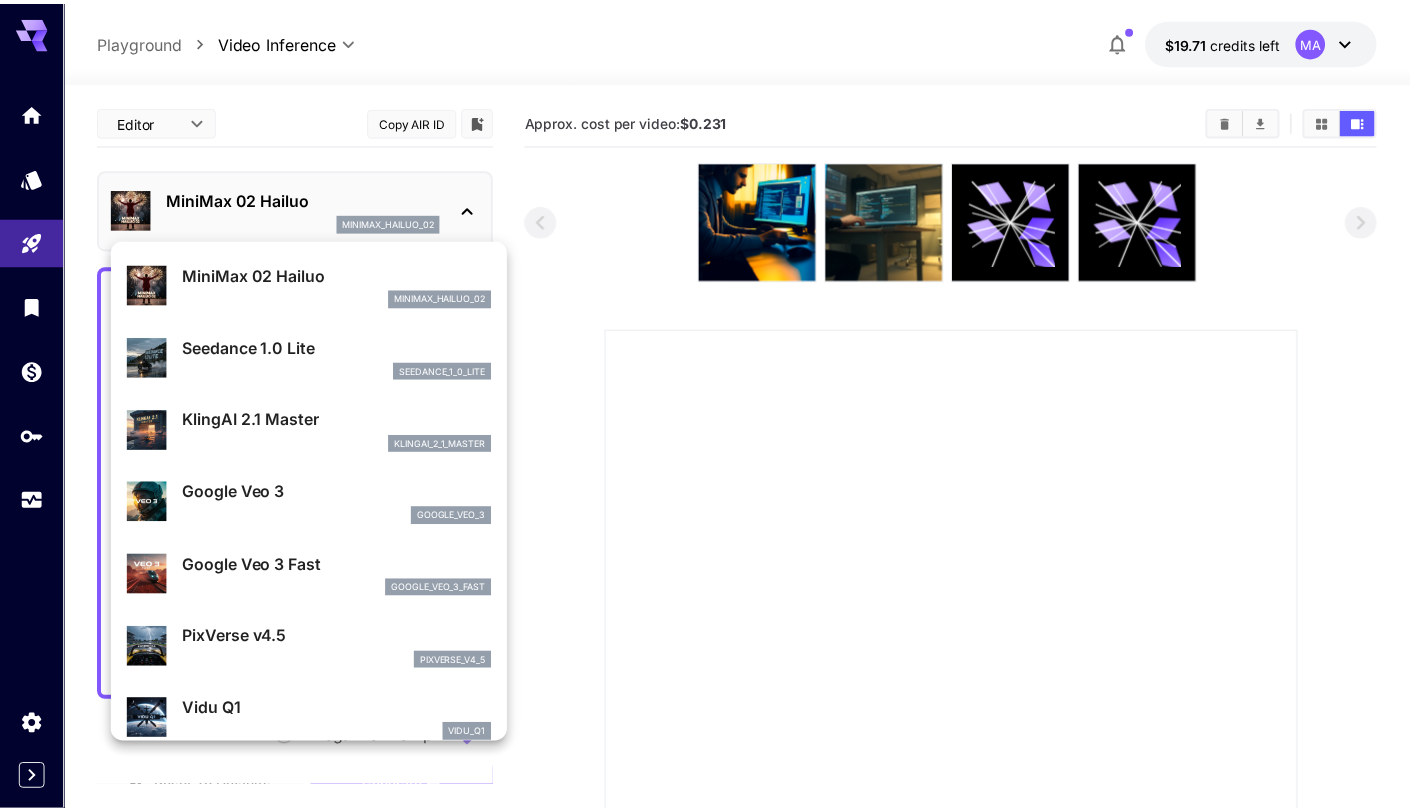scroll, scrollTop: 32, scrollLeft: 0, axis: vertical 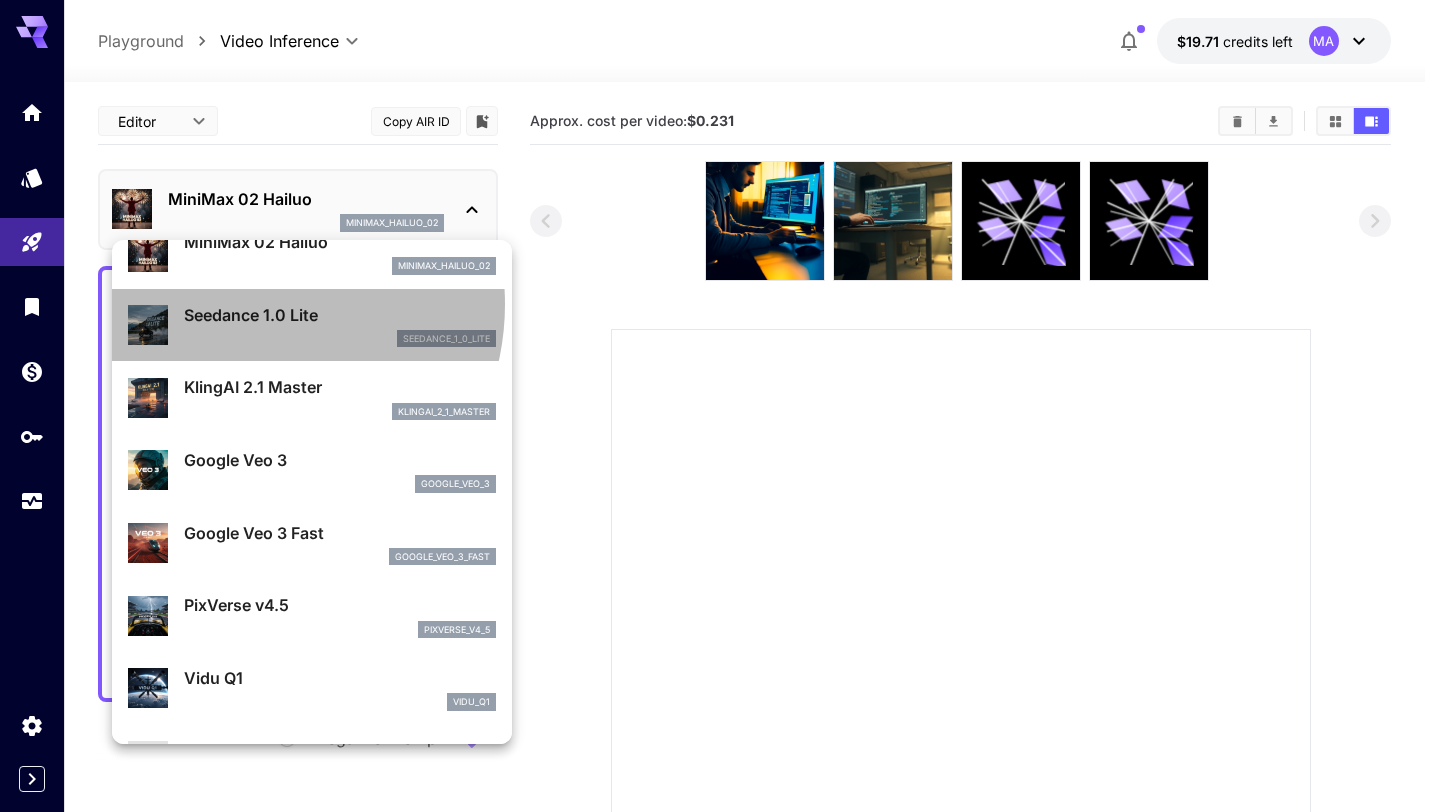 click on "Seedance 1.0 Lite" at bounding box center [340, 315] 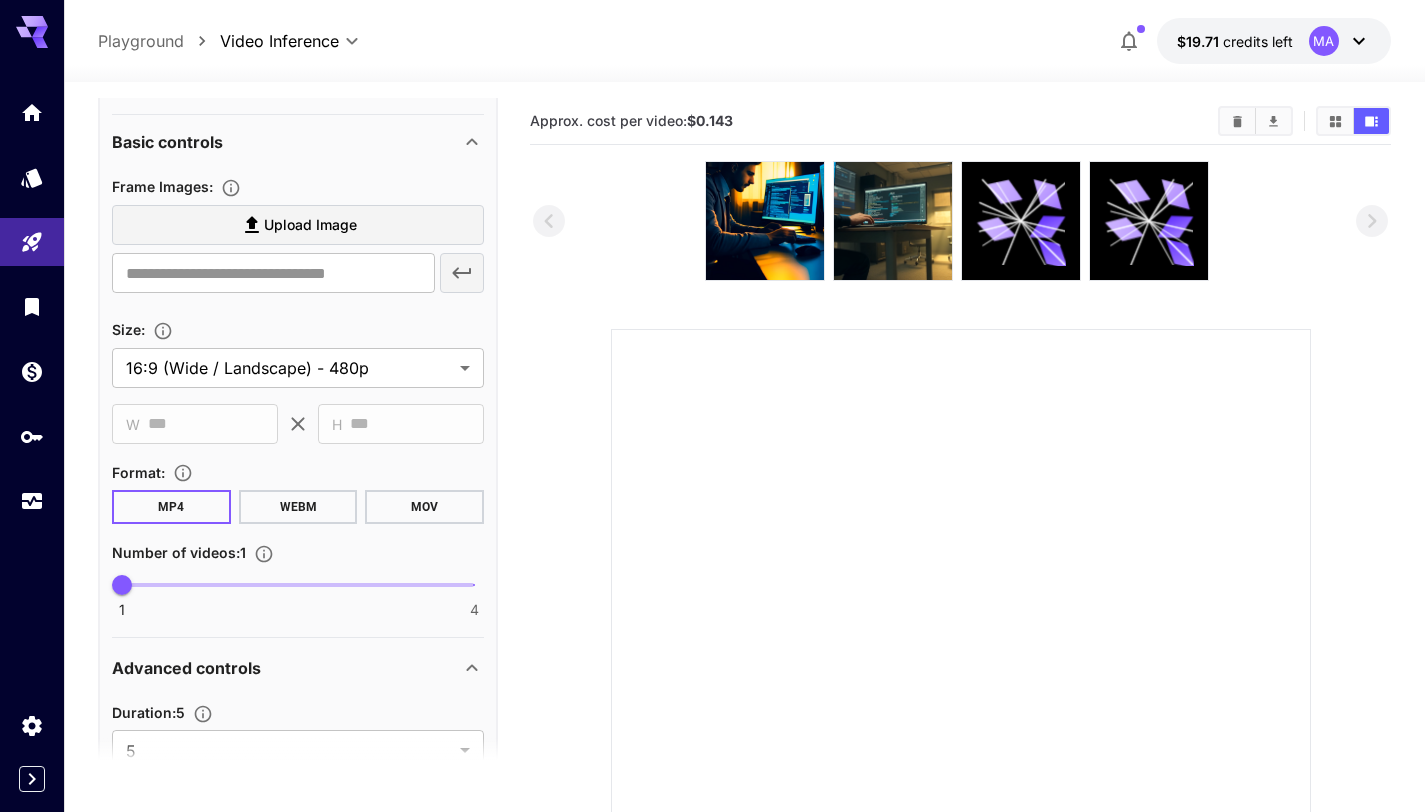 scroll, scrollTop: 1019, scrollLeft: 0, axis: vertical 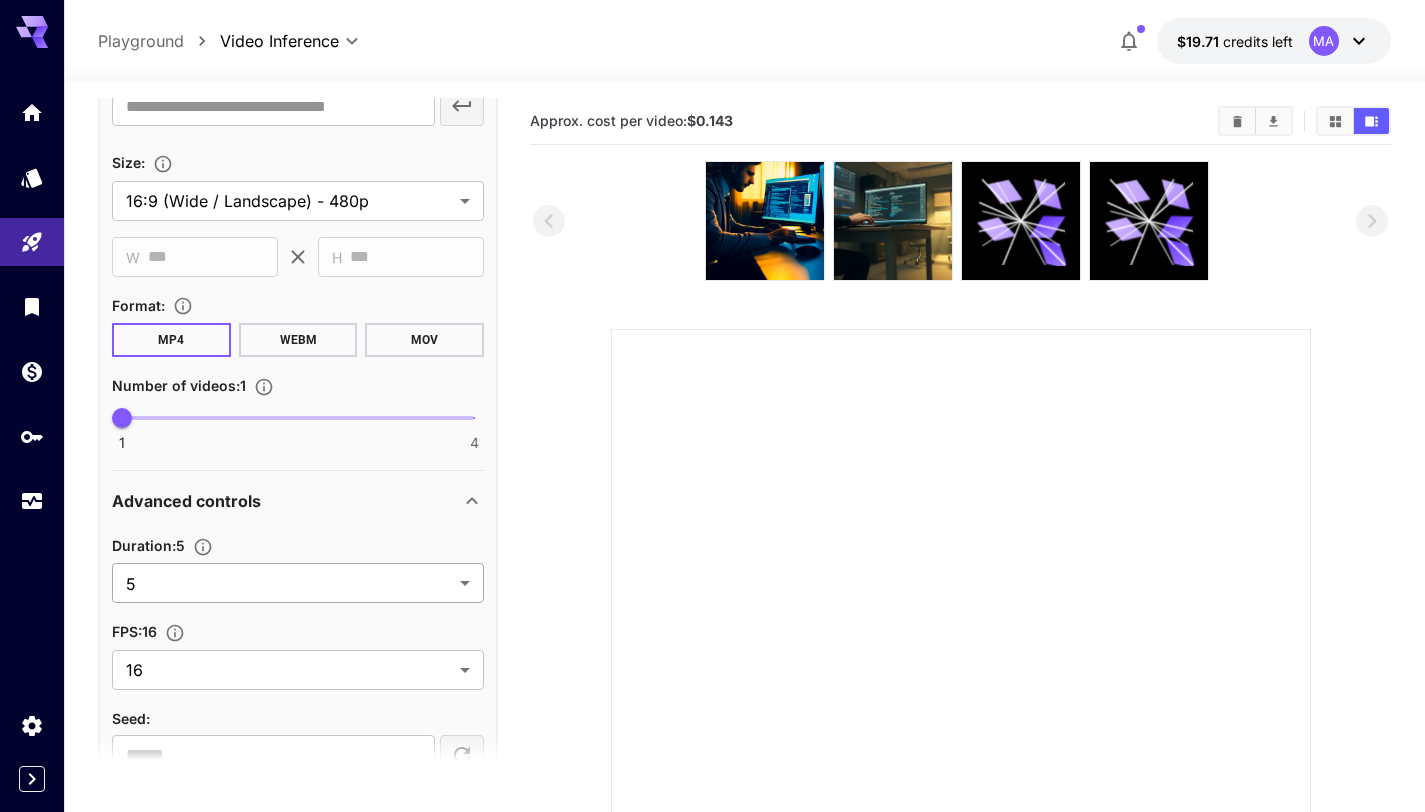 click on "**********" at bounding box center (712, 544) 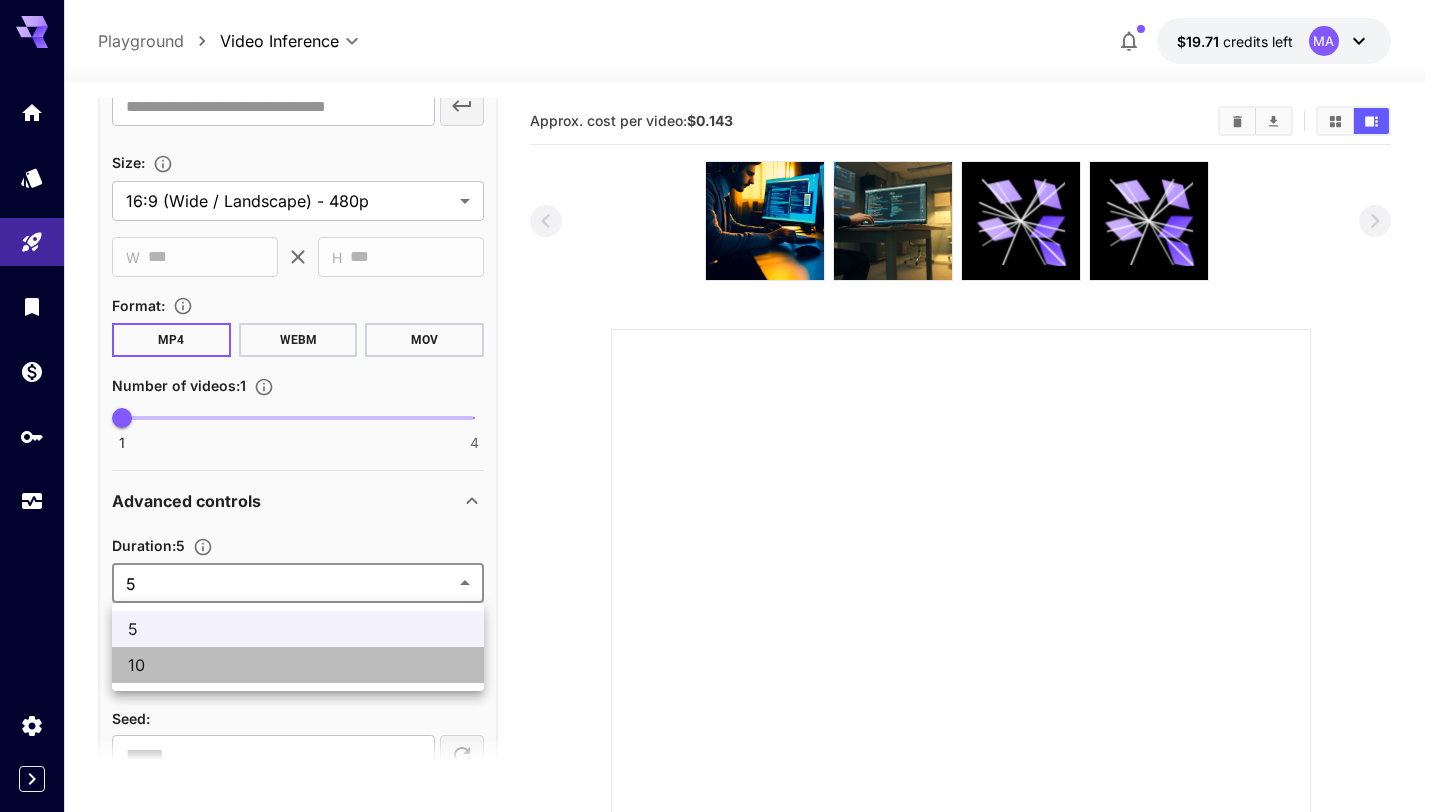 click on "10" at bounding box center (298, 665) 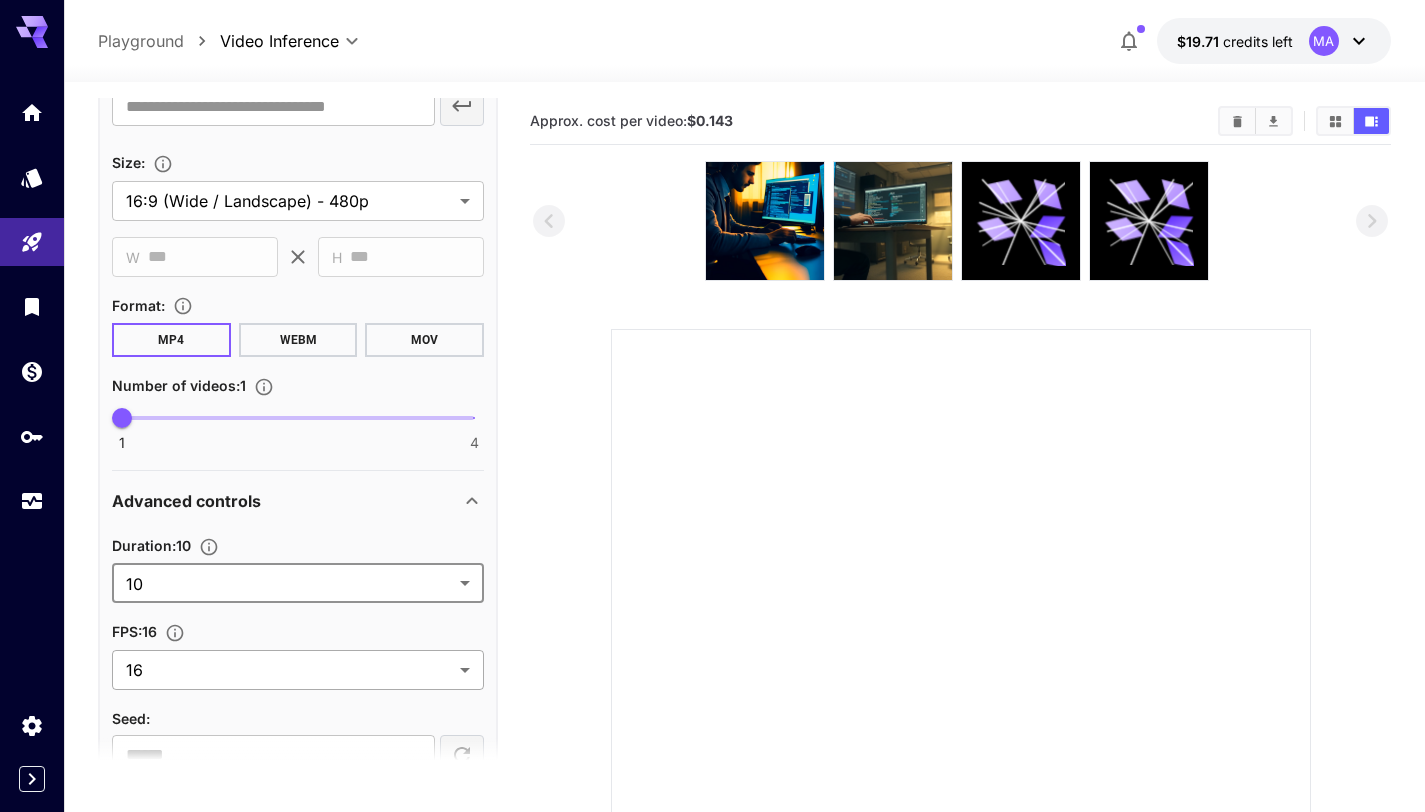 click on "**********" at bounding box center [712, 544] 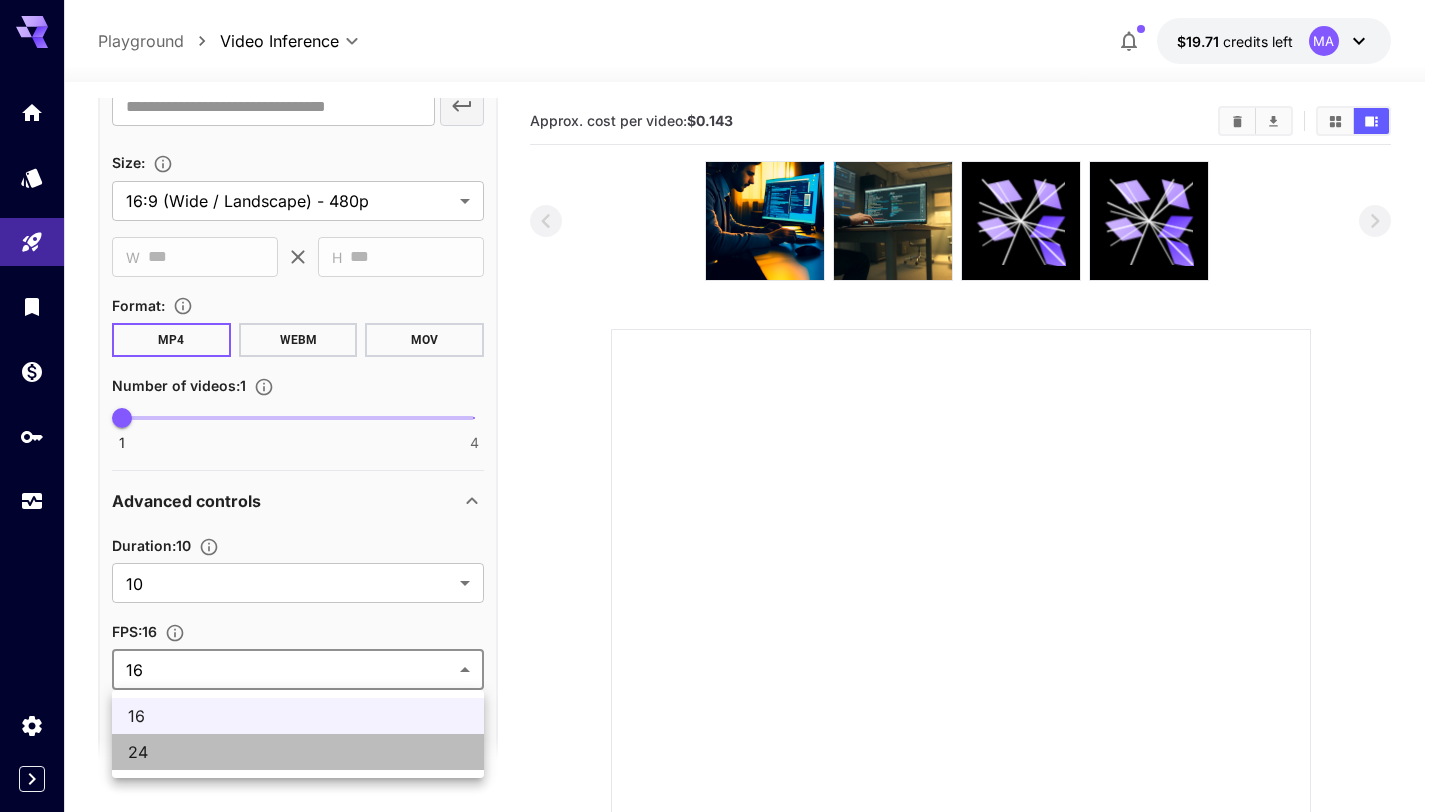 click on "24" at bounding box center [298, 752] 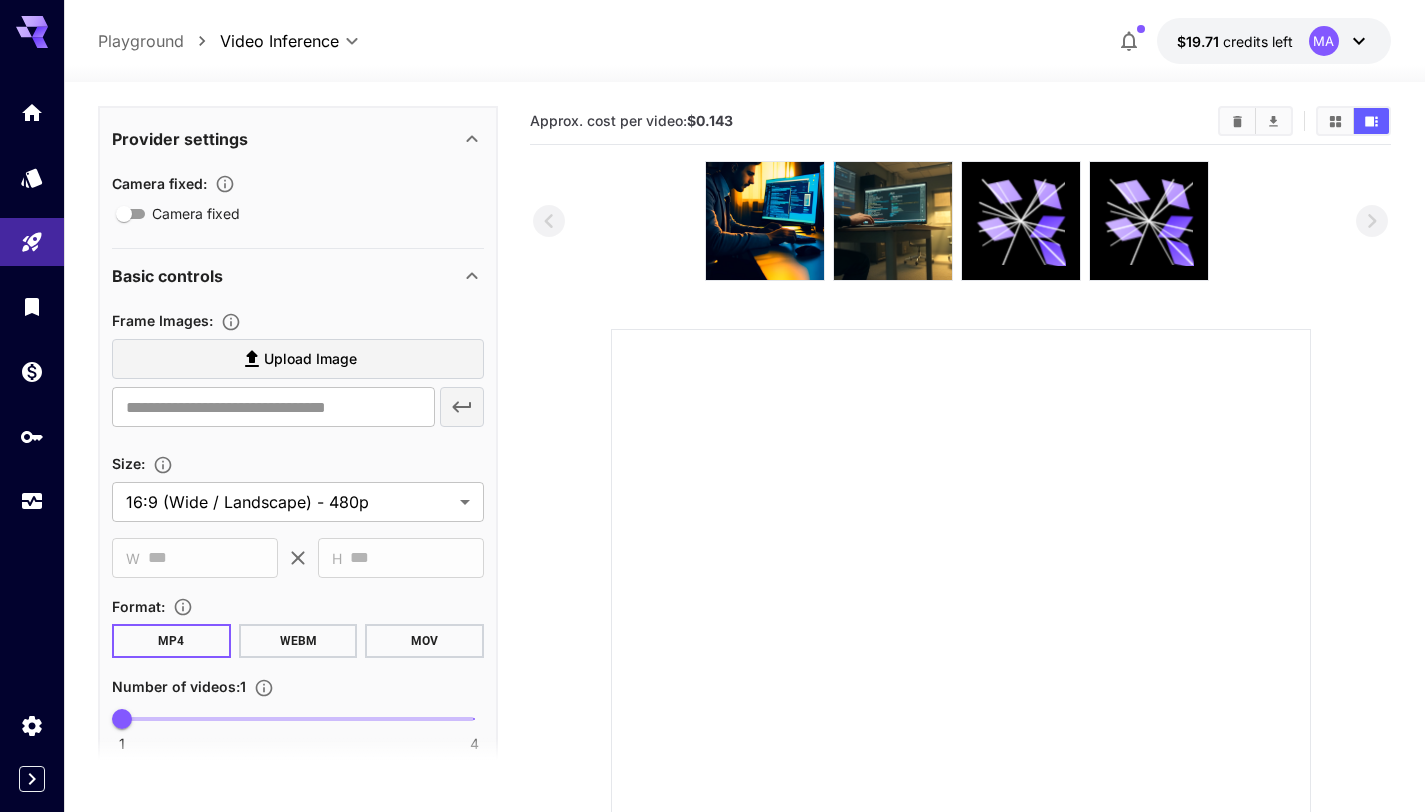 scroll, scrollTop: 720, scrollLeft: 0, axis: vertical 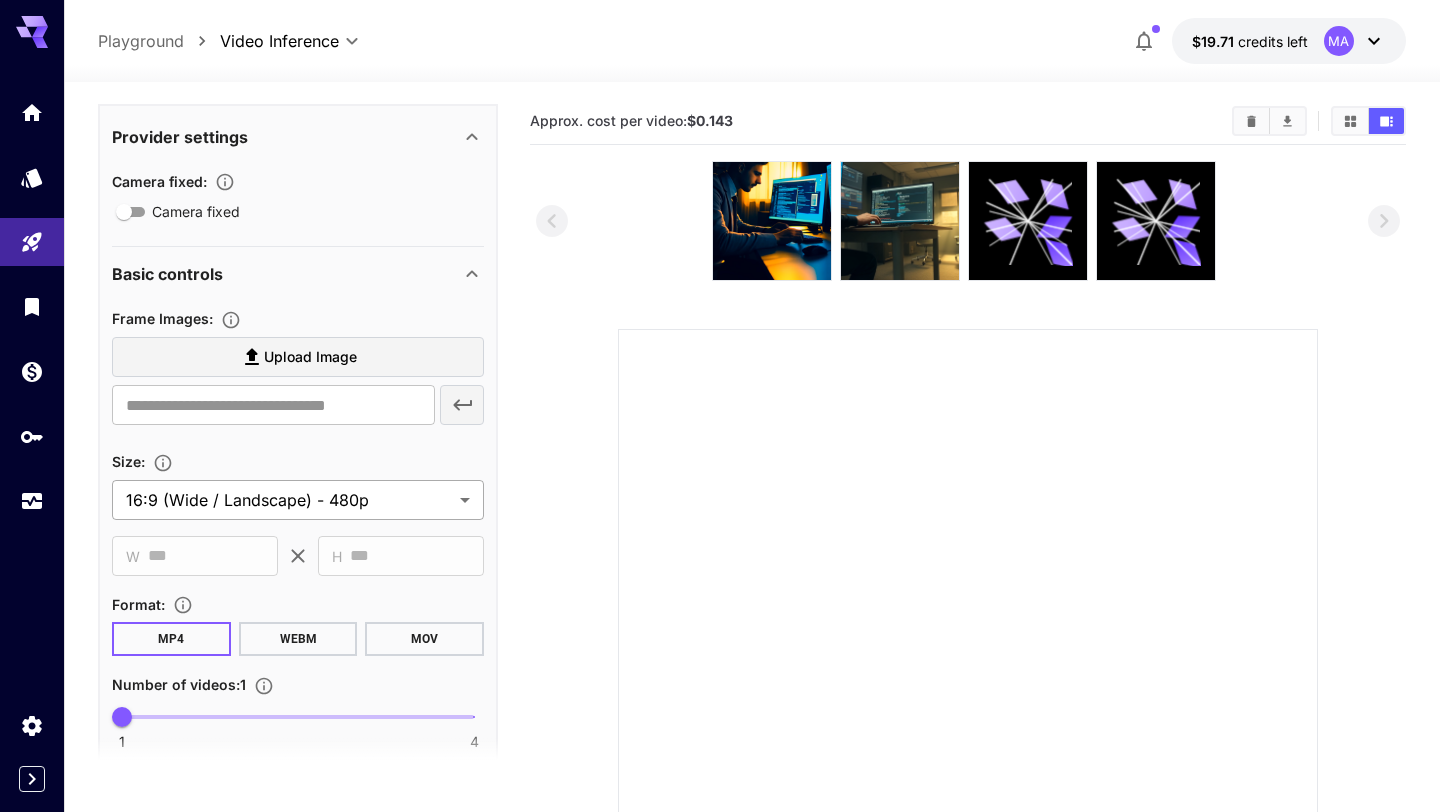 click on "**********" at bounding box center (720, 544) 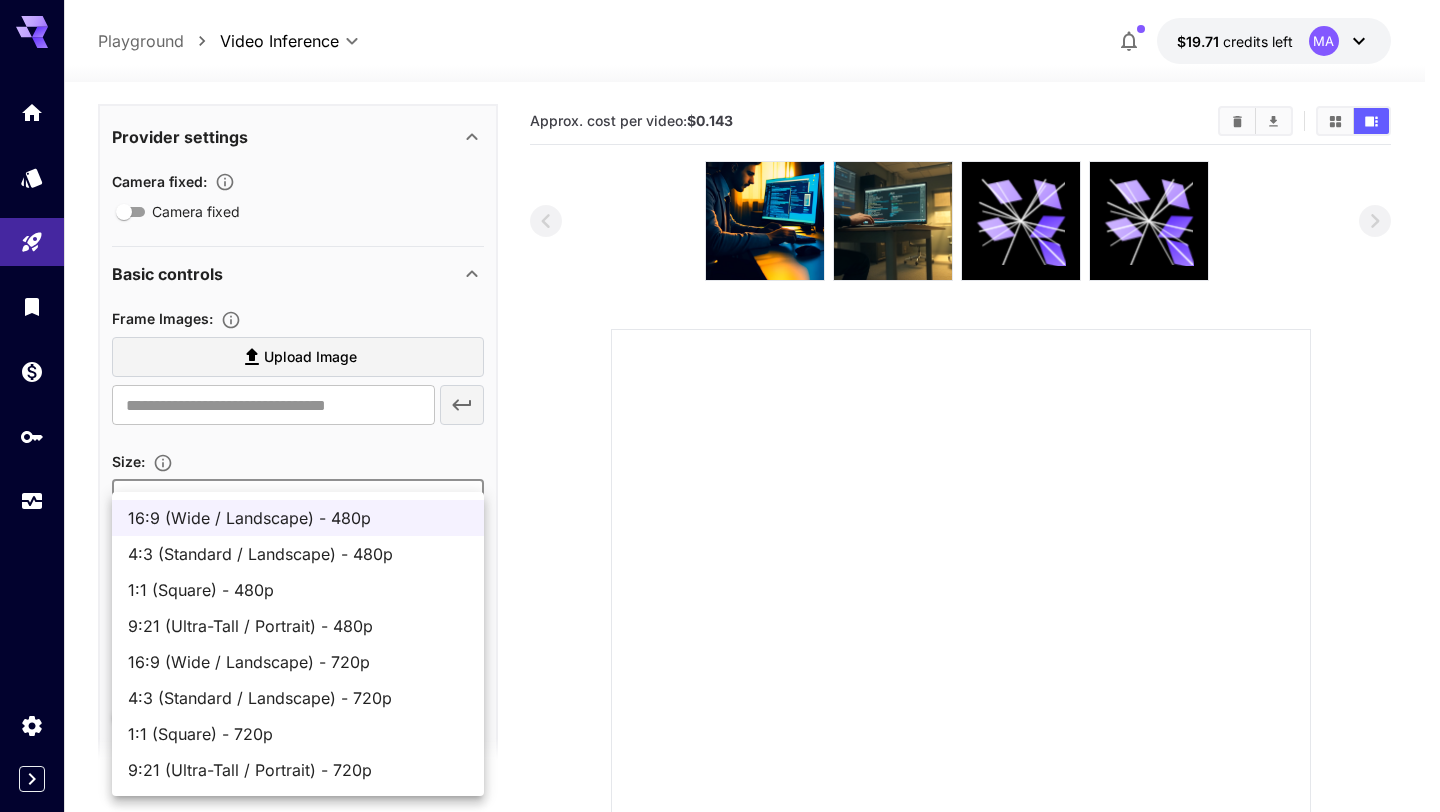 click at bounding box center [720, 406] 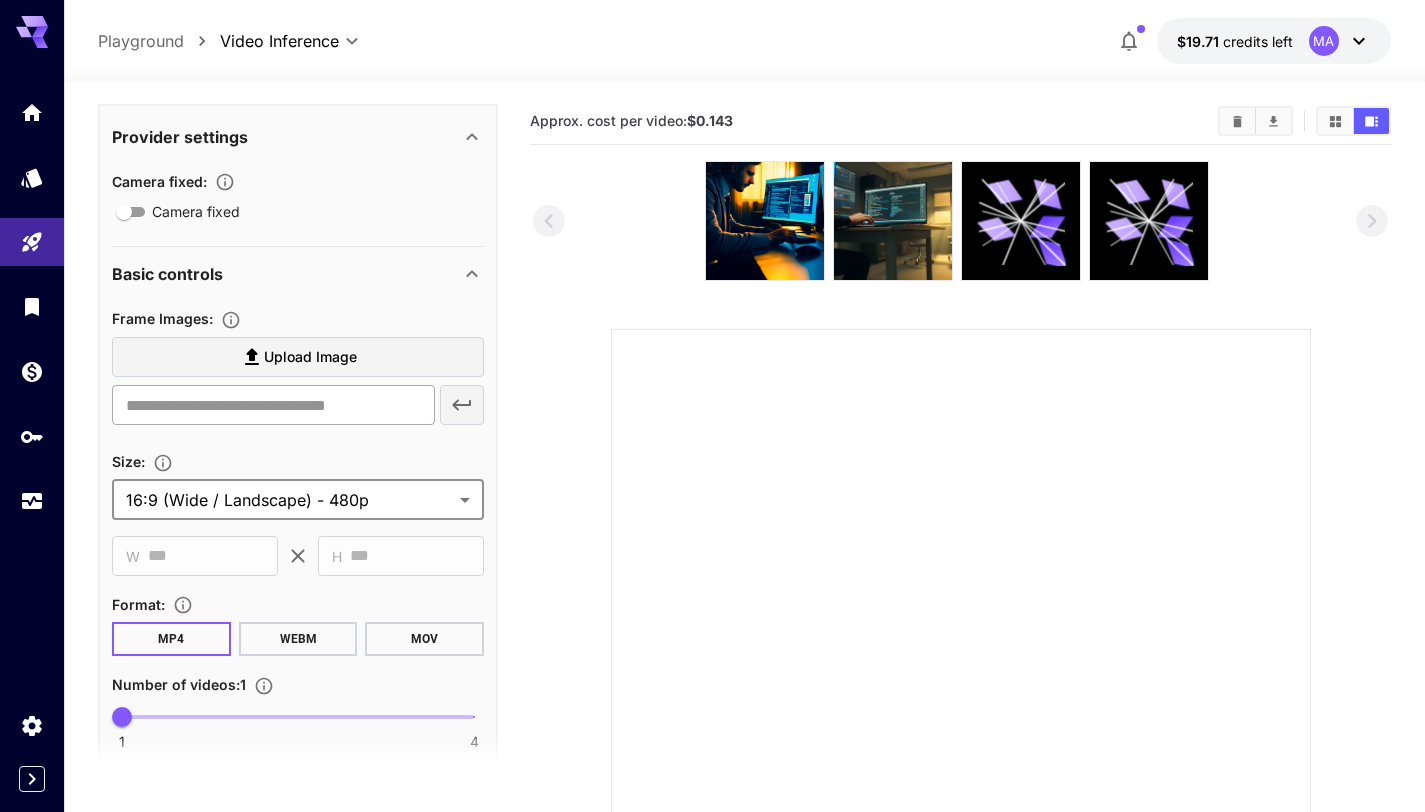 click at bounding box center (273, 405) 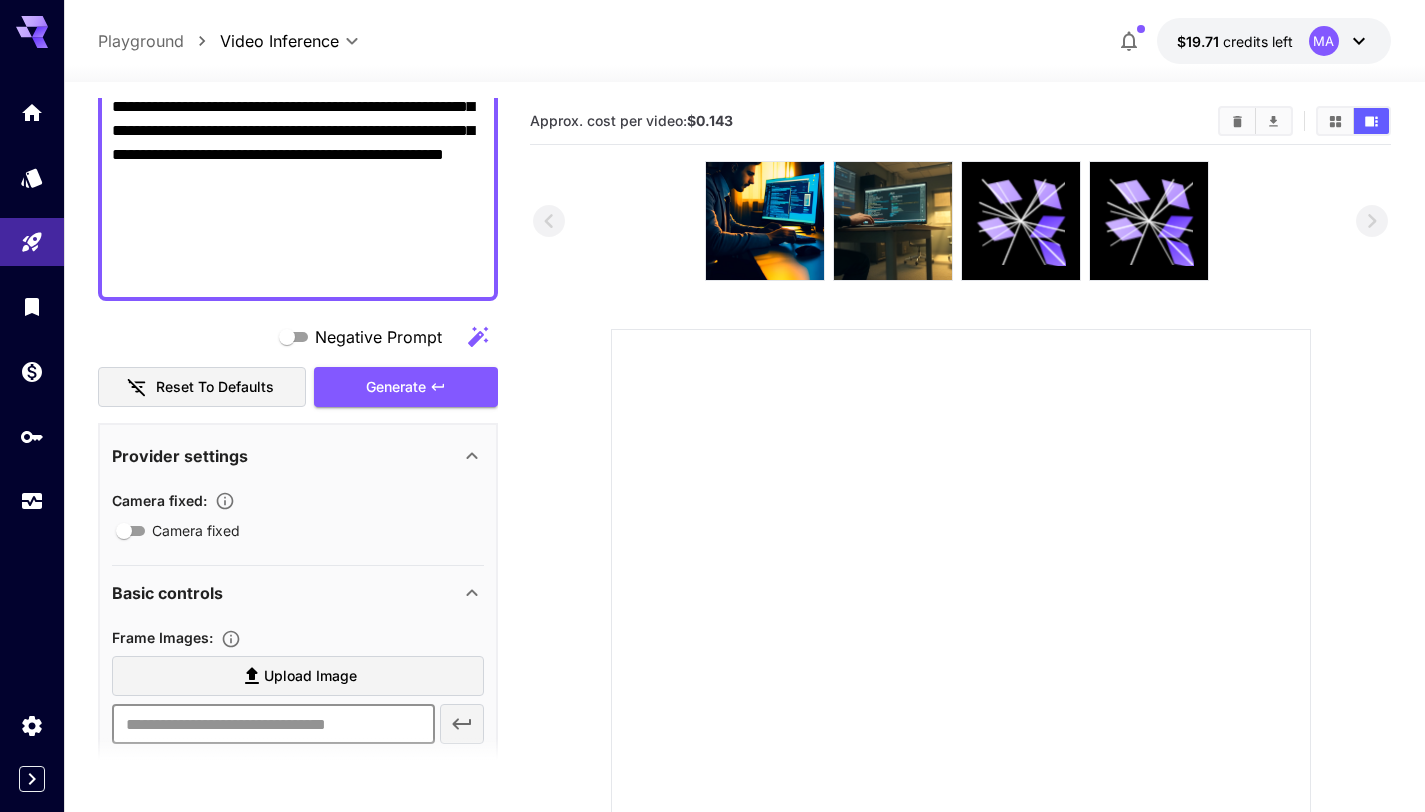 scroll, scrollTop: 394, scrollLeft: 0, axis: vertical 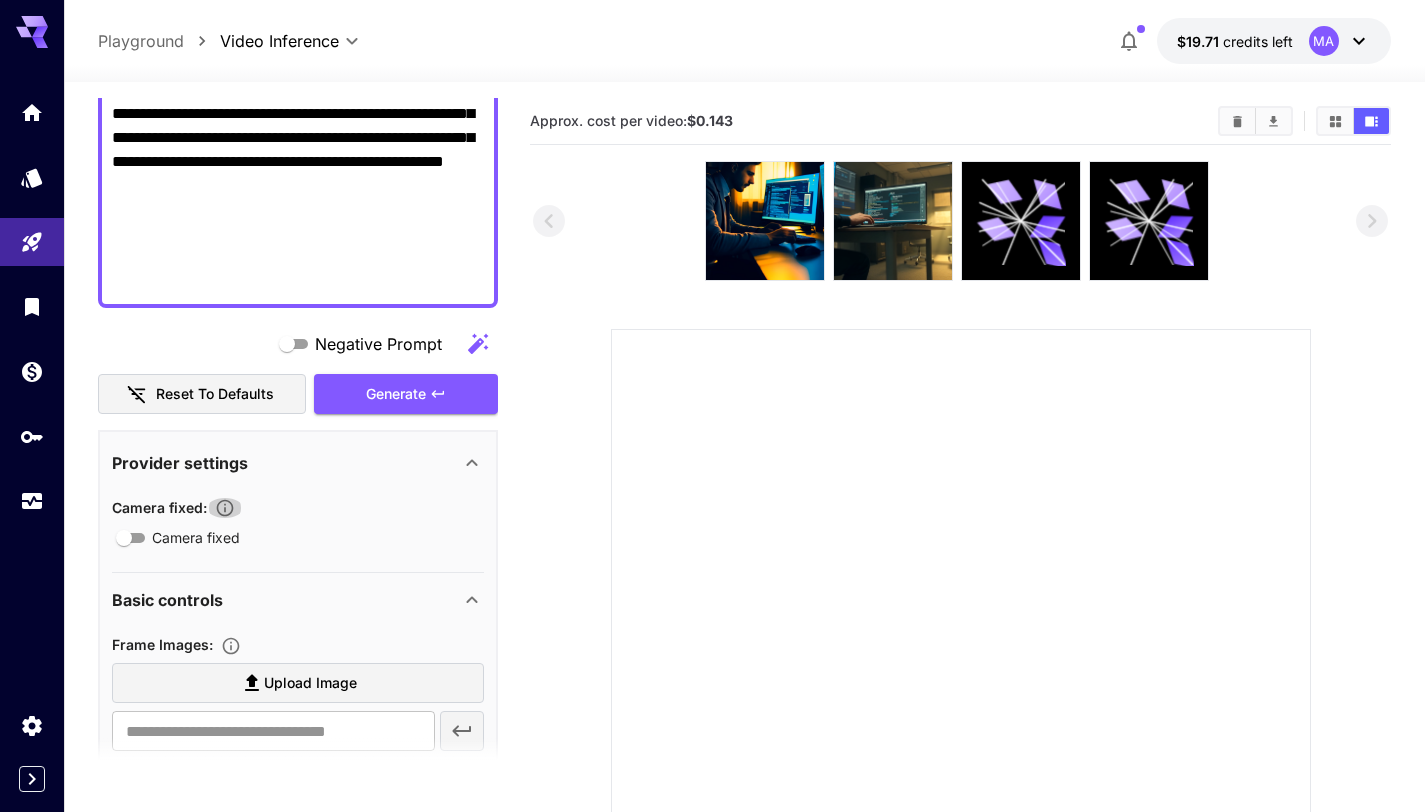 click 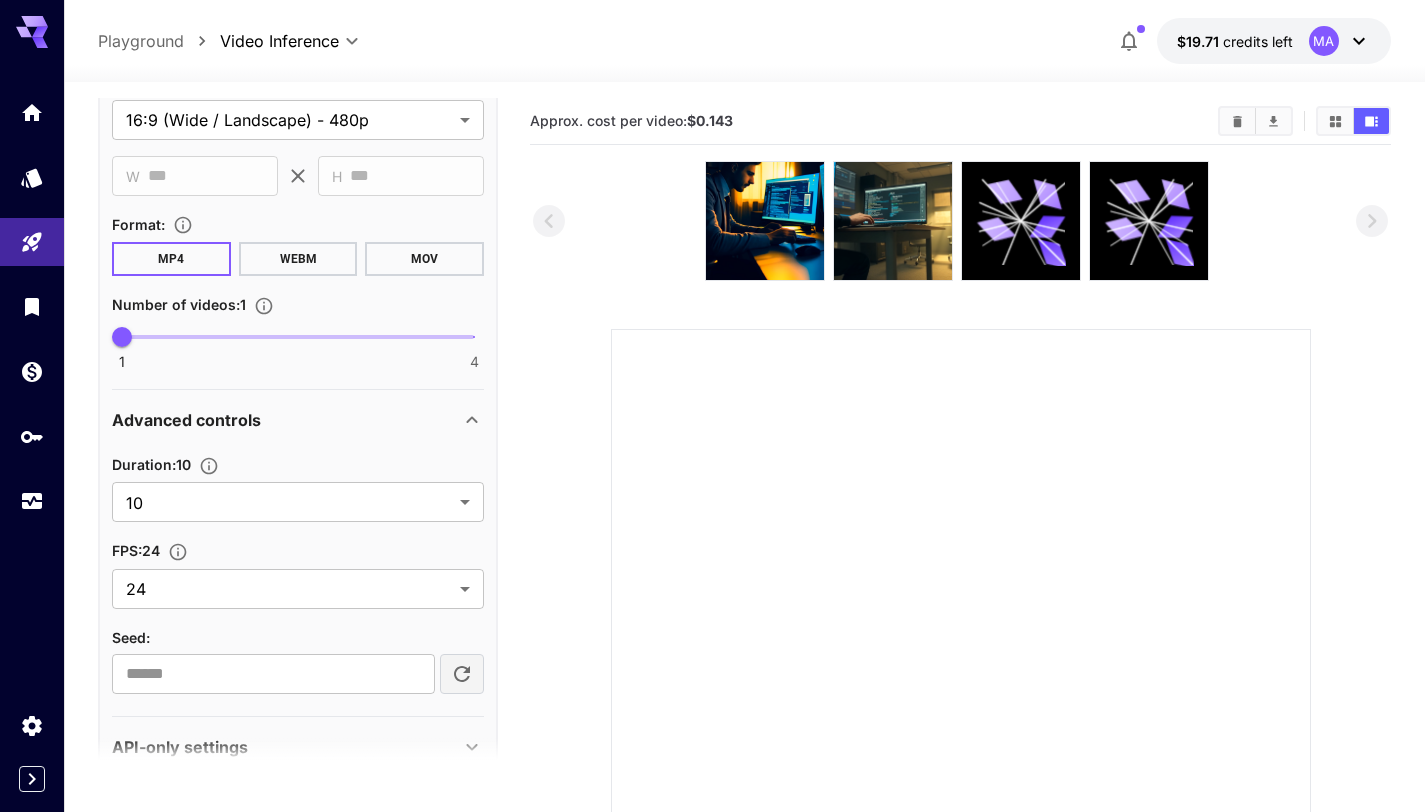 scroll, scrollTop: 1142, scrollLeft: 0, axis: vertical 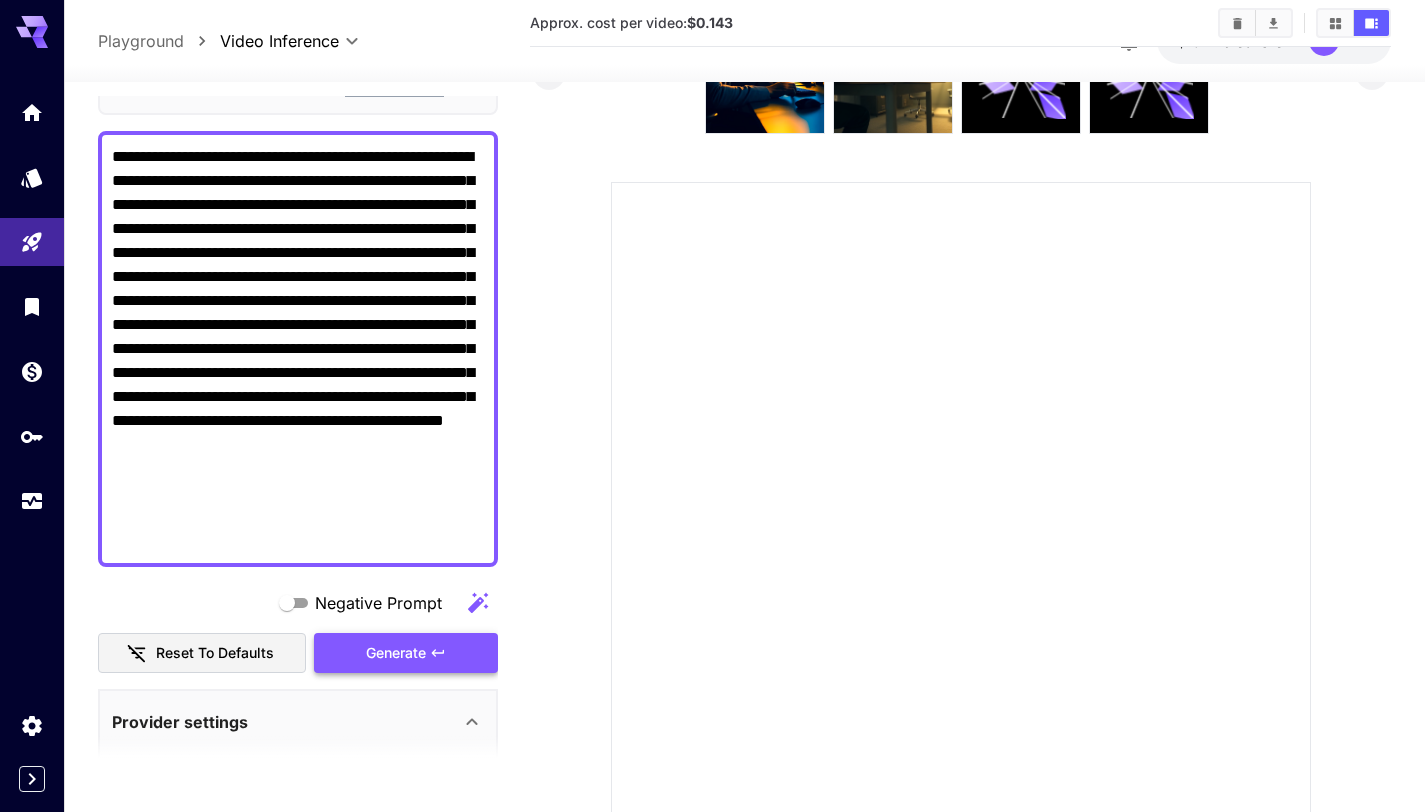 click on "Generate" at bounding box center [396, 653] 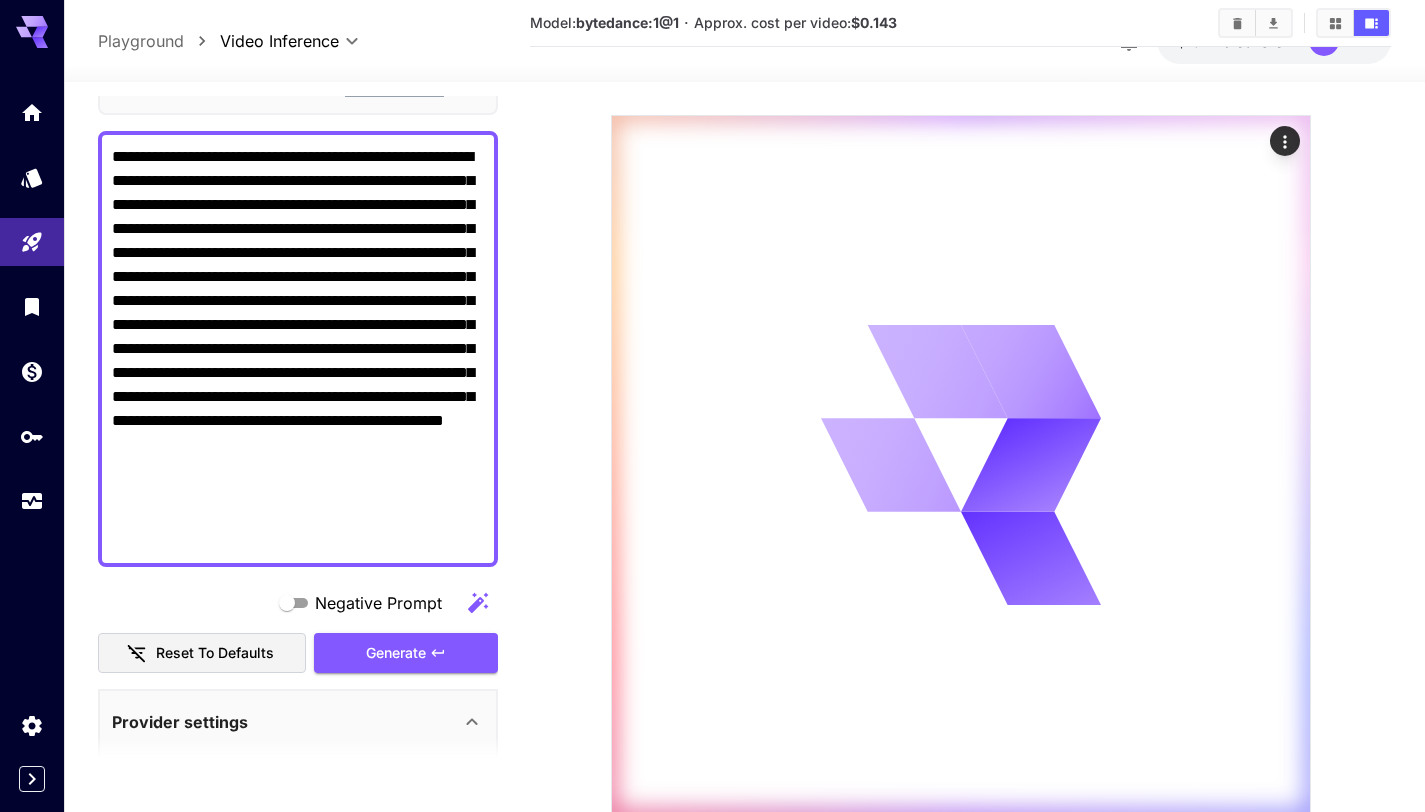 scroll, scrollTop: 275, scrollLeft: 0, axis: vertical 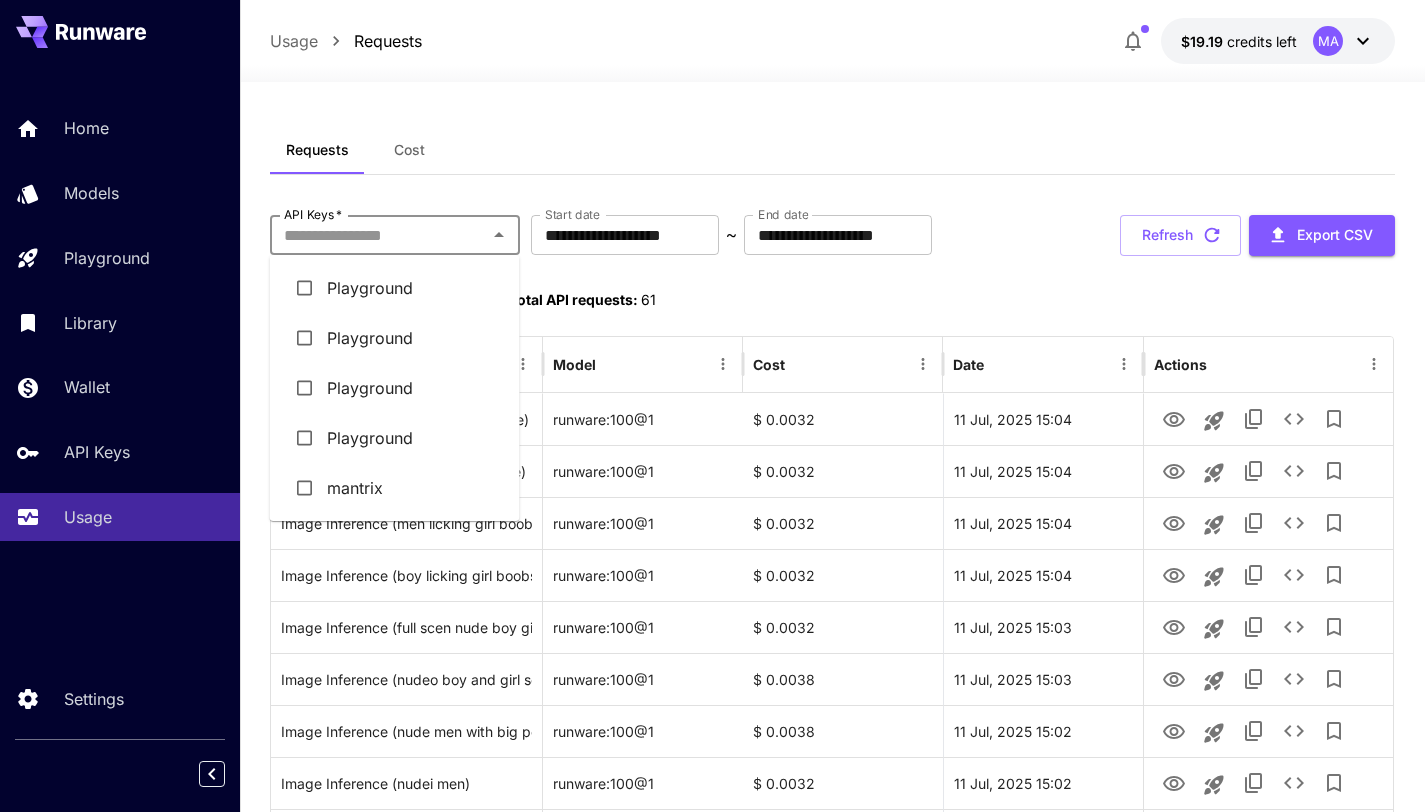 click on "API Keys   *" at bounding box center (378, 235) 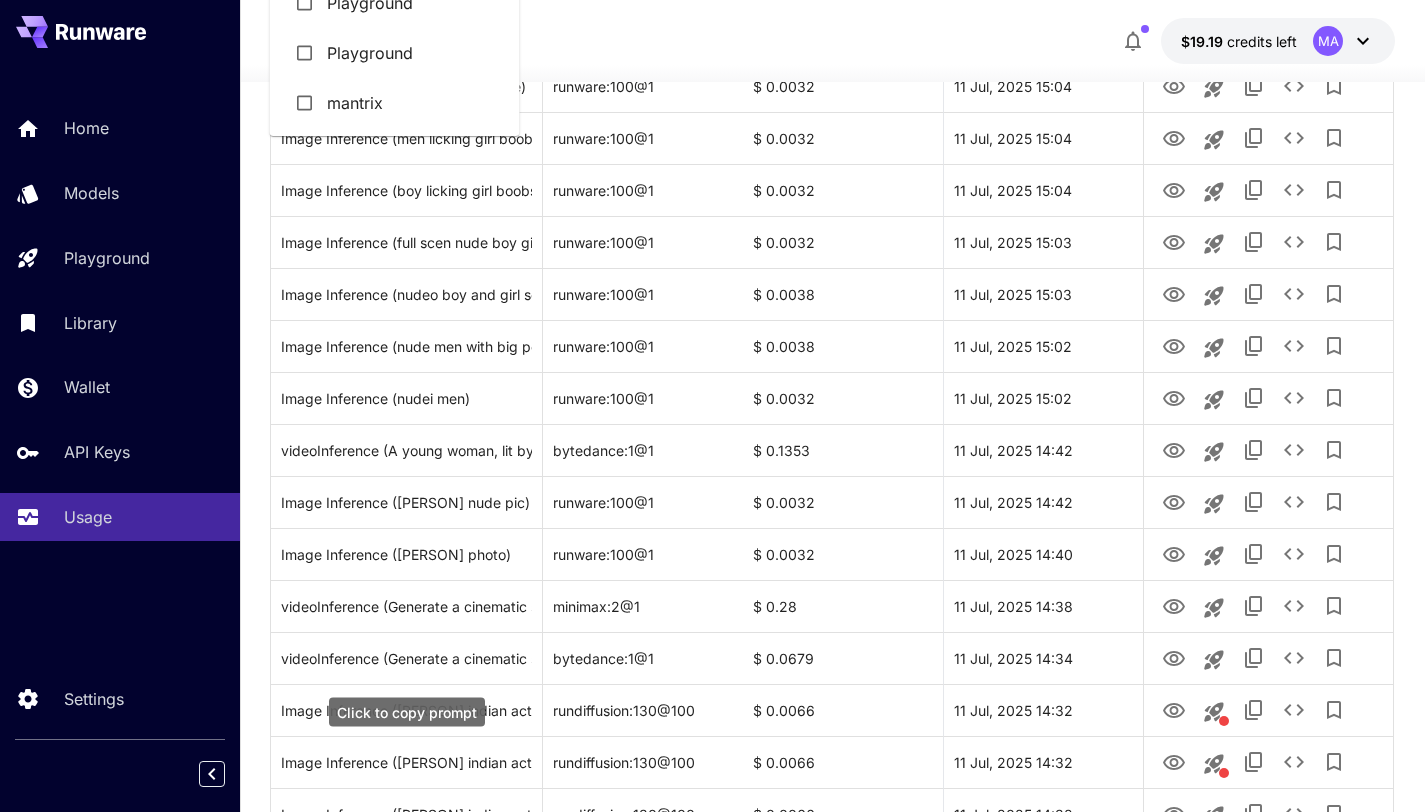 scroll, scrollTop: 0, scrollLeft: 0, axis: both 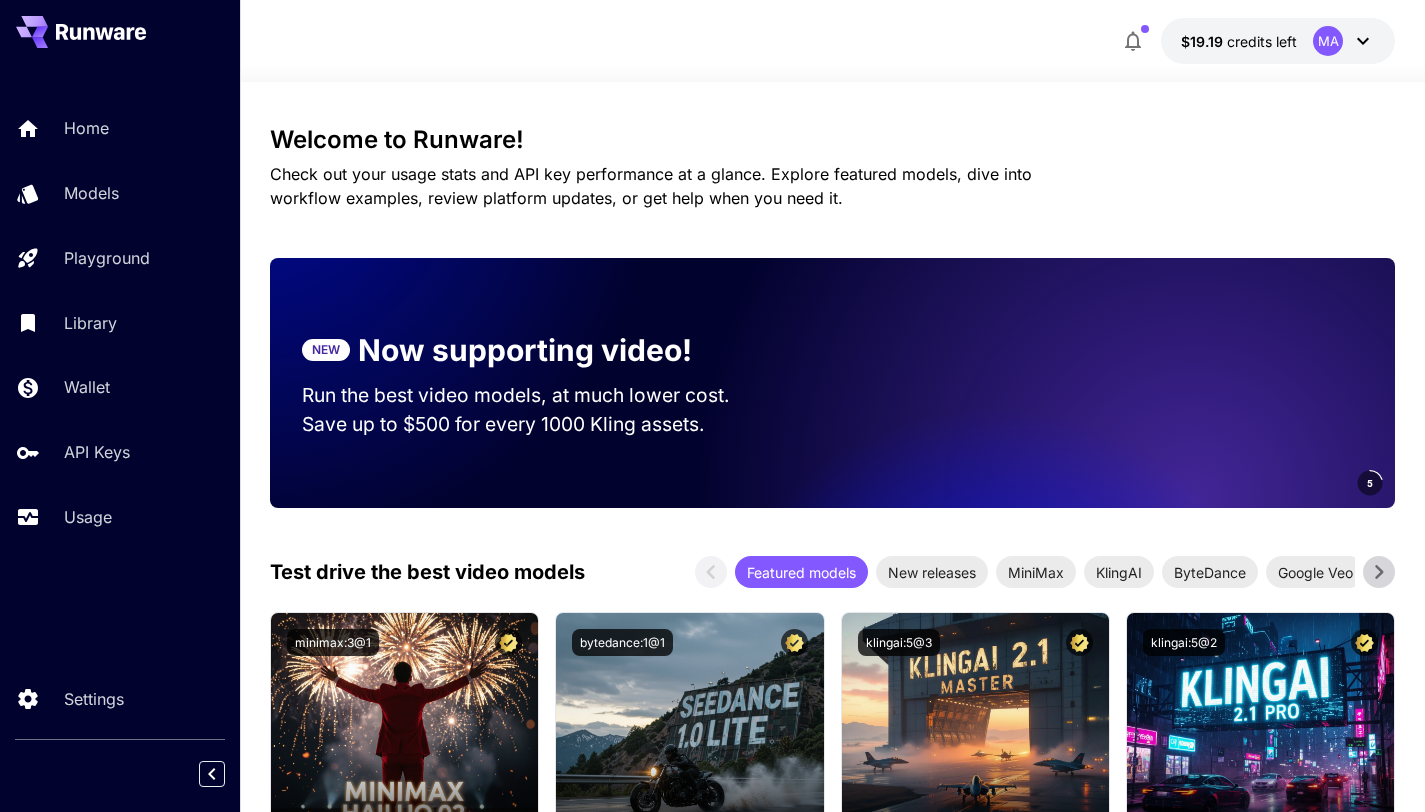 click on "Usage" at bounding box center [88, 517] 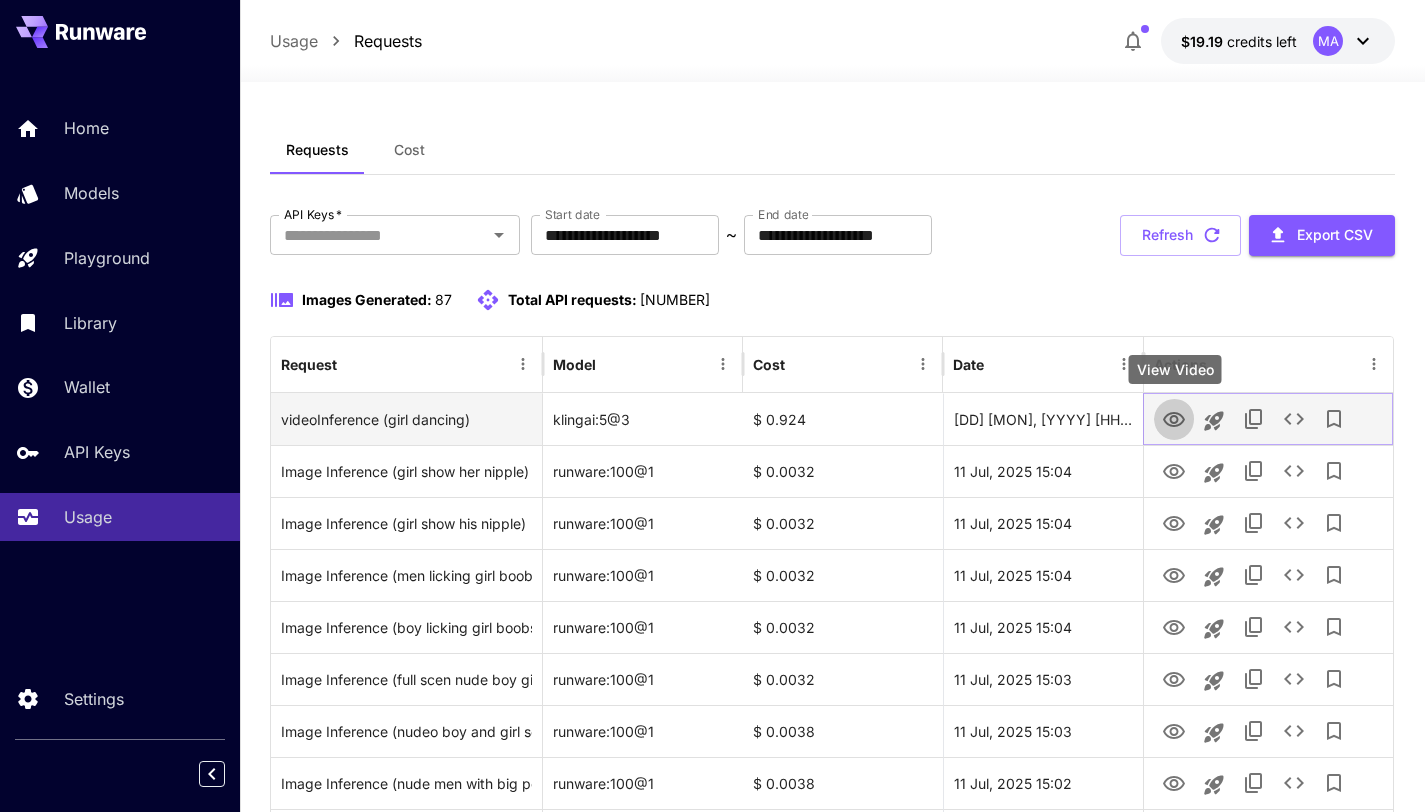 click 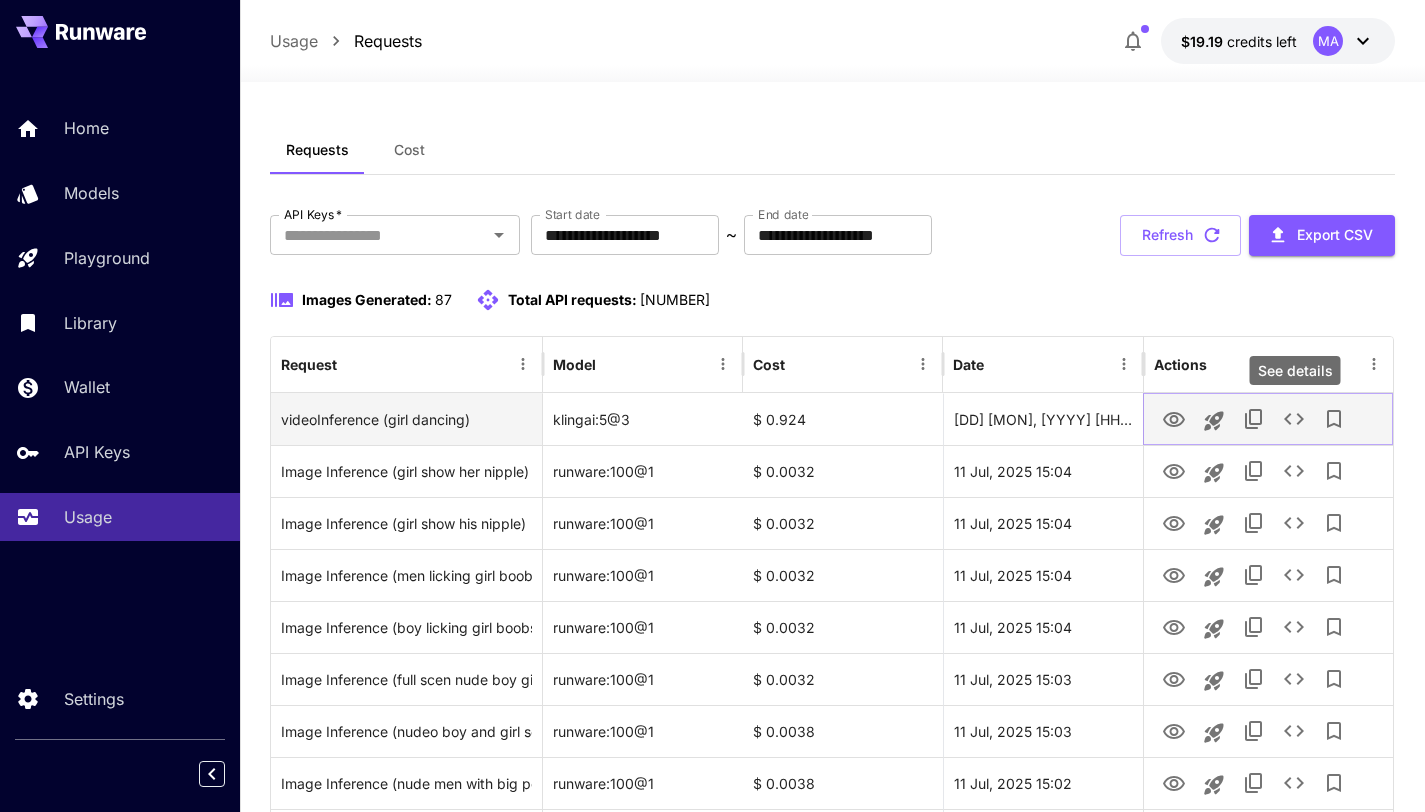 click 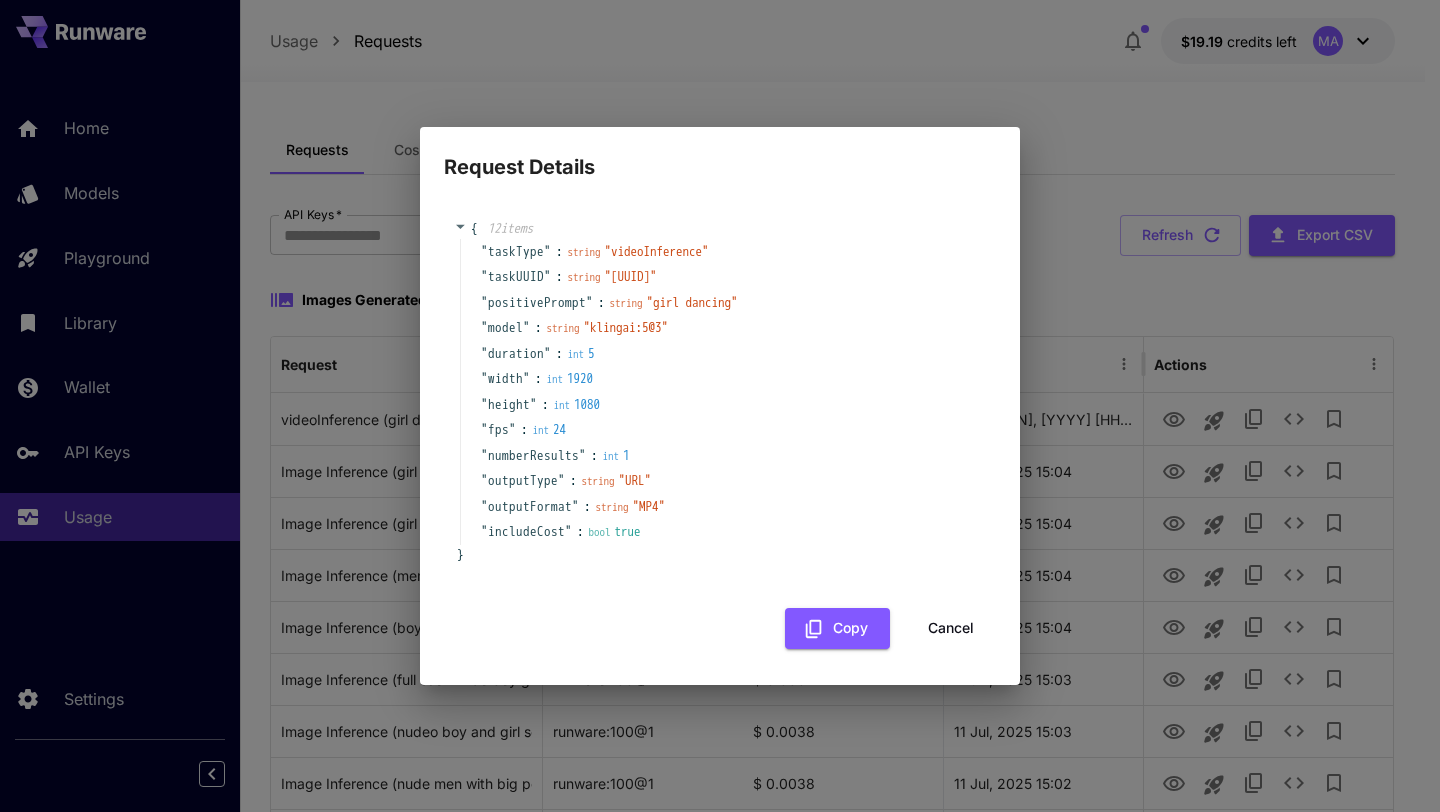 click on "" girl dancing "" at bounding box center [692, 302] 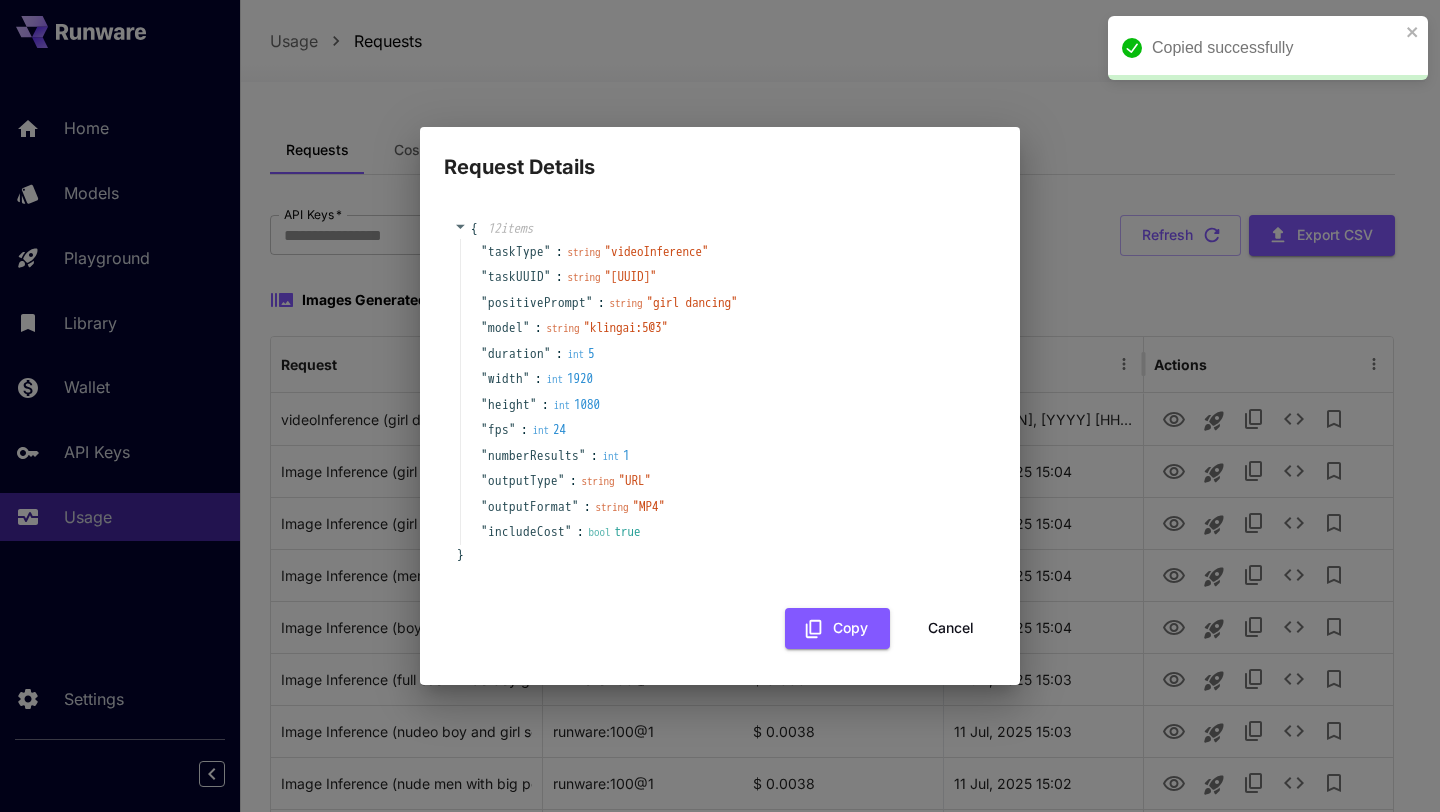 click on "string " [TEXT]:[NUMBER] "" at bounding box center (608, 328) 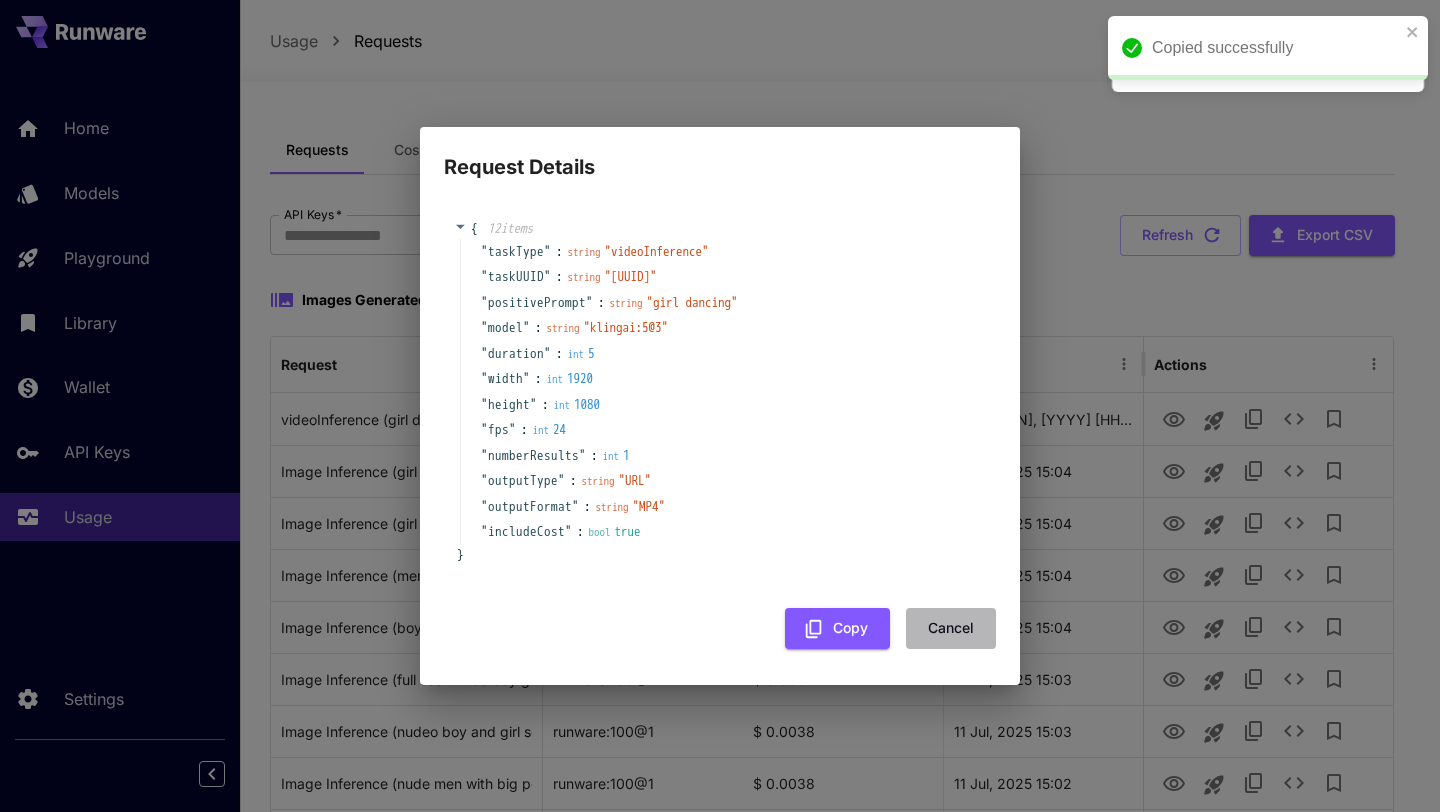 click on "Cancel" at bounding box center (951, 628) 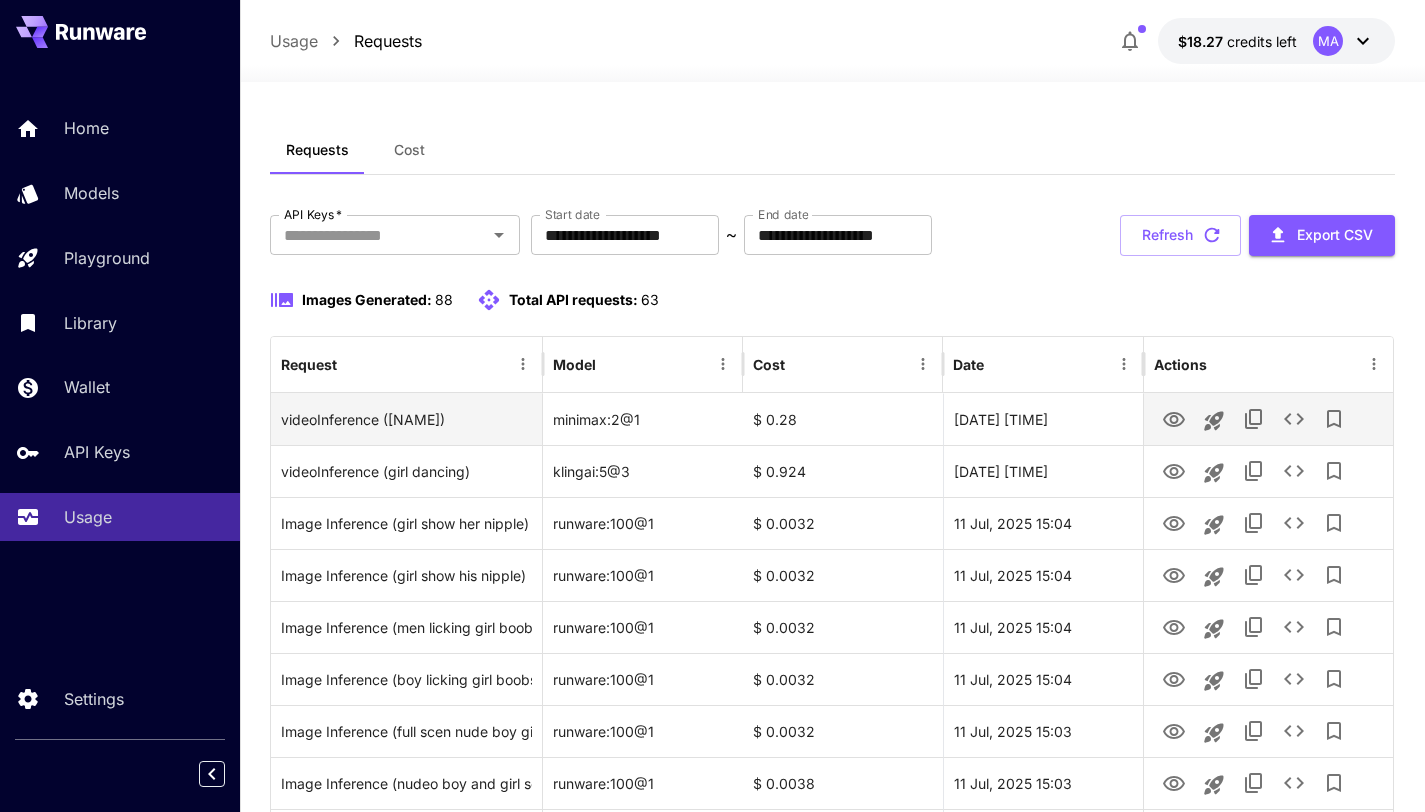 scroll, scrollTop: 0, scrollLeft: 0, axis: both 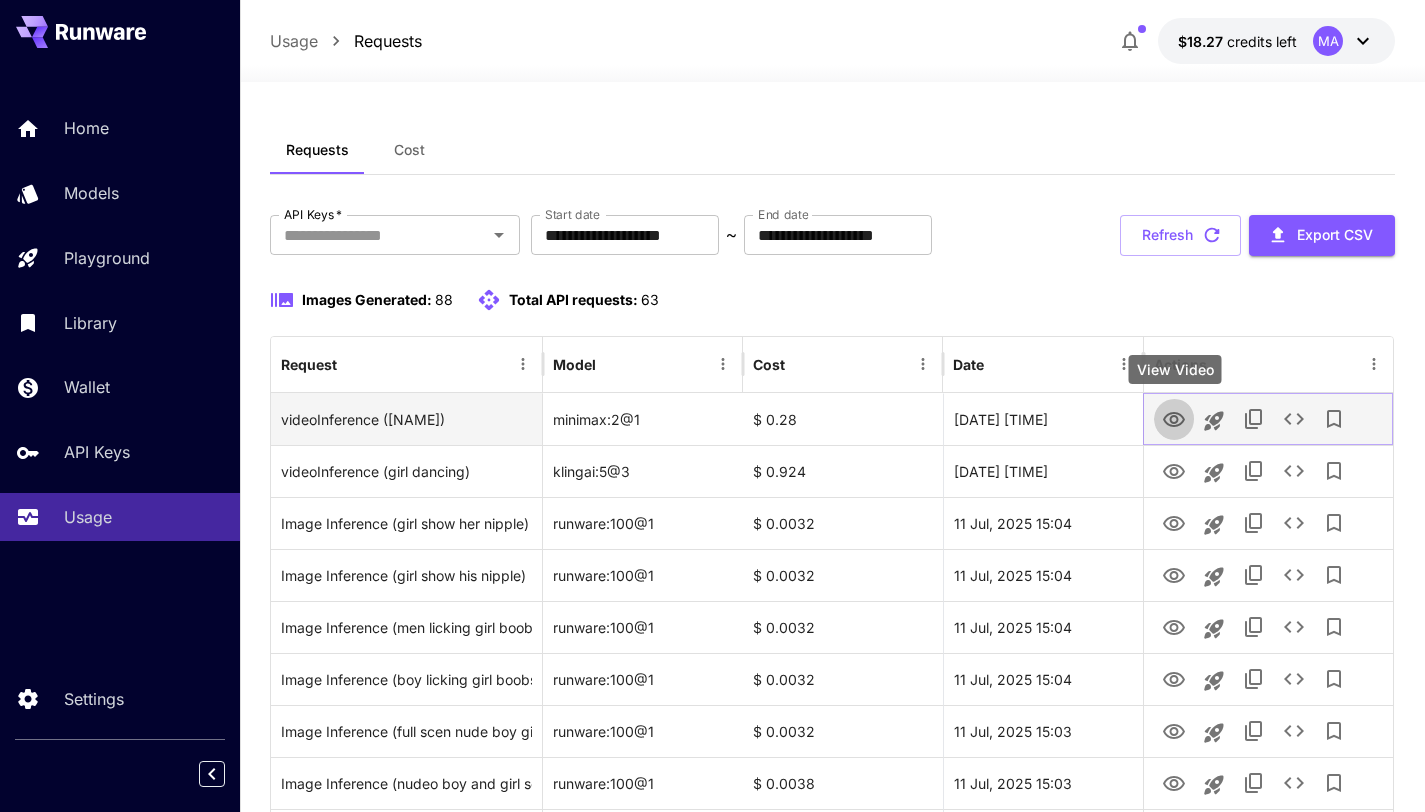 click 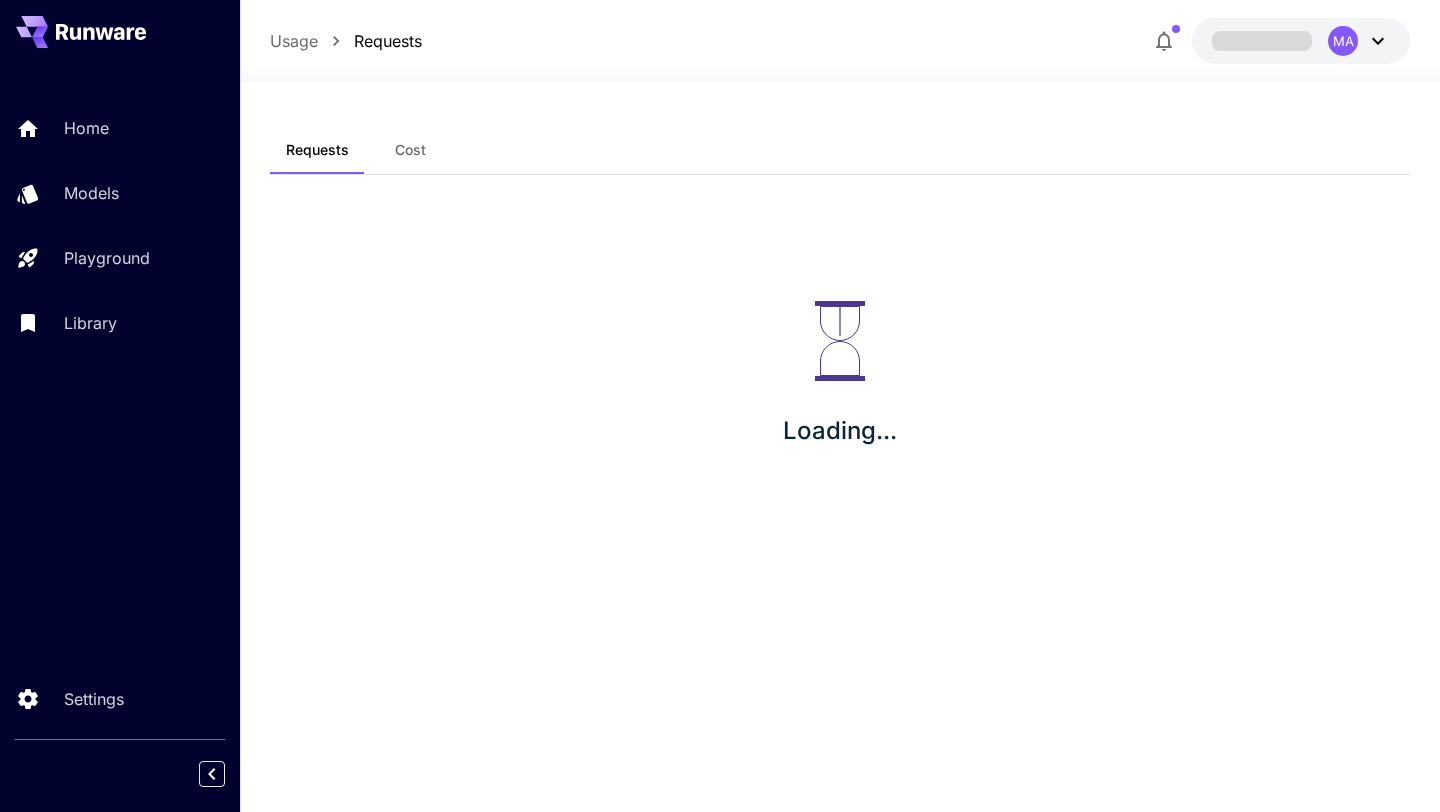 scroll, scrollTop: 0, scrollLeft: 0, axis: both 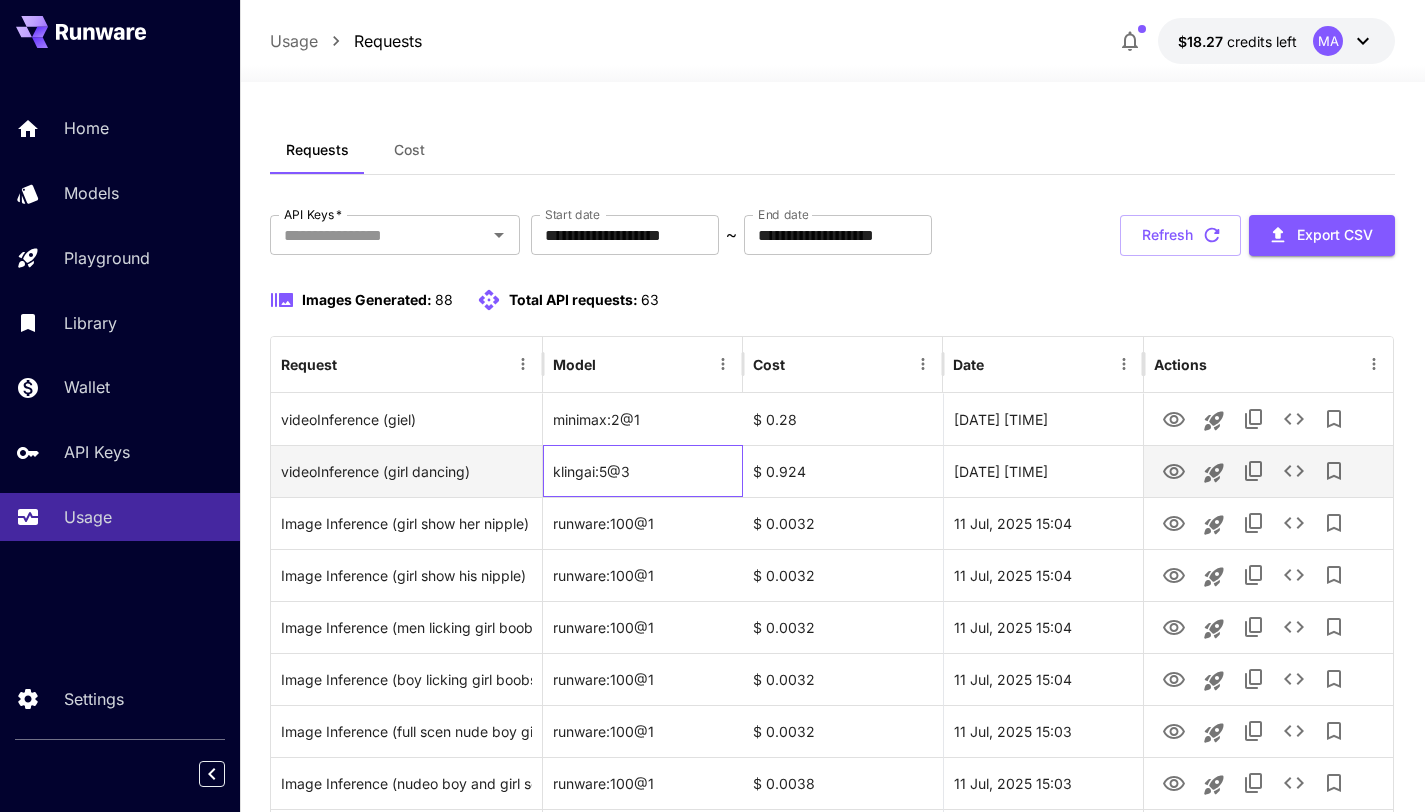 click on "klingai:5@3" at bounding box center (643, 471) 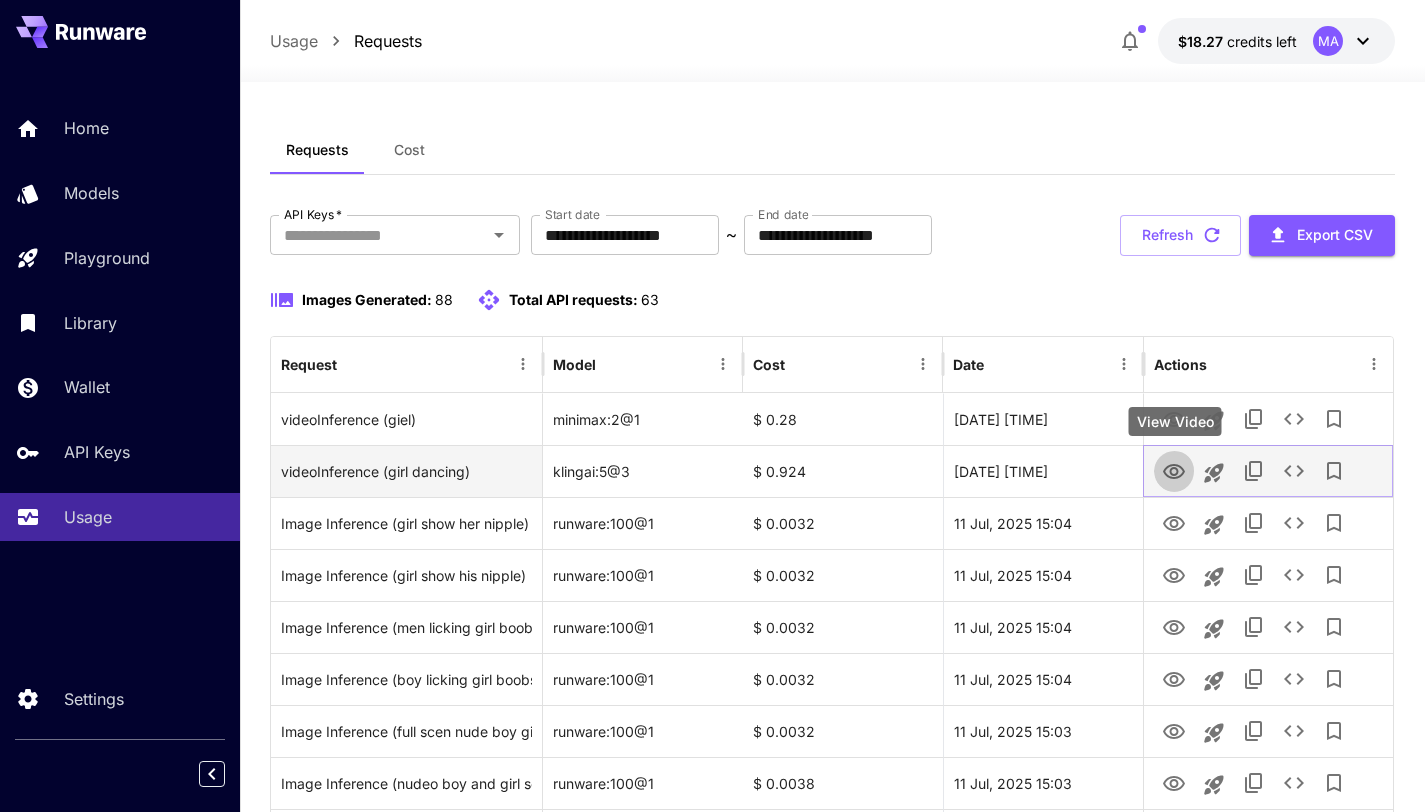 click 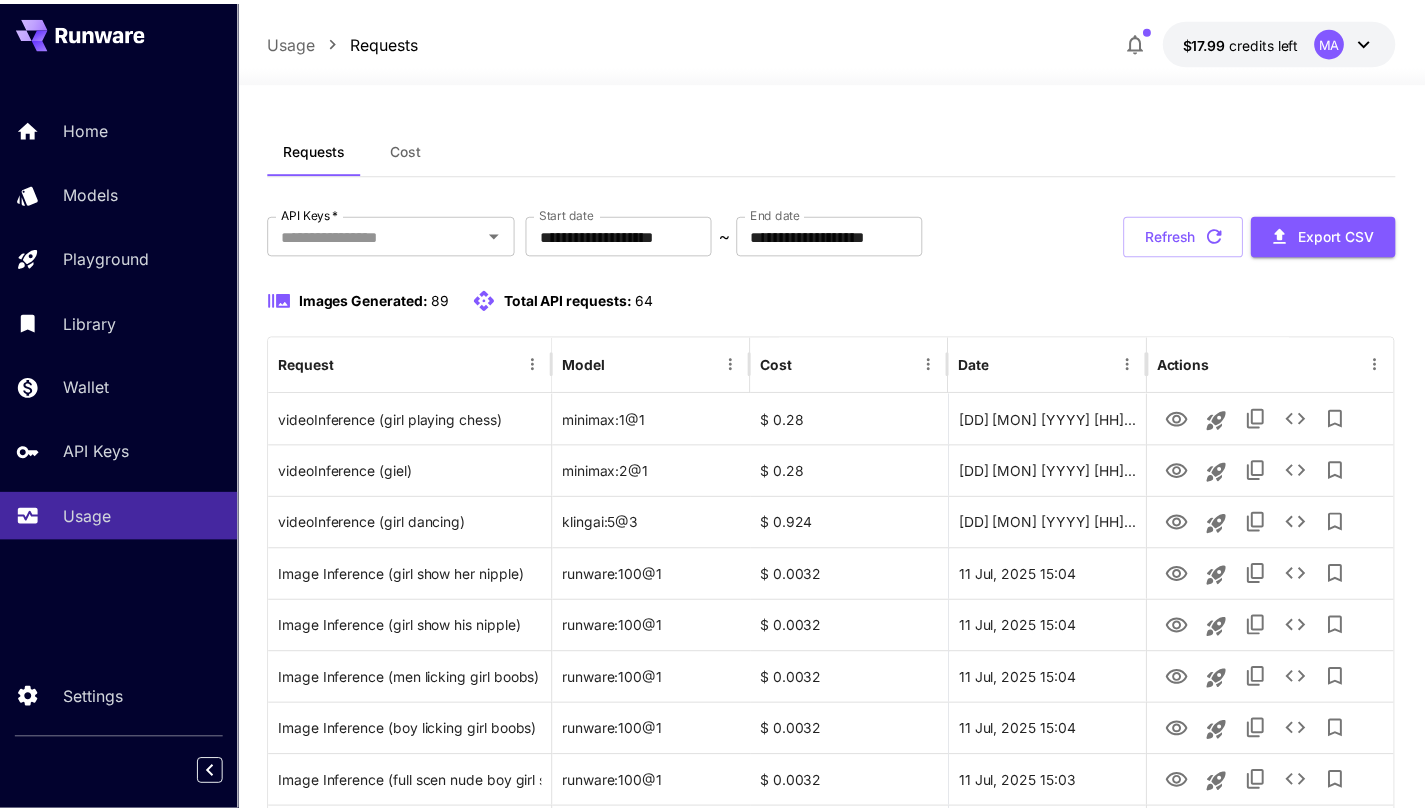 scroll, scrollTop: 0, scrollLeft: 0, axis: both 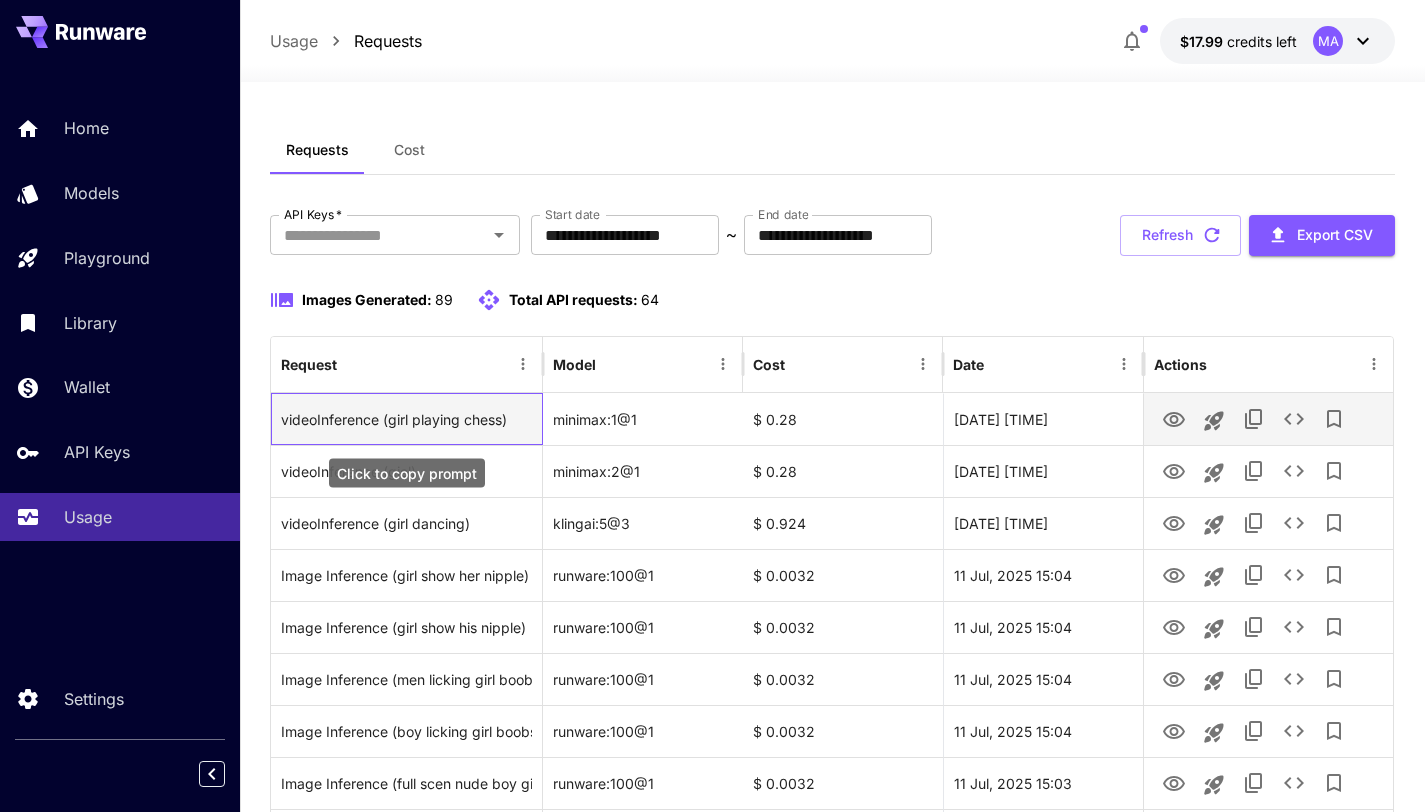 click on "videoInference (girl playing chess)" at bounding box center (407, 419) 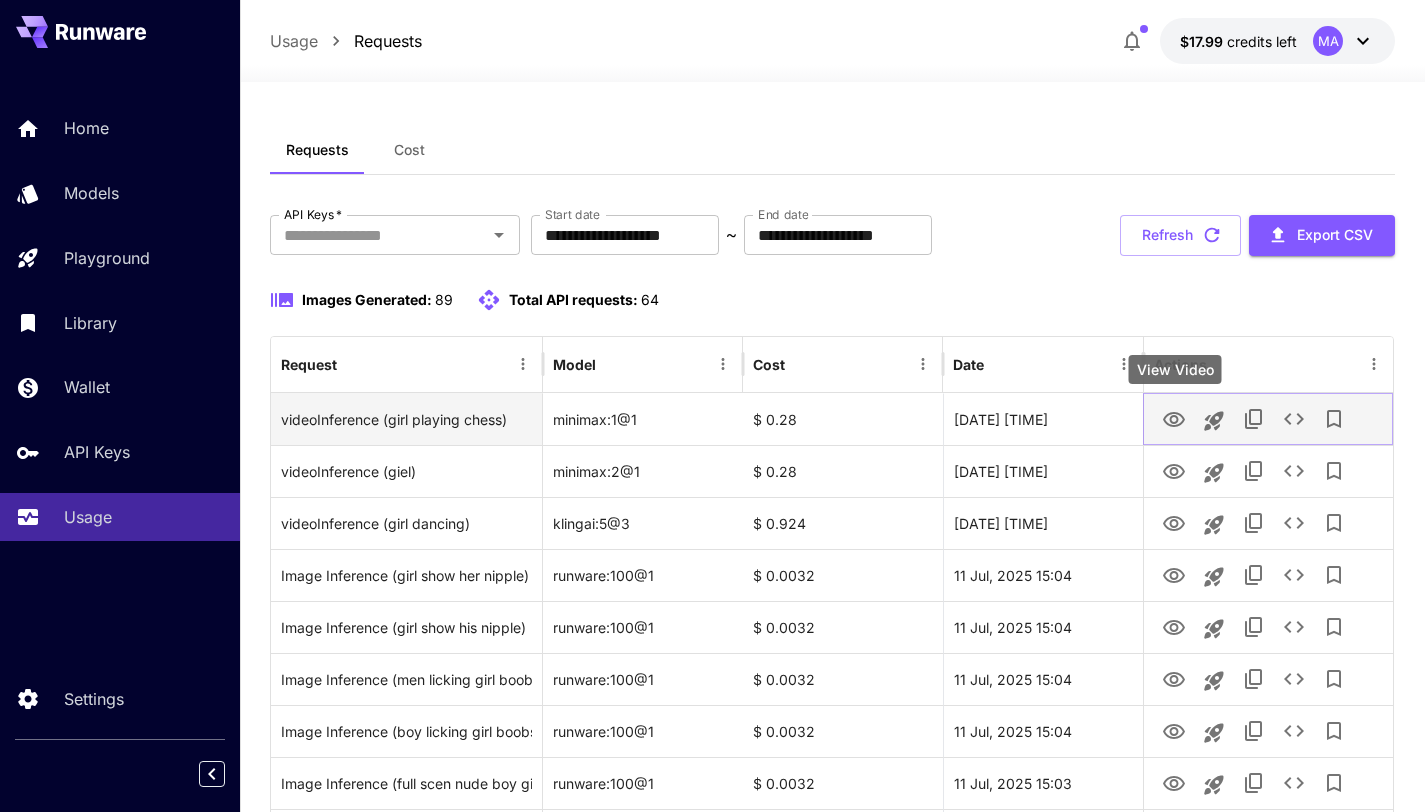 click 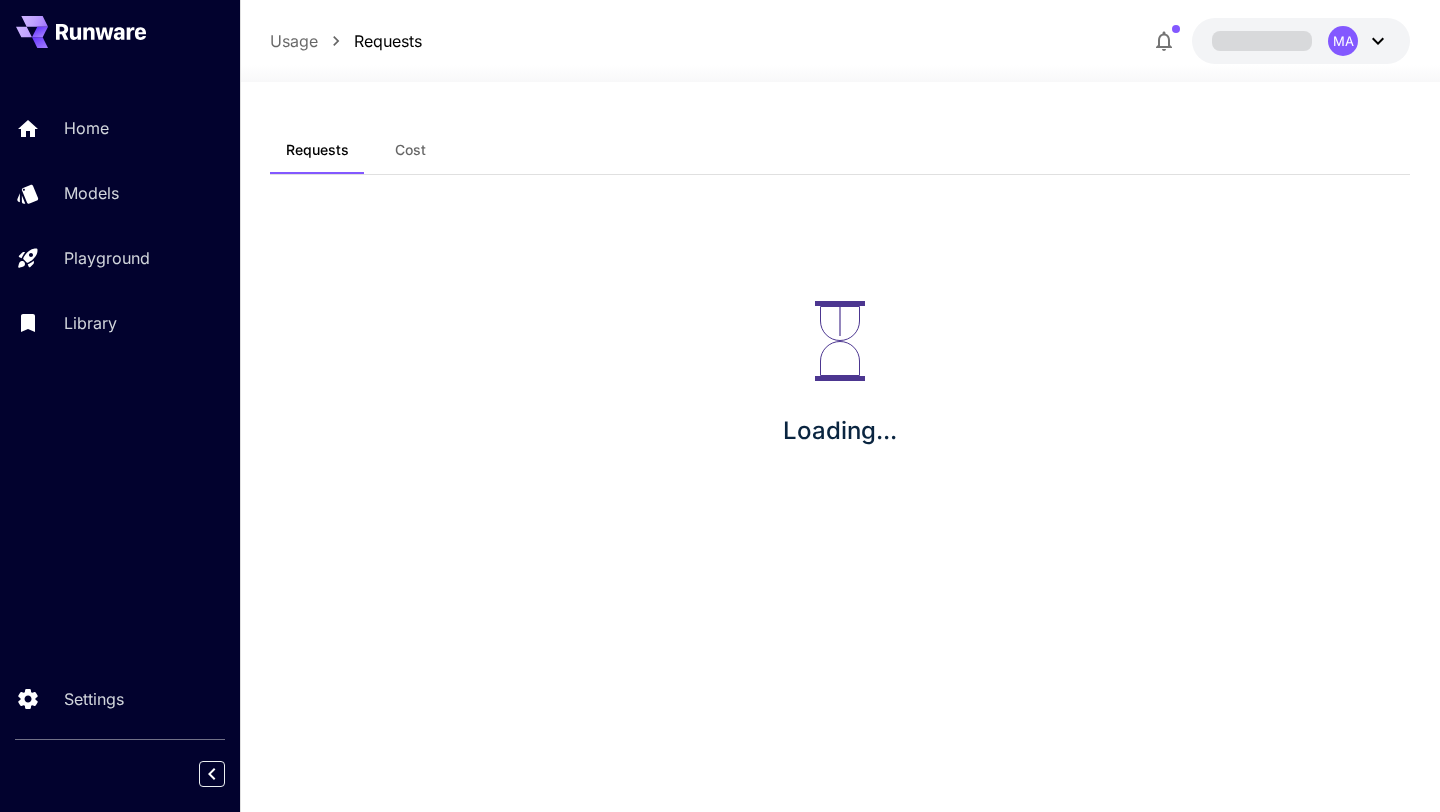 scroll, scrollTop: 0, scrollLeft: 0, axis: both 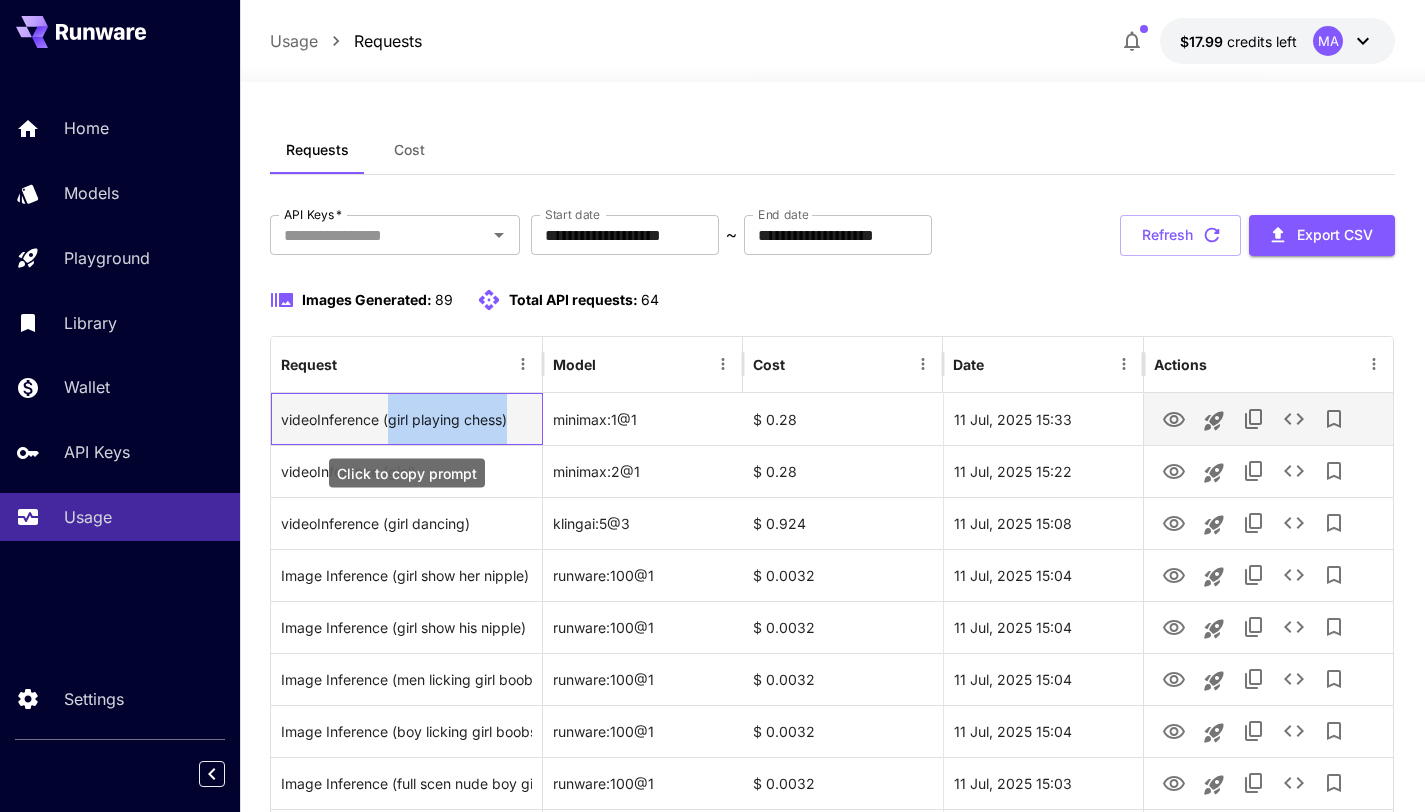 drag, startPoint x: 387, startPoint y: 421, endPoint x: 533, endPoint y: 420, distance: 146.00342 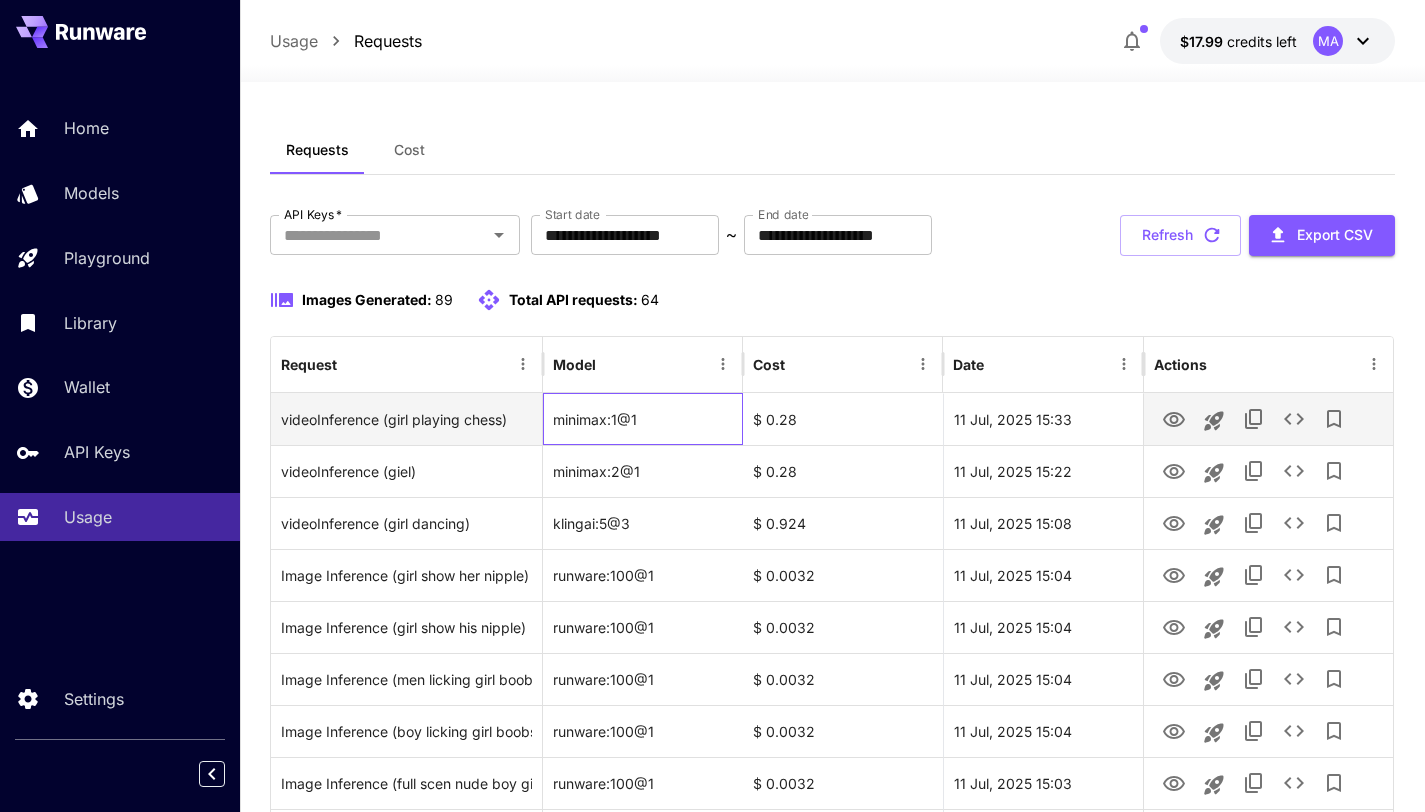 click on "minimax:1@1" at bounding box center [643, 419] 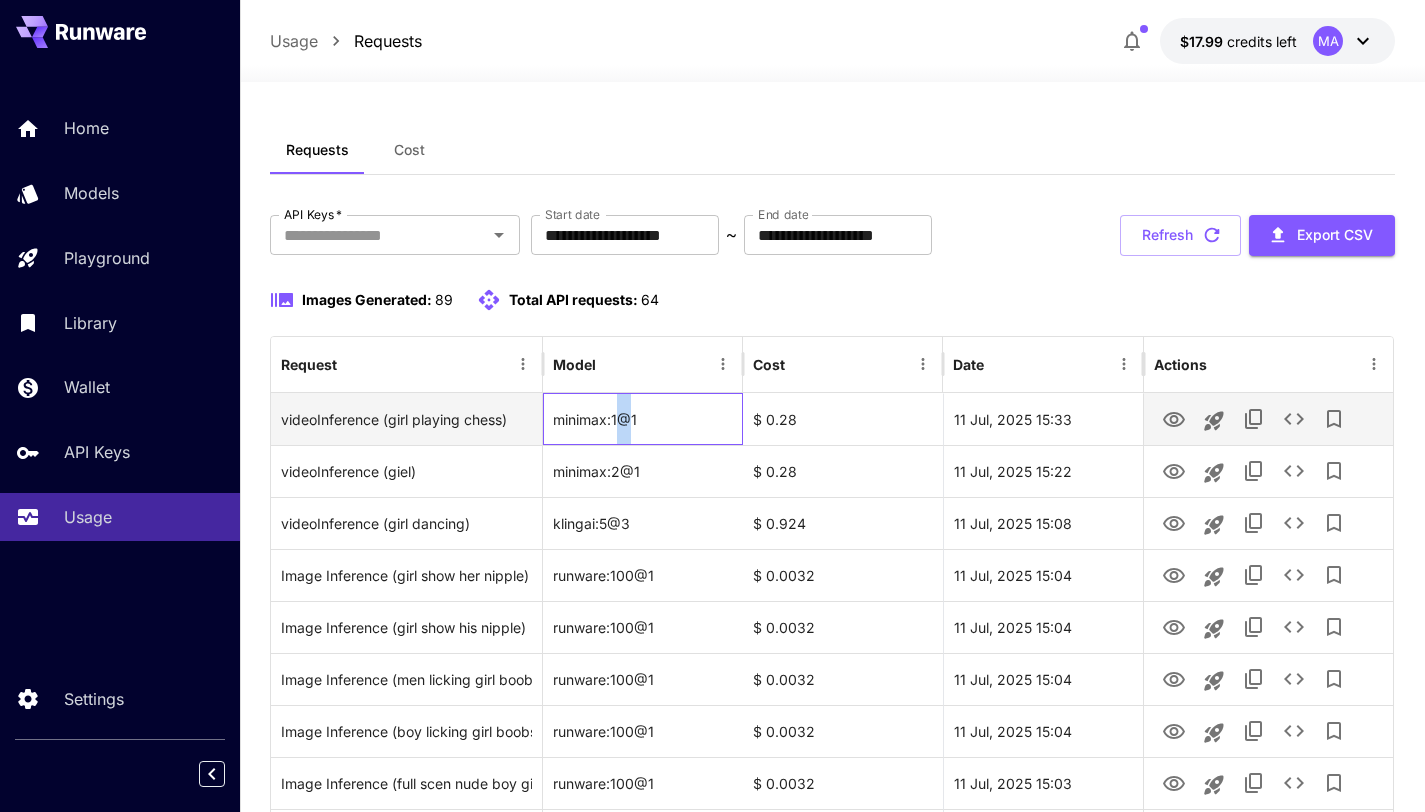click on "minimax:1@1" at bounding box center (643, 419) 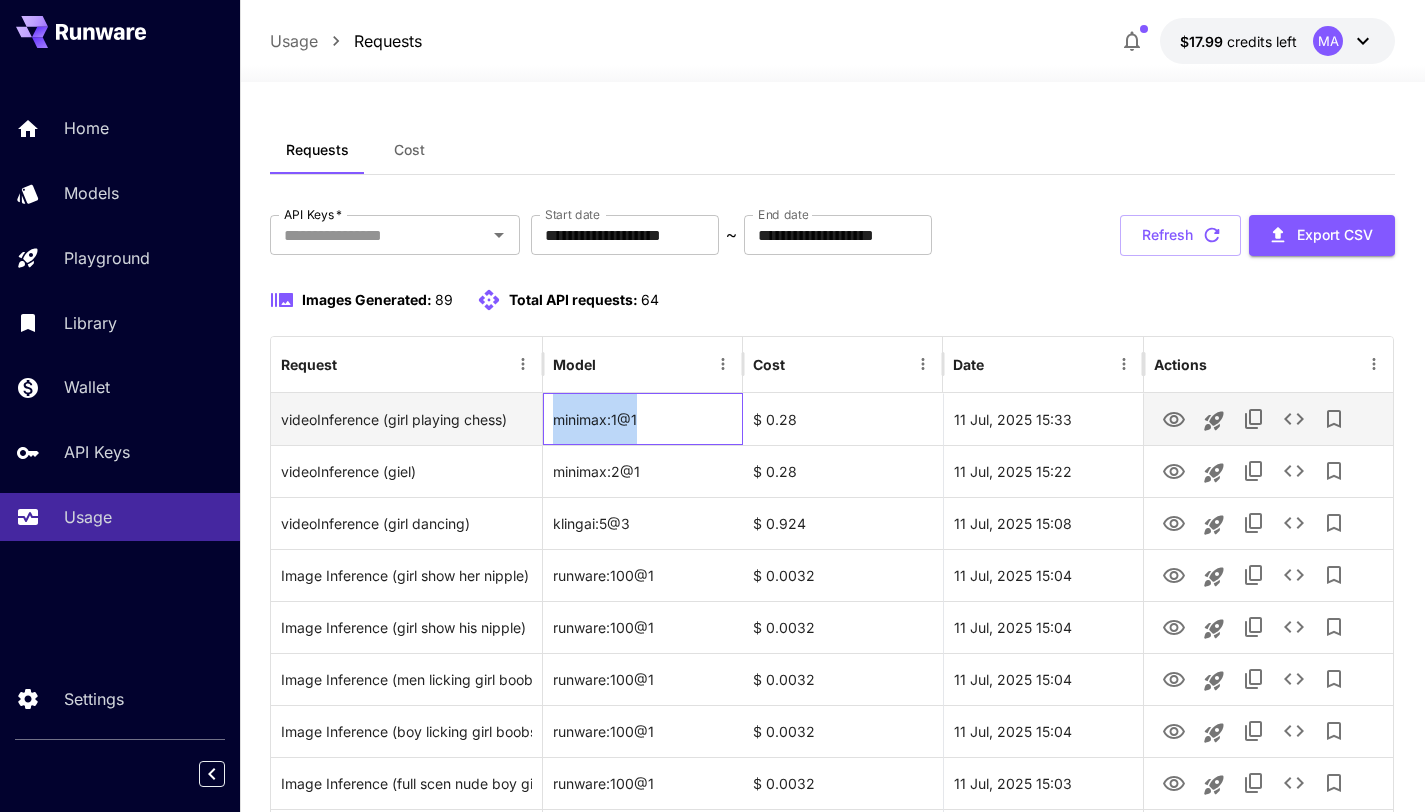 click on "minimax:1@1" at bounding box center [643, 419] 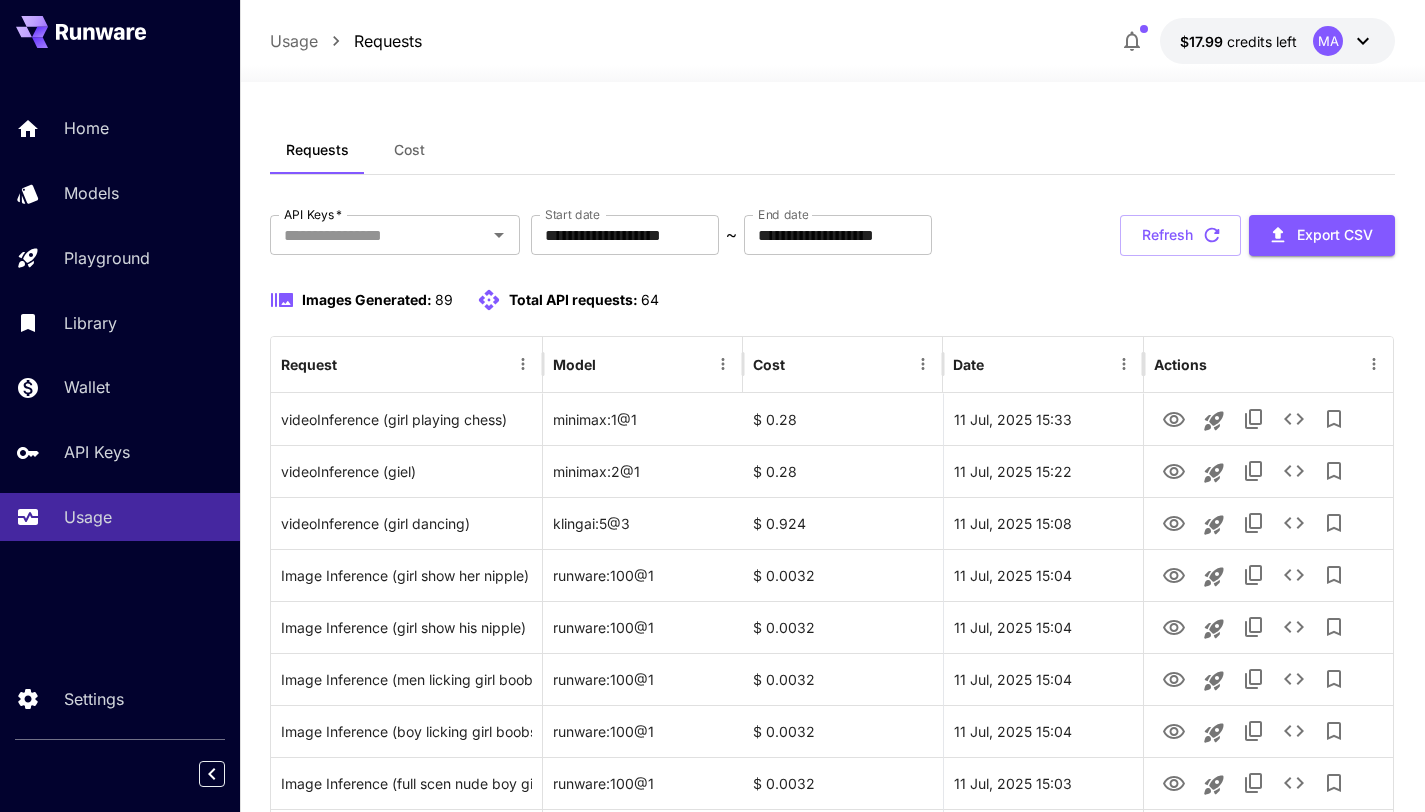 click on "**********" at bounding box center [833, 1594] 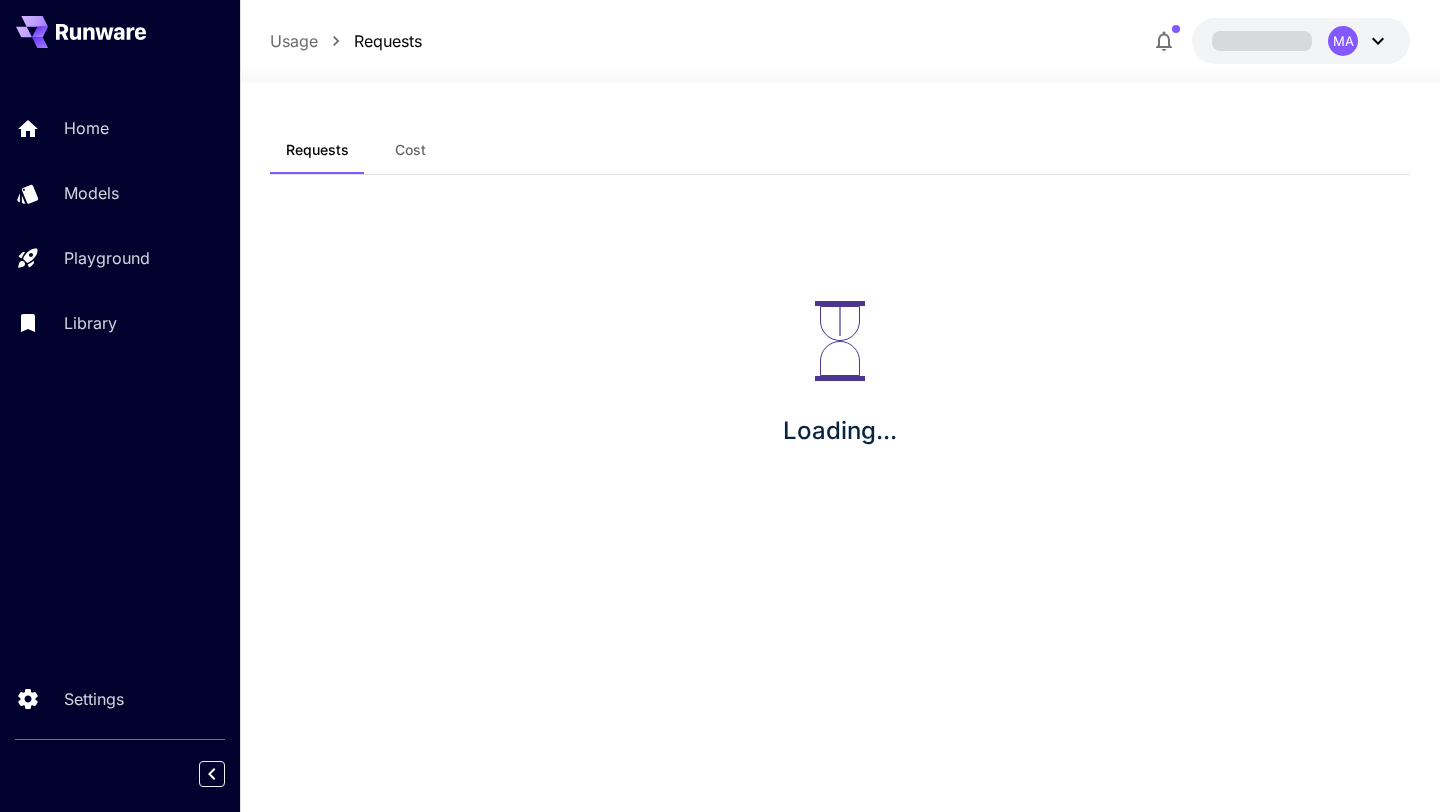 scroll, scrollTop: 0, scrollLeft: 0, axis: both 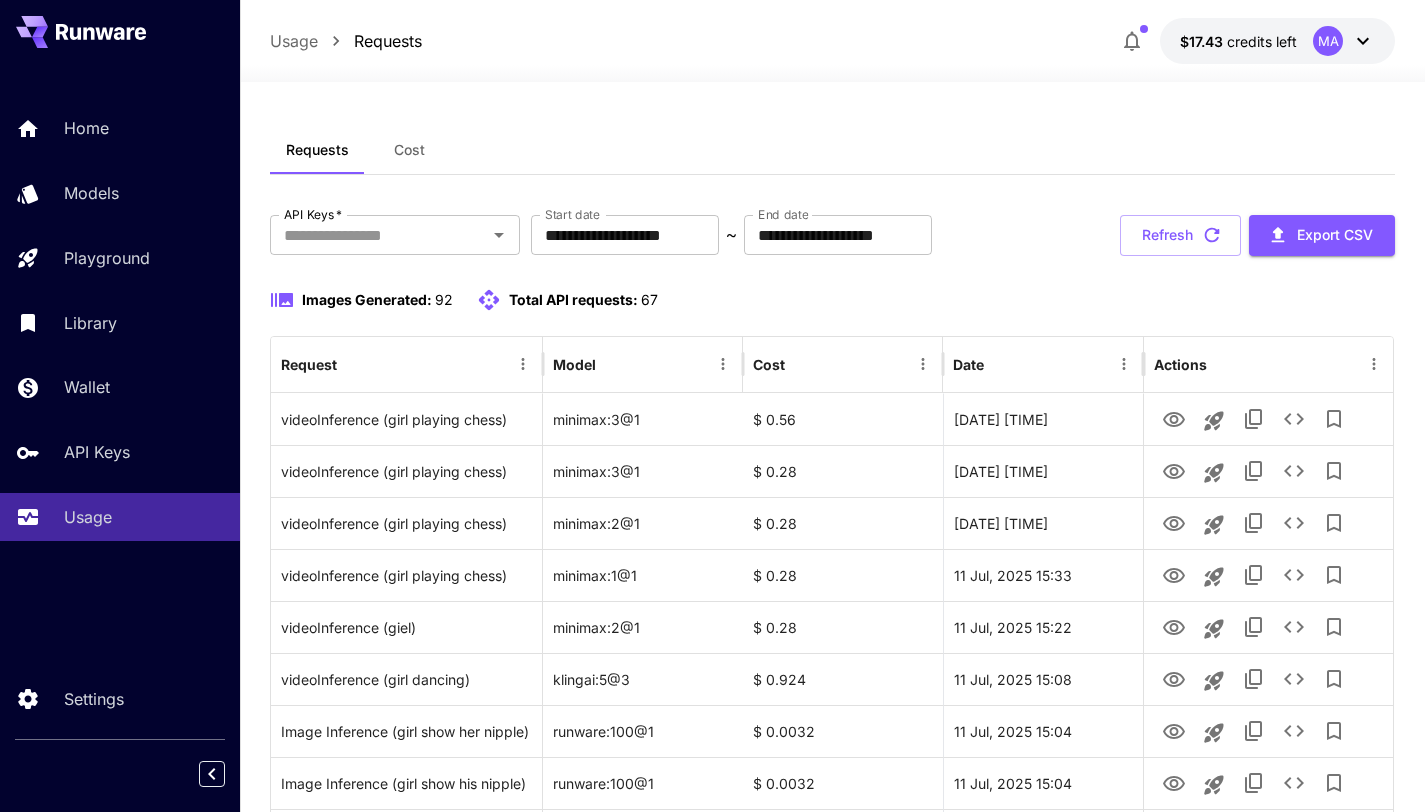 click on "**********" at bounding box center (833, 1594) 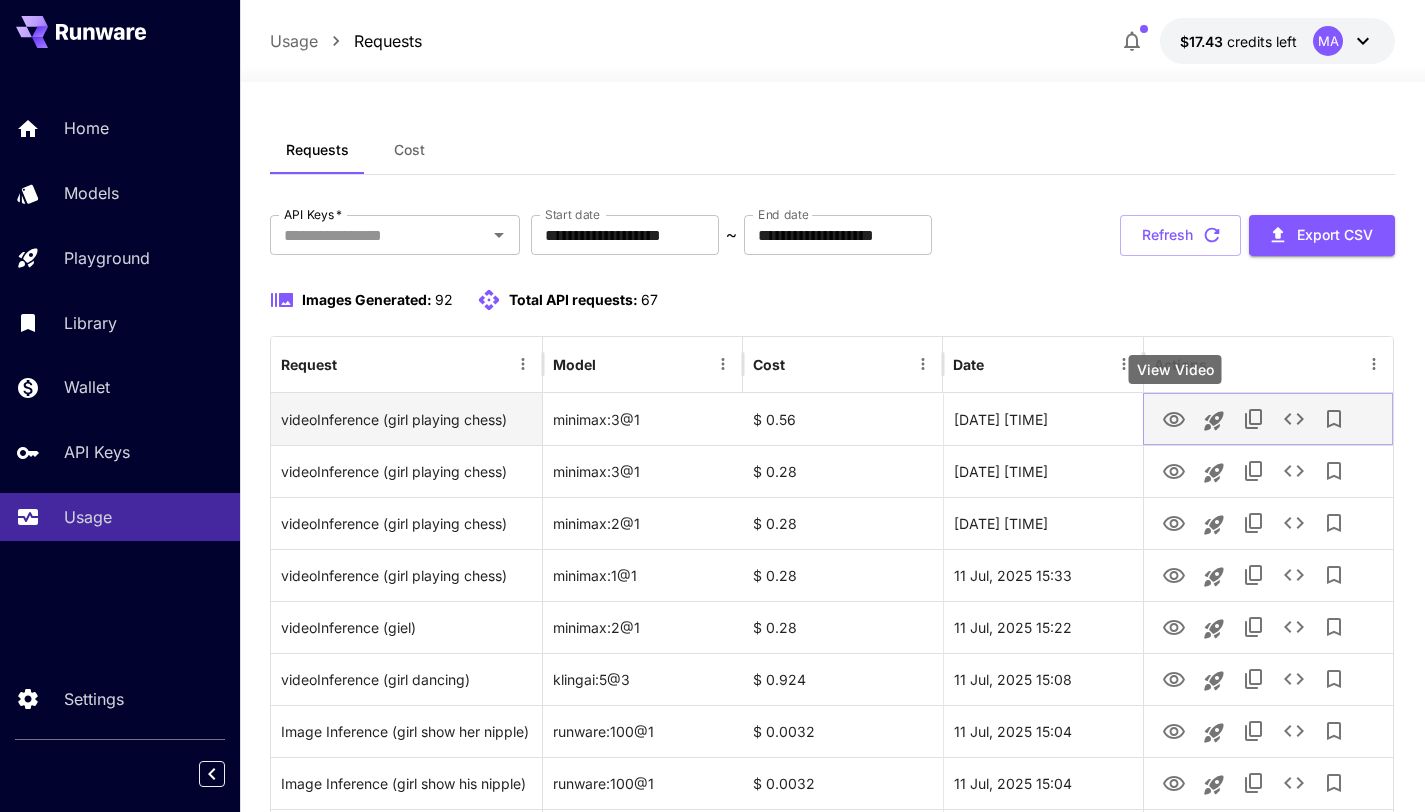 click 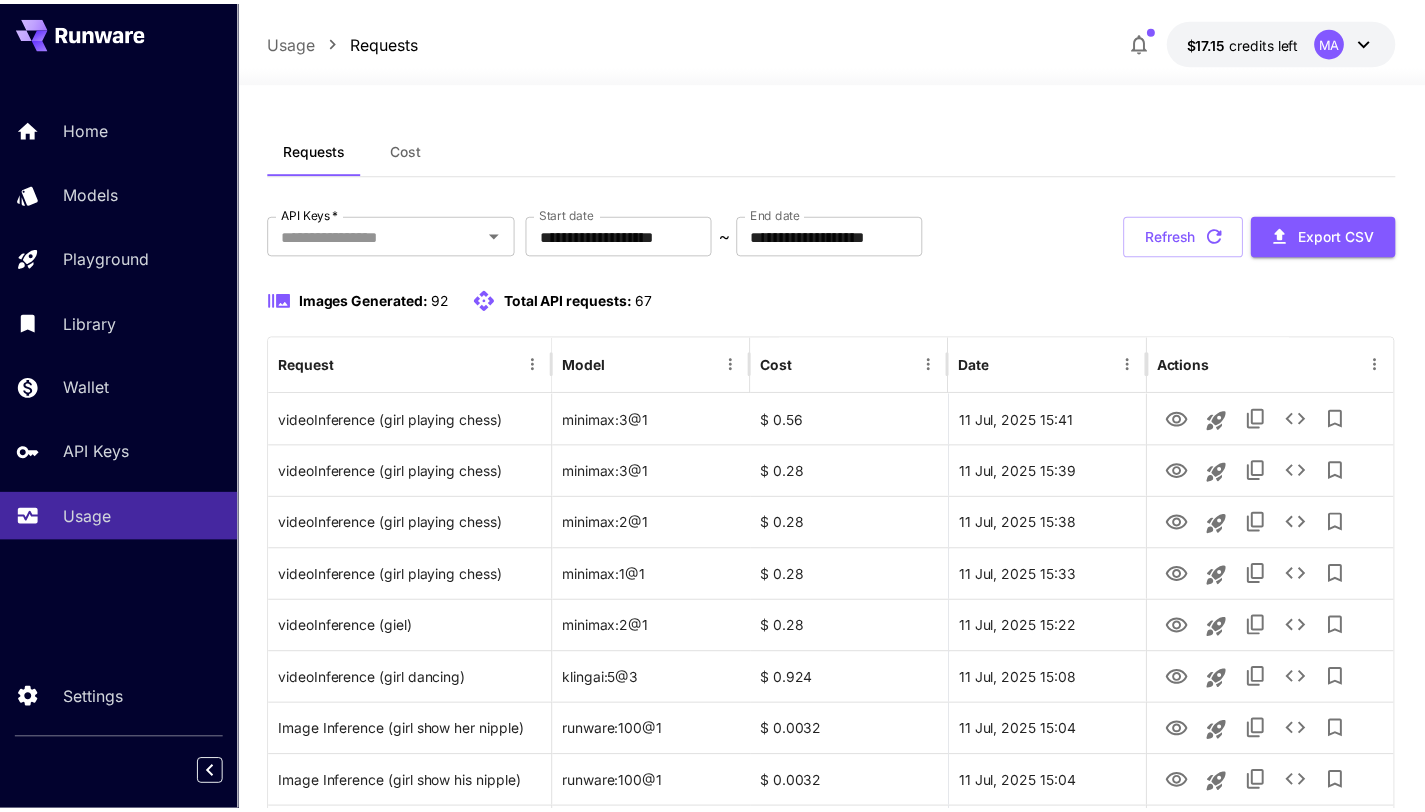 scroll, scrollTop: 0, scrollLeft: 0, axis: both 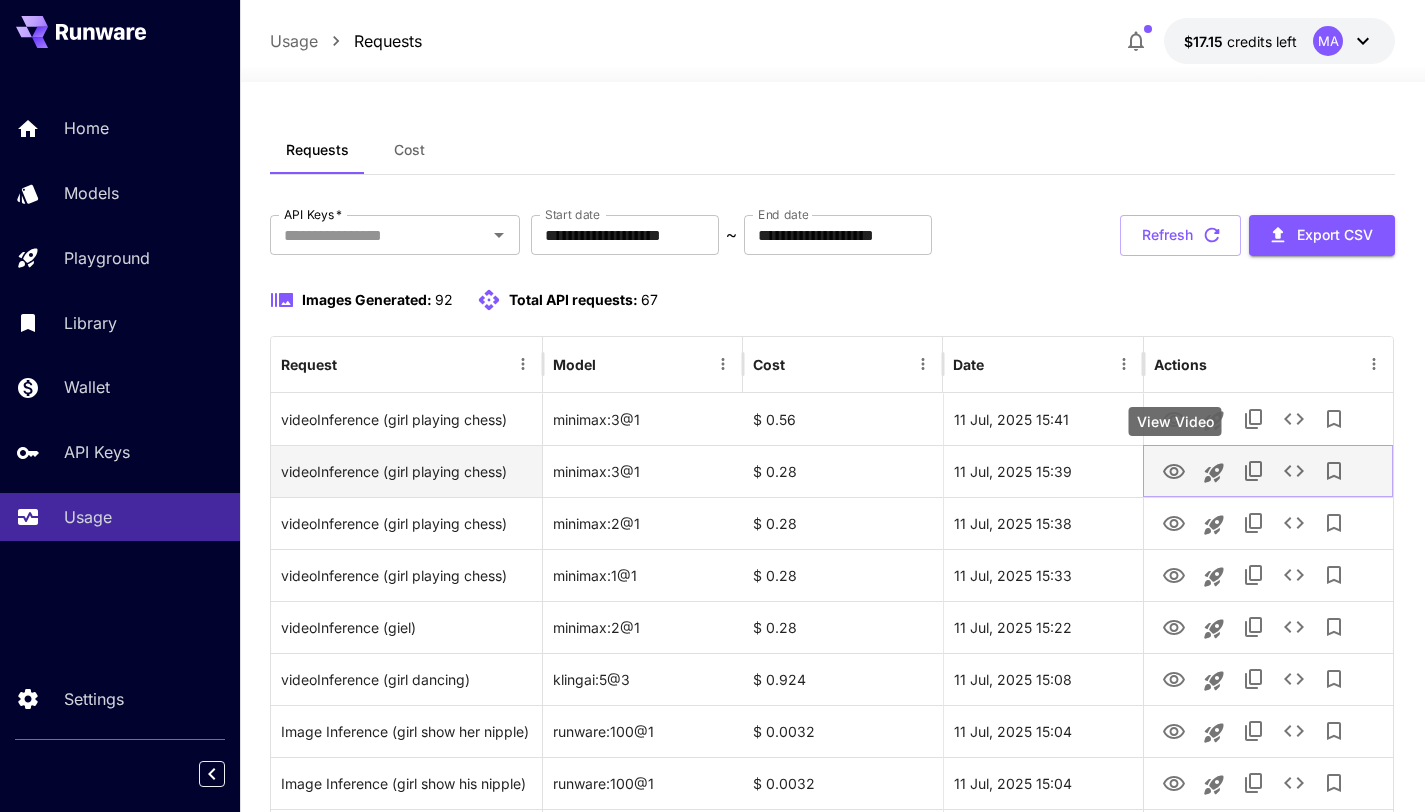 click 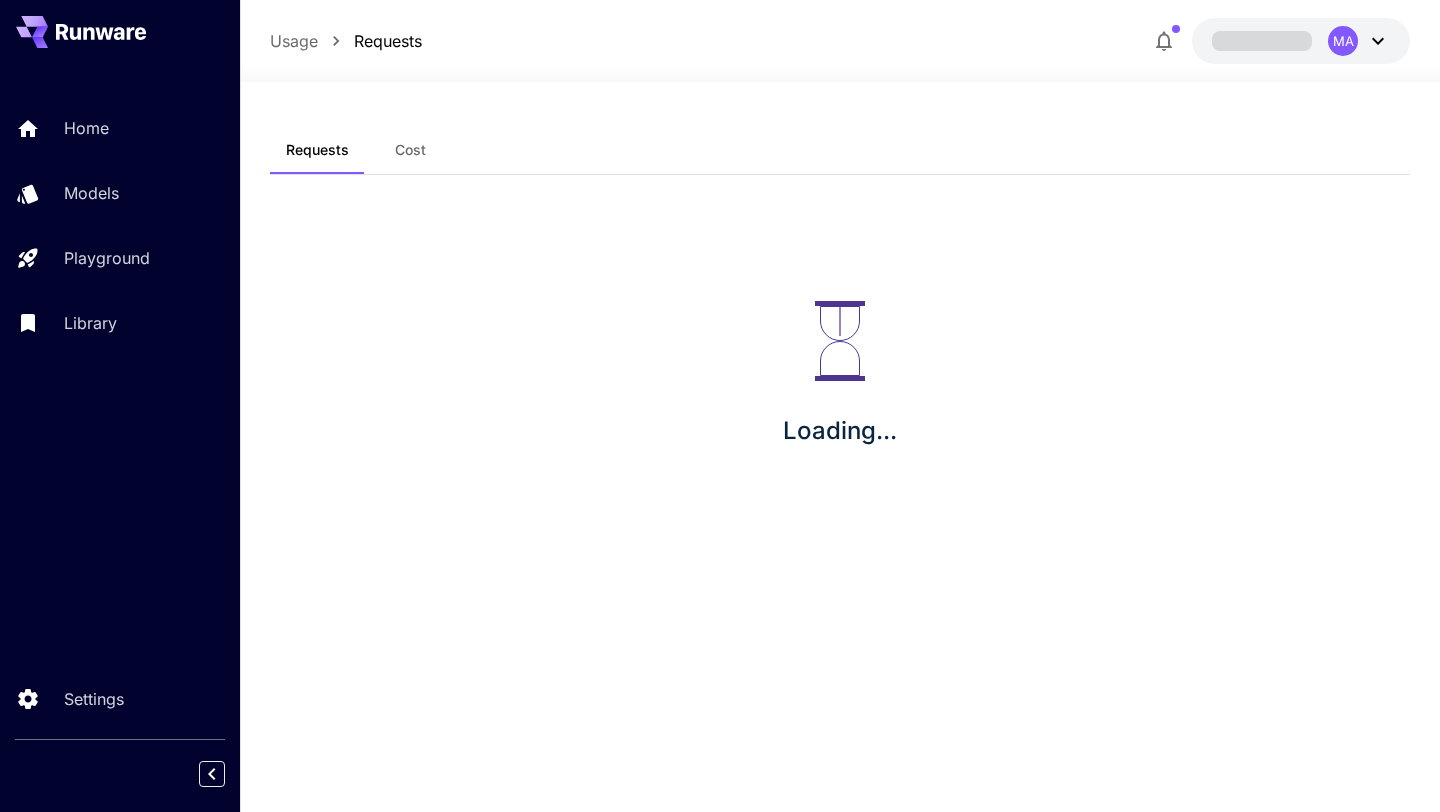 scroll, scrollTop: 0, scrollLeft: 0, axis: both 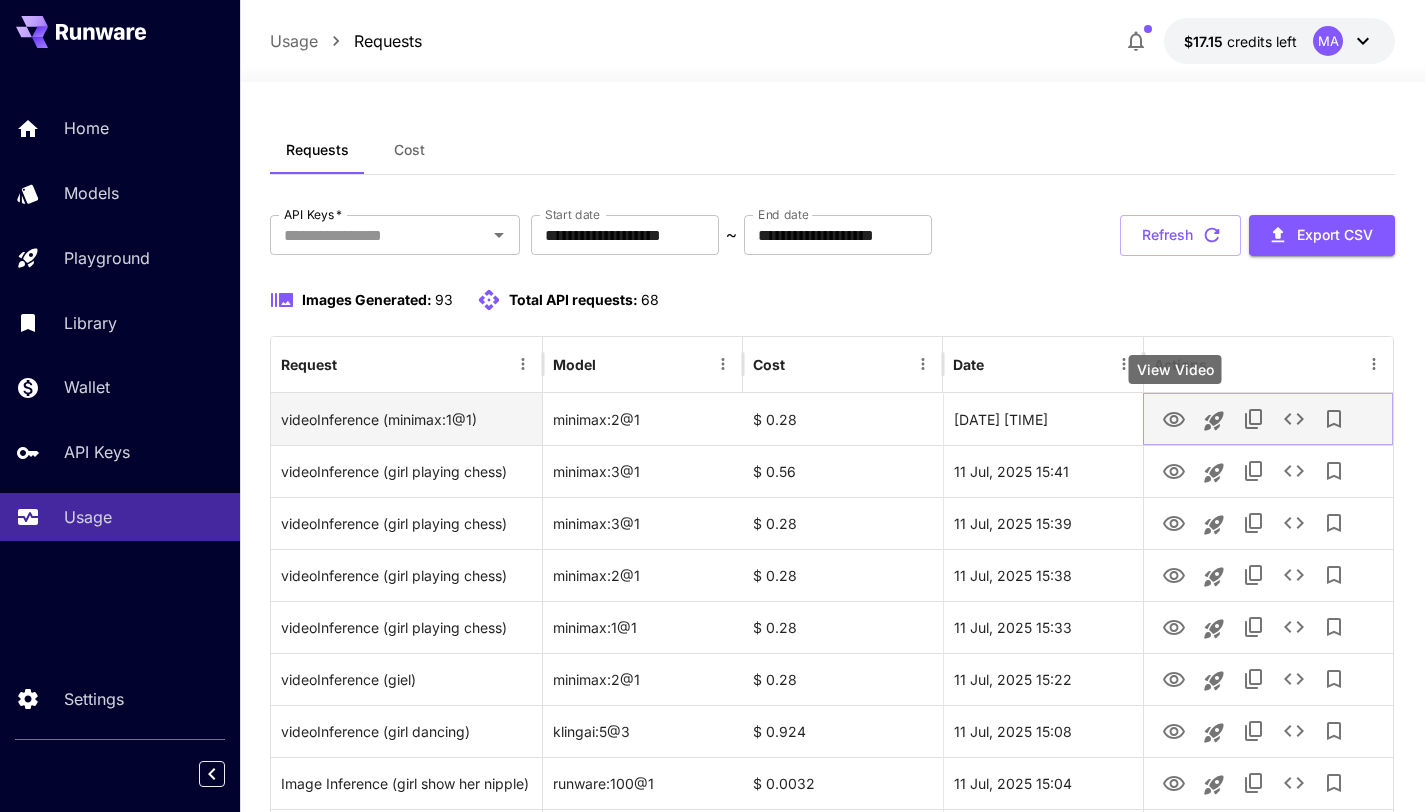 click 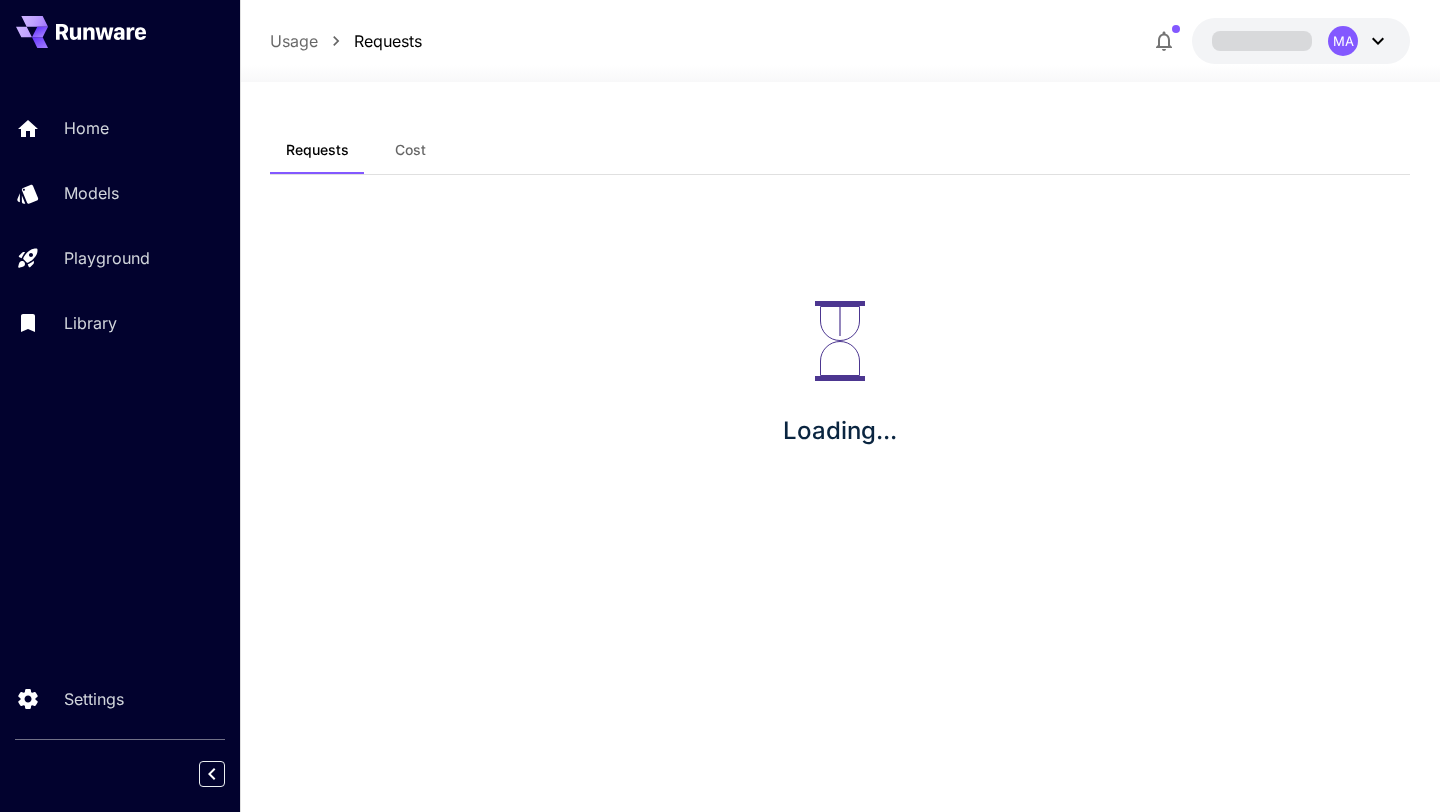scroll, scrollTop: 0, scrollLeft: 0, axis: both 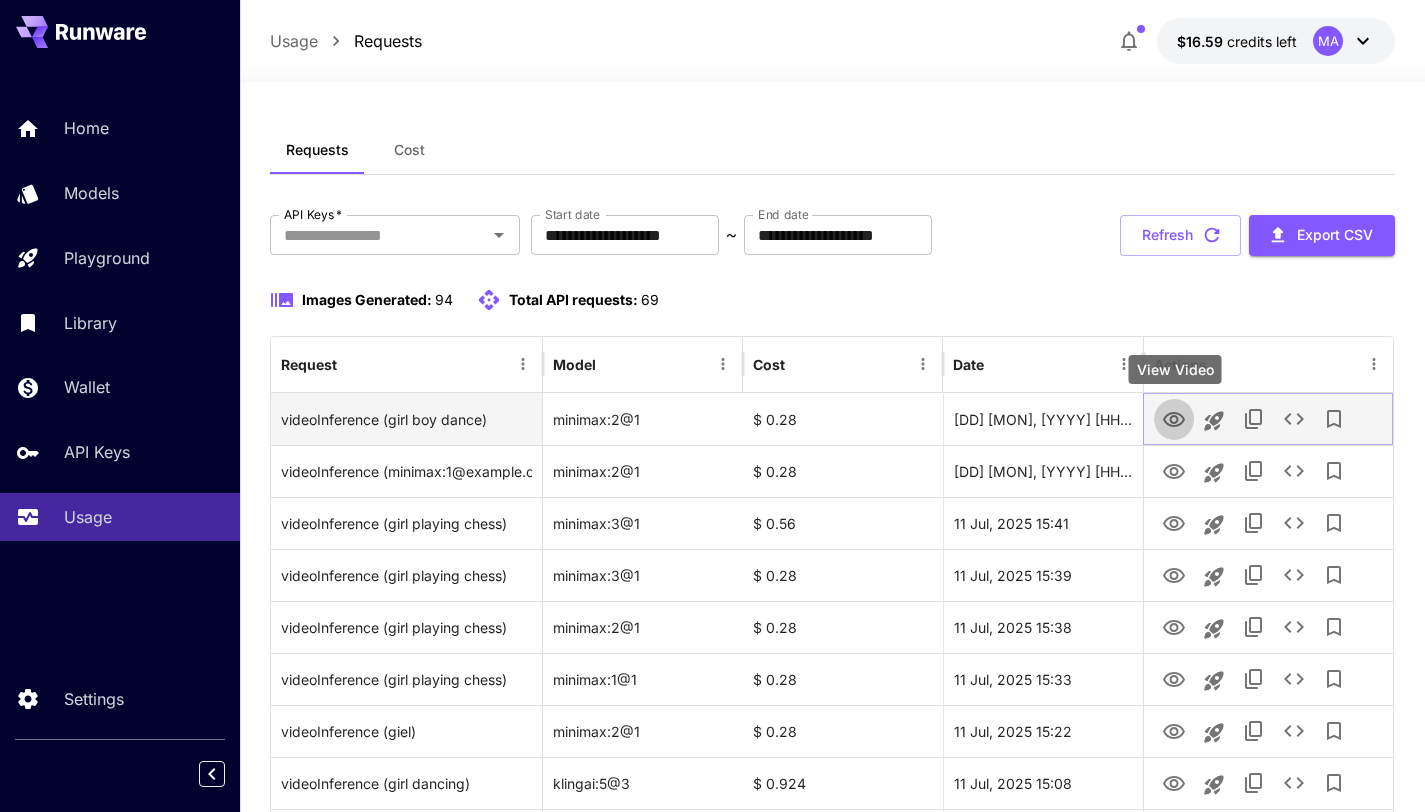 click 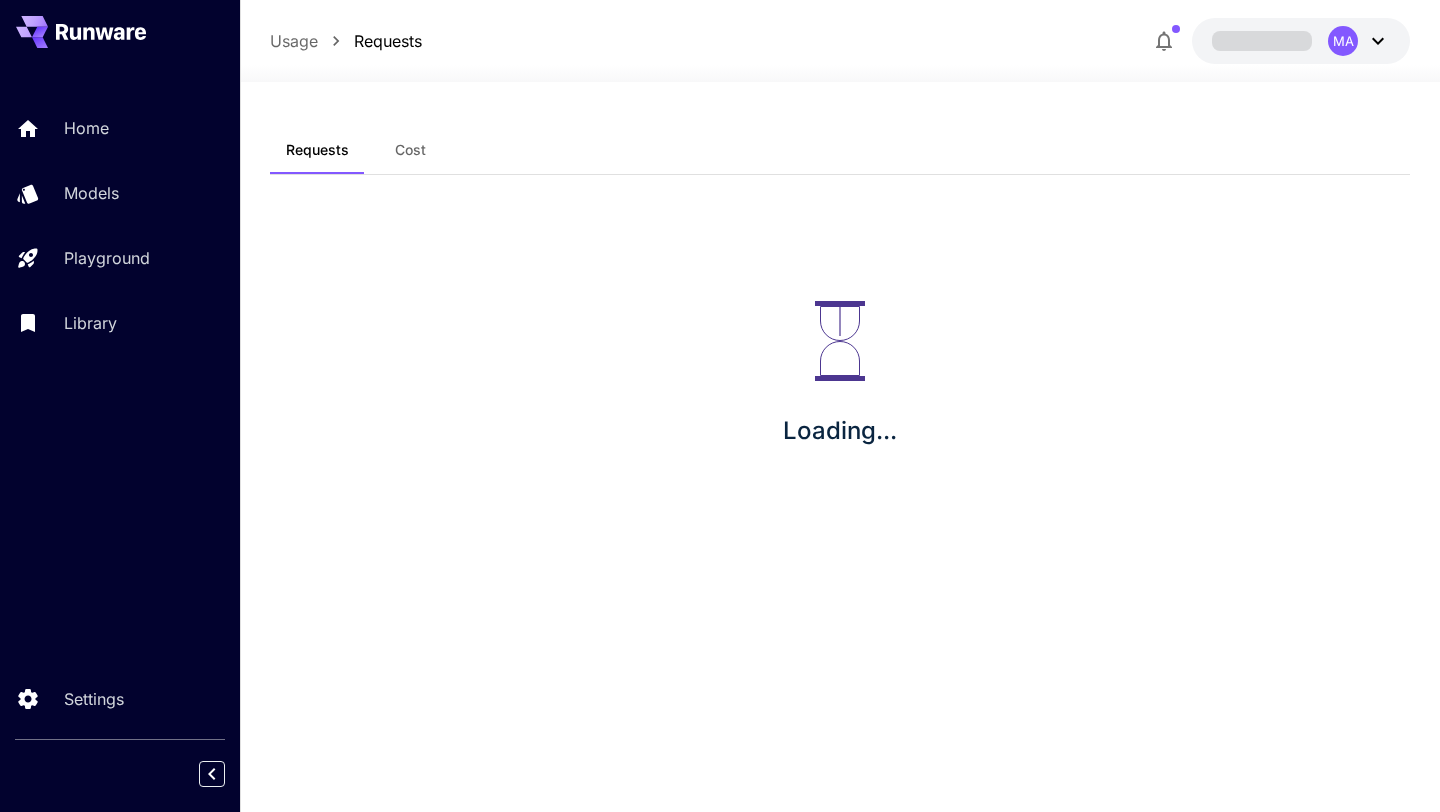 scroll, scrollTop: 0, scrollLeft: 0, axis: both 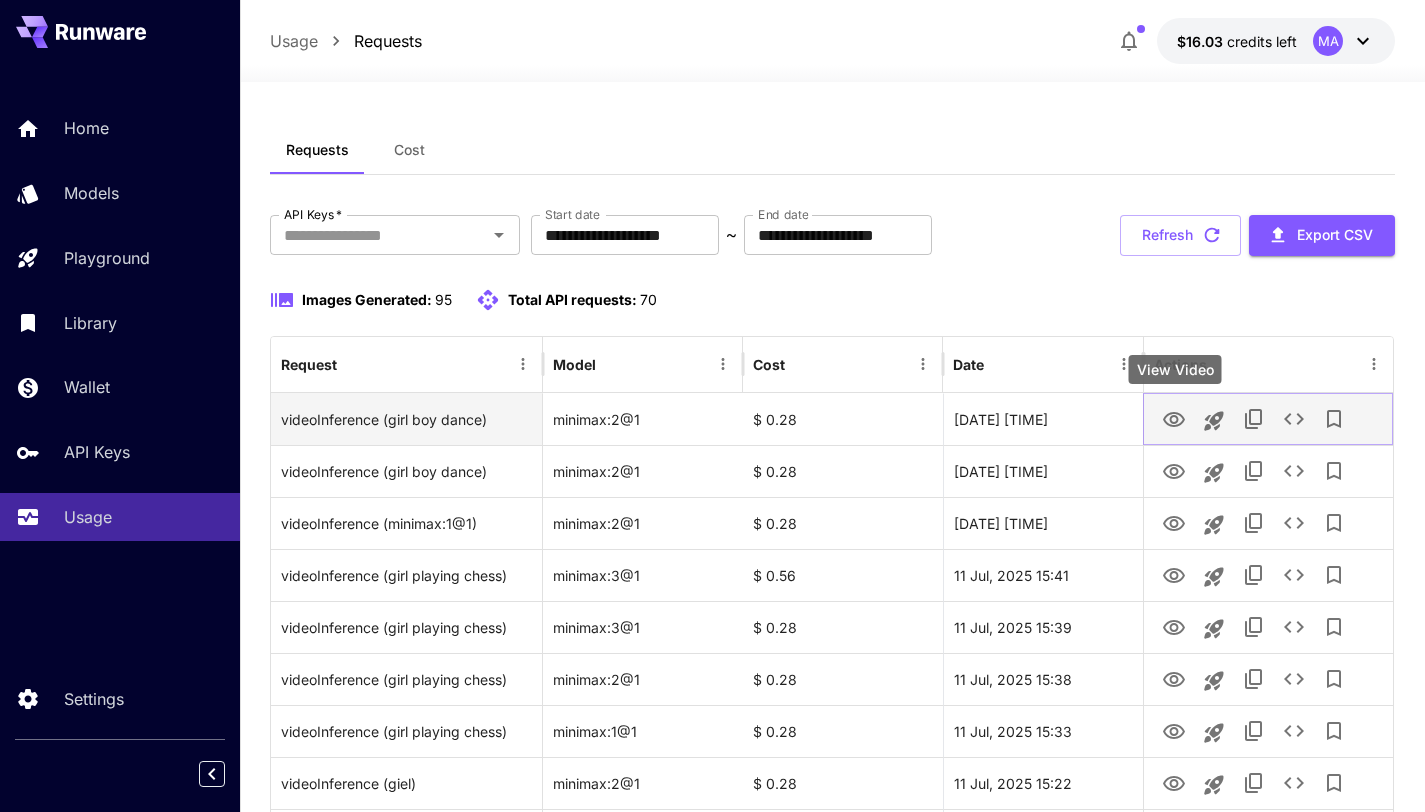 click 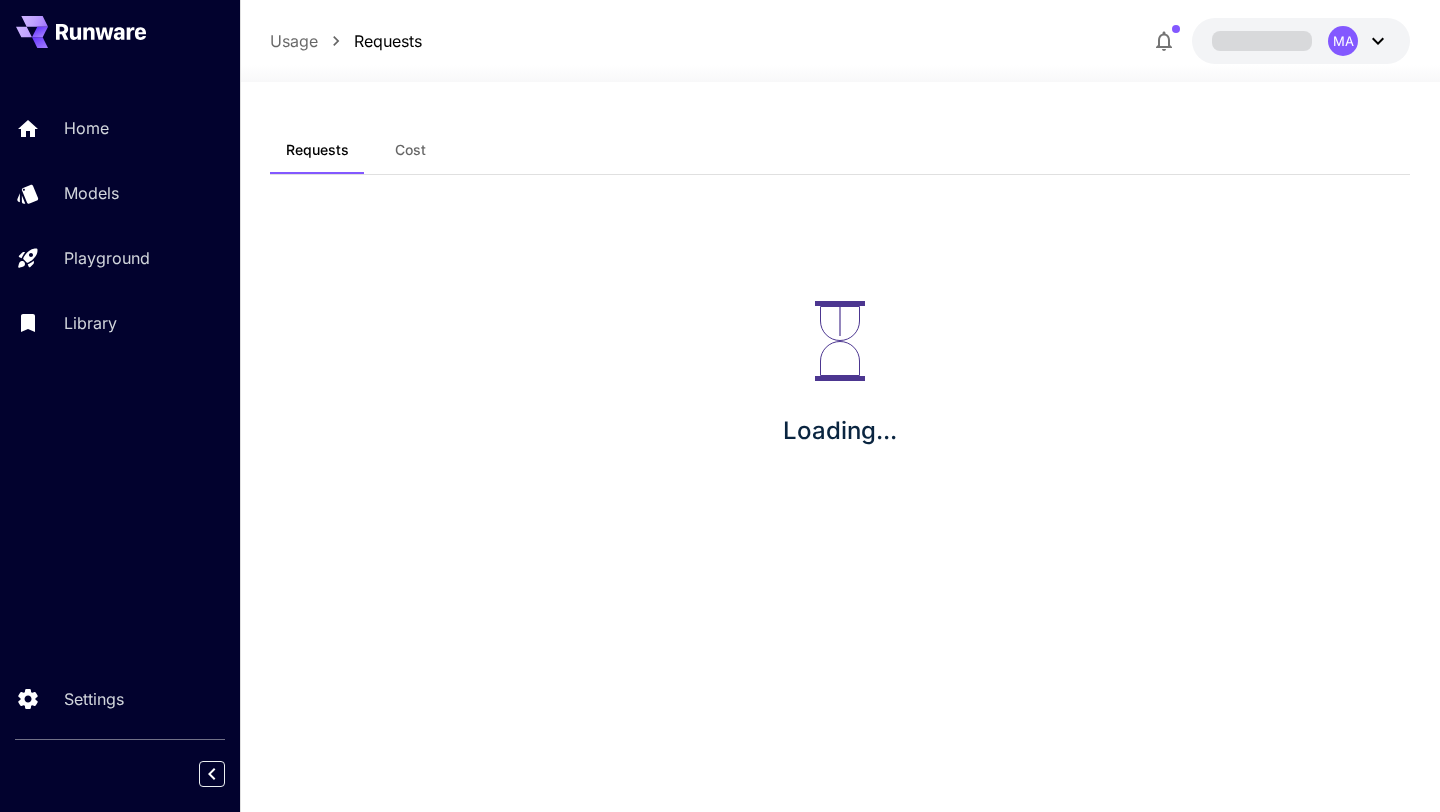 scroll, scrollTop: 0, scrollLeft: 0, axis: both 